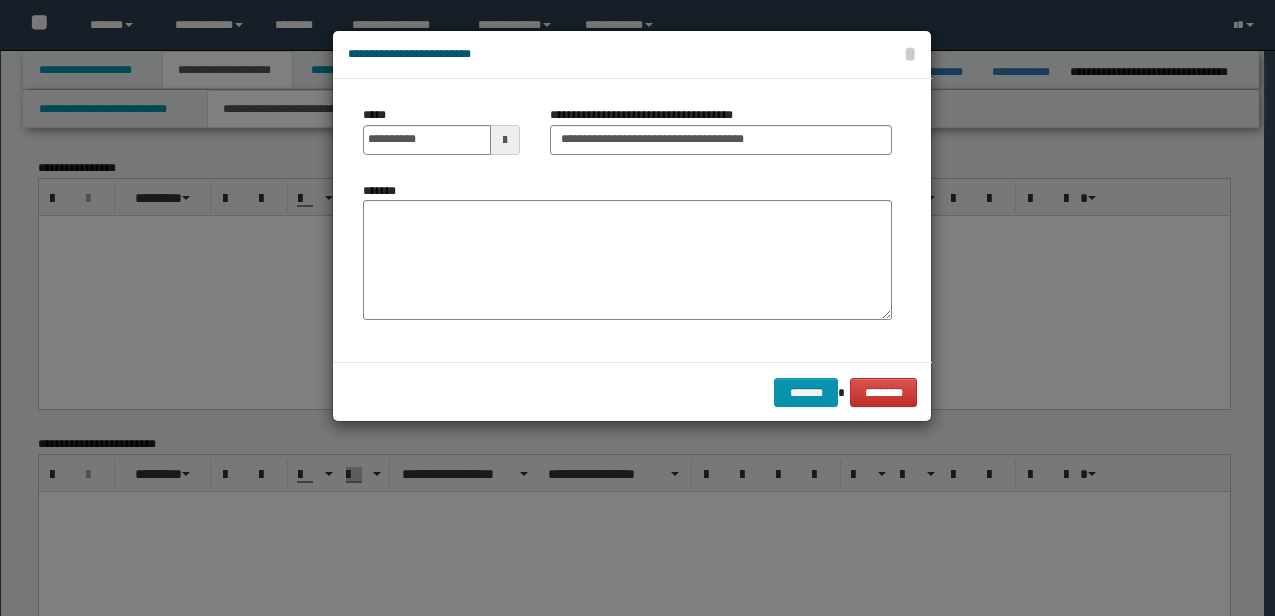 scroll, scrollTop: 496, scrollLeft: 0, axis: vertical 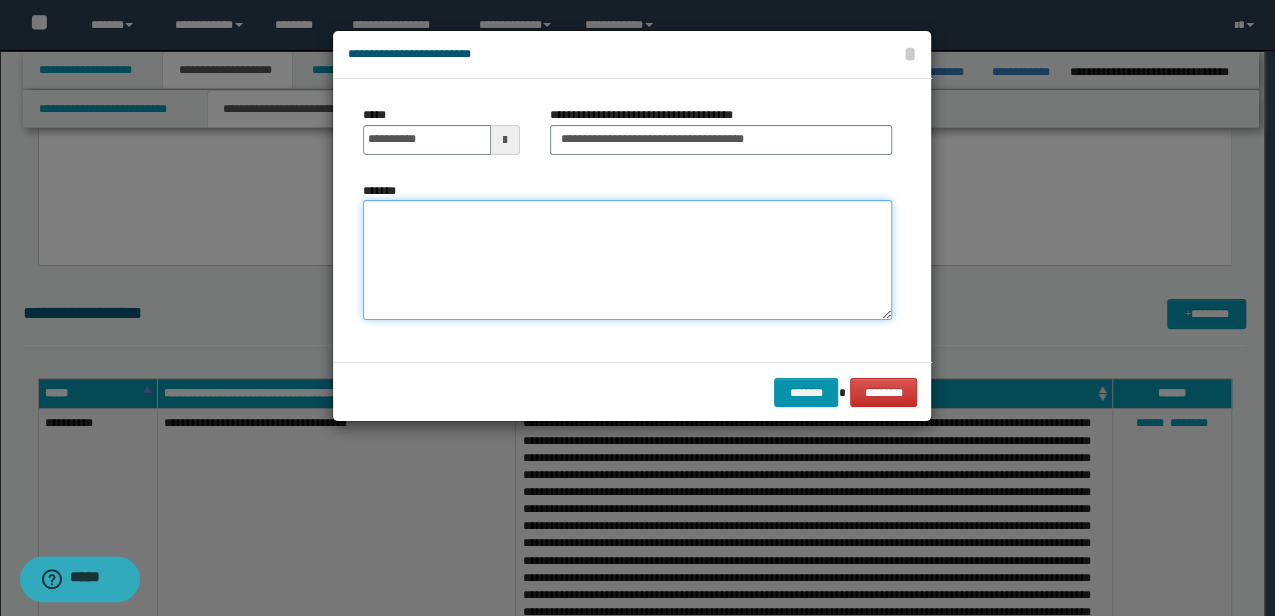 click on "*******" at bounding box center (627, 260) 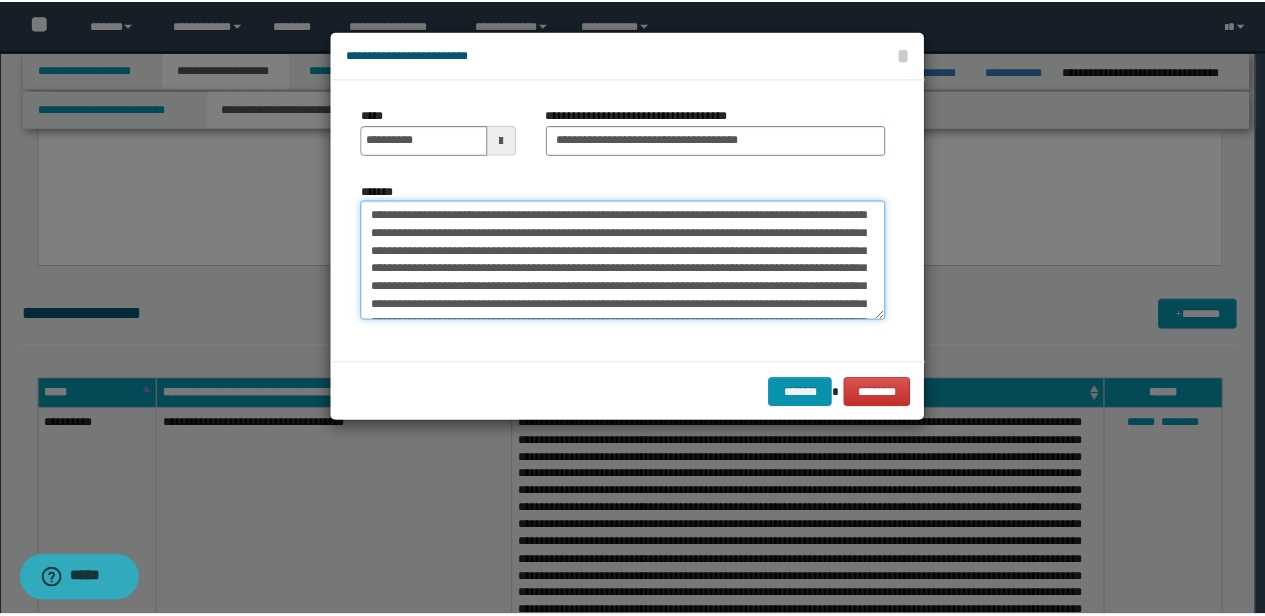 scroll, scrollTop: 786, scrollLeft: 0, axis: vertical 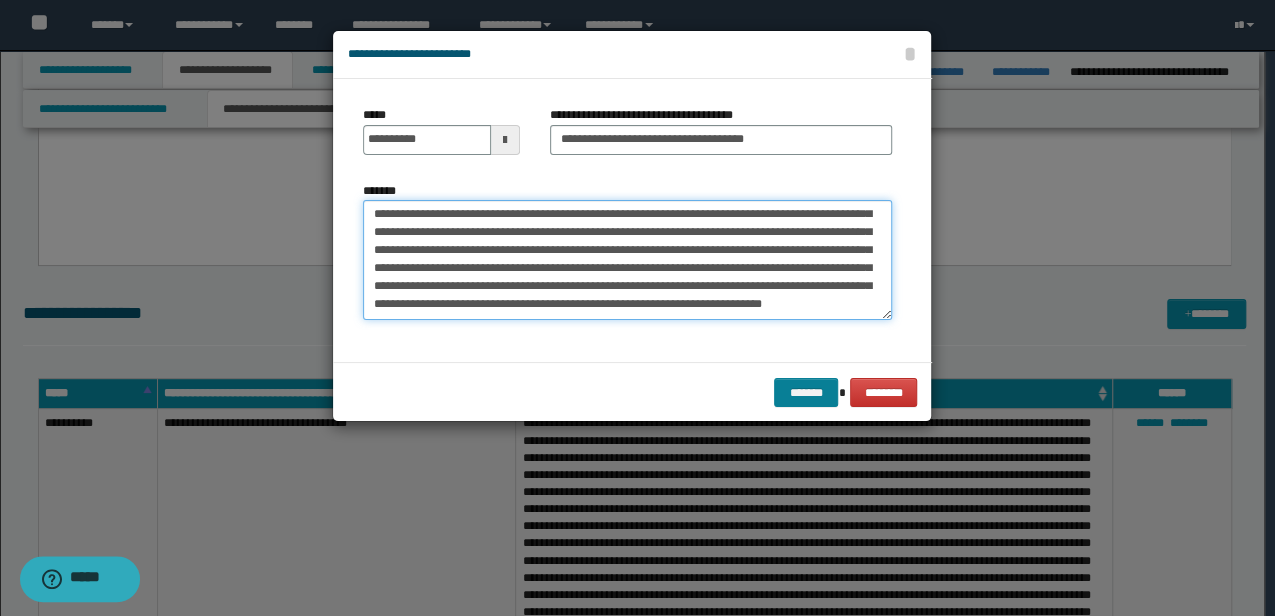 type on "**********" 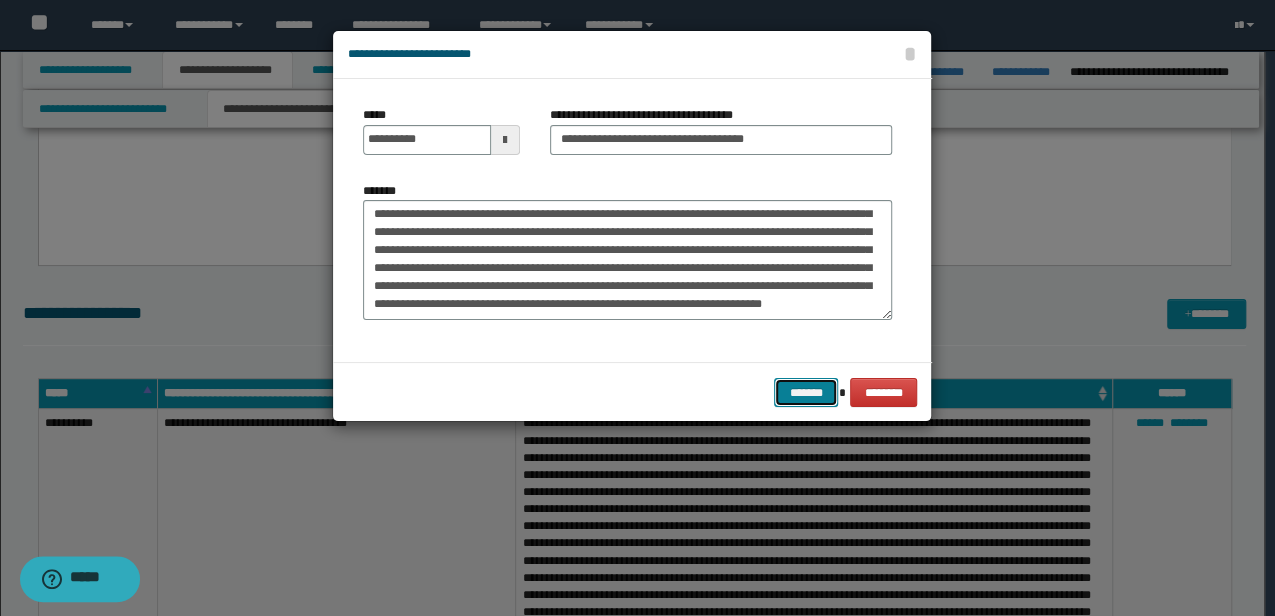click on "*******" at bounding box center (806, 392) 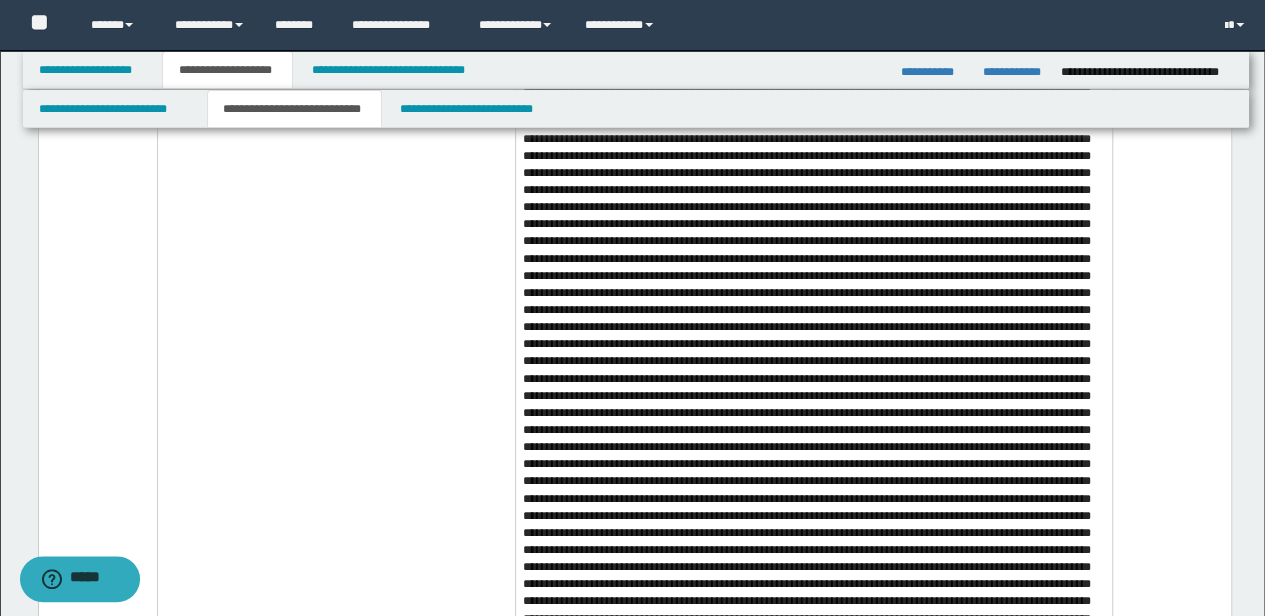 scroll, scrollTop: 2544, scrollLeft: 0, axis: vertical 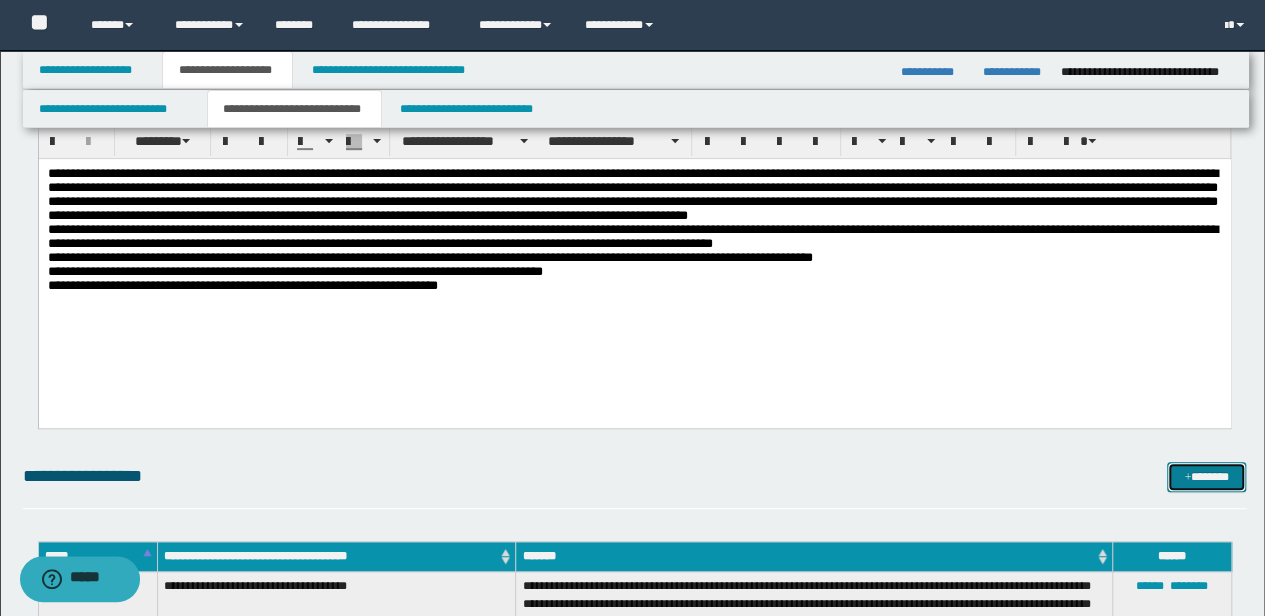 click on "*******" at bounding box center (1206, 476) 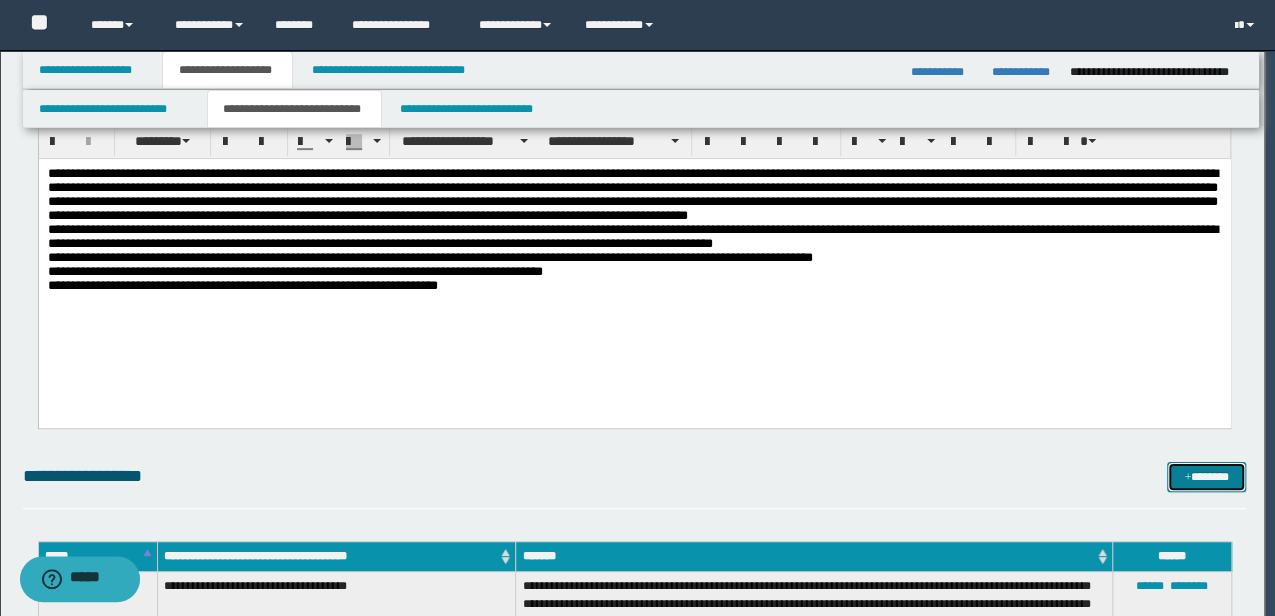 scroll, scrollTop: 0, scrollLeft: 0, axis: both 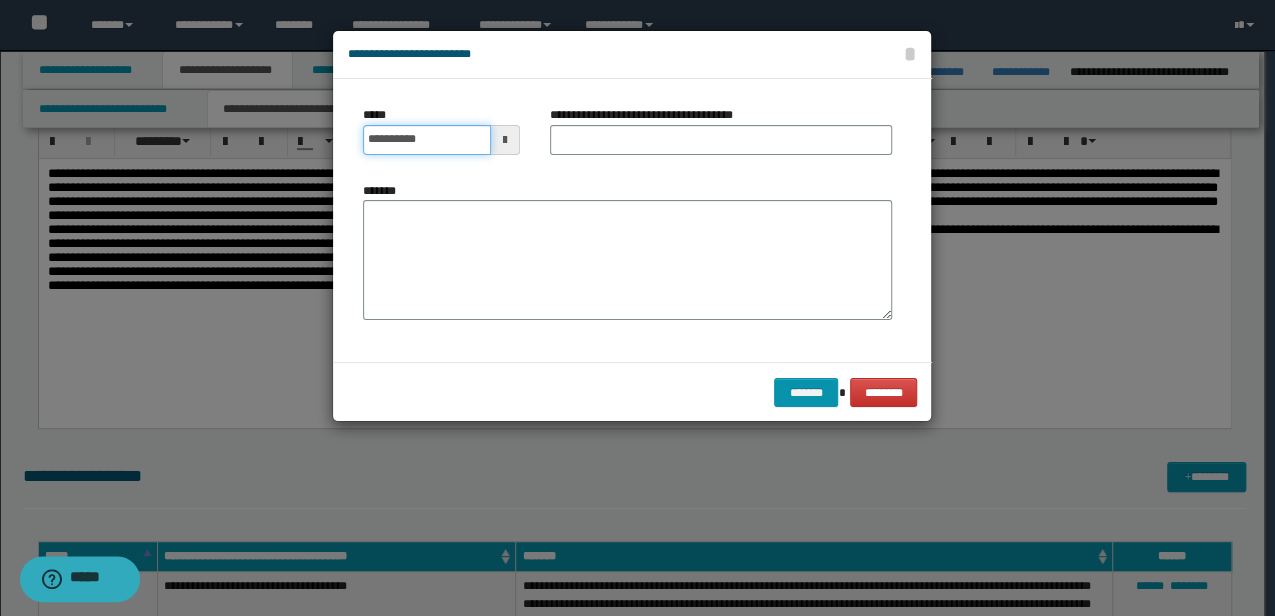 click on "**********" at bounding box center (426, 140) 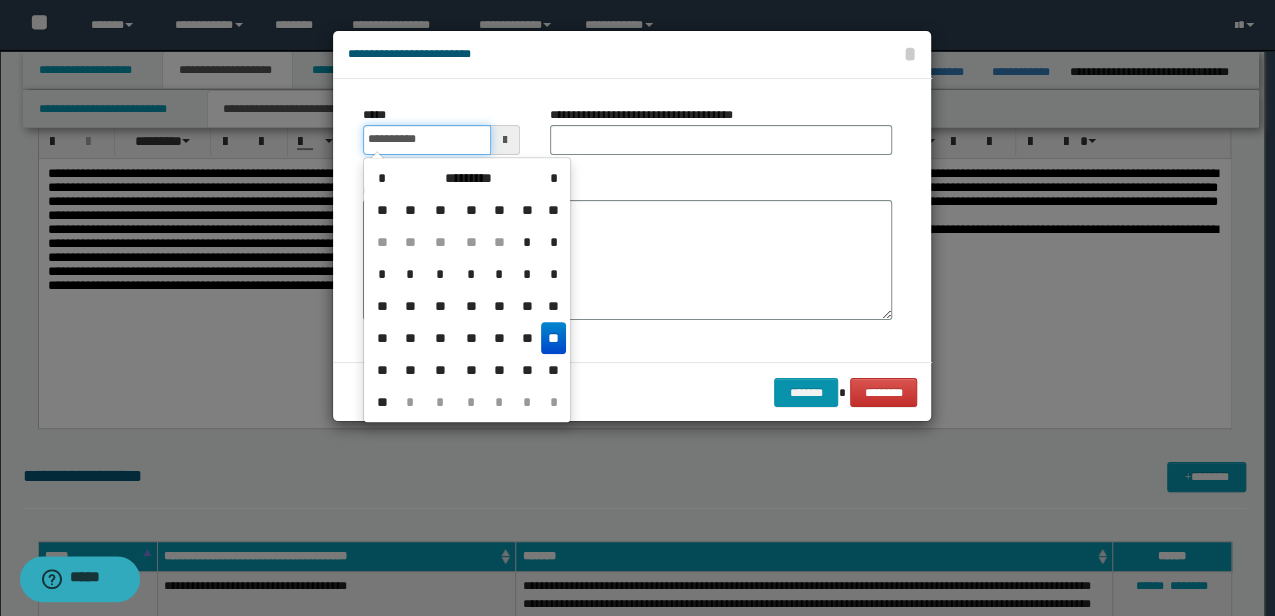 type on "**********" 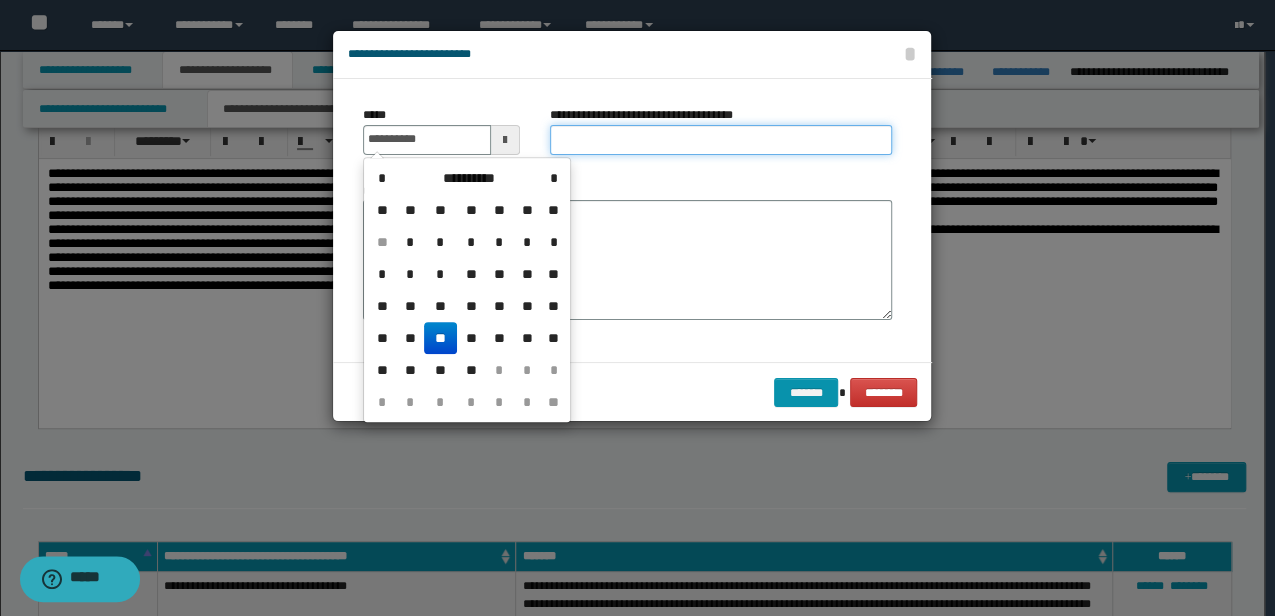 click on "**********" at bounding box center [721, 140] 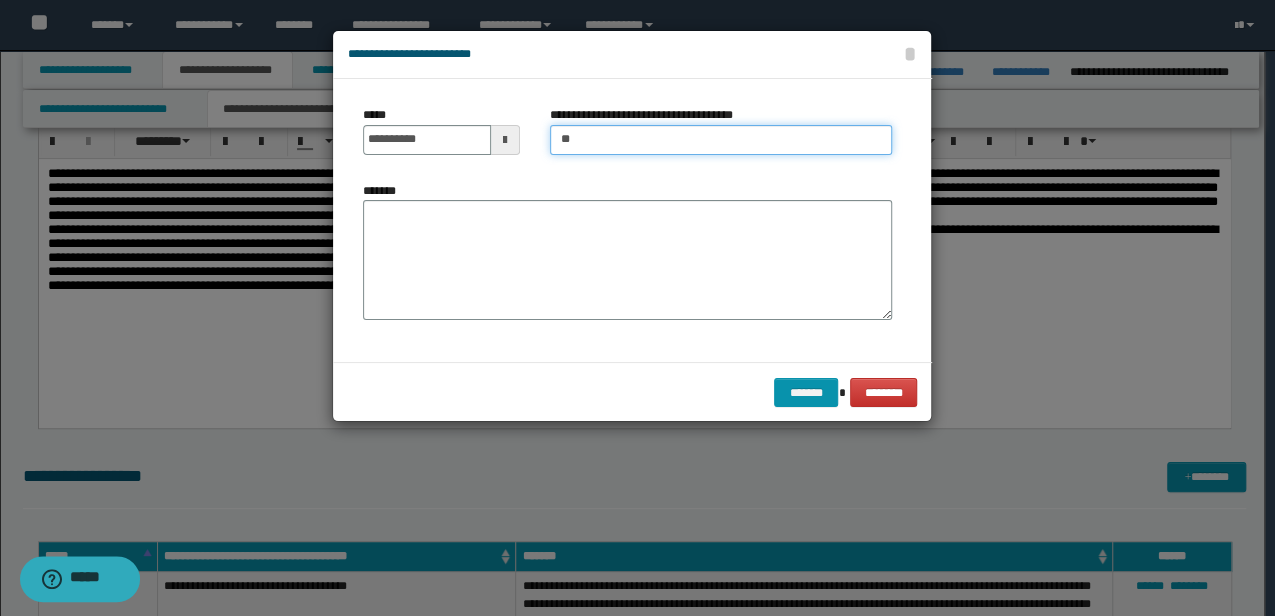type on "*" 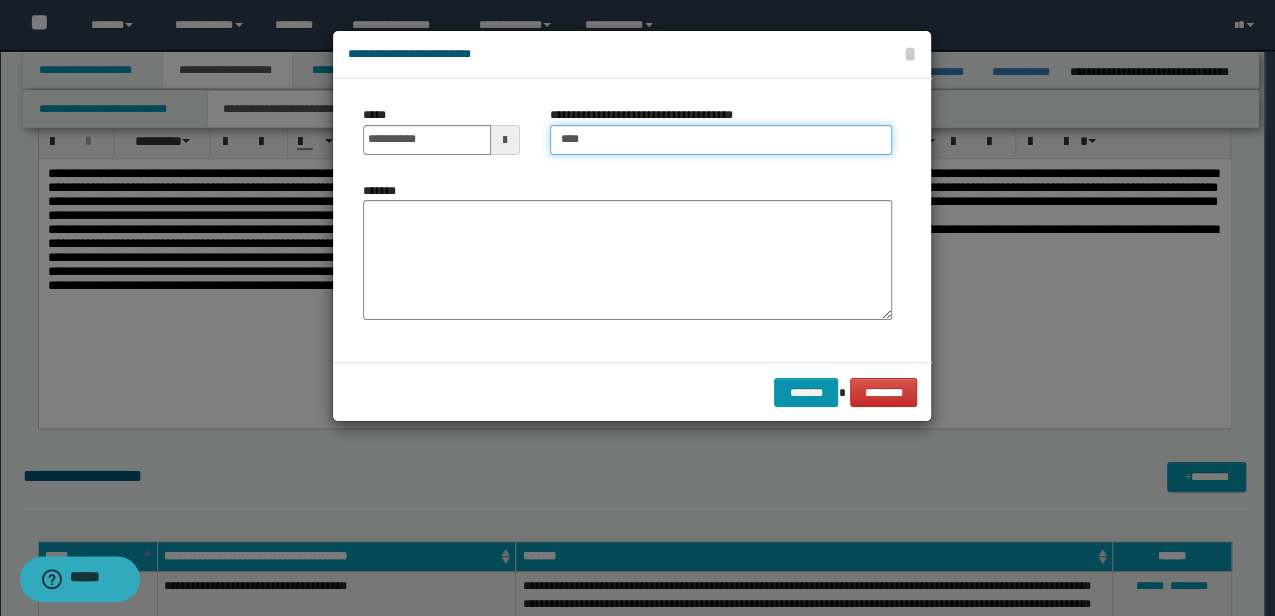 click on "****" at bounding box center [721, 140] 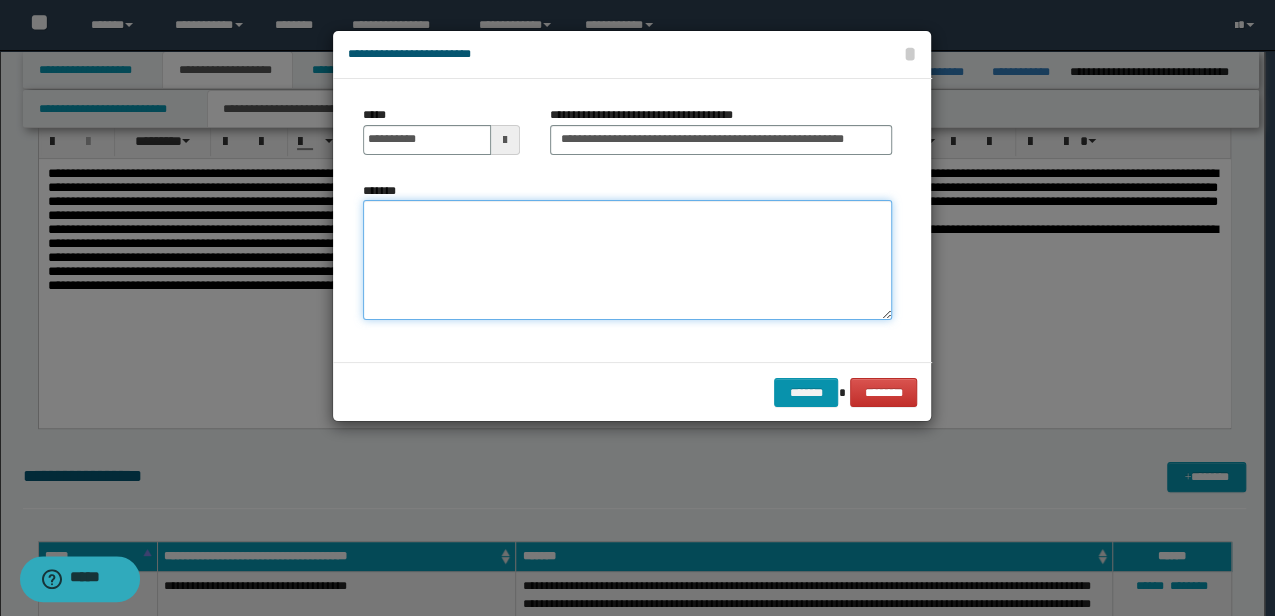 click on "*******" at bounding box center [627, 259] 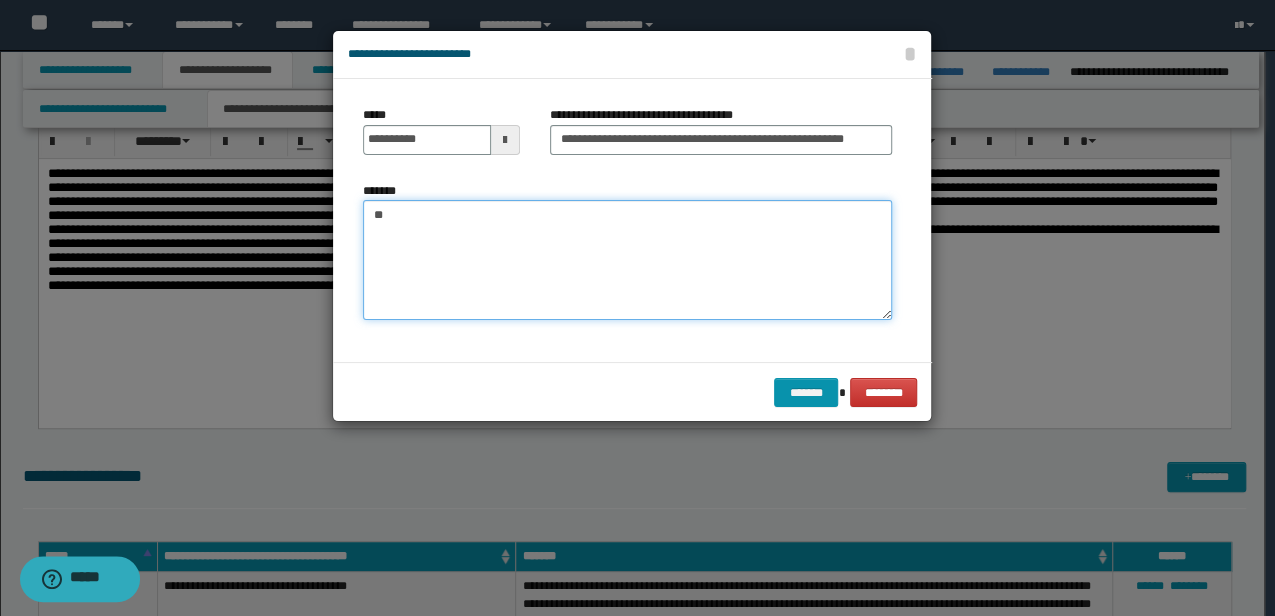 type on "*" 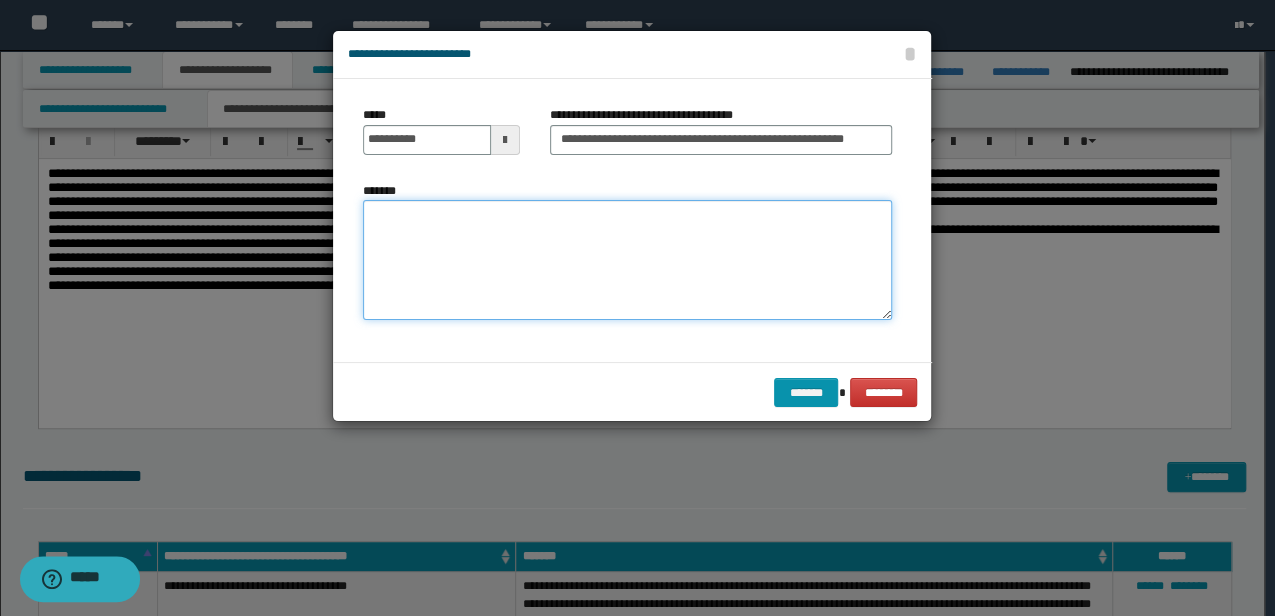 type on "*" 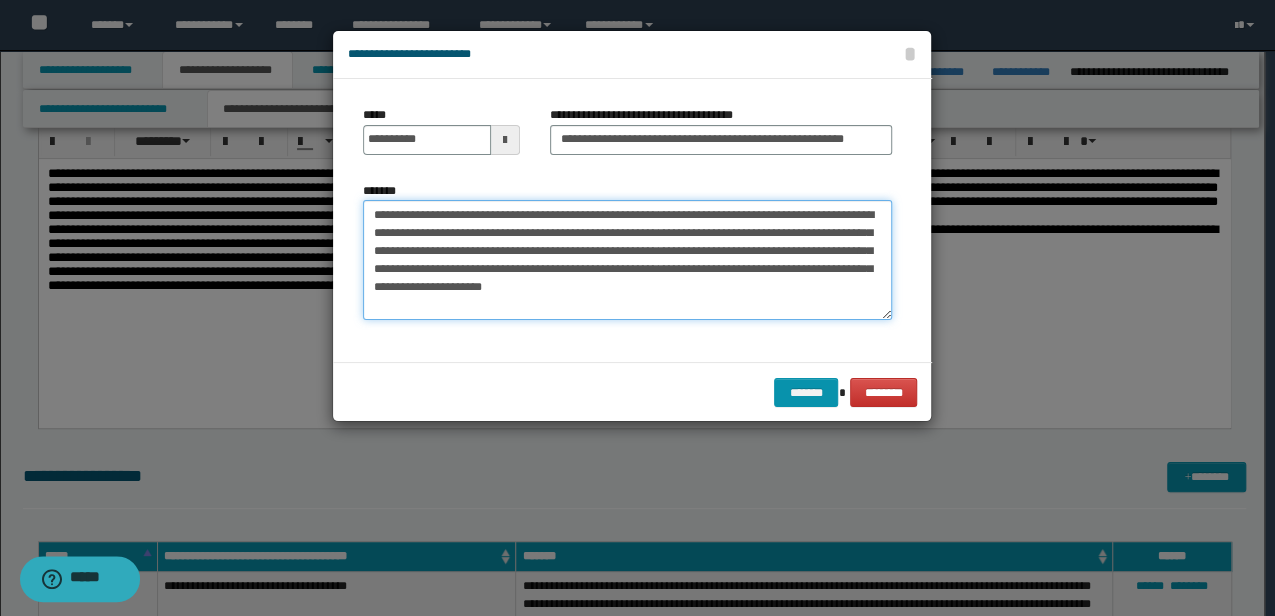 click on "**********" at bounding box center [627, 259] 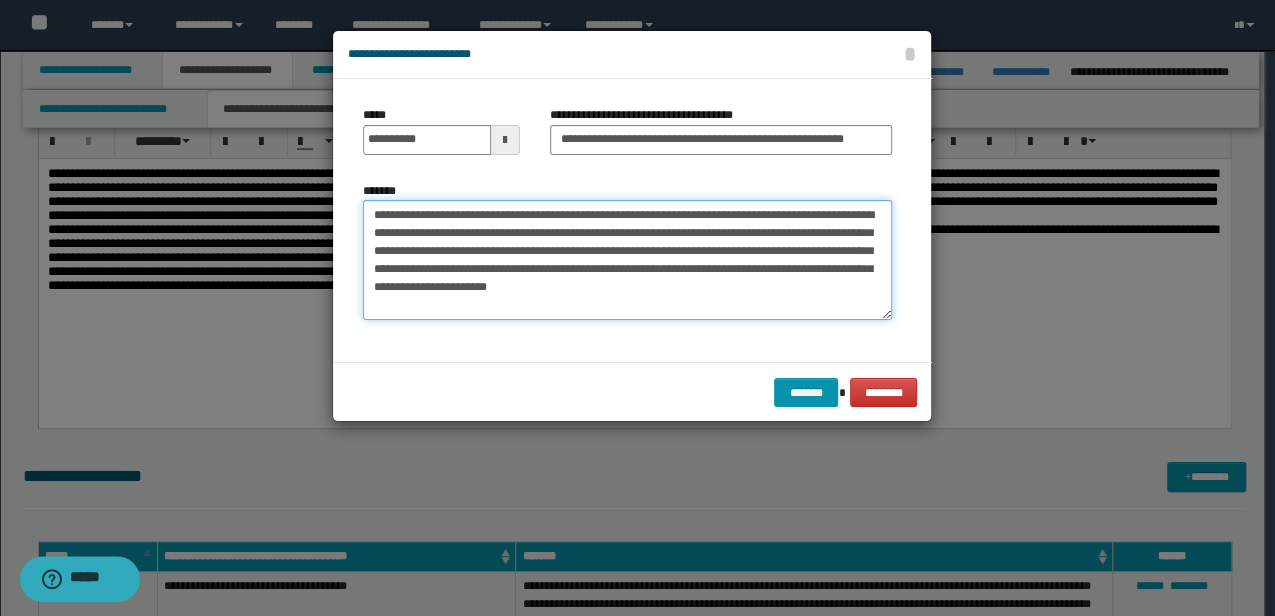 click on "**********" at bounding box center [627, 259] 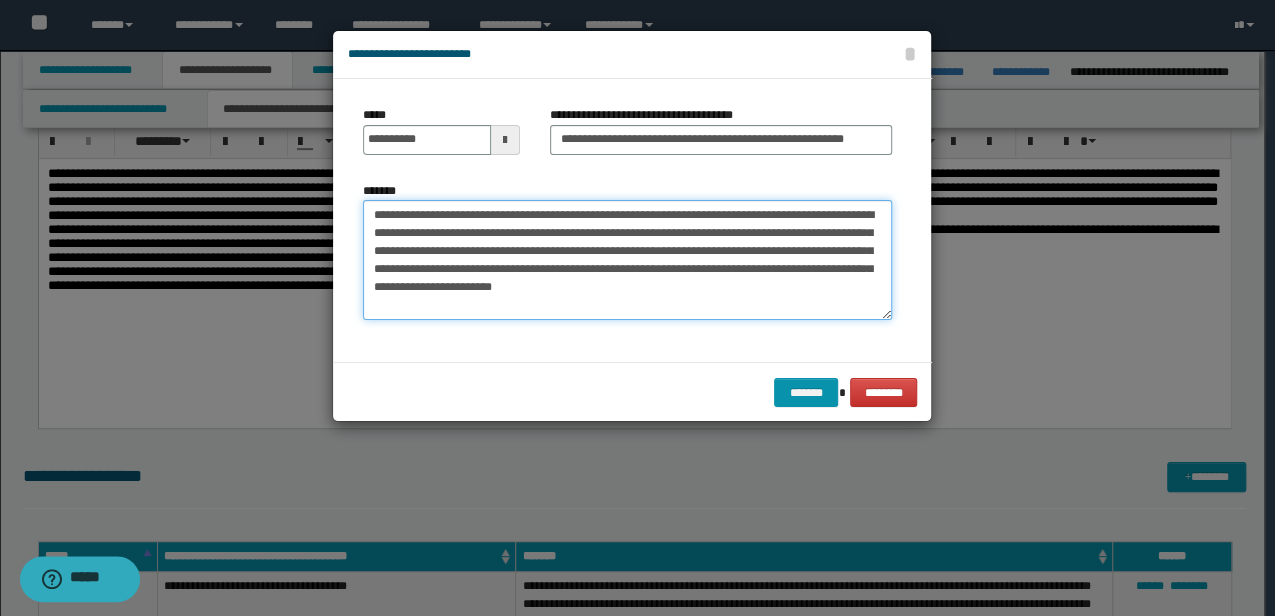 click on "**********" at bounding box center (627, 259) 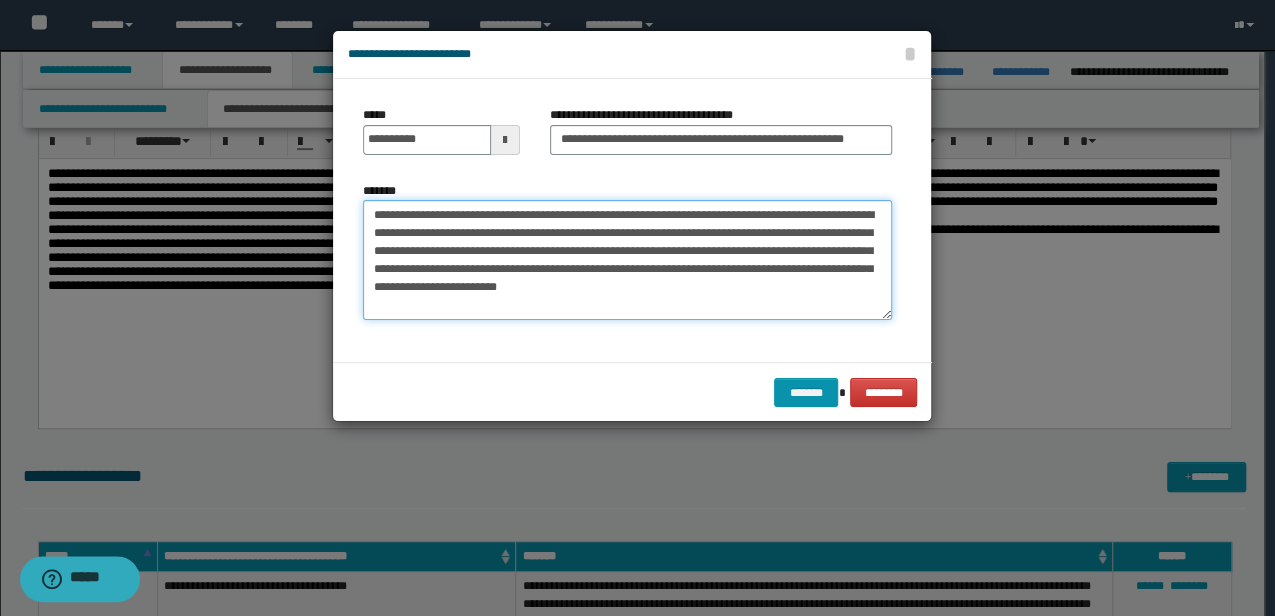 drag, startPoint x: 638, startPoint y: 270, endPoint x: 623, endPoint y: 291, distance: 25.806976 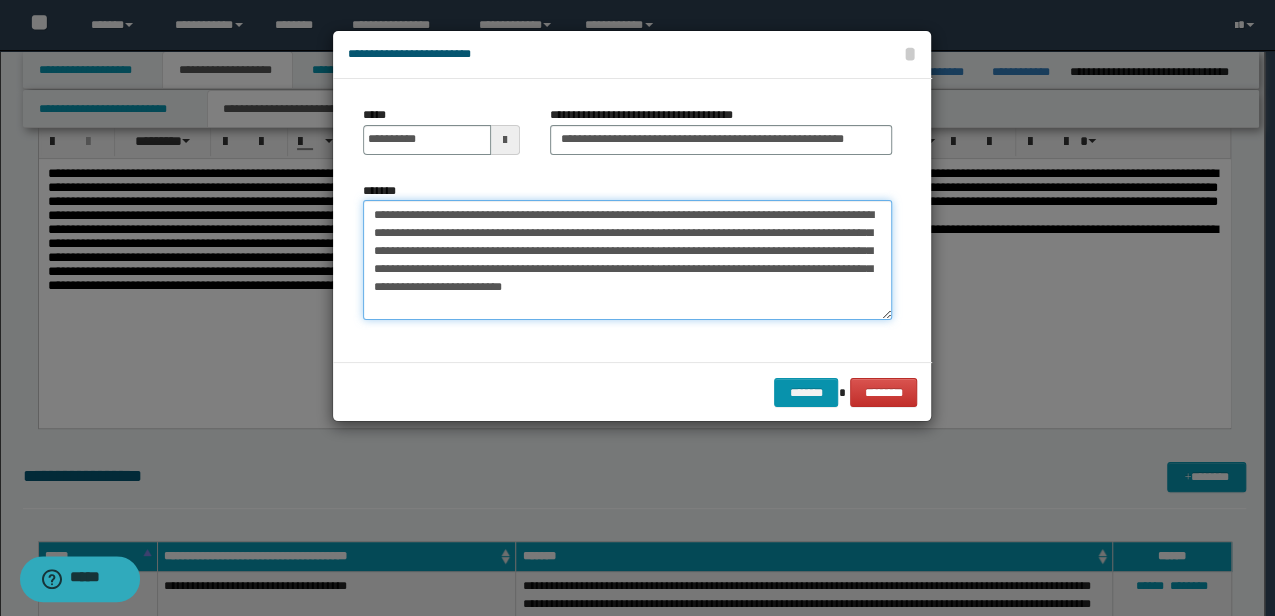 drag, startPoint x: 598, startPoint y: 259, endPoint x: 592, endPoint y: 270, distance: 12.529964 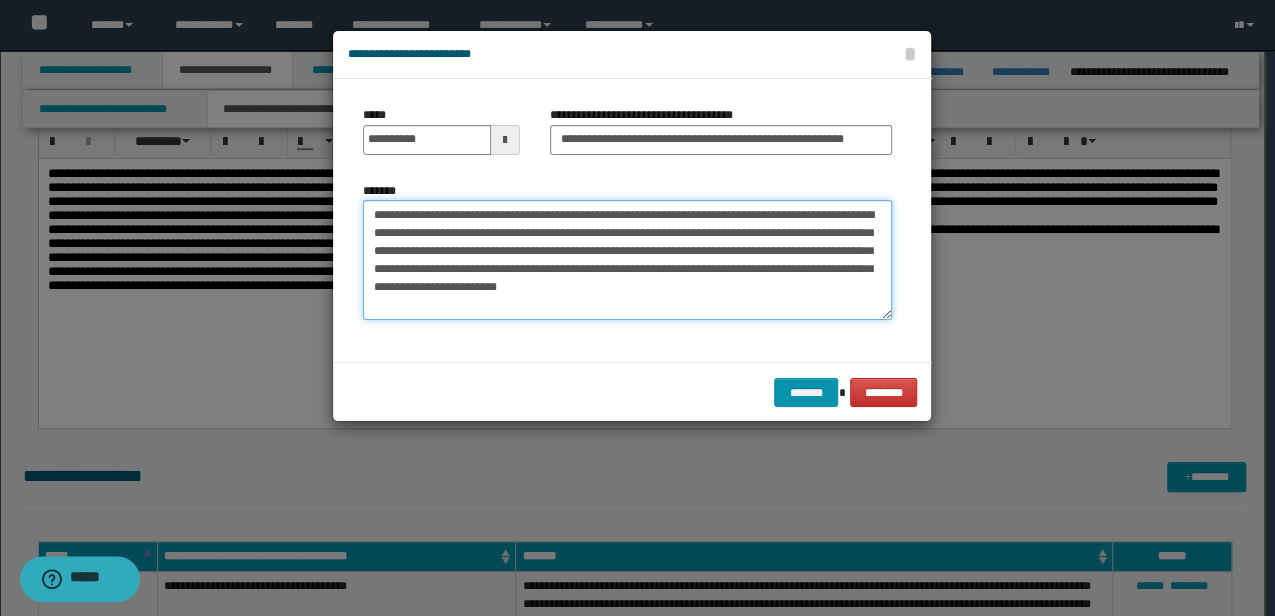 drag, startPoint x: 420, startPoint y: 286, endPoint x: 418, endPoint y: 267, distance: 19.104973 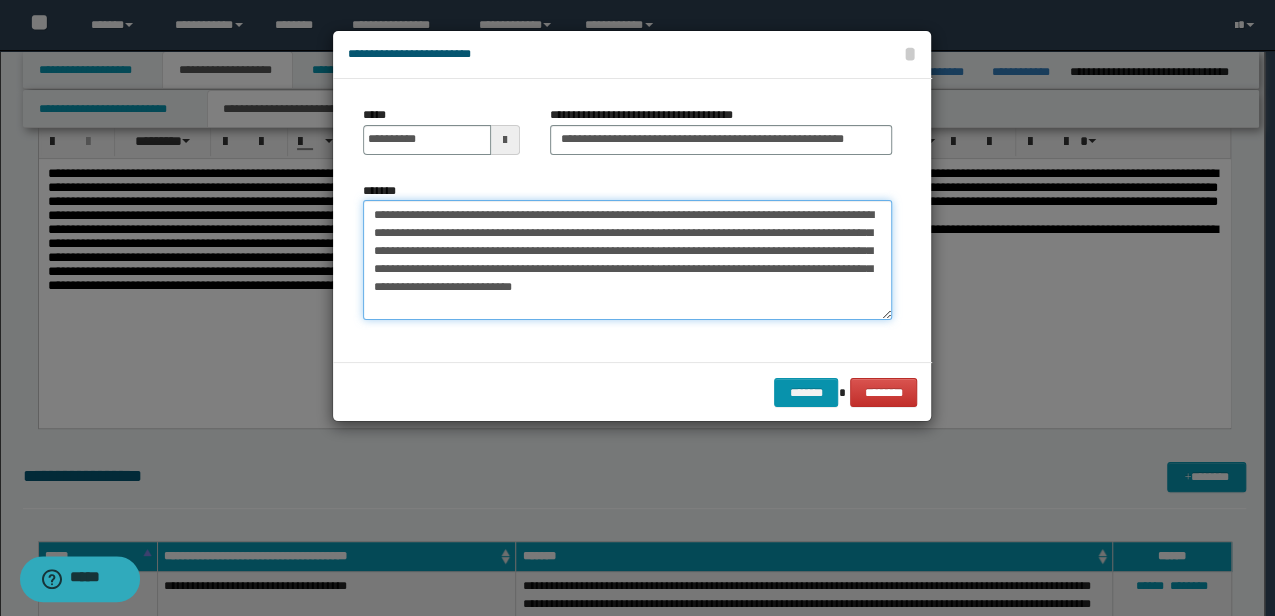 click on "**********" at bounding box center [627, 259] 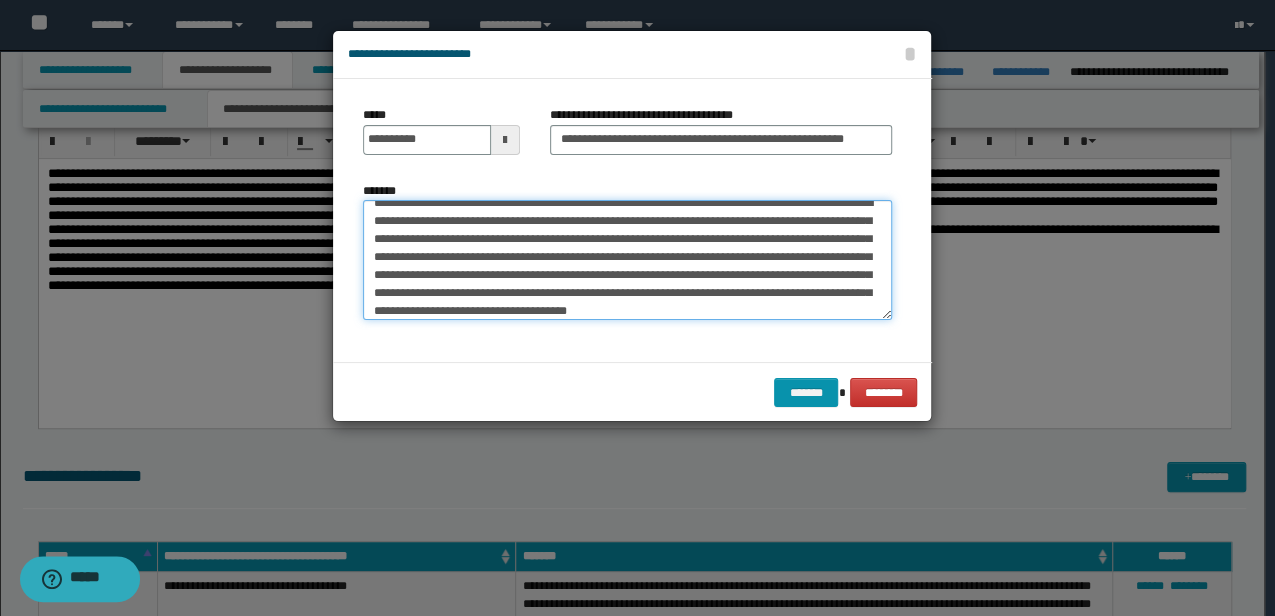 scroll, scrollTop: 30, scrollLeft: 0, axis: vertical 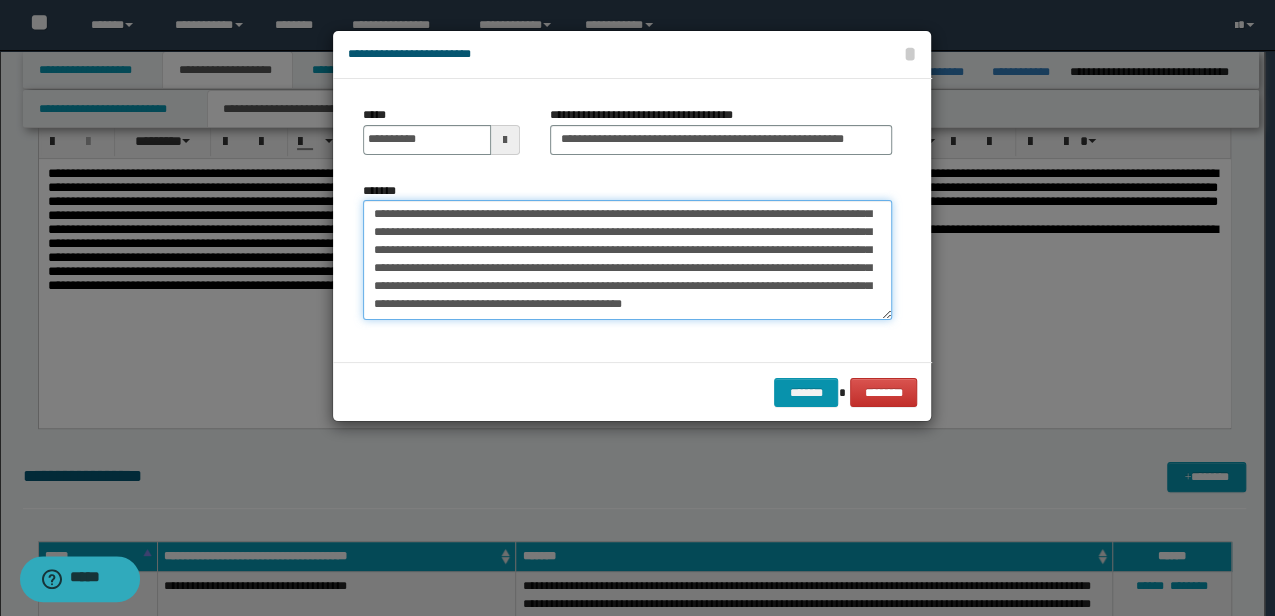 drag, startPoint x: 675, startPoint y: 244, endPoint x: 486, endPoint y: 273, distance: 191.21193 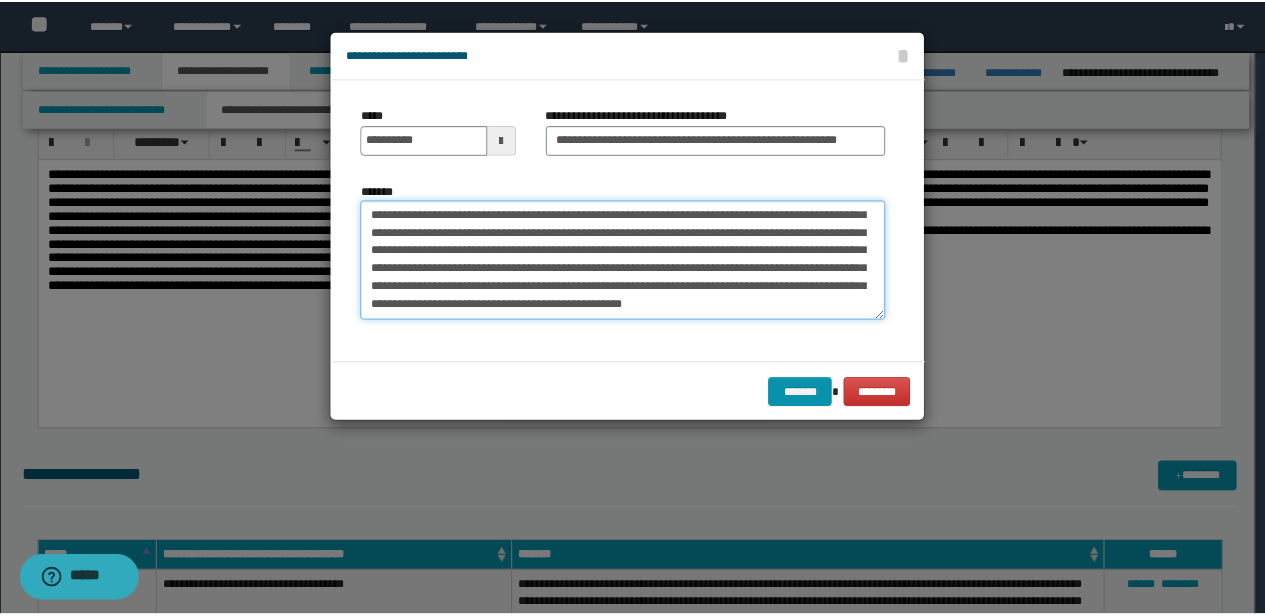 scroll, scrollTop: 36, scrollLeft: 0, axis: vertical 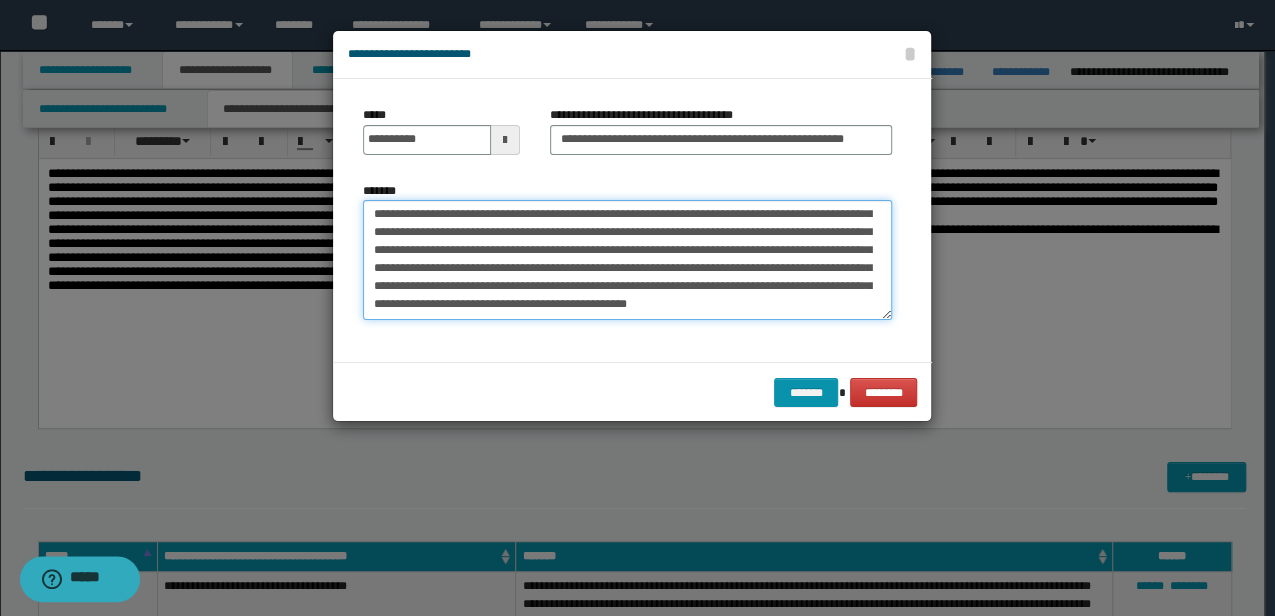 click on "**********" at bounding box center (627, 259) 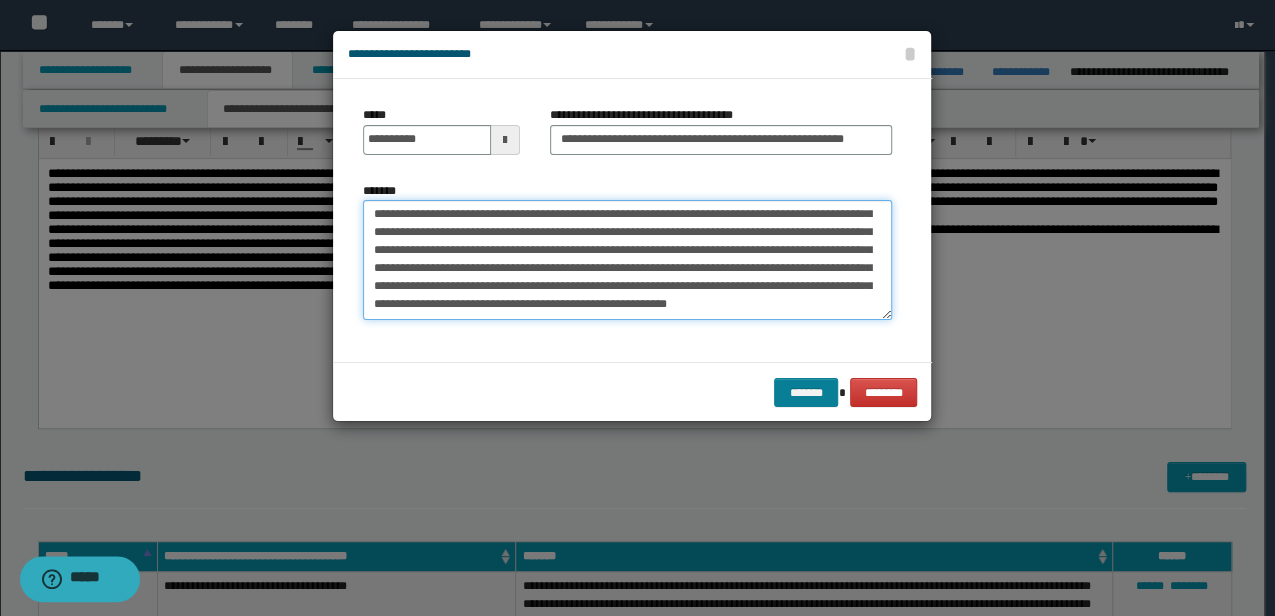 type on "**********" 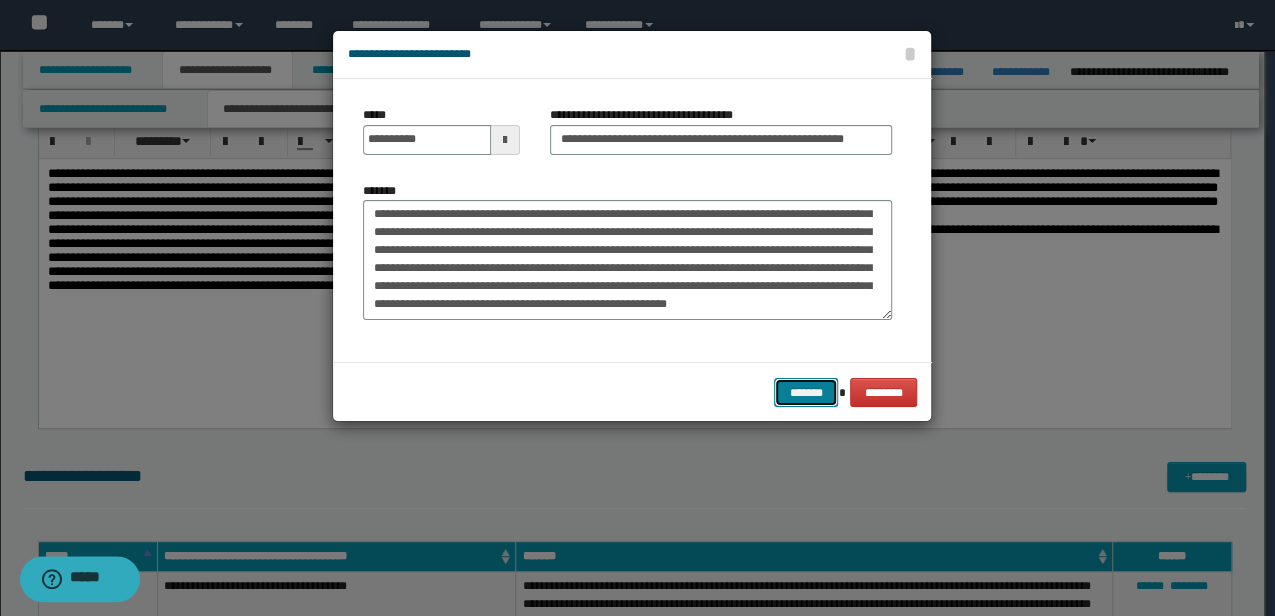 click on "*******" at bounding box center [806, 392] 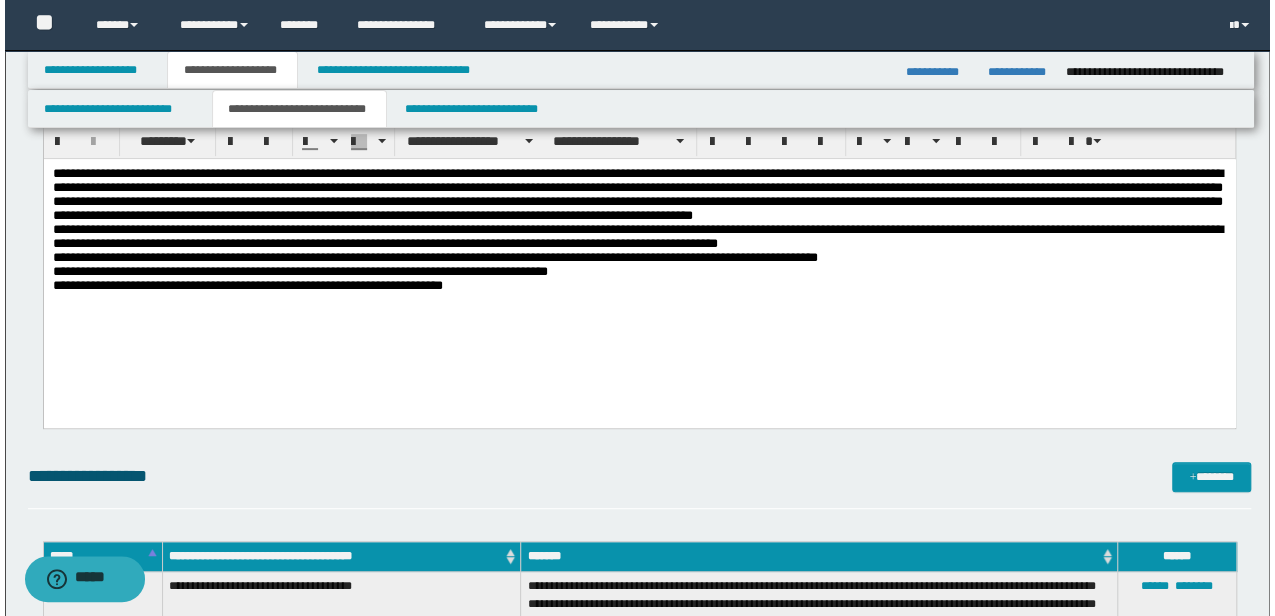 scroll, scrollTop: 1257, scrollLeft: 0, axis: vertical 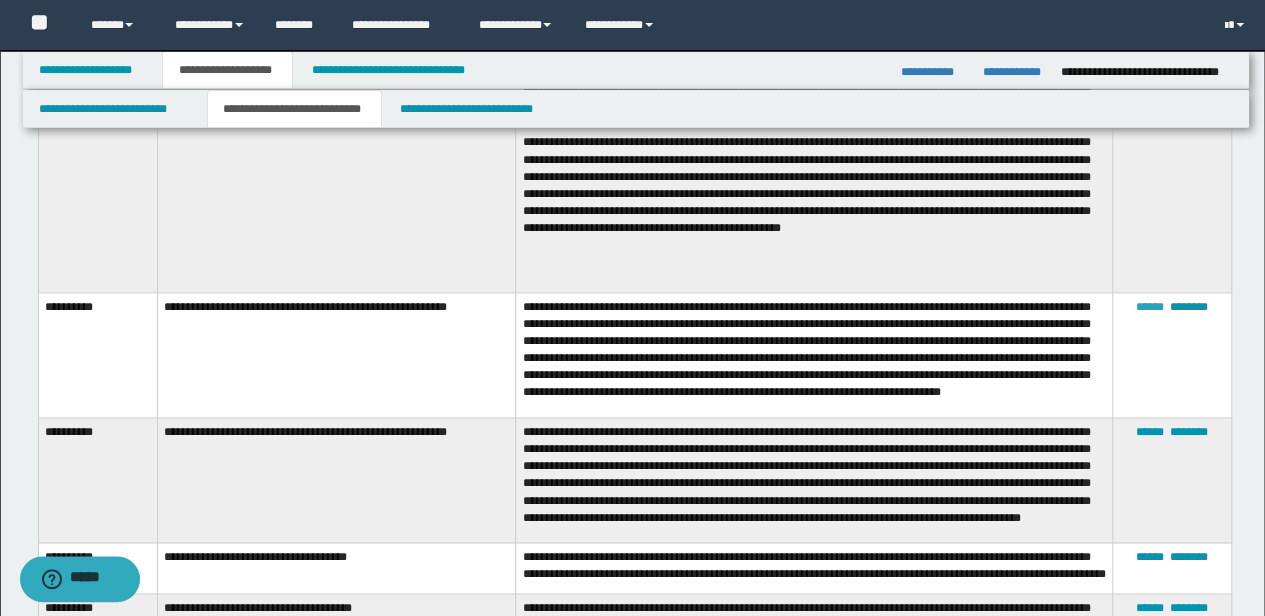 click on "******" at bounding box center (1150, 307) 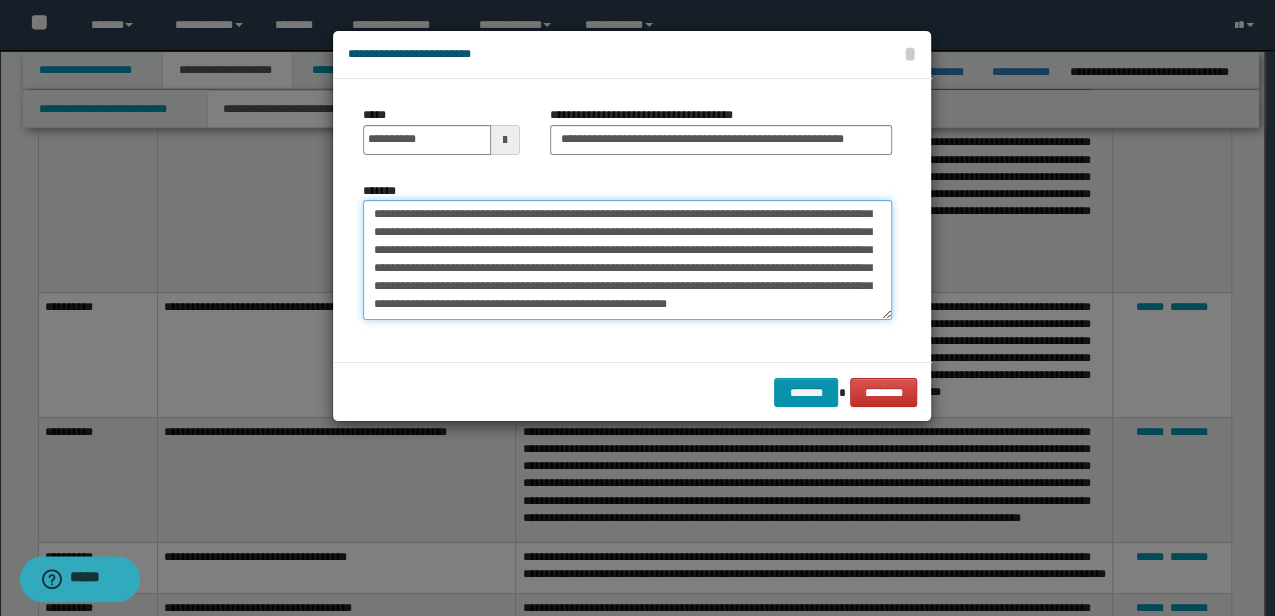 click on "**********" at bounding box center [627, 259] 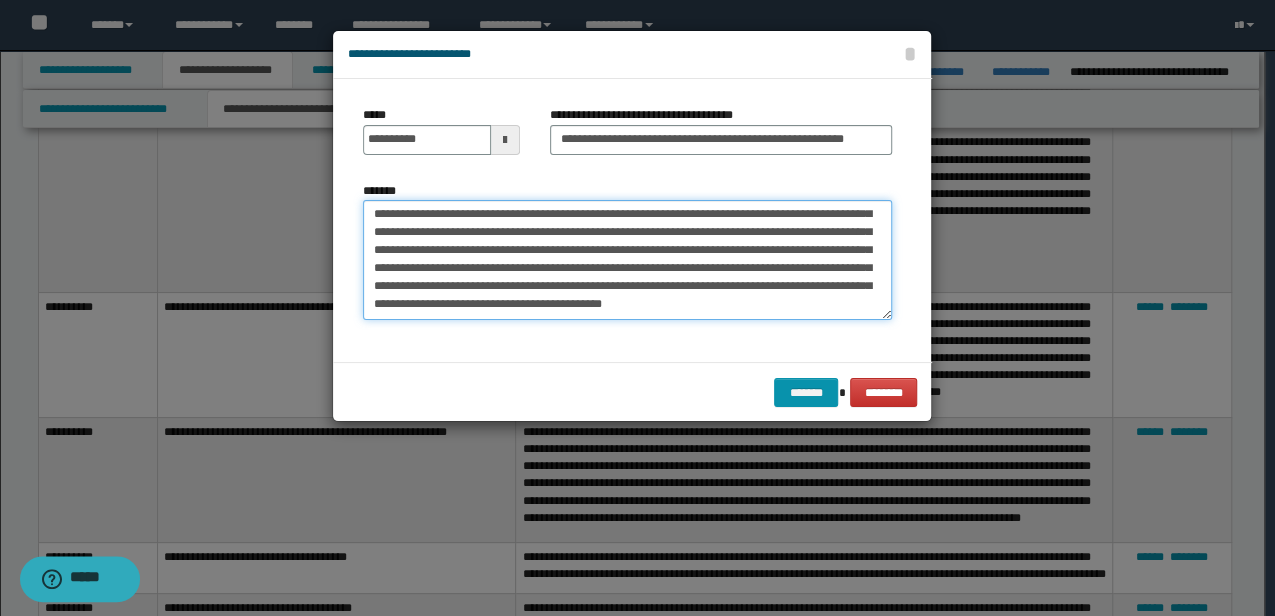 scroll, scrollTop: 54, scrollLeft: 0, axis: vertical 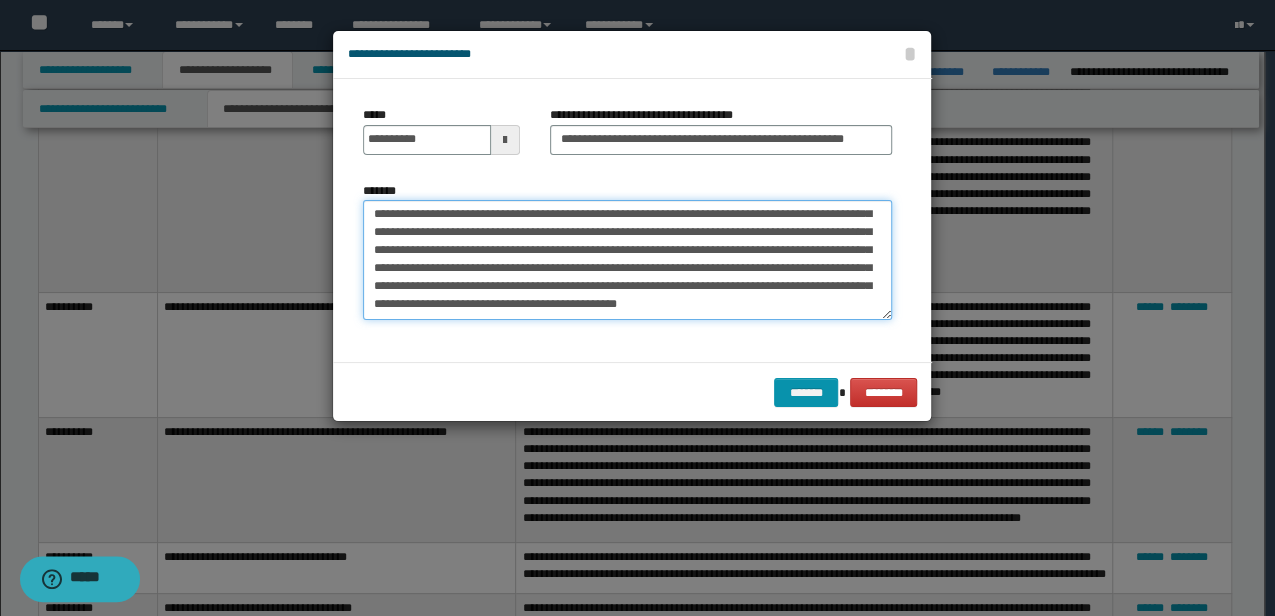 click on "**********" at bounding box center [627, 259] 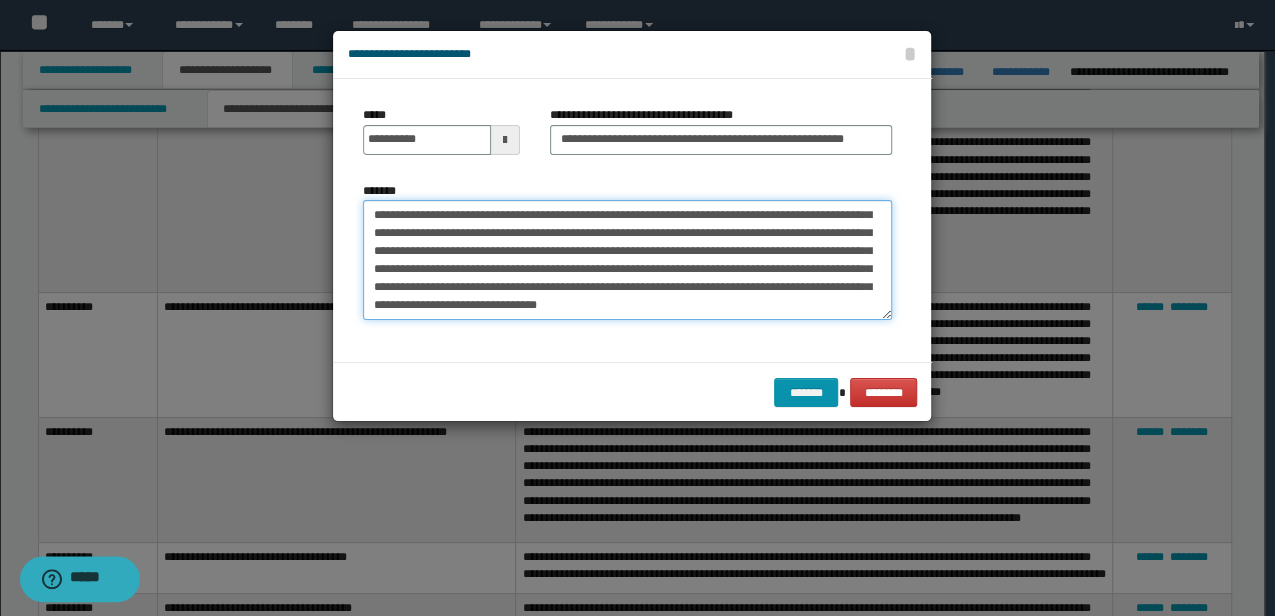 scroll, scrollTop: 66, scrollLeft: 0, axis: vertical 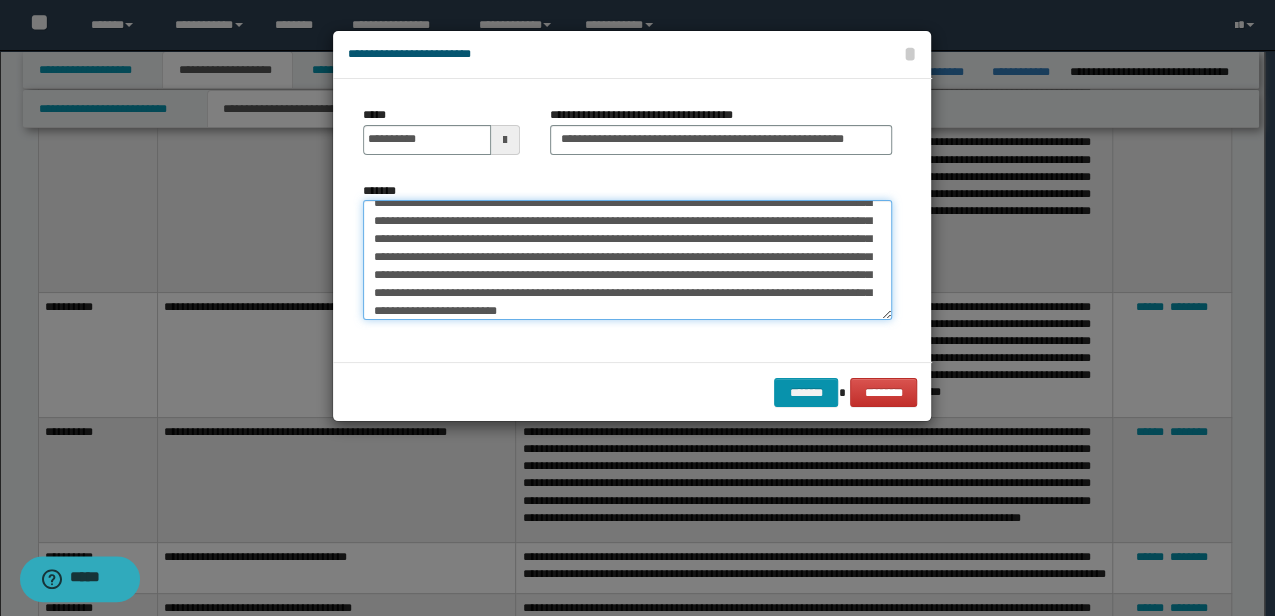 drag, startPoint x: 775, startPoint y: 294, endPoint x: 688, endPoint y: 318, distance: 90.24966 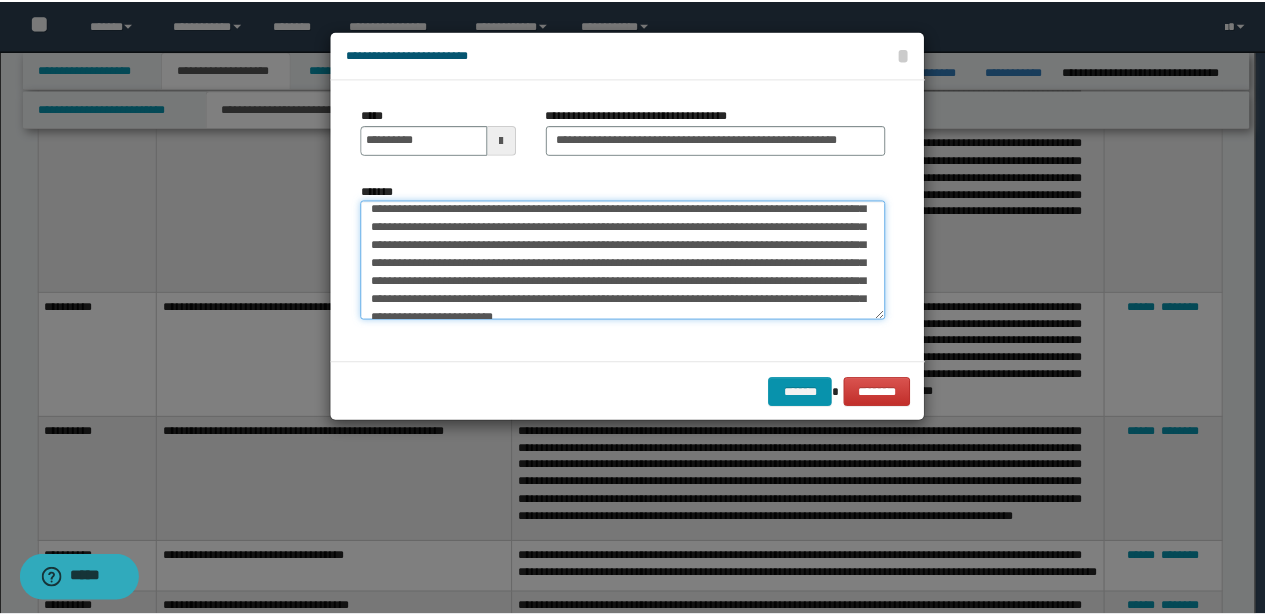 scroll, scrollTop: 90, scrollLeft: 0, axis: vertical 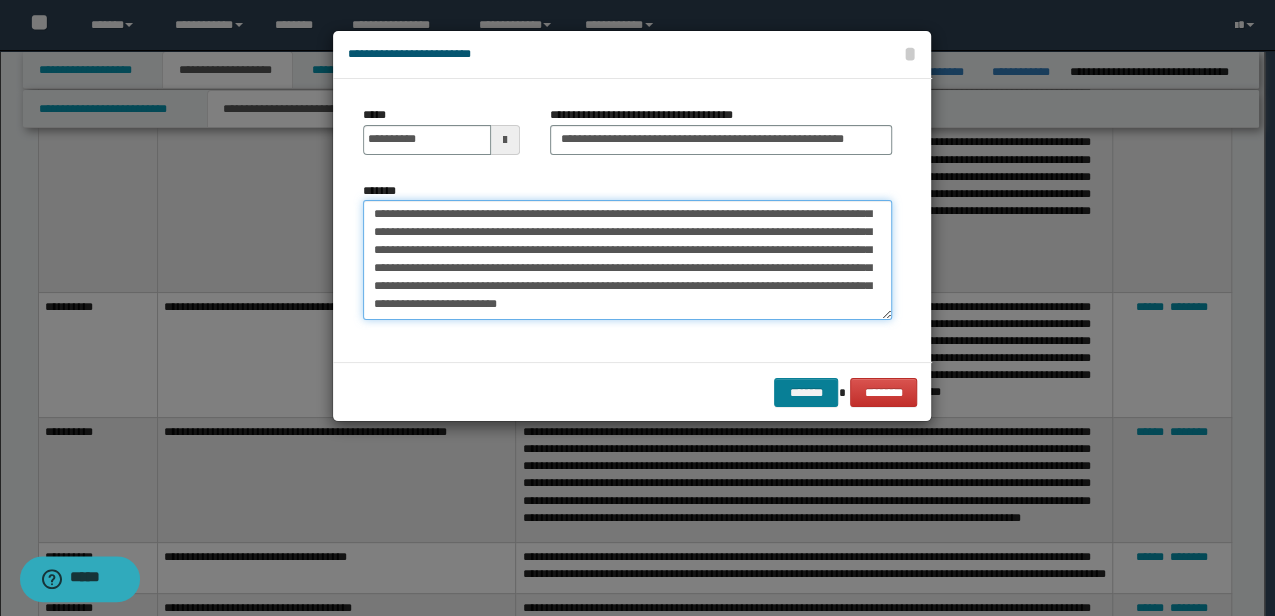 type on "**********" 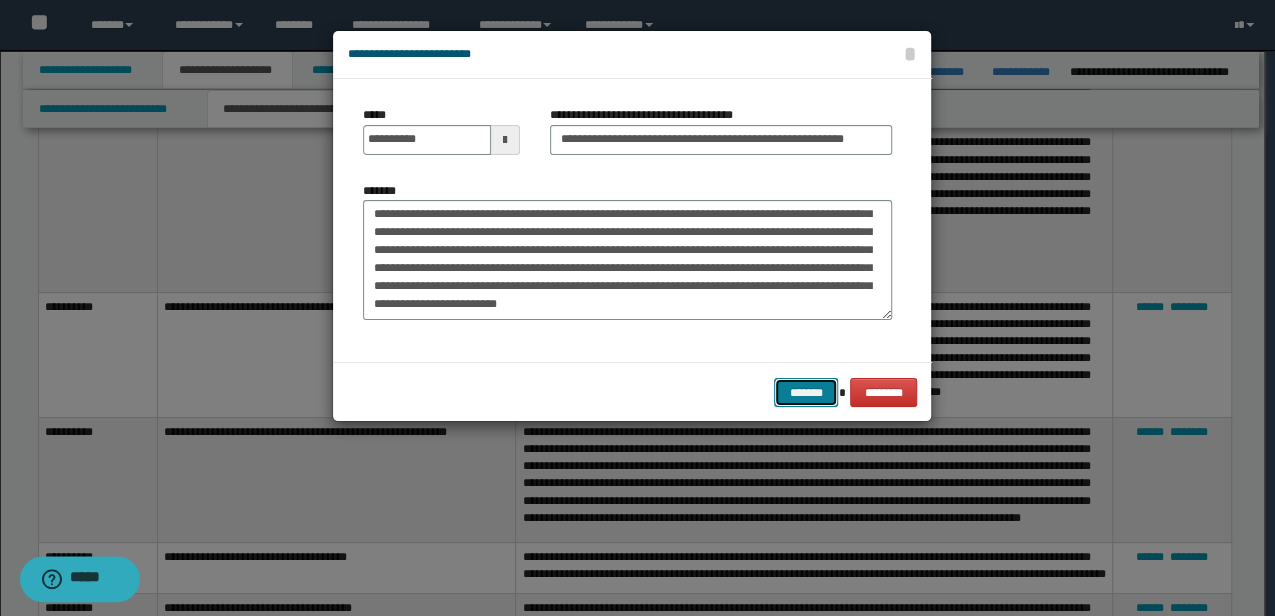 click on "*******" at bounding box center (806, 392) 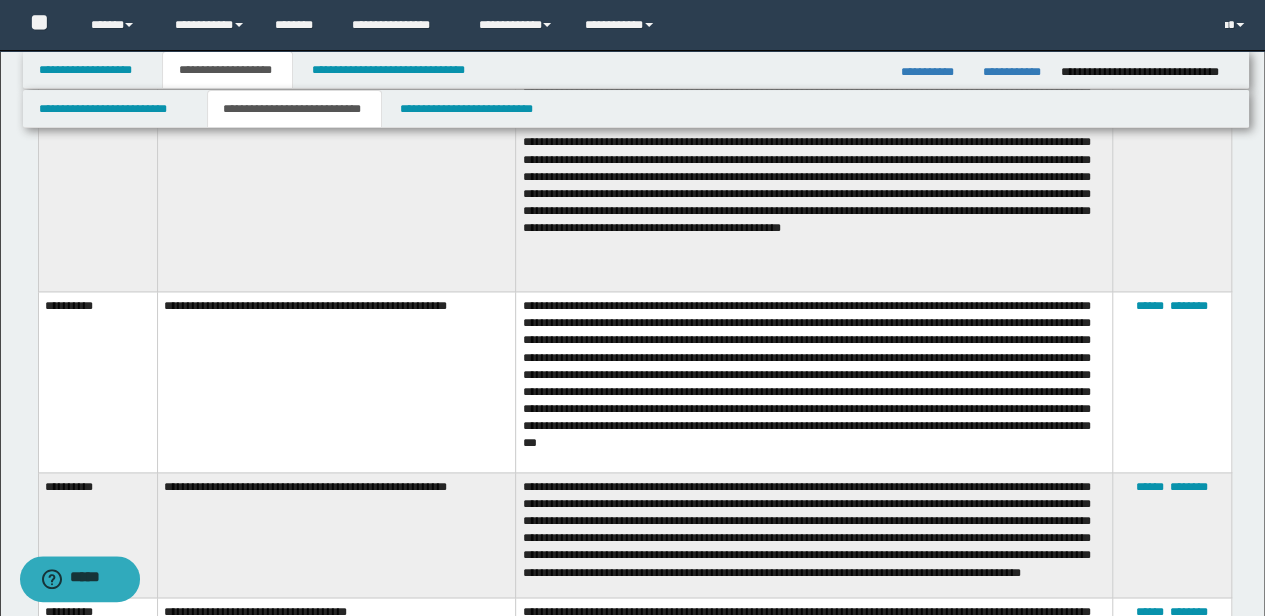 click on "**********" at bounding box center (814, 382) 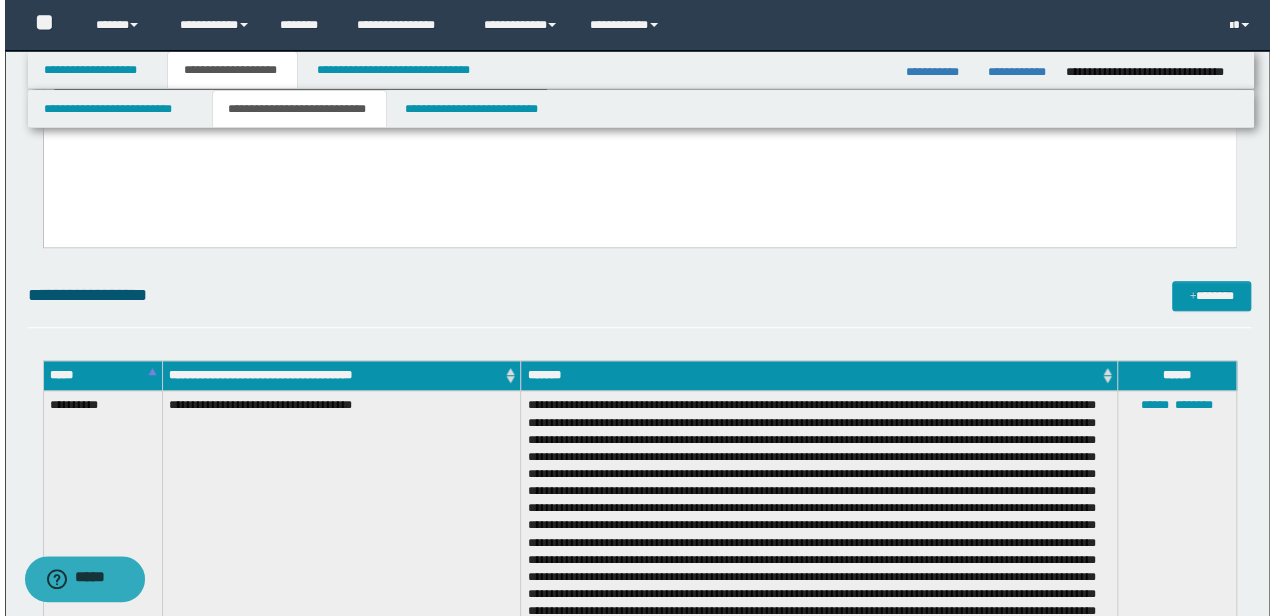 scroll, scrollTop: 524, scrollLeft: 0, axis: vertical 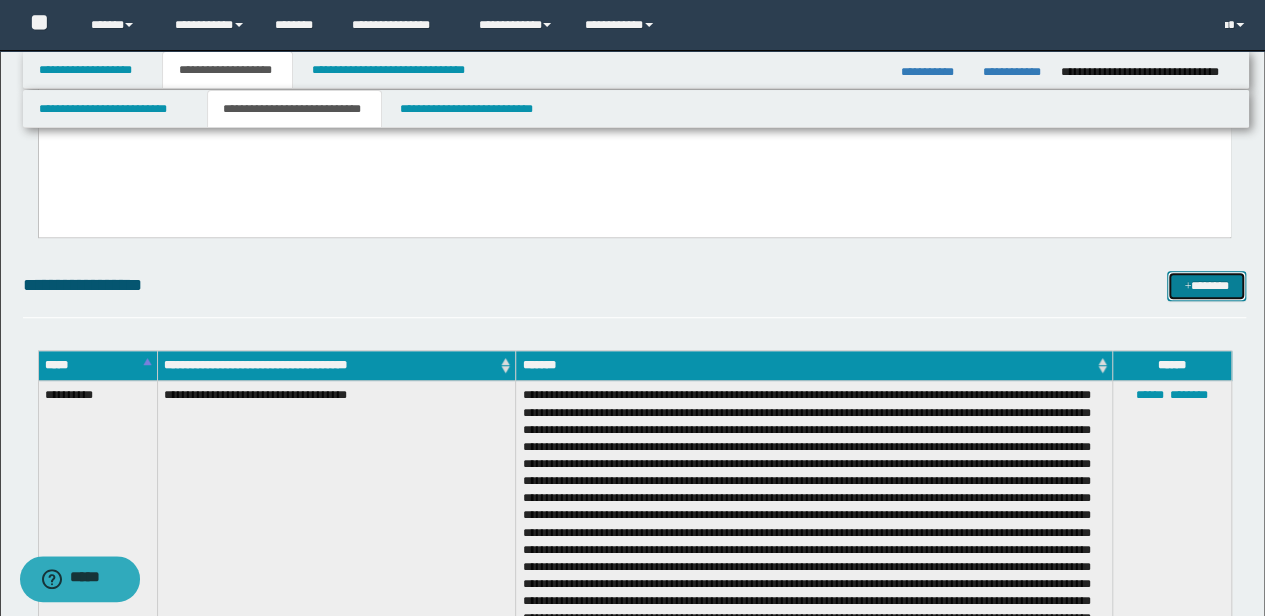 click on "*******" at bounding box center [1206, 285] 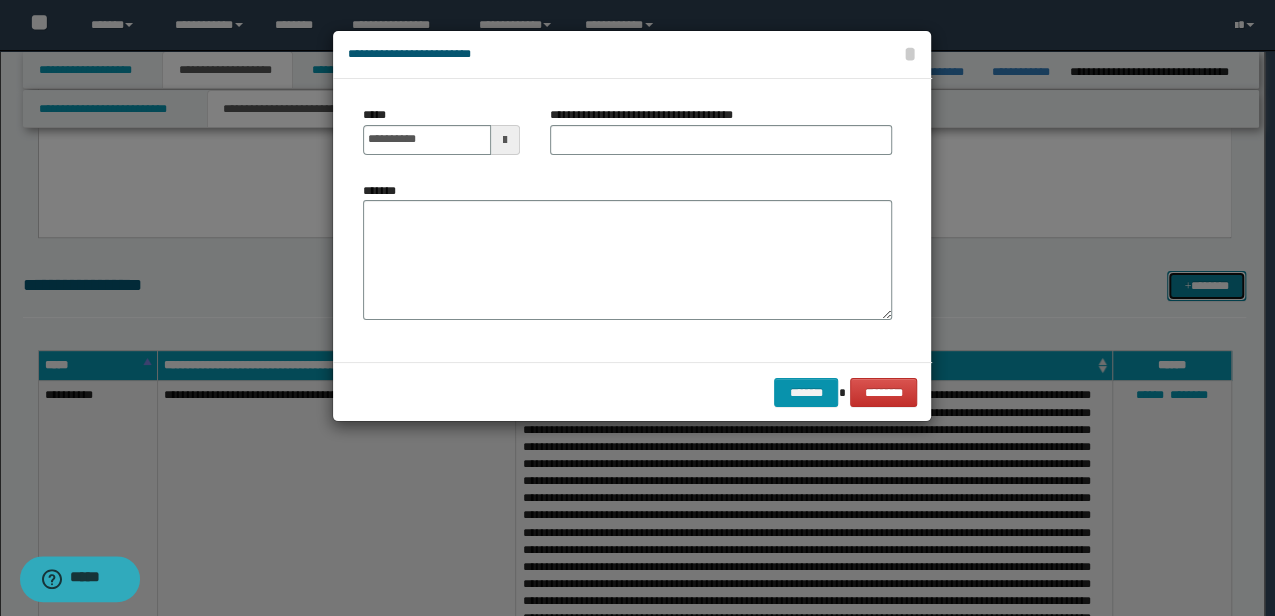 scroll, scrollTop: 0, scrollLeft: 0, axis: both 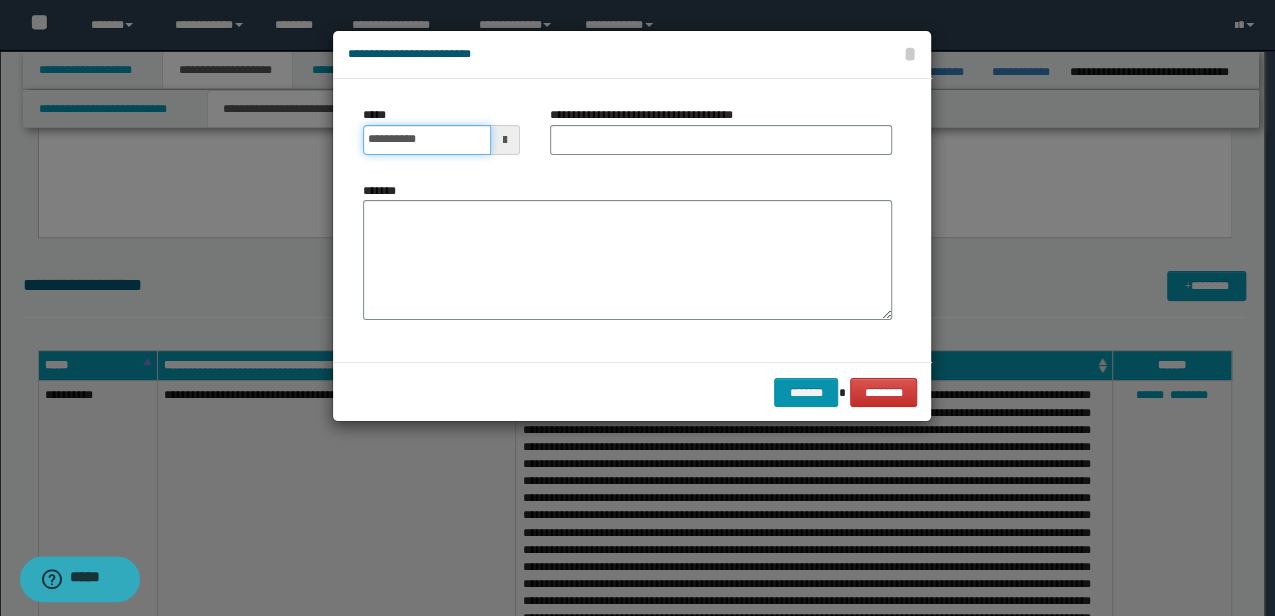 click on "**********" at bounding box center (426, 140) 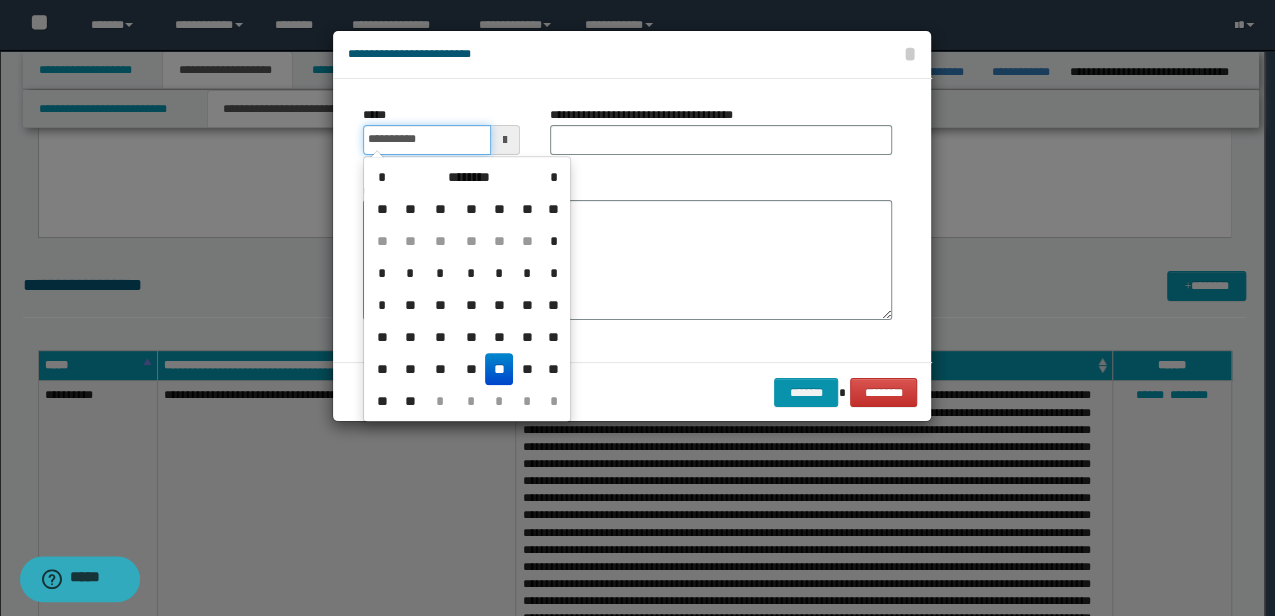 type on "**********" 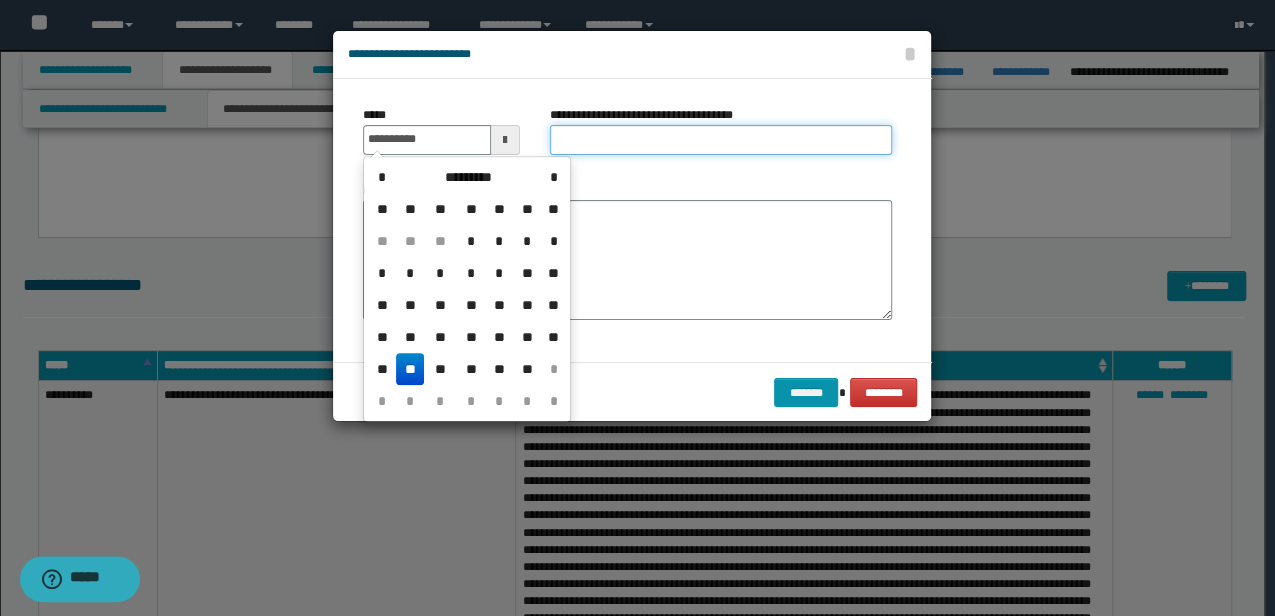 click on "**********" at bounding box center [721, 140] 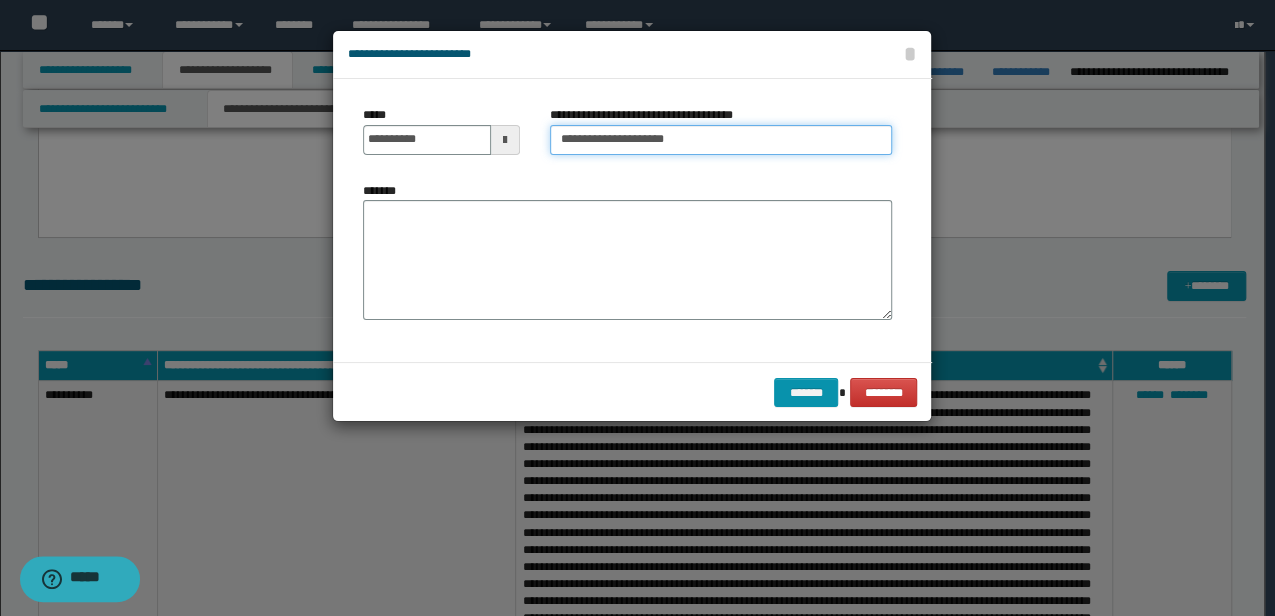 type on "**********" 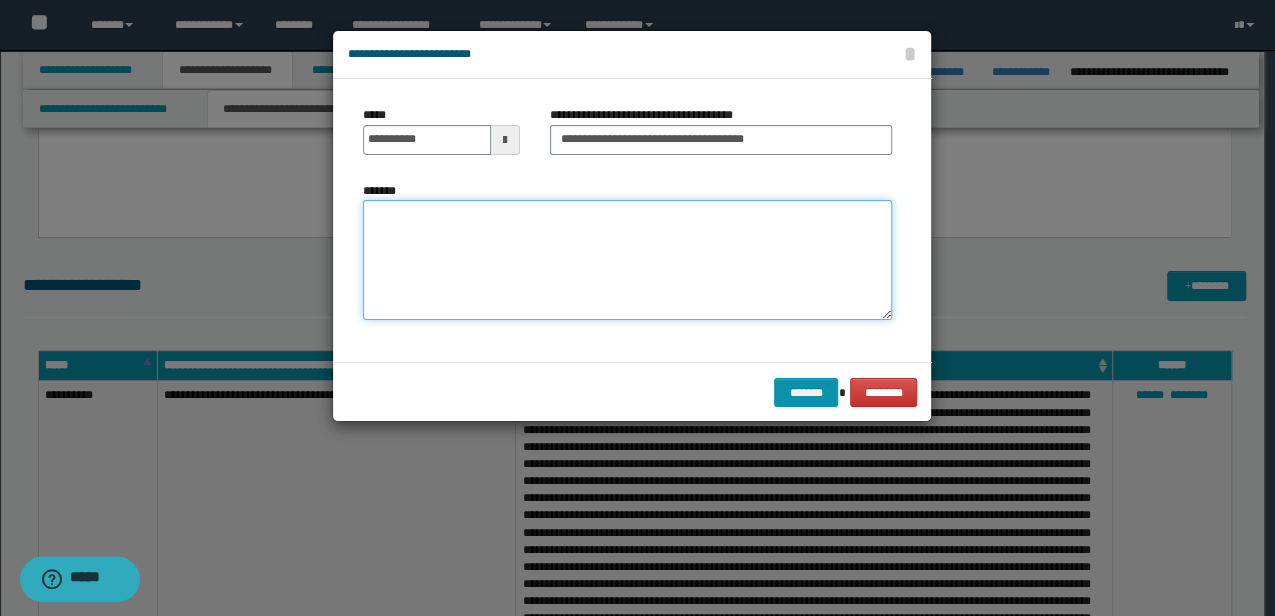 click on "*******" at bounding box center (627, 259) 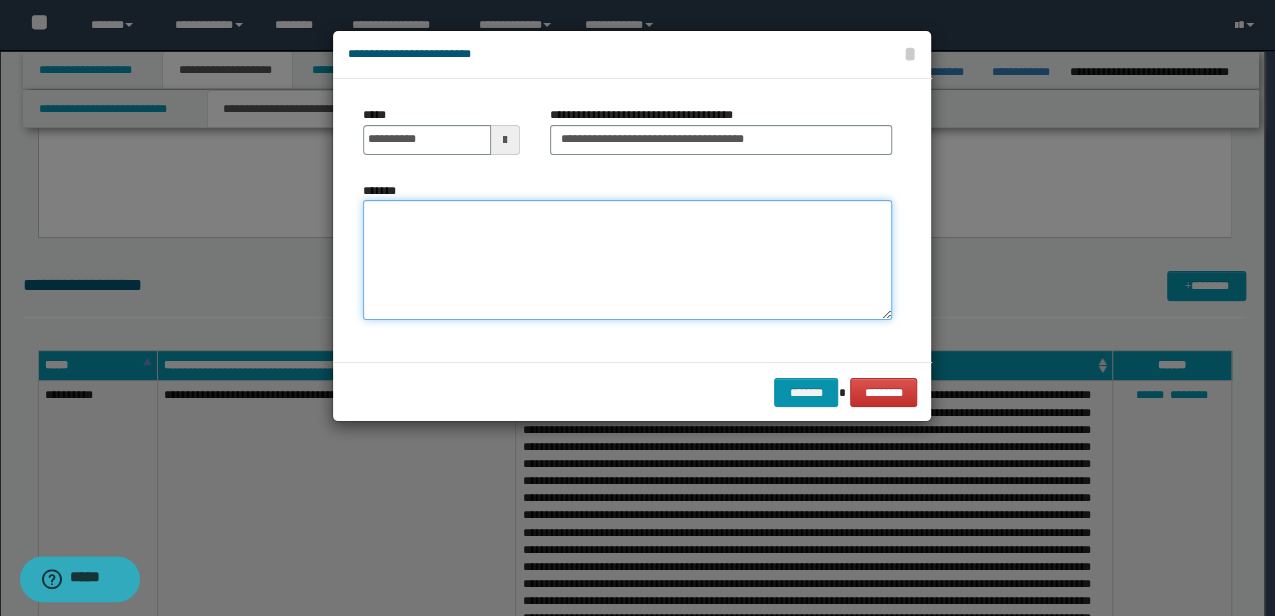 paste on "**********" 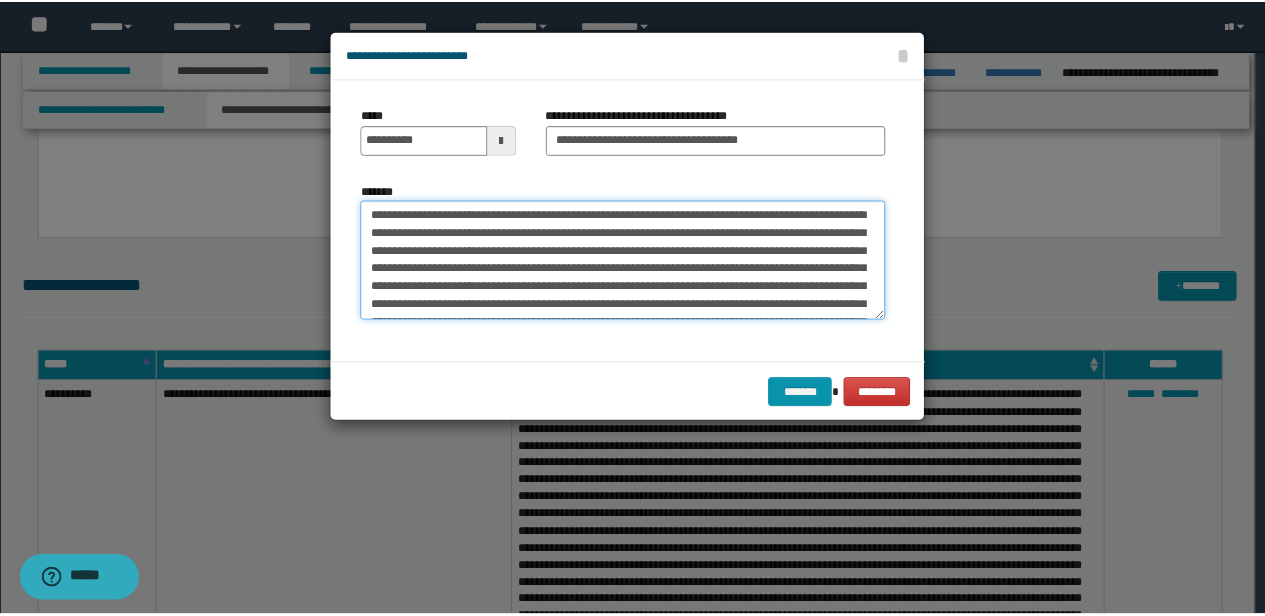 scroll, scrollTop: 408, scrollLeft: 0, axis: vertical 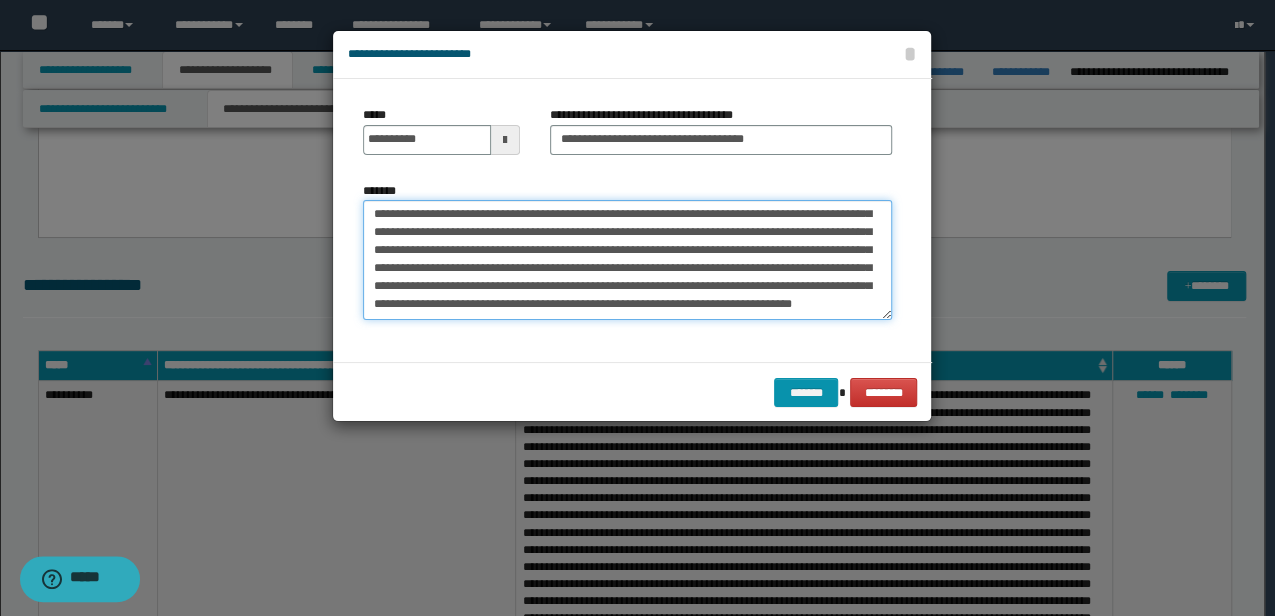 type on "**********" 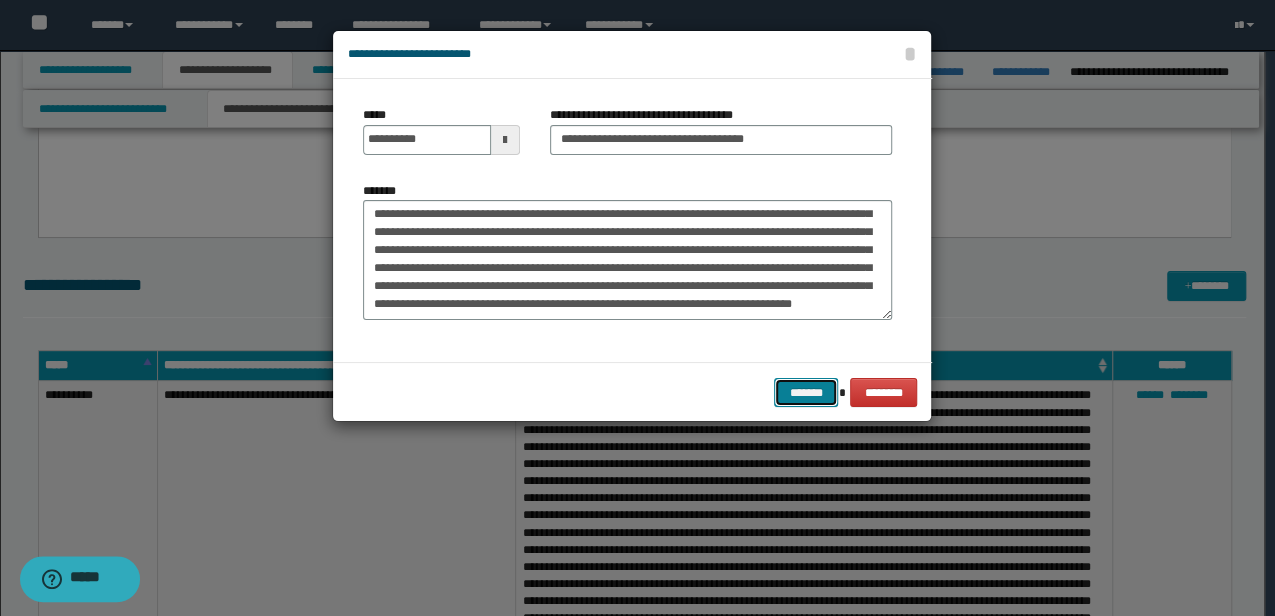 type 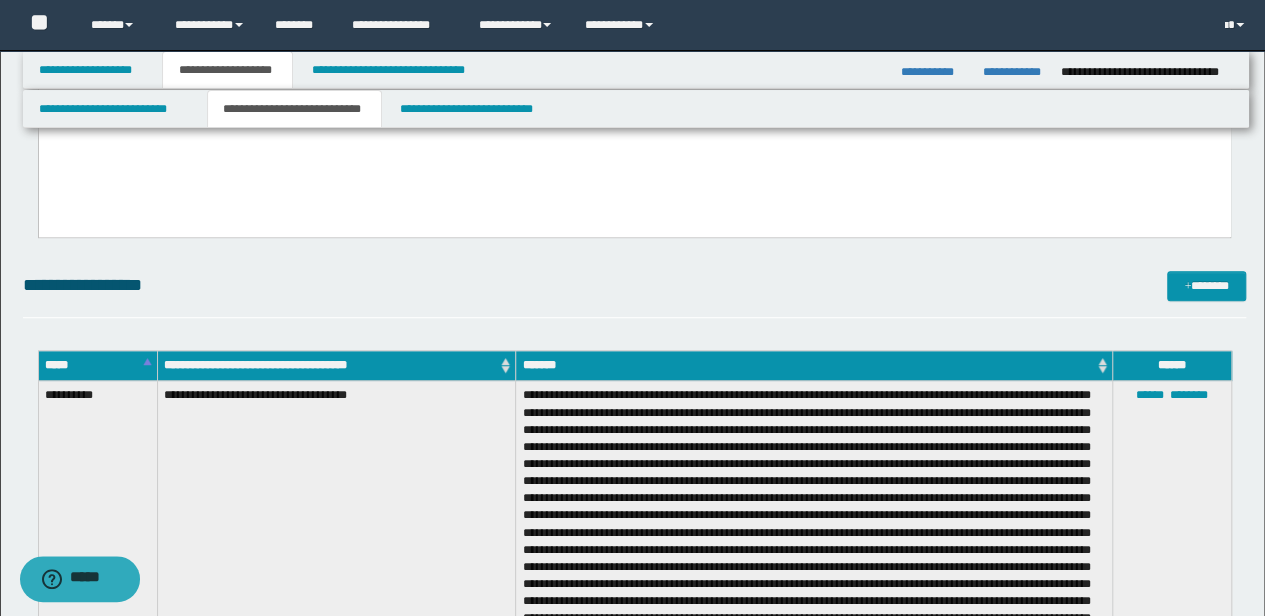 click at bounding box center [814, 703] 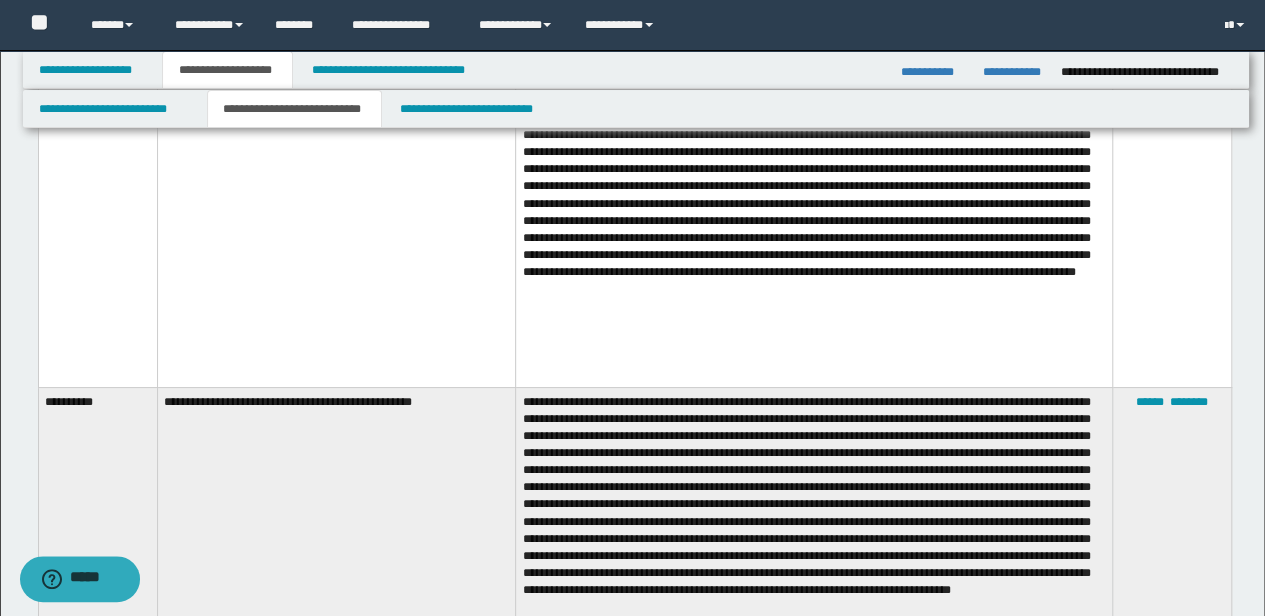 scroll, scrollTop: 4794, scrollLeft: 0, axis: vertical 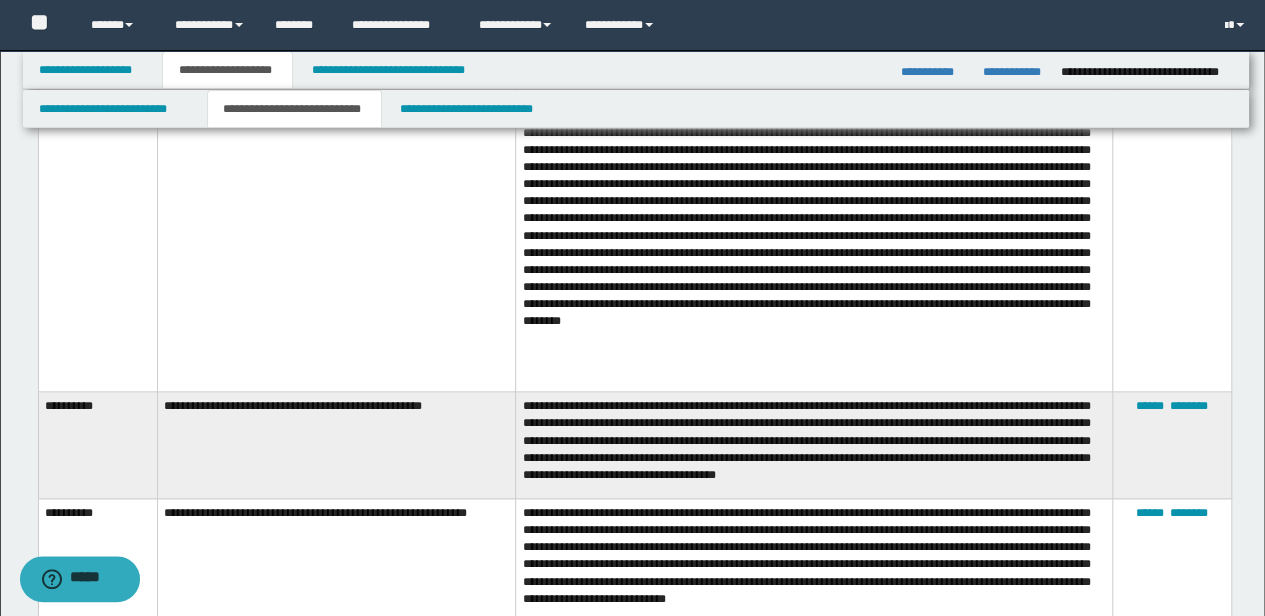 click at bounding box center [814, 23] 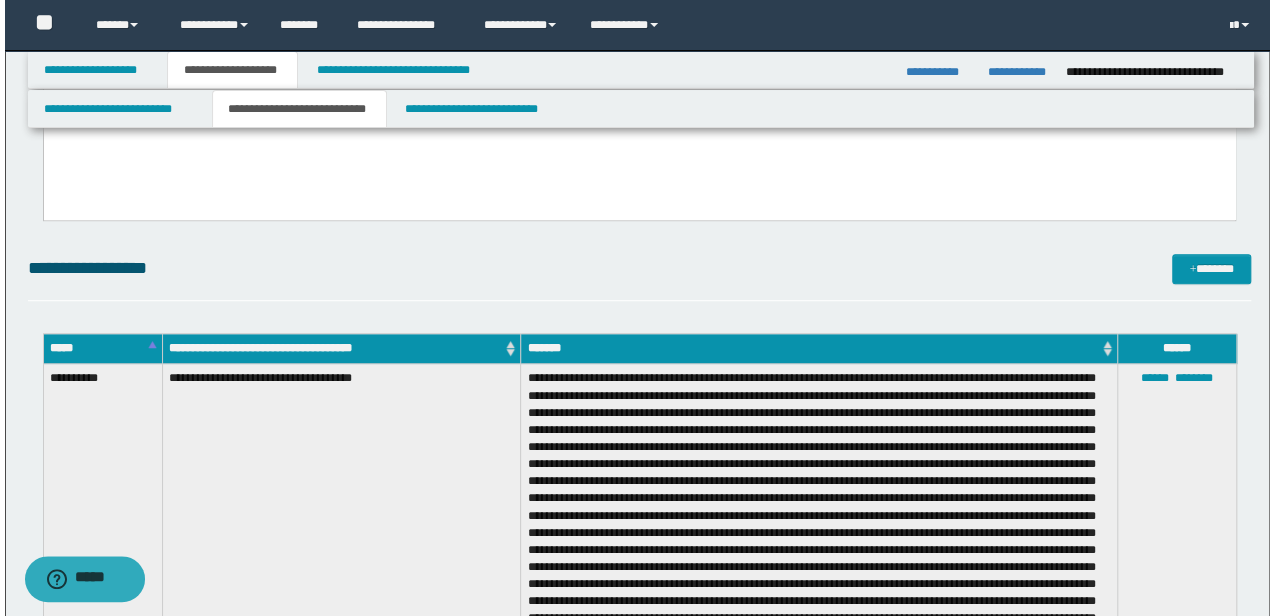 scroll, scrollTop: 527, scrollLeft: 0, axis: vertical 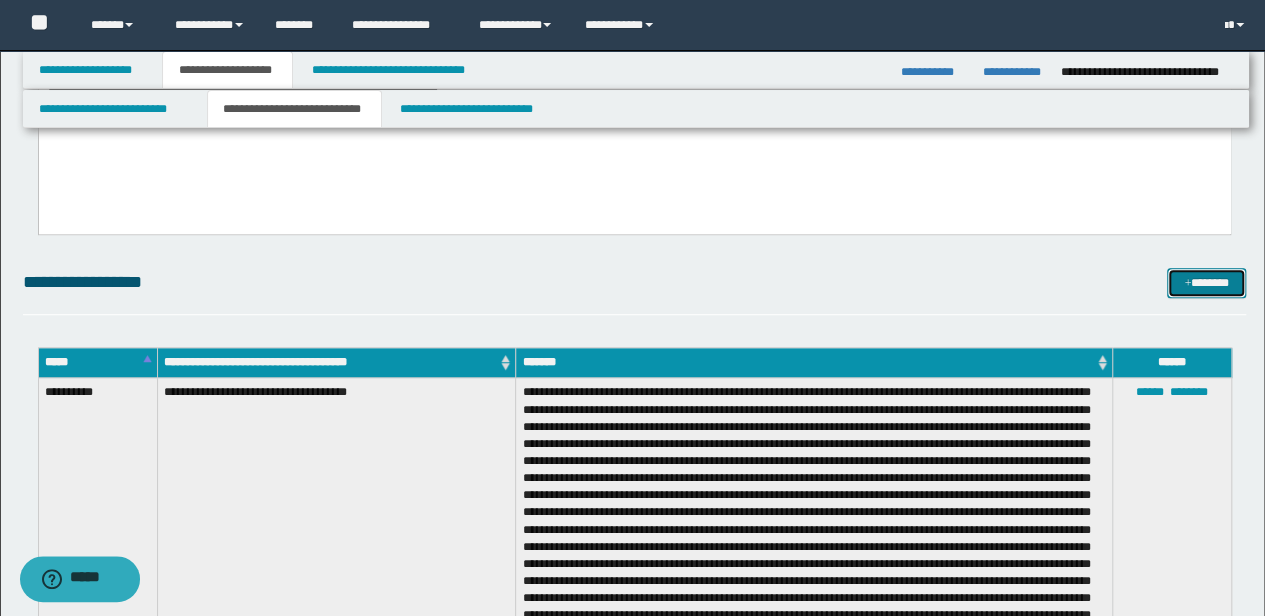 click on "*******" at bounding box center [1206, 282] 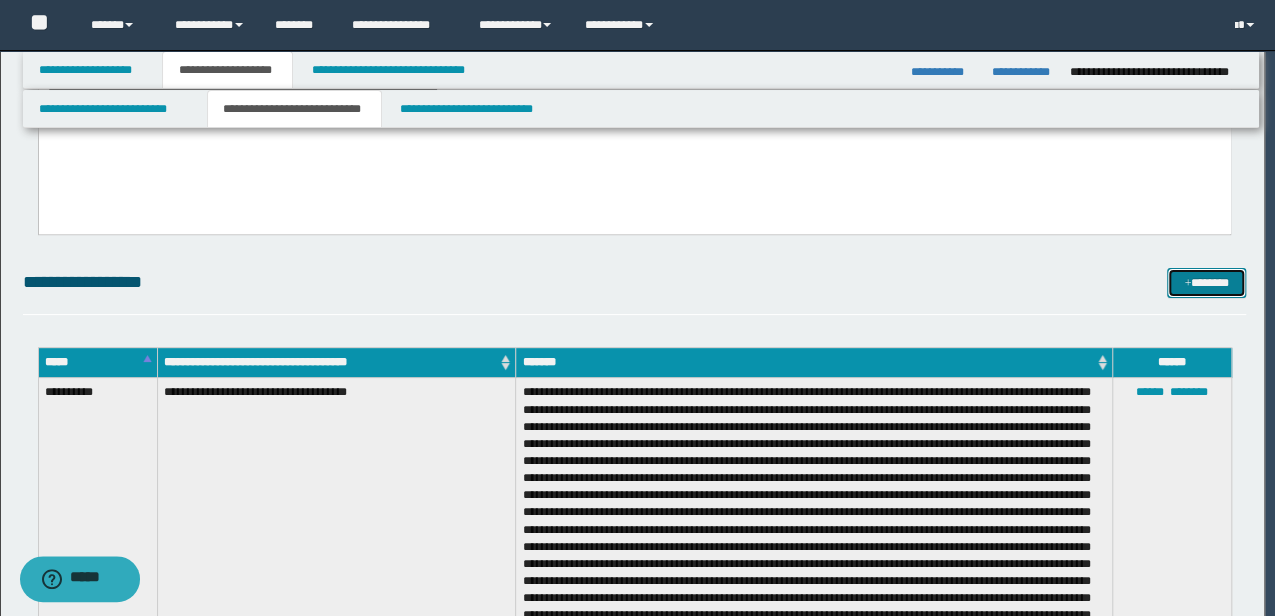 scroll, scrollTop: 0, scrollLeft: 0, axis: both 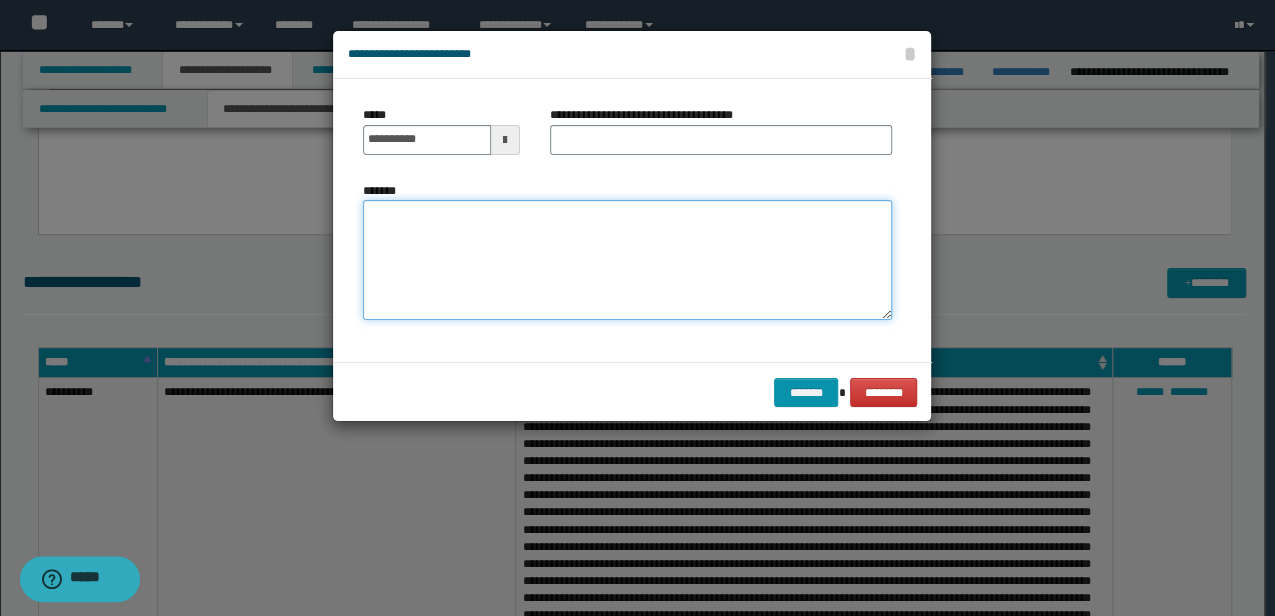 click on "*******" at bounding box center (627, 259) 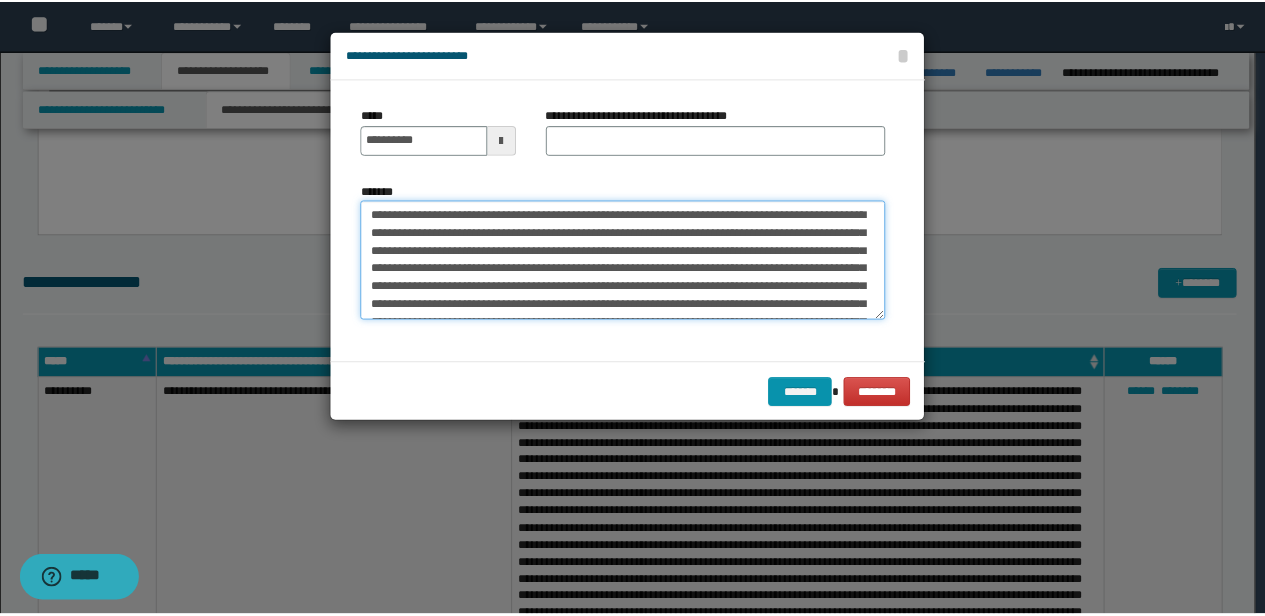 scroll, scrollTop: 48, scrollLeft: 0, axis: vertical 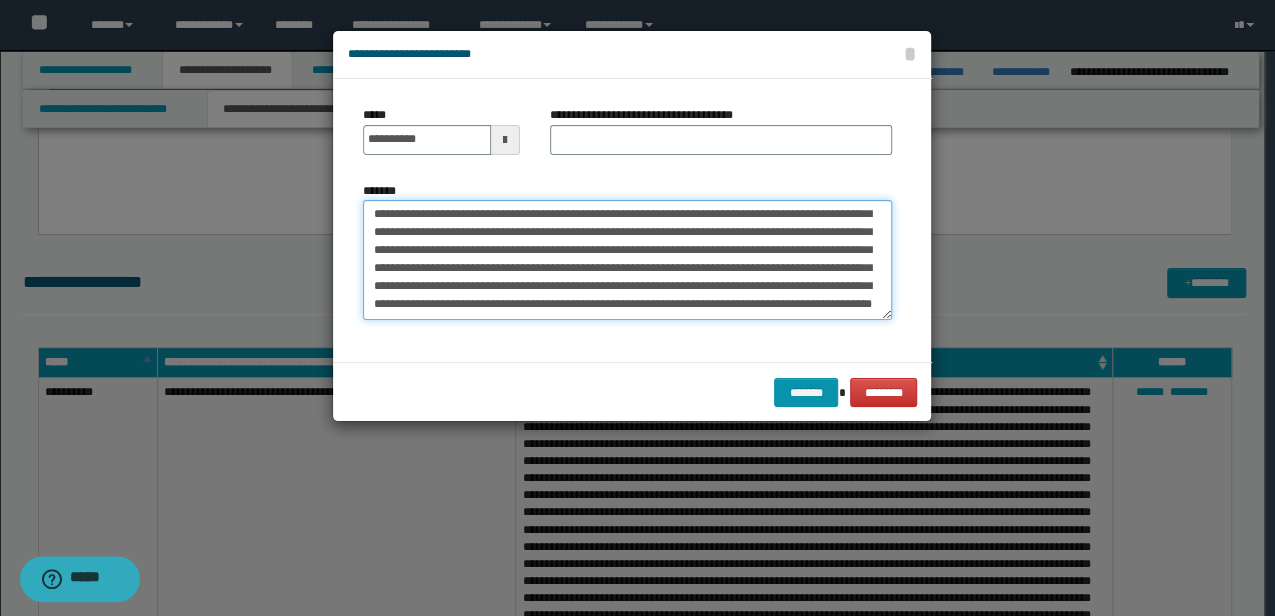type on "**********" 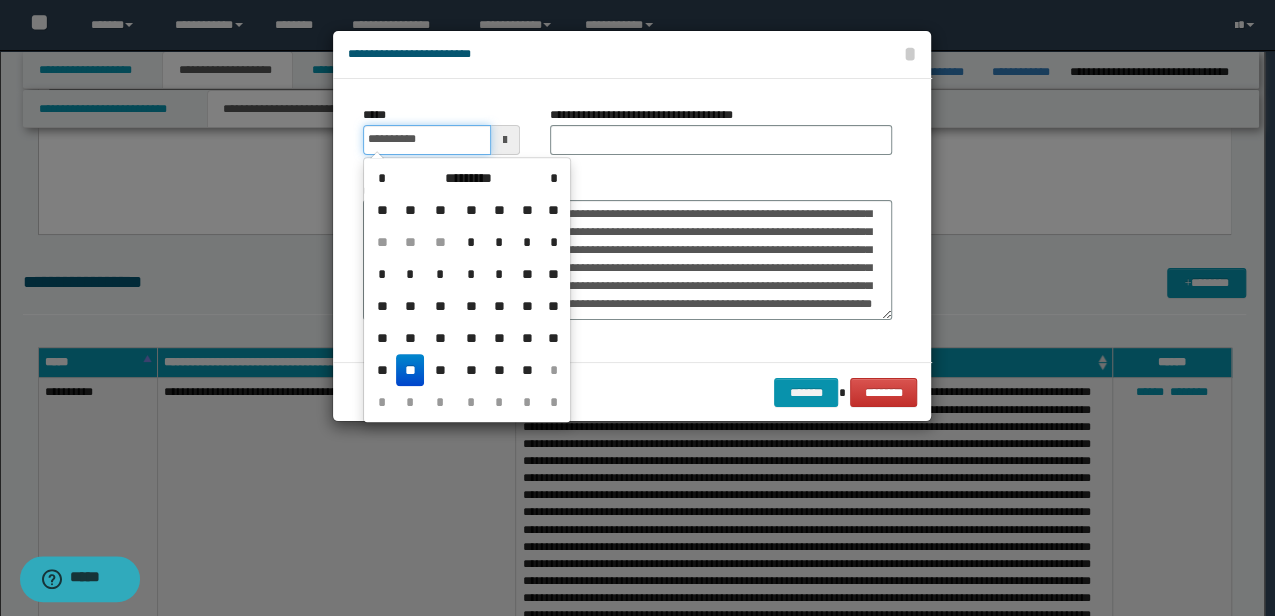 click on "**********" at bounding box center (426, 140) 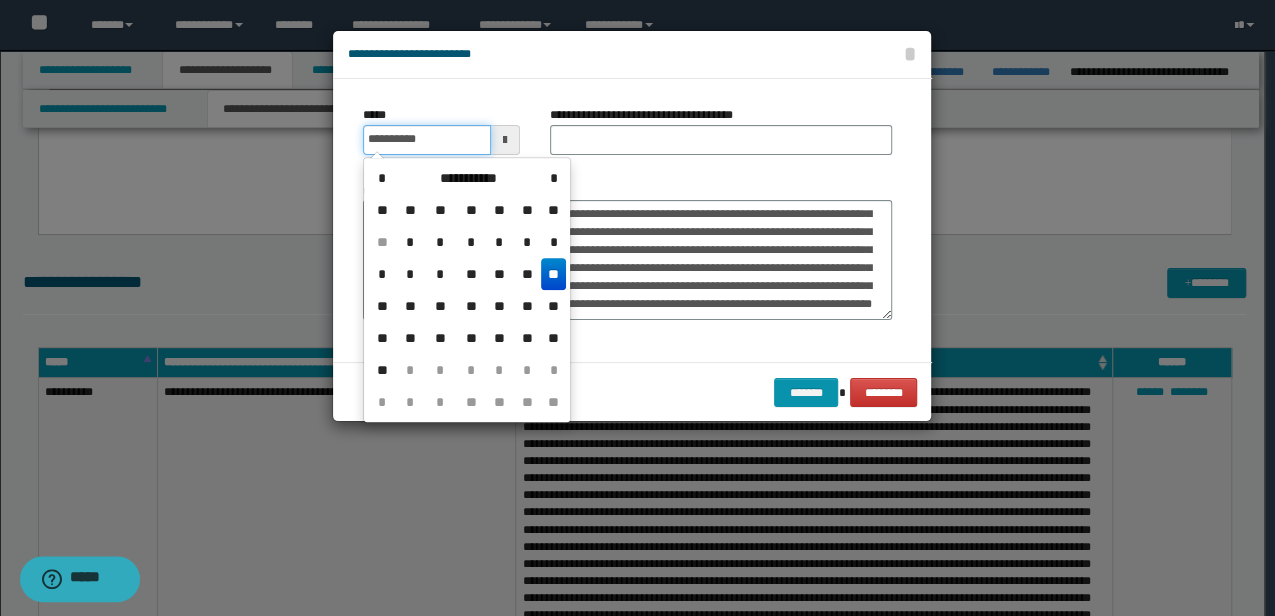 type on "**********" 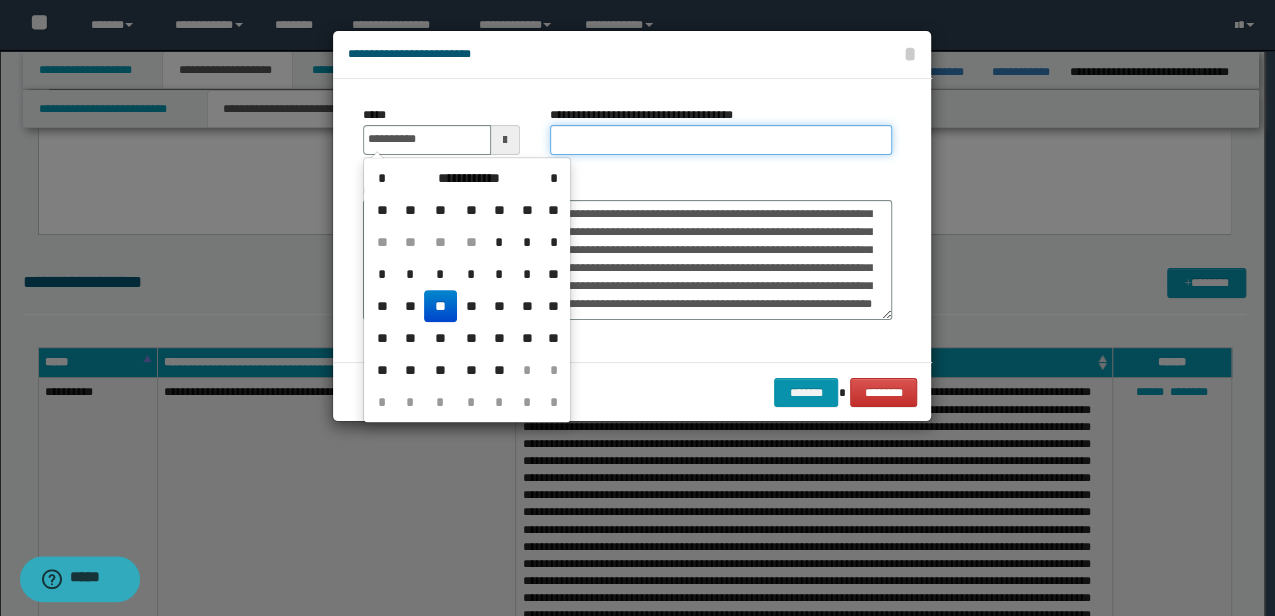 click on "**********" at bounding box center [721, 140] 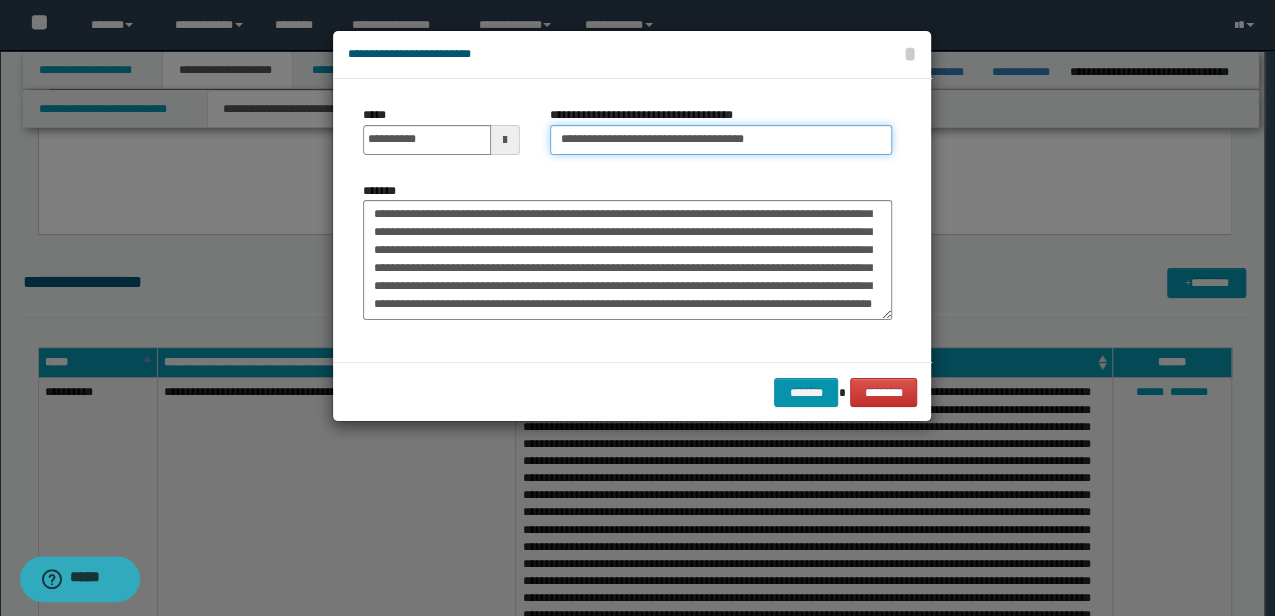 drag, startPoint x: 750, startPoint y: 133, endPoint x: 602, endPoint y: 129, distance: 148.05405 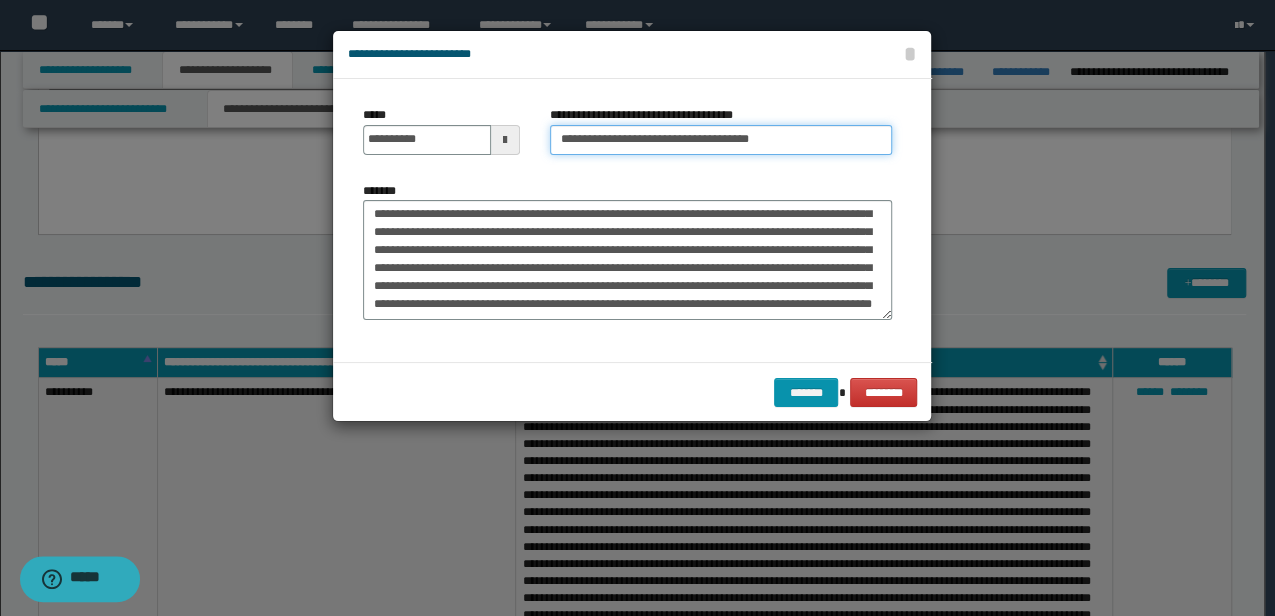 type on "**********" 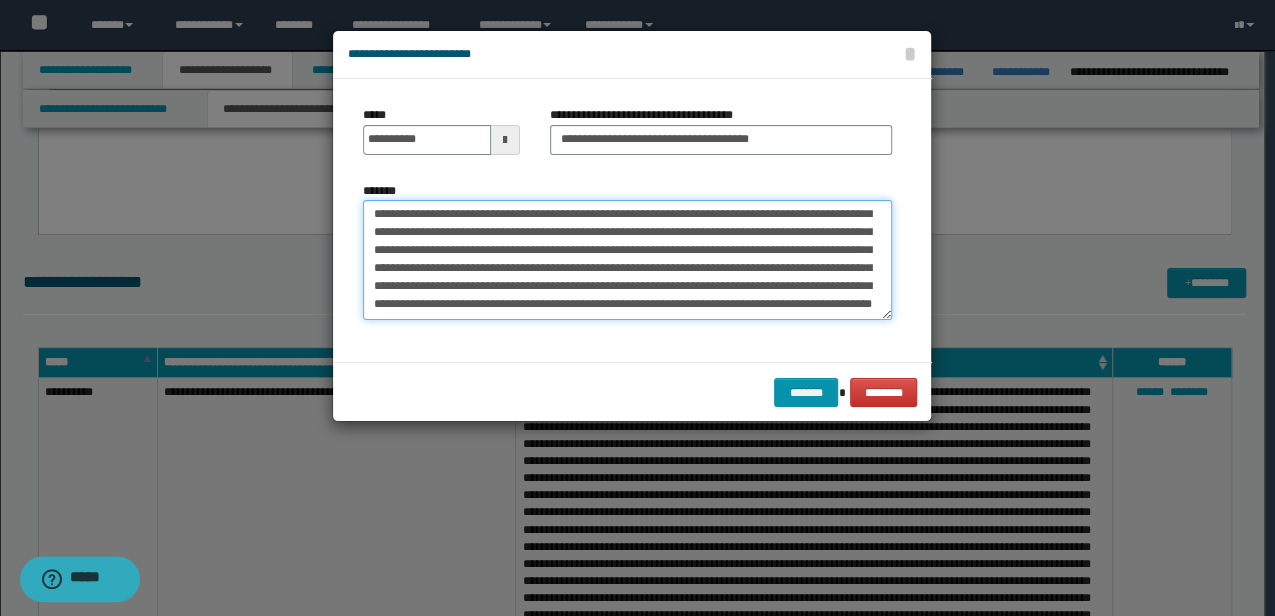 click on "**********" at bounding box center [627, 259] 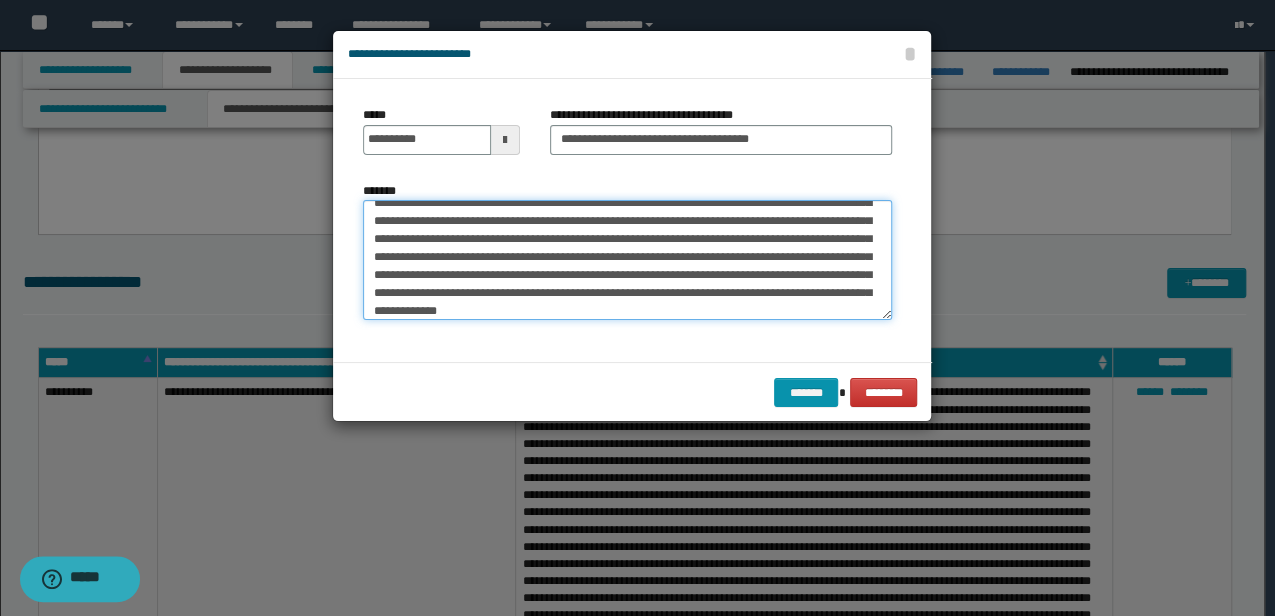 click on "**********" at bounding box center [627, 259] 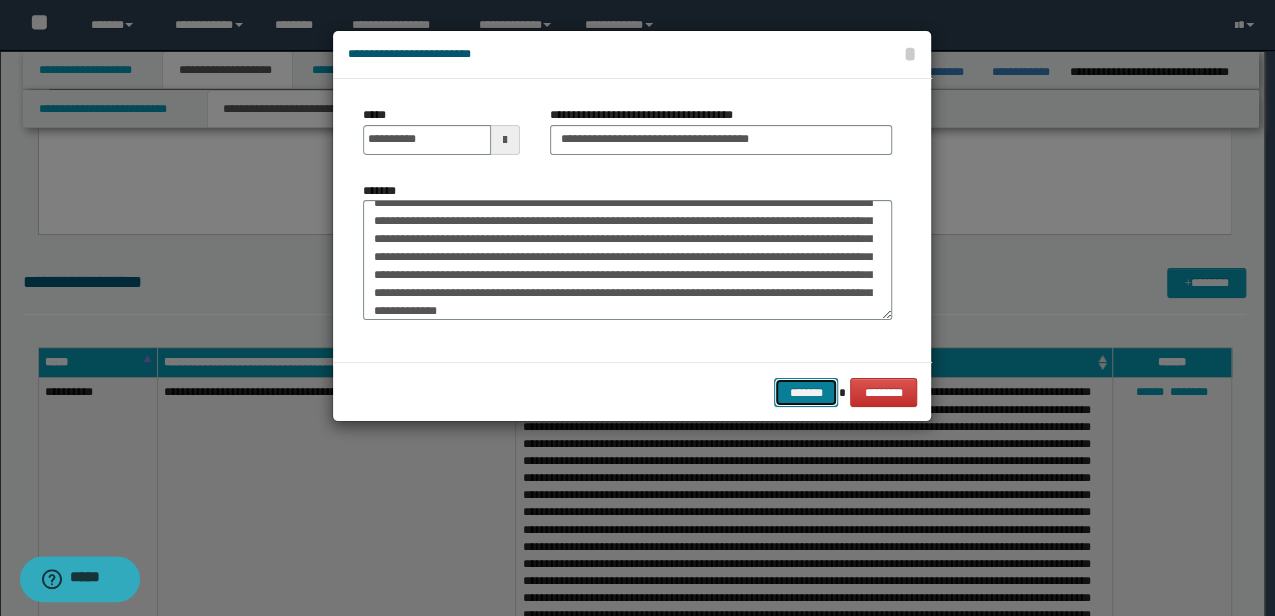 click on "*******" at bounding box center [806, 392] 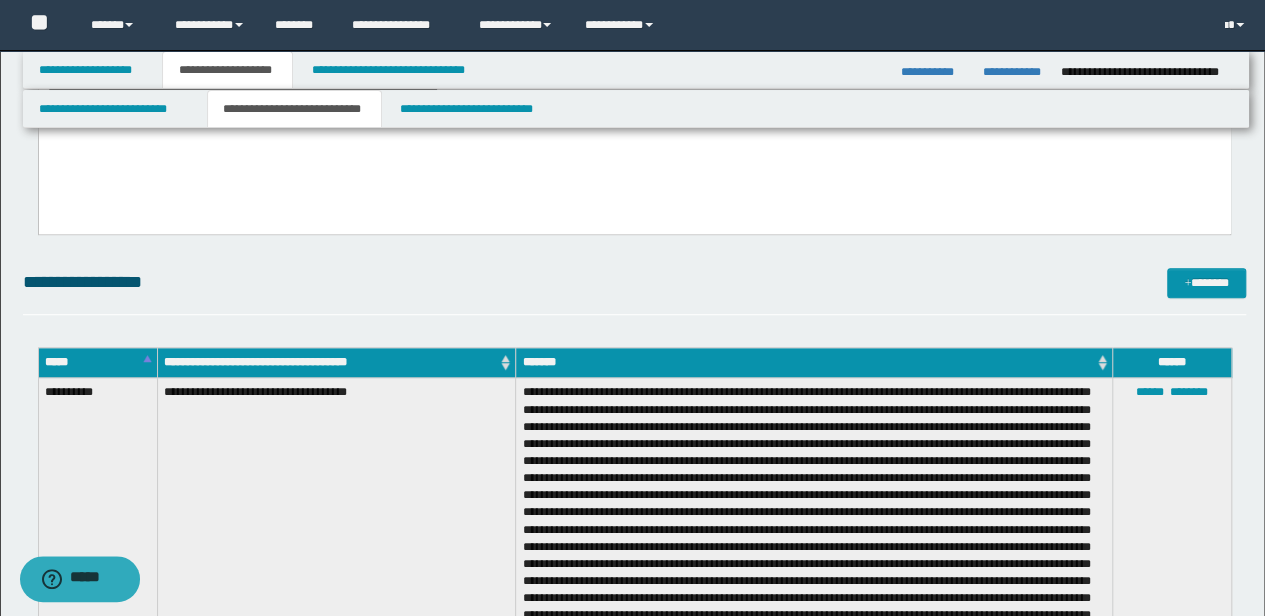 scroll, scrollTop: 2759, scrollLeft: 0, axis: vertical 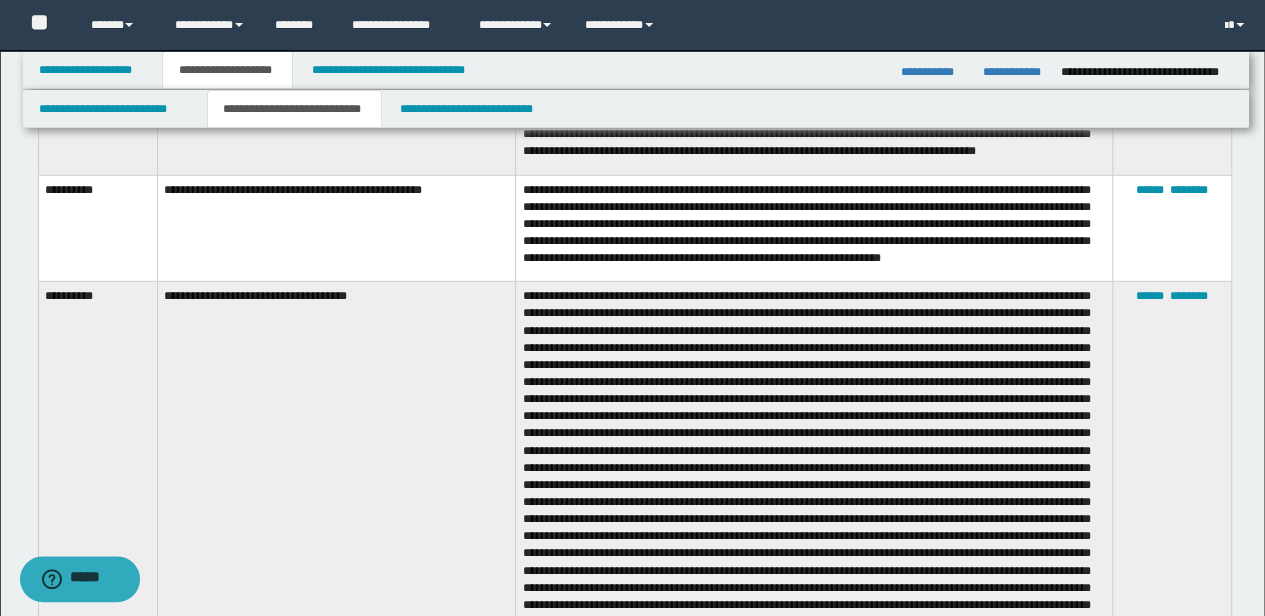 click on "**********" at bounding box center [336, 228] 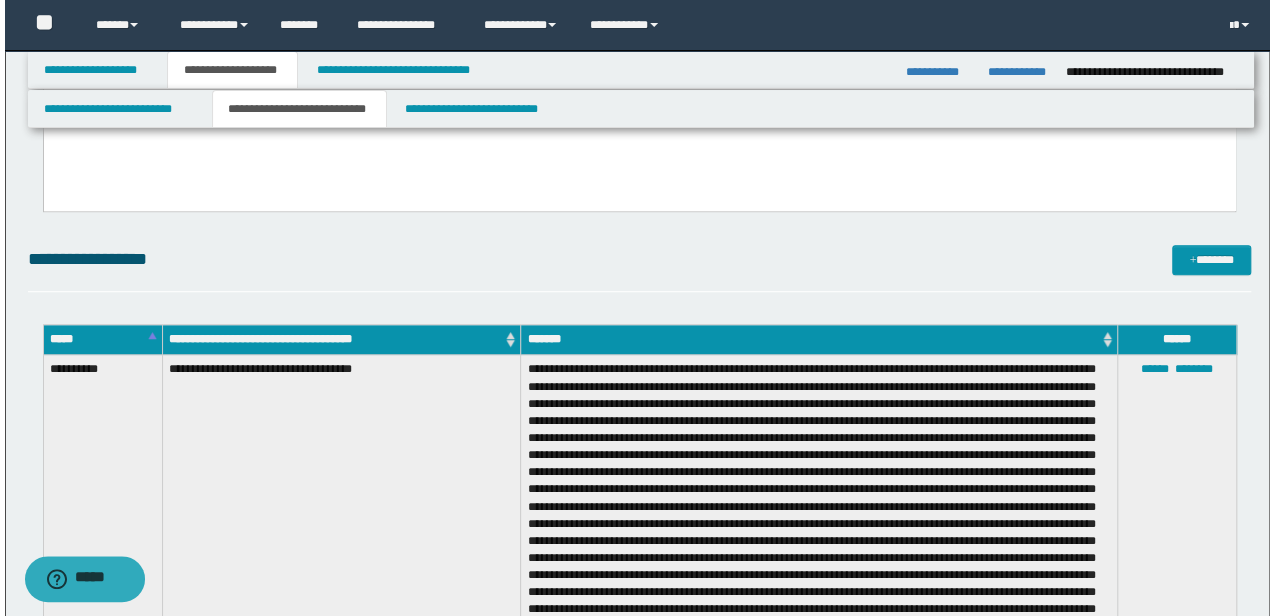 scroll, scrollTop: 559, scrollLeft: 0, axis: vertical 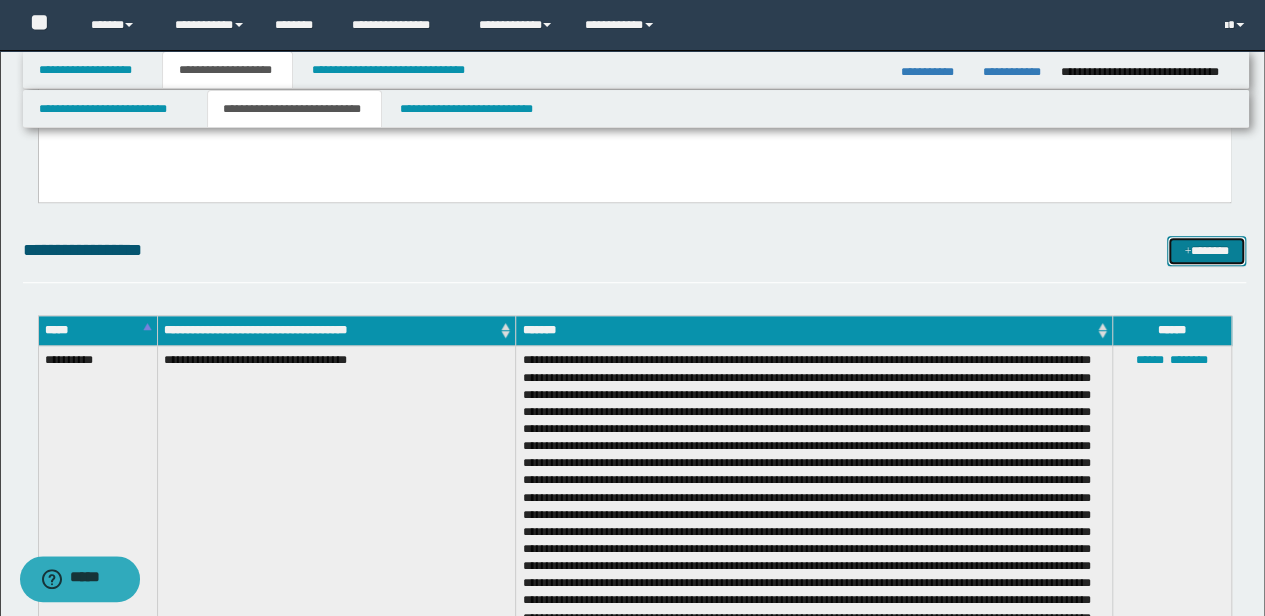 click at bounding box center [1187, 252] 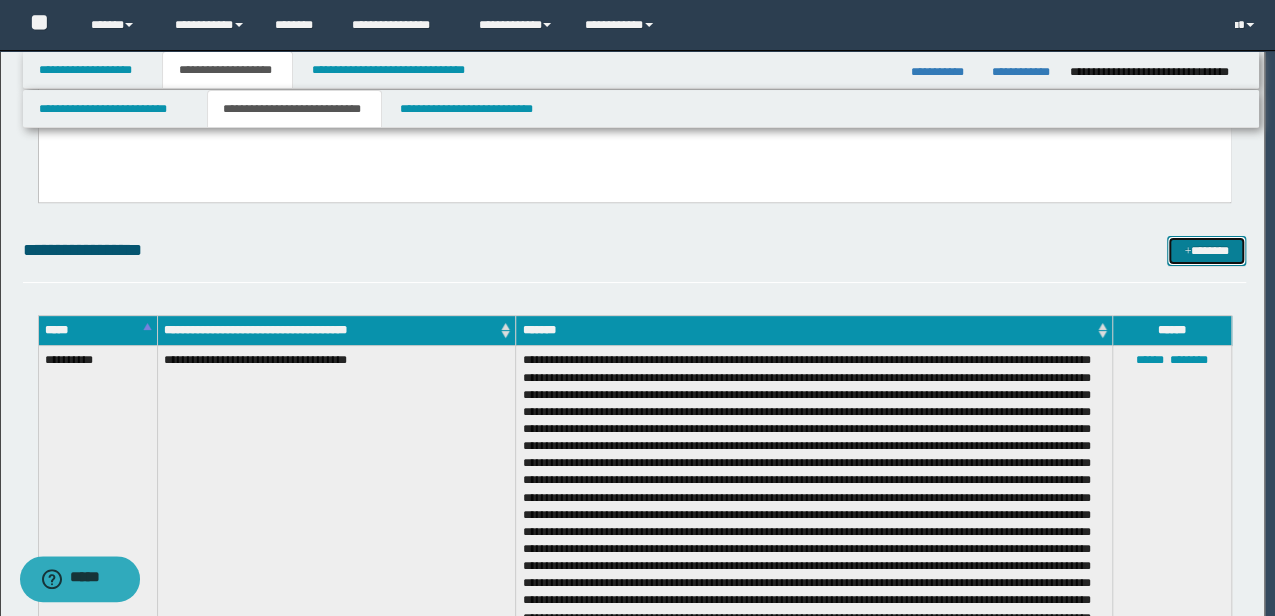 scroll, scrollTop: 0, scrollLeft: 0, axis: both 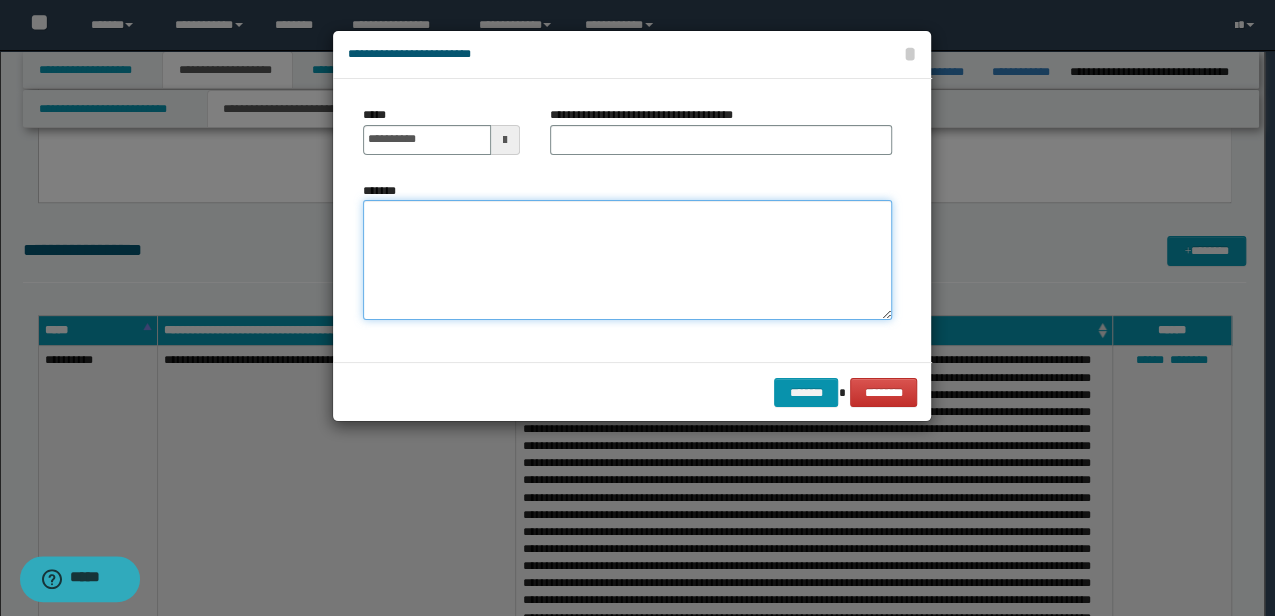 click on "*******" at bounding box center [627, 259] 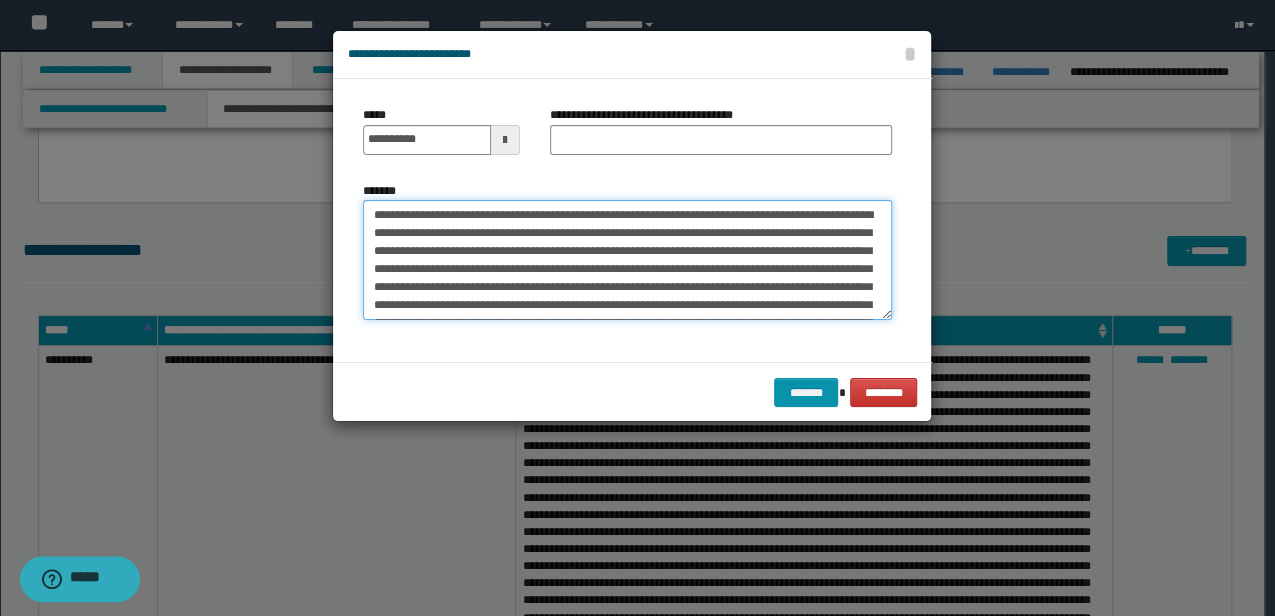 scroll, scrollTop: 336, scrollLeft: 0, axis: vertical 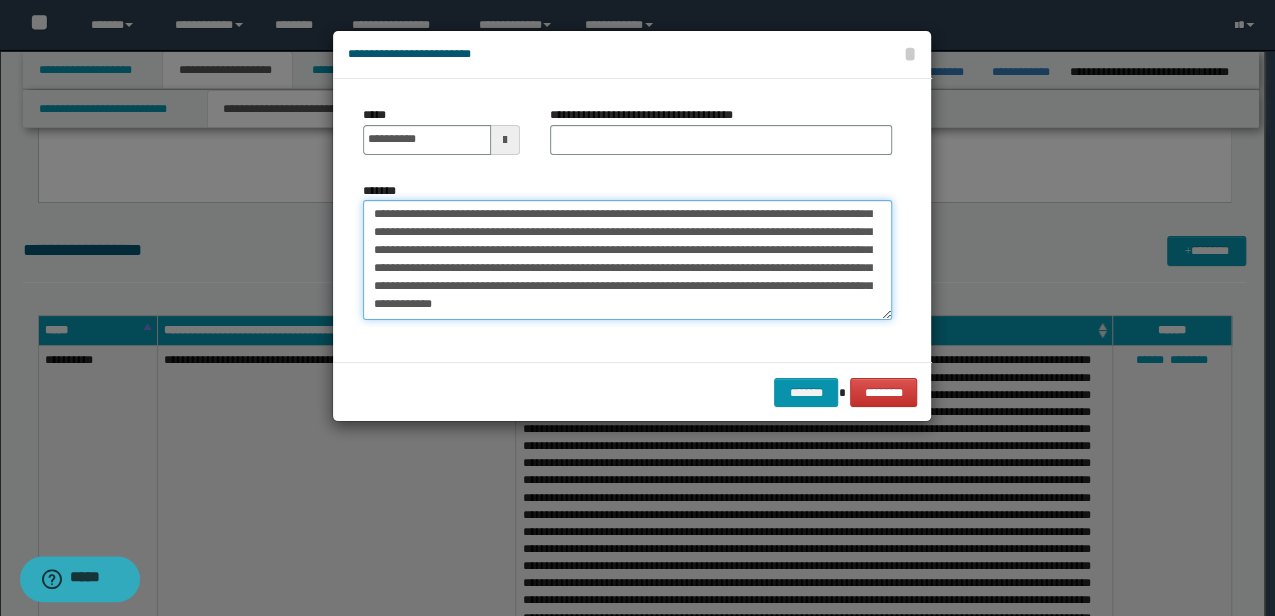 drag, startPoint x: 530, startPoint y: 314, endPoint x: 454, endPoint y: 310, distance: 76.105194 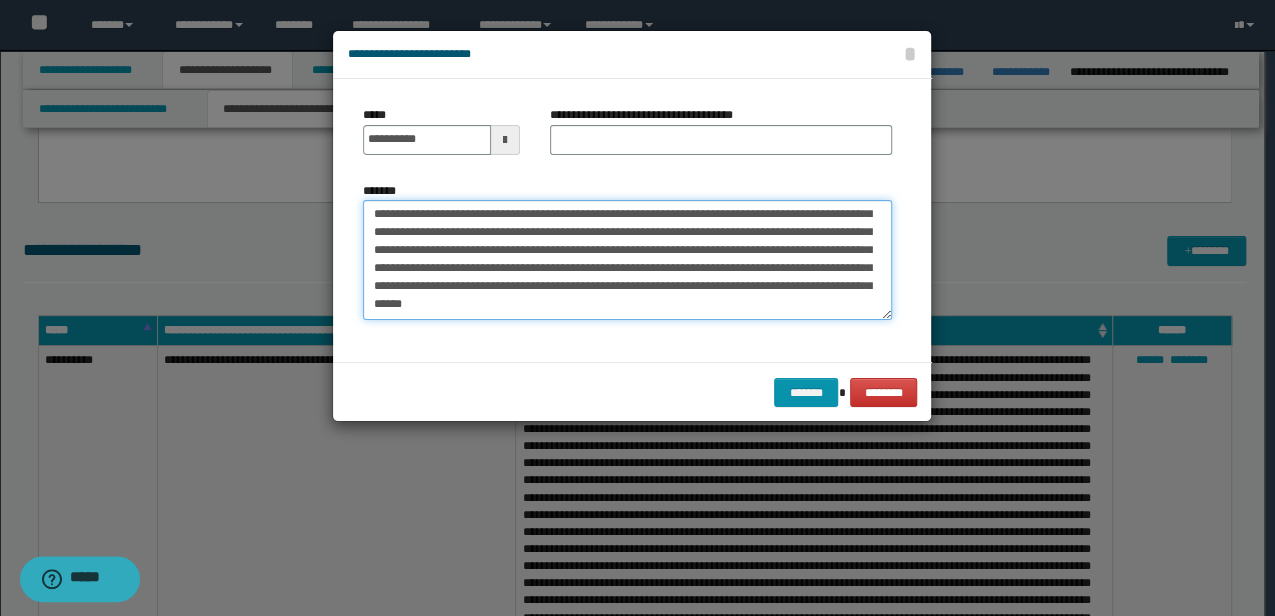 type on "**********" 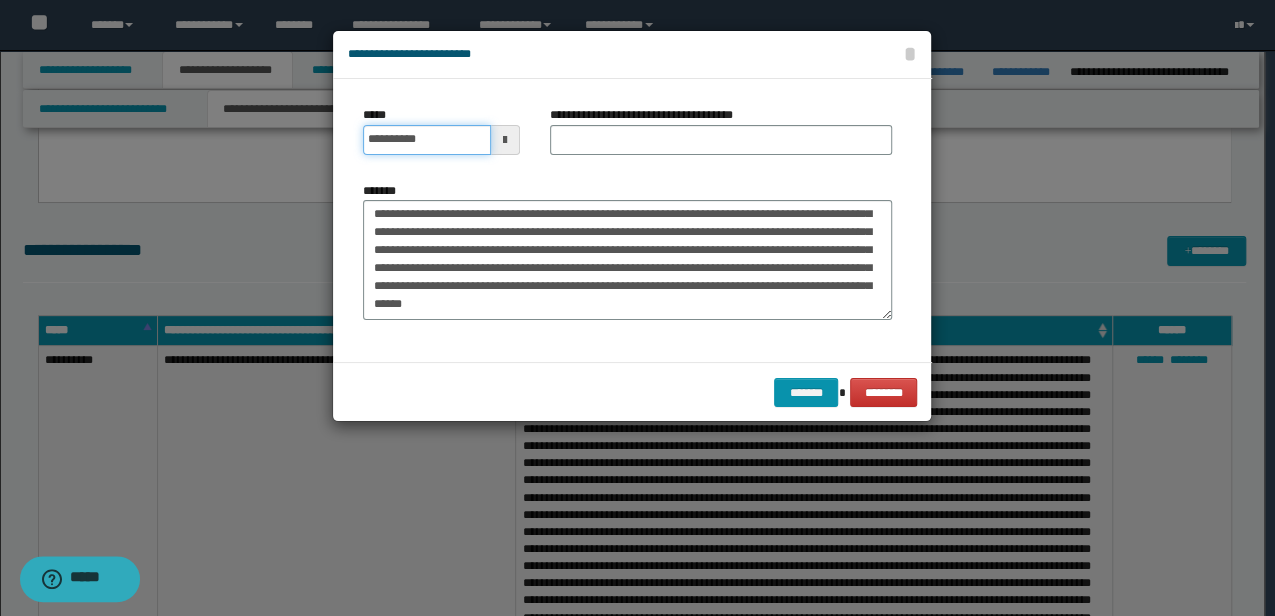 click on "**********" at bounding box center (426, 140) 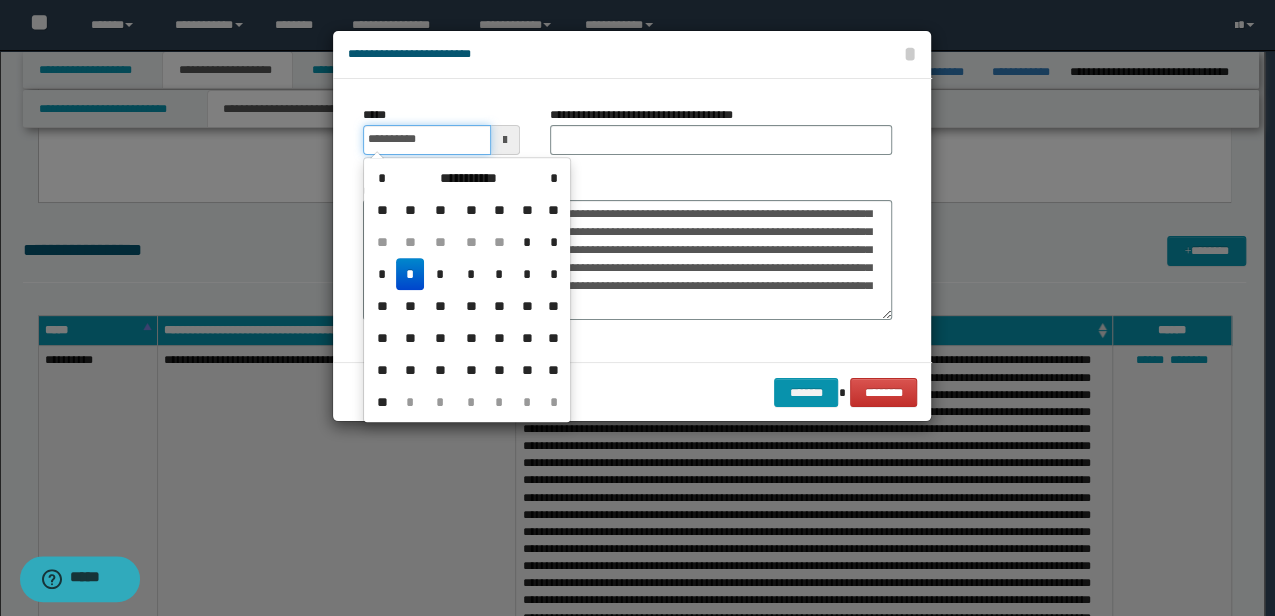 type on "**********" 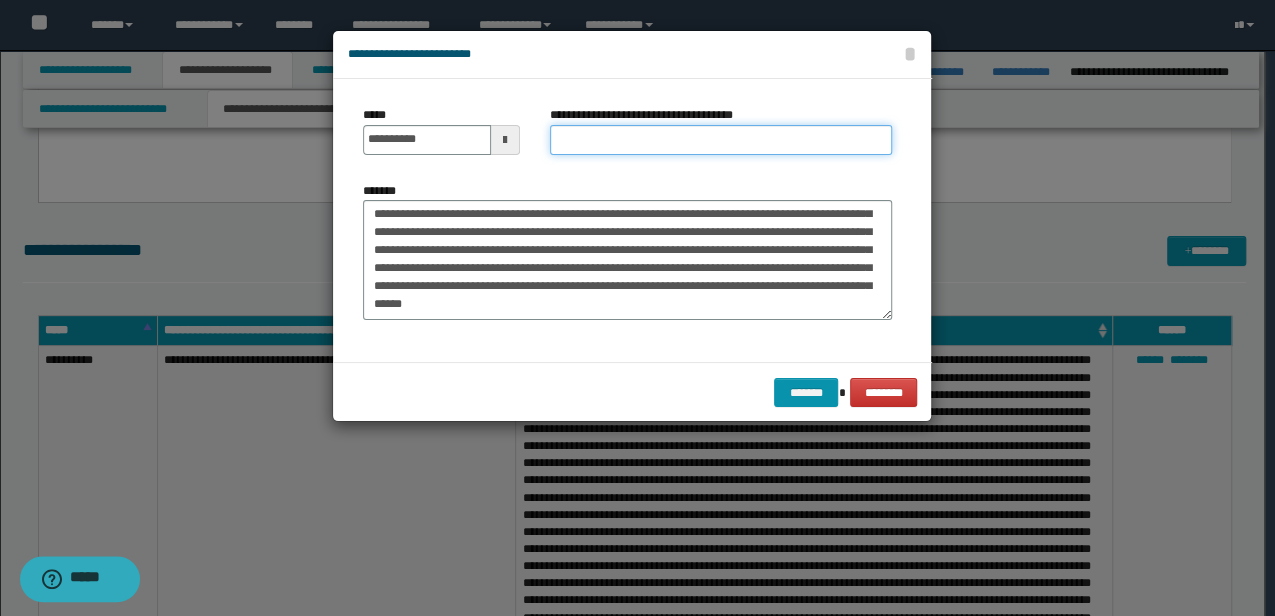 click on "**********" at bounding box center (721, 140) 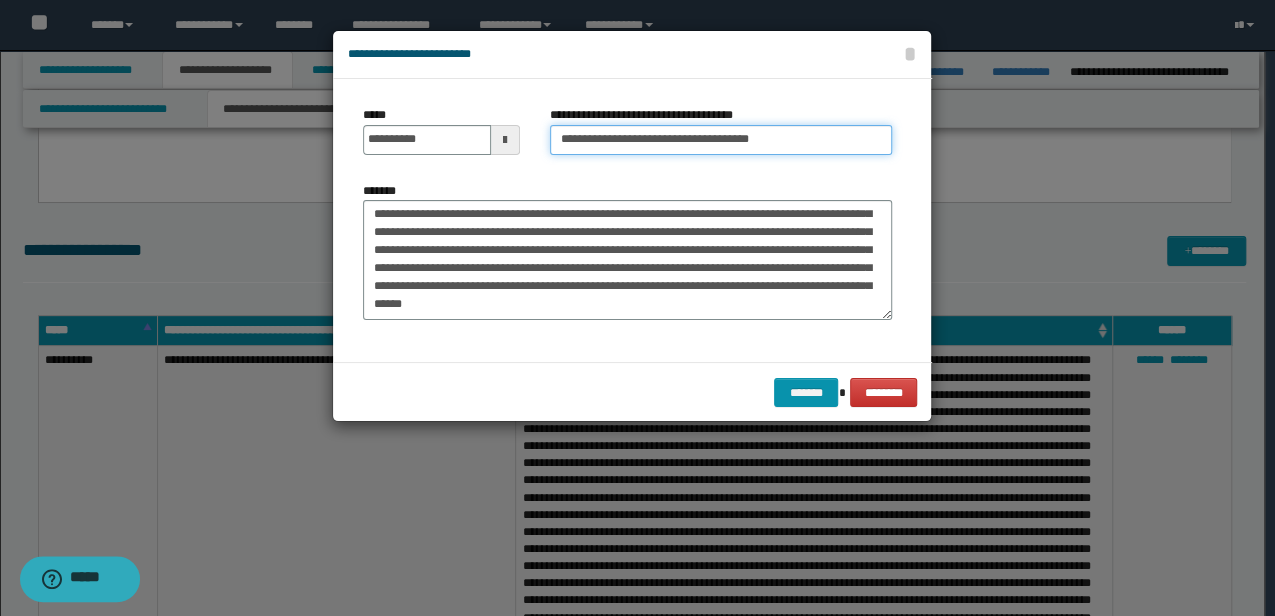 drag, startPoint x: 800, startPoint y: 131, endPoint x: 602, endPoint y: 124, distance: 198.1237 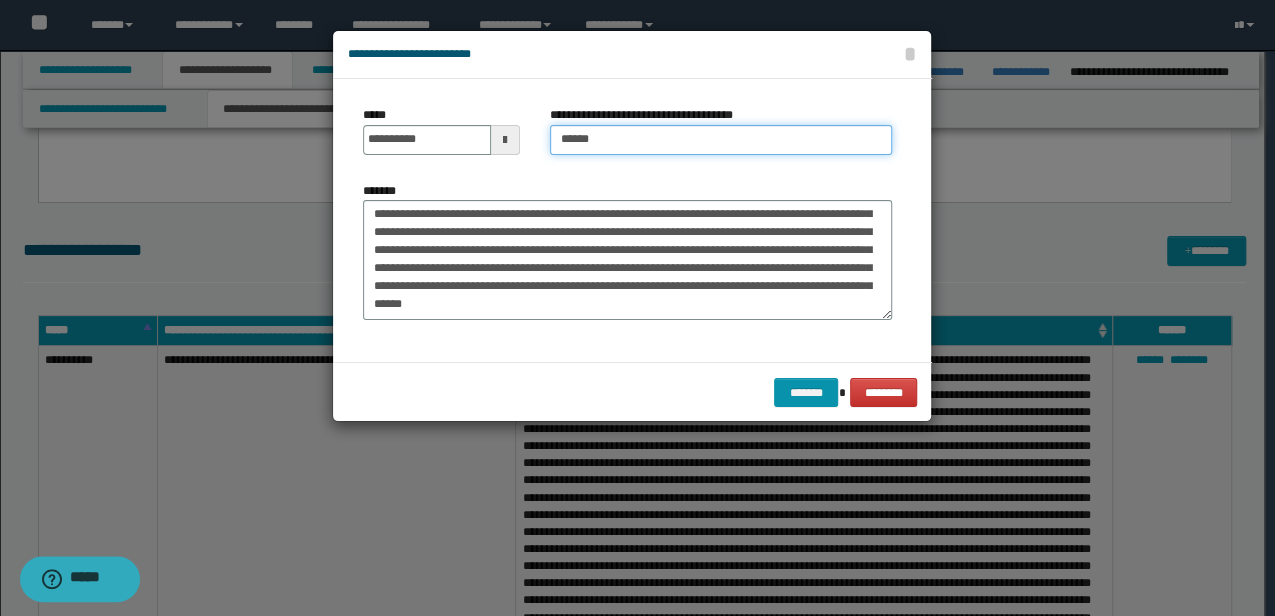 type on "**********" 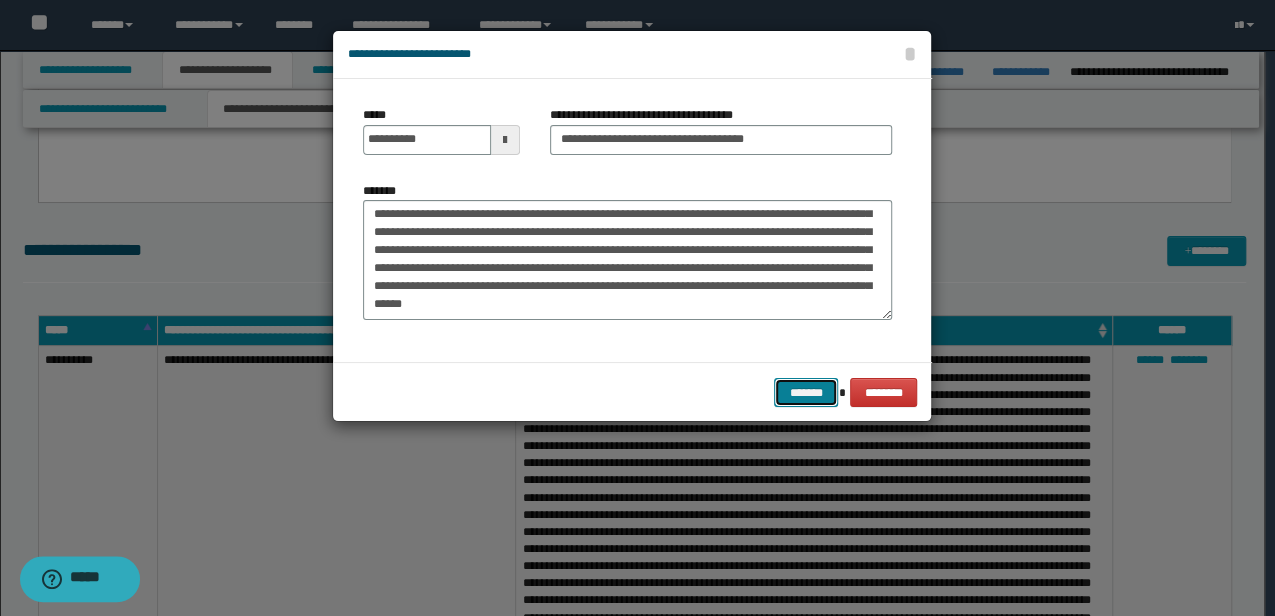 click on "*******" at bounding box center (806, 392) 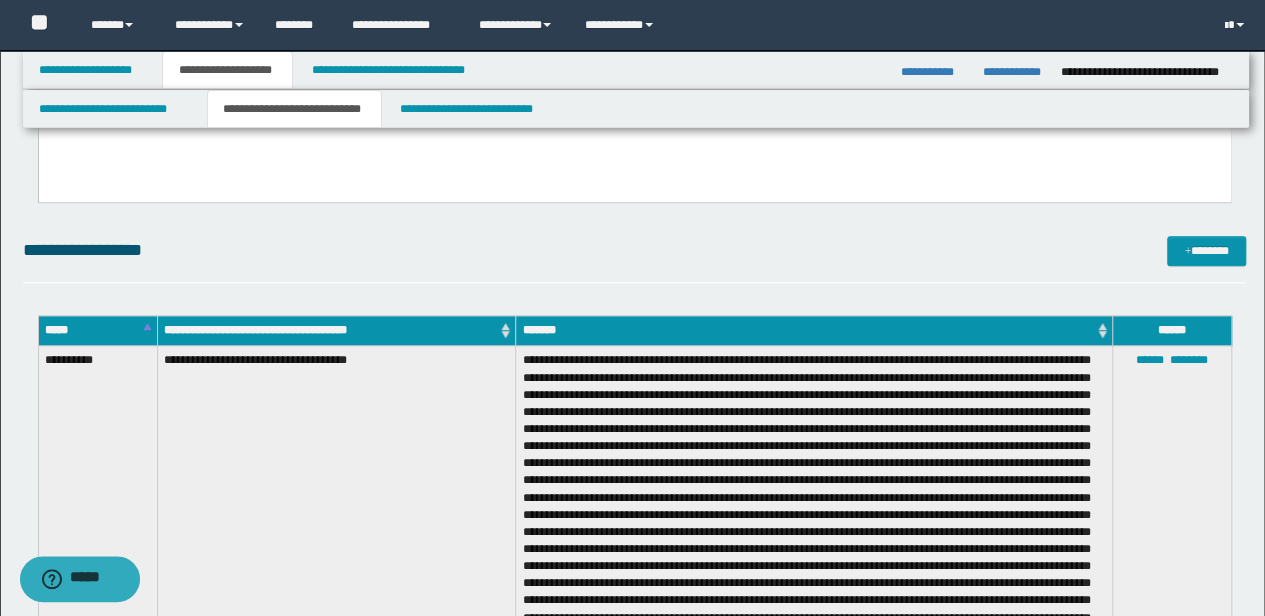 drag, startPoint x: 877, startPoint y: 300, endPoint x: 940, endPoint y: 84, distance: 225 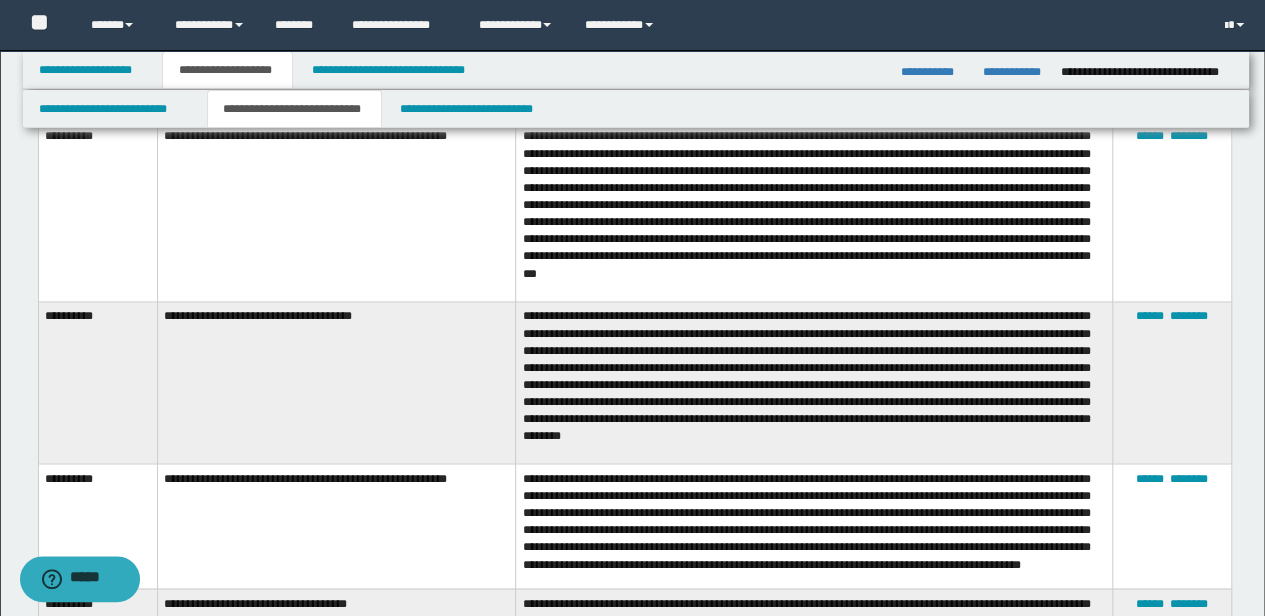 click on "**********" at bounding box center (336, 383) 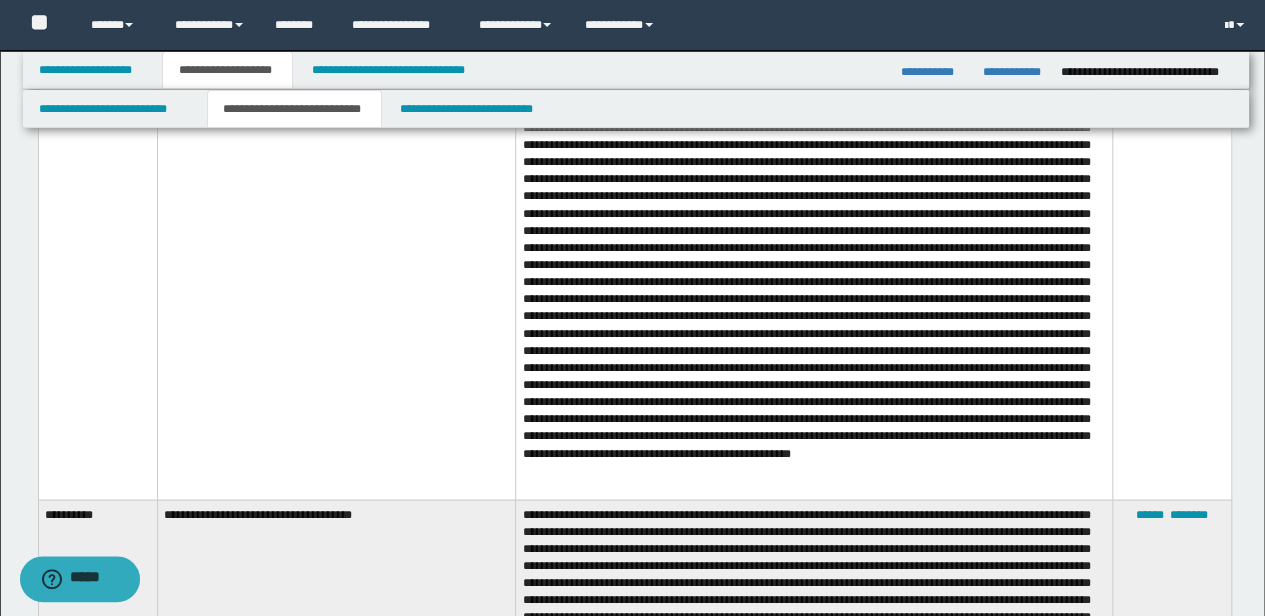 scroll, scrollTop: 2000, scrollLeft: 0, axis: vertical 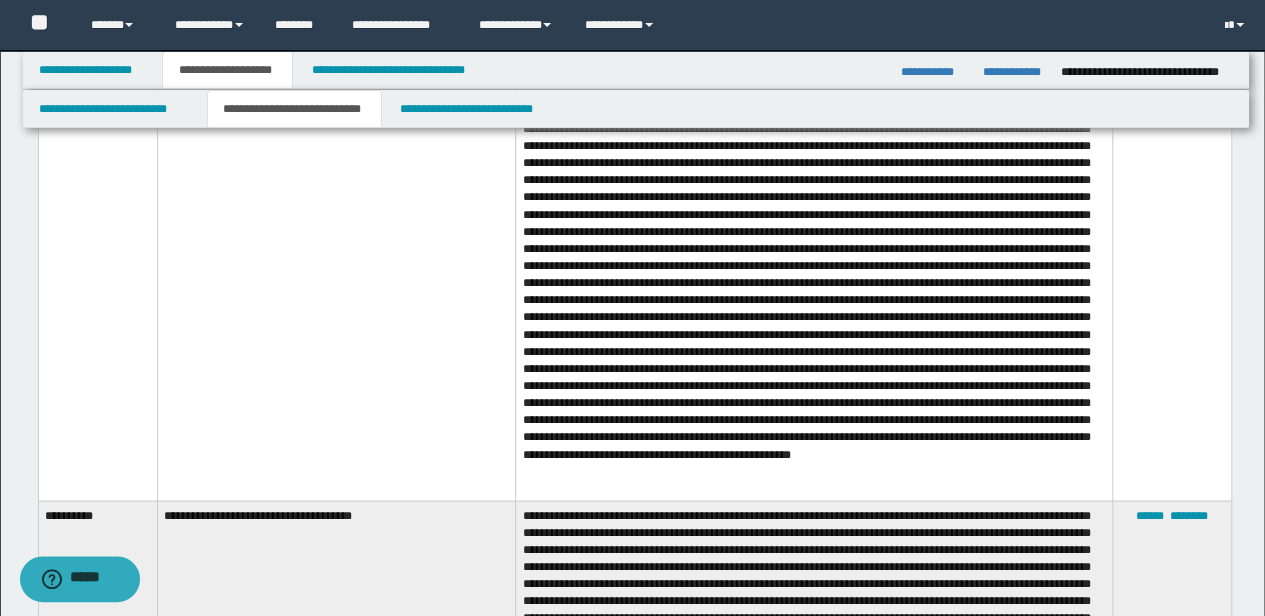 click at bounding box center (814, 282) 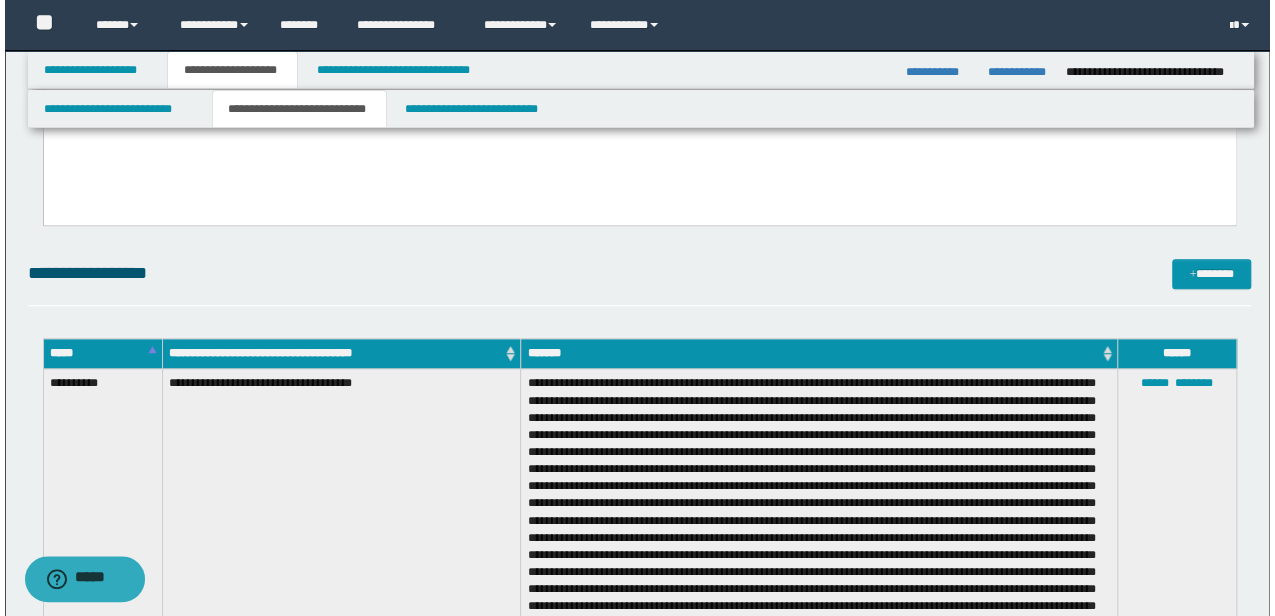 scroll, scrollTop: 466, scrollLeft: 0, axis: vertical 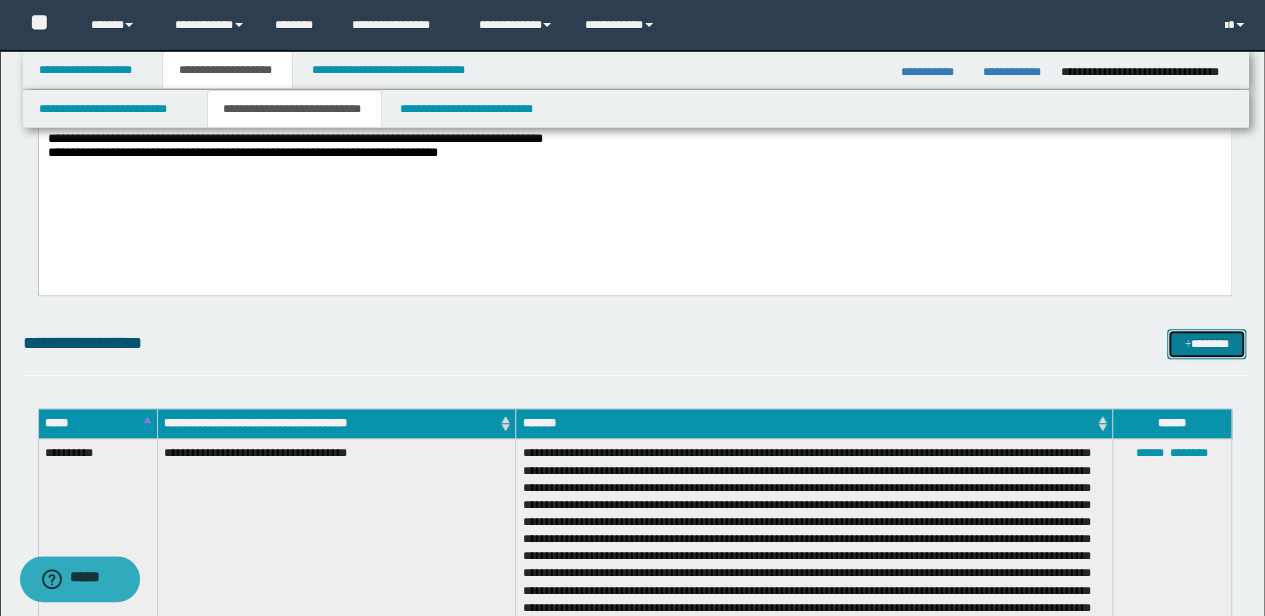click on "*******" at bounding box center (1206, 343) 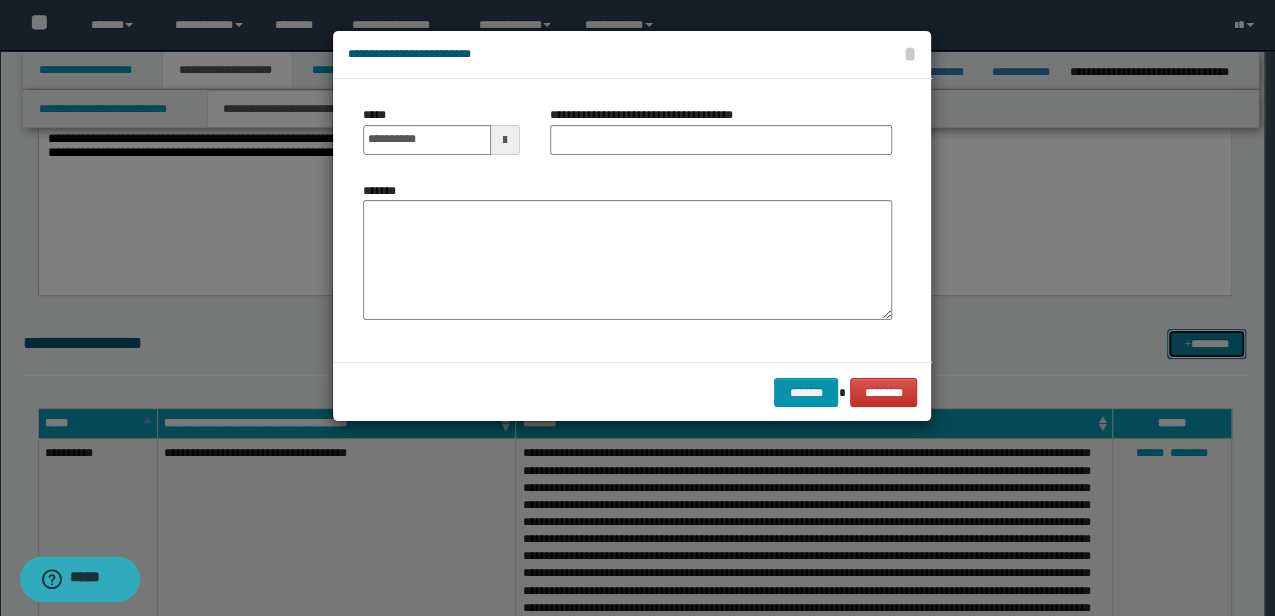 scroll, scrollTop: 0, scrollLeft: 0, axis: both 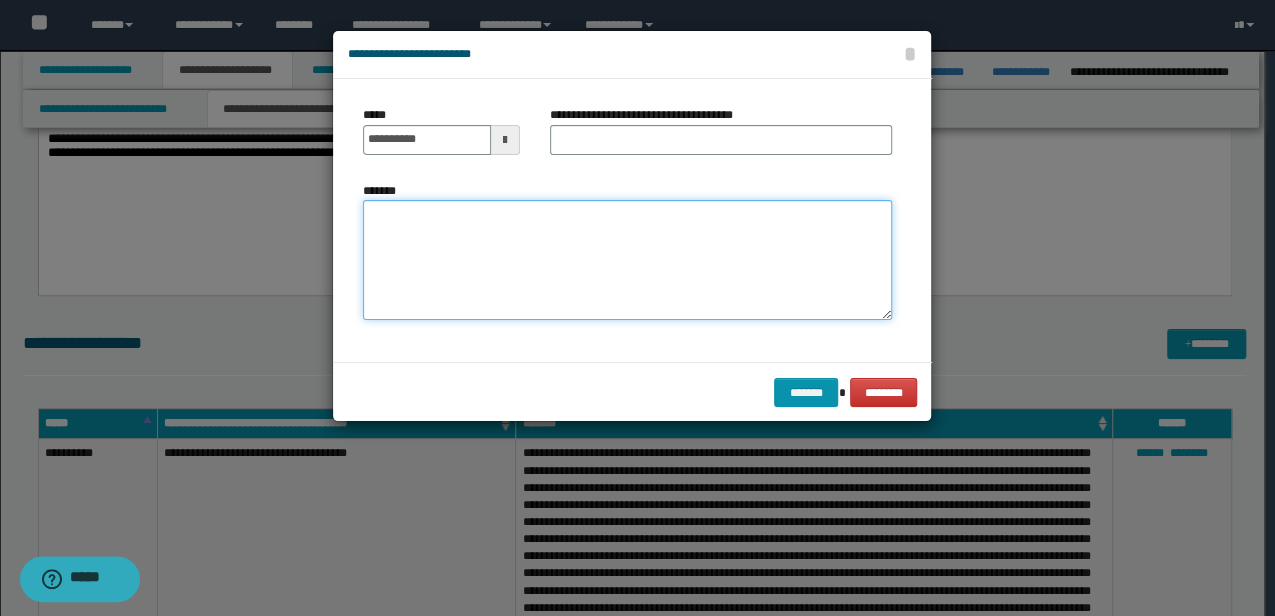 click on "*******" at bounding box center (627, 259) 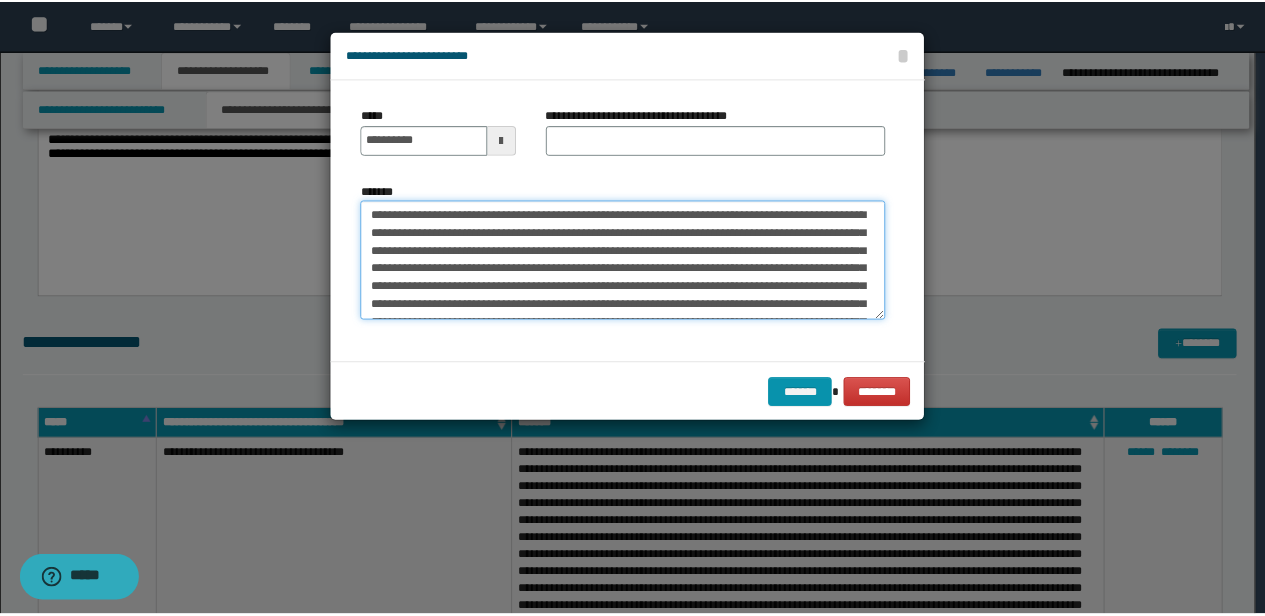 scroll, scrollTop: 300, scrollLeft: 0, axis: vertical 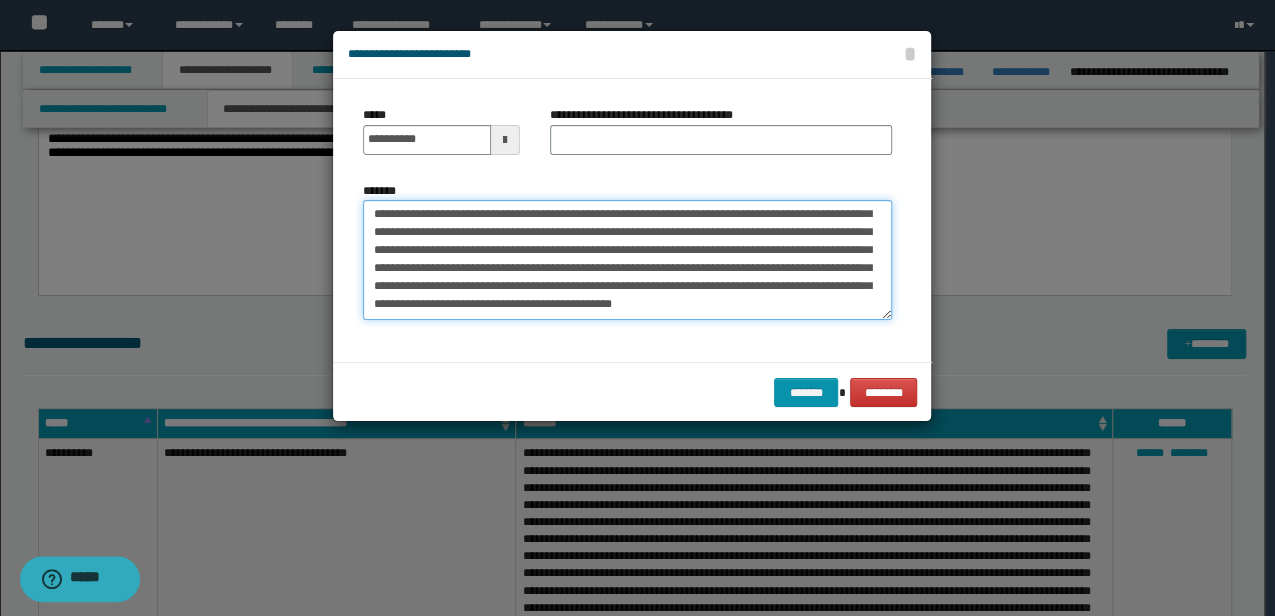 type on "**********" 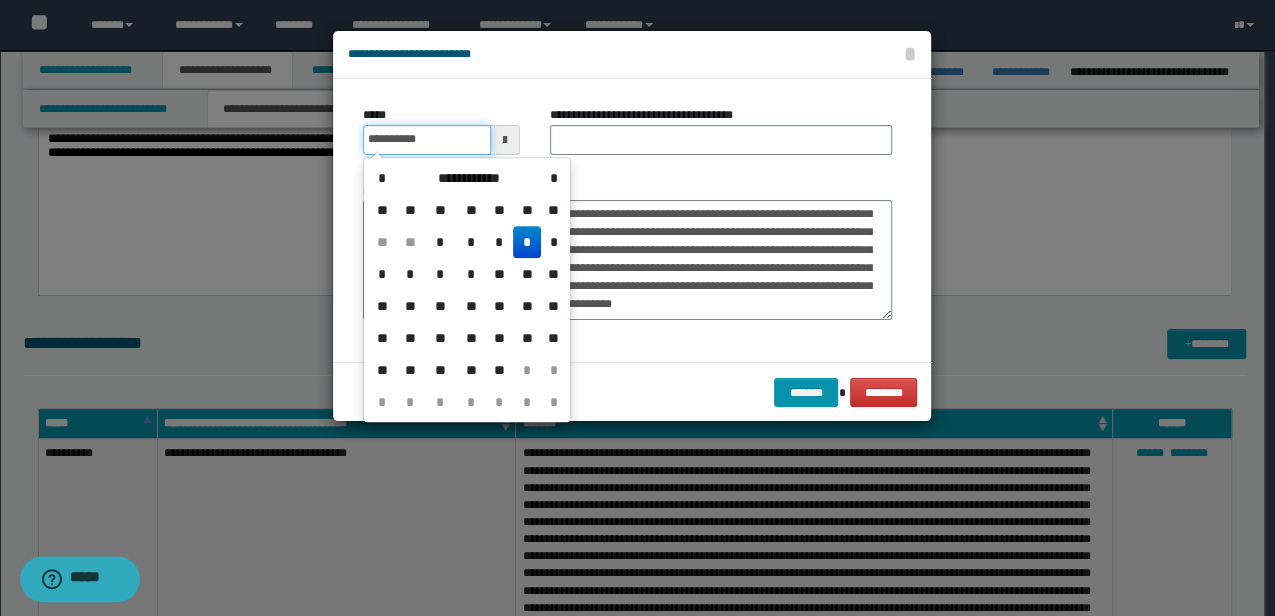 click on "**********" at bounding box center (426, 140) 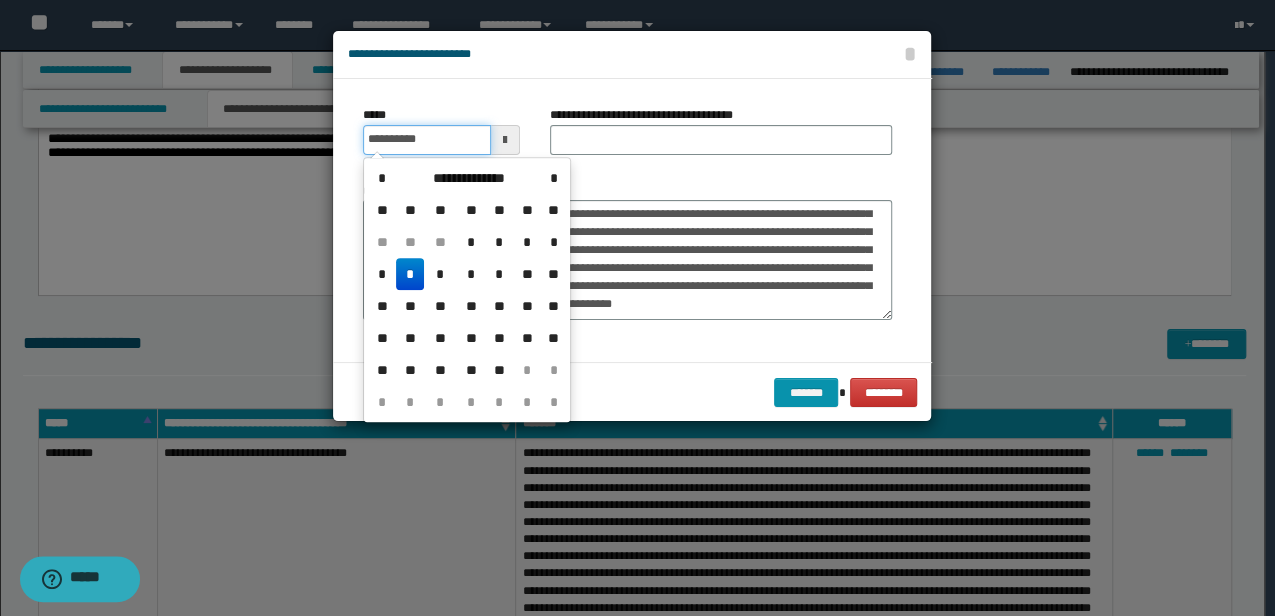 type on "**********" 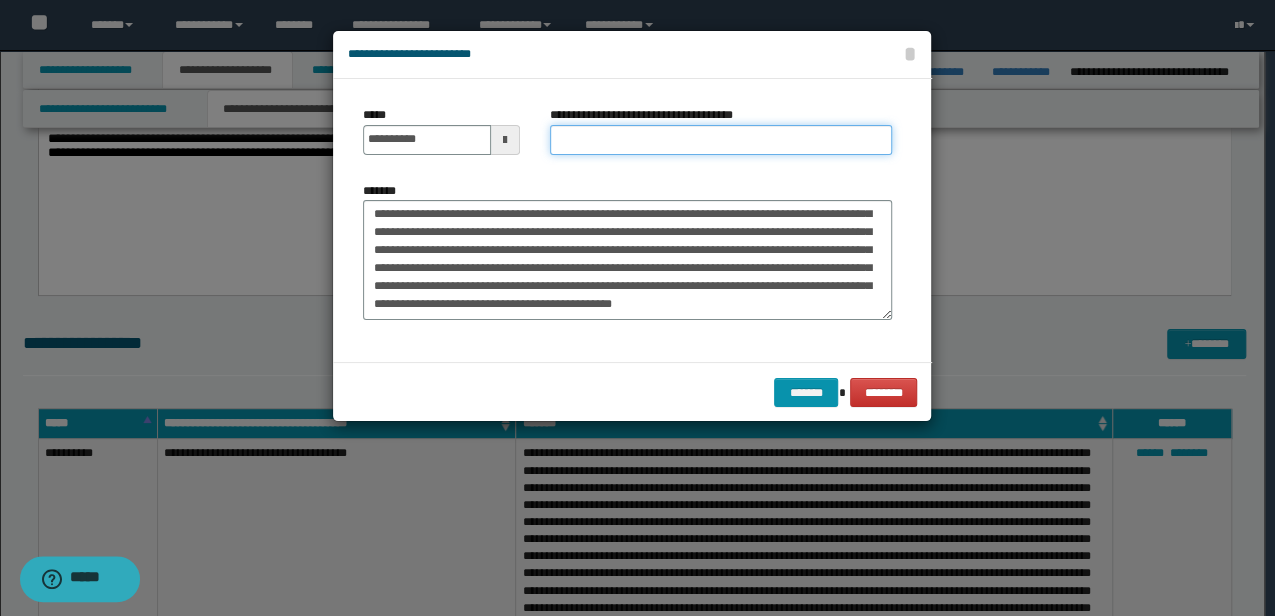 click on "**********" at bounding box center (721, 140) 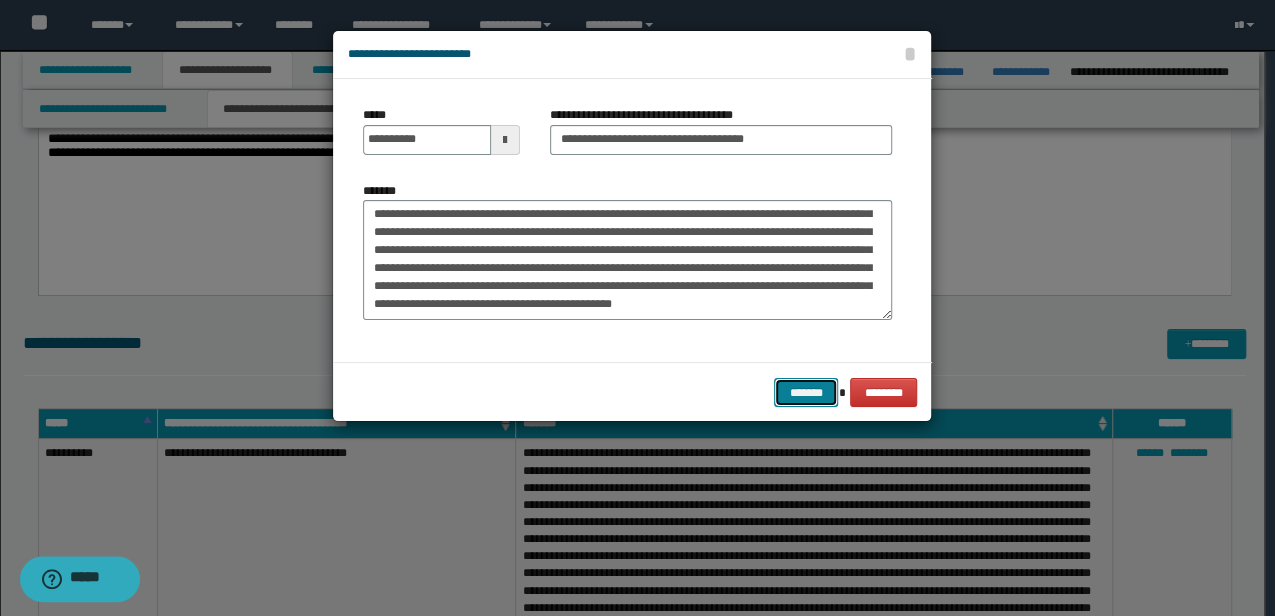 click on "*******" at bounding box center [806, 392] 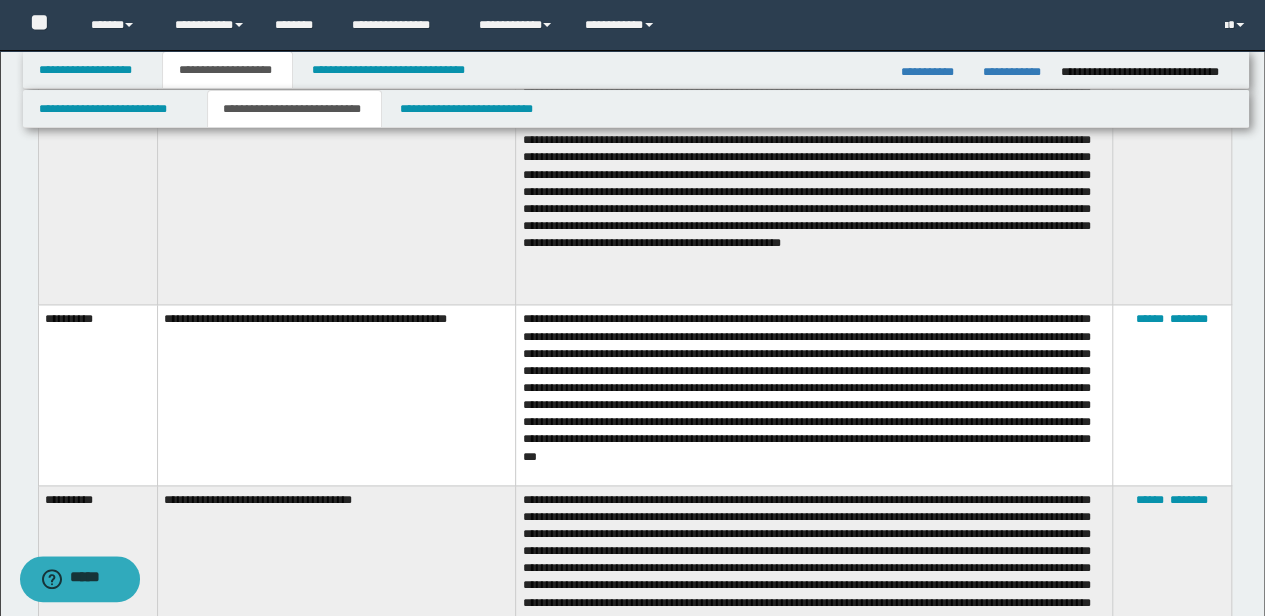 scroll, scrollTop: 1210, scrollLeft: 0, axis: vertical 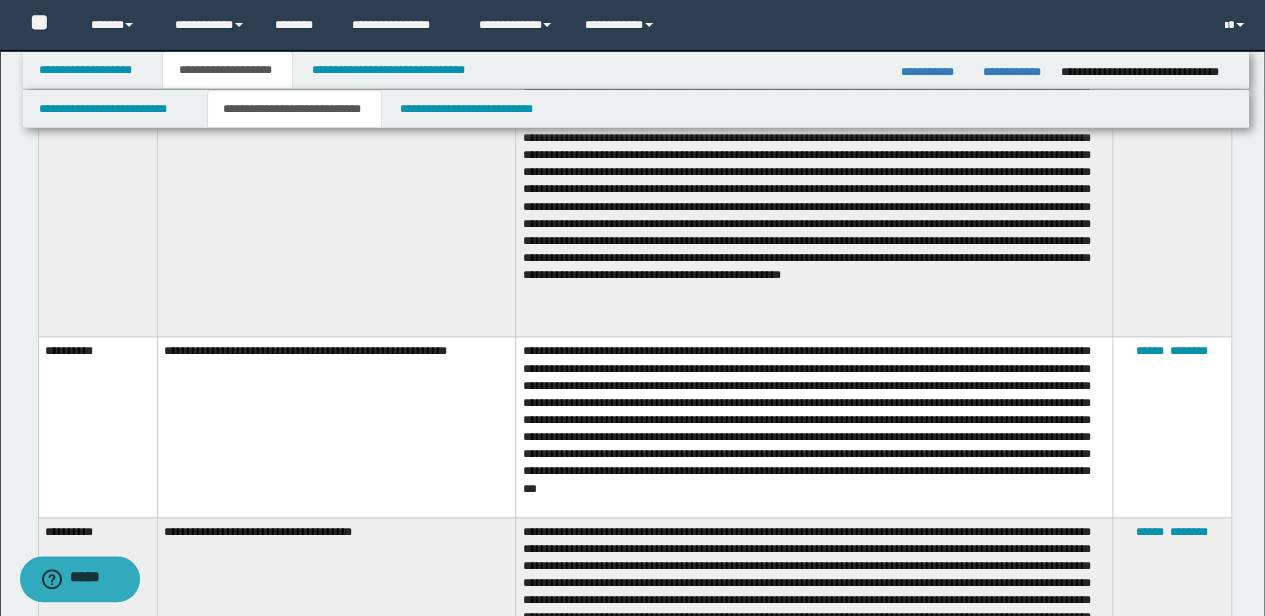 click on "**********" at bounding box center (336, 16) 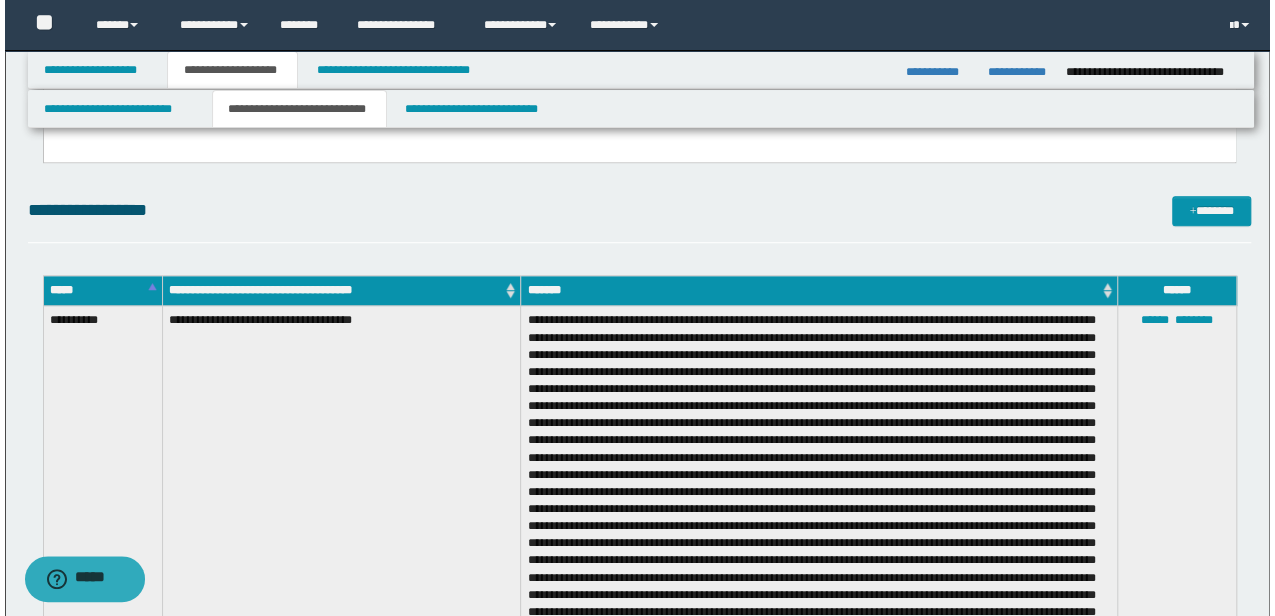 scroll, scrollTop: 307, scrollLeft: 0, axis: vertical 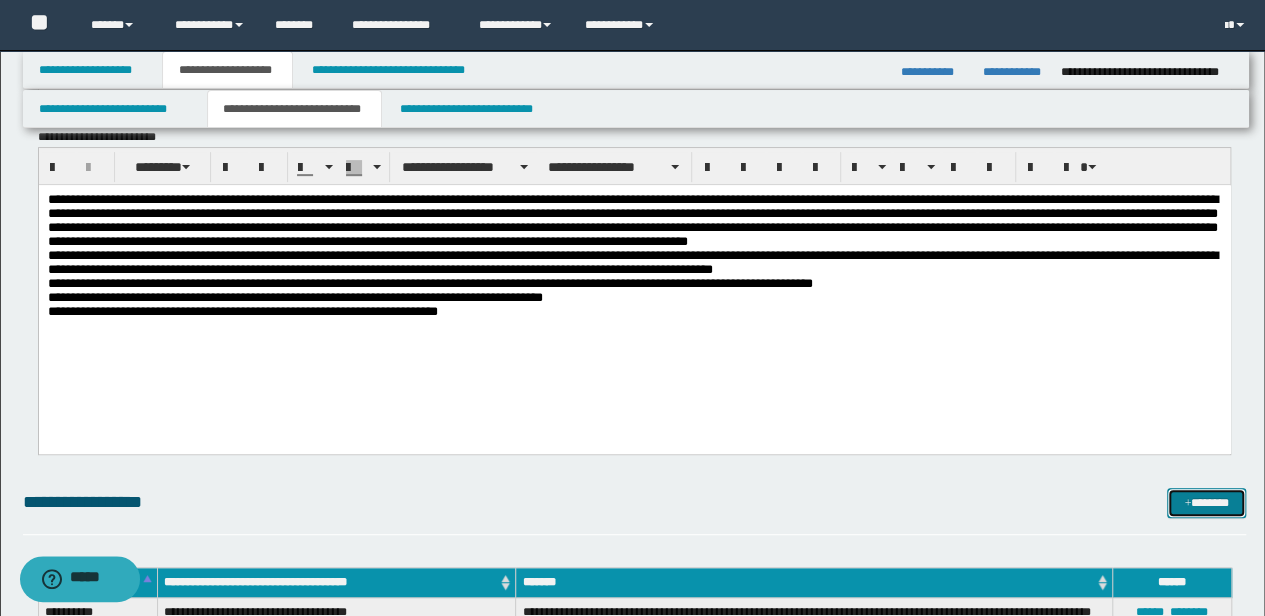 click on "*******" at bounding box center [1206, 502] 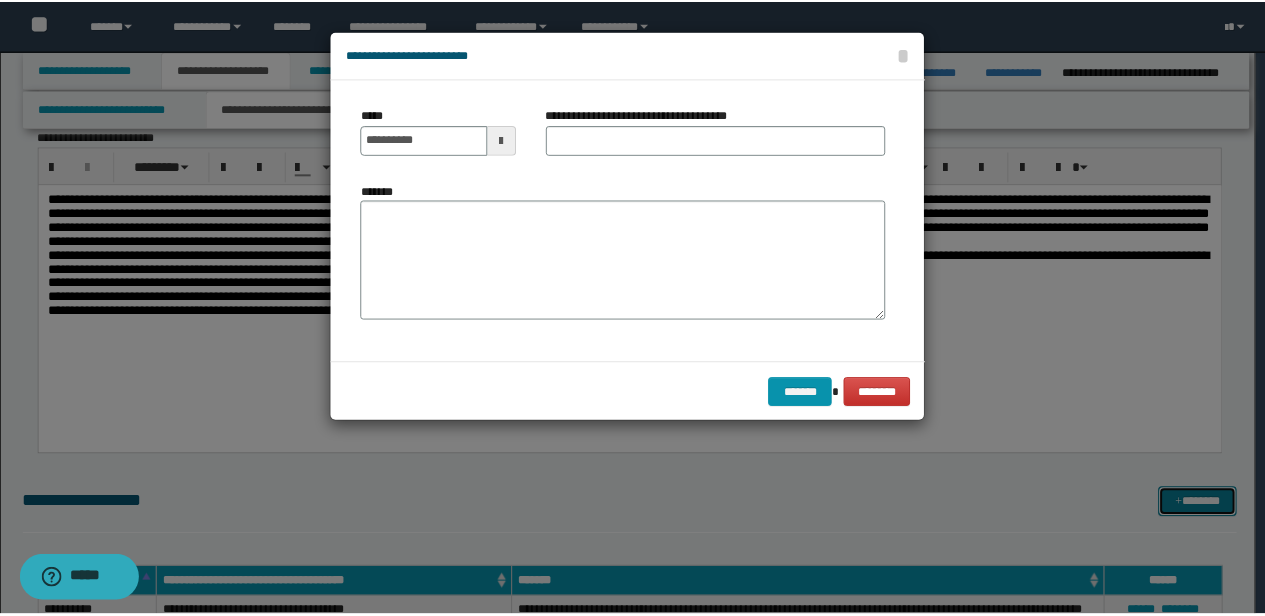 scroll, scrollTop: 0, scrollLeft: 0, axis: both 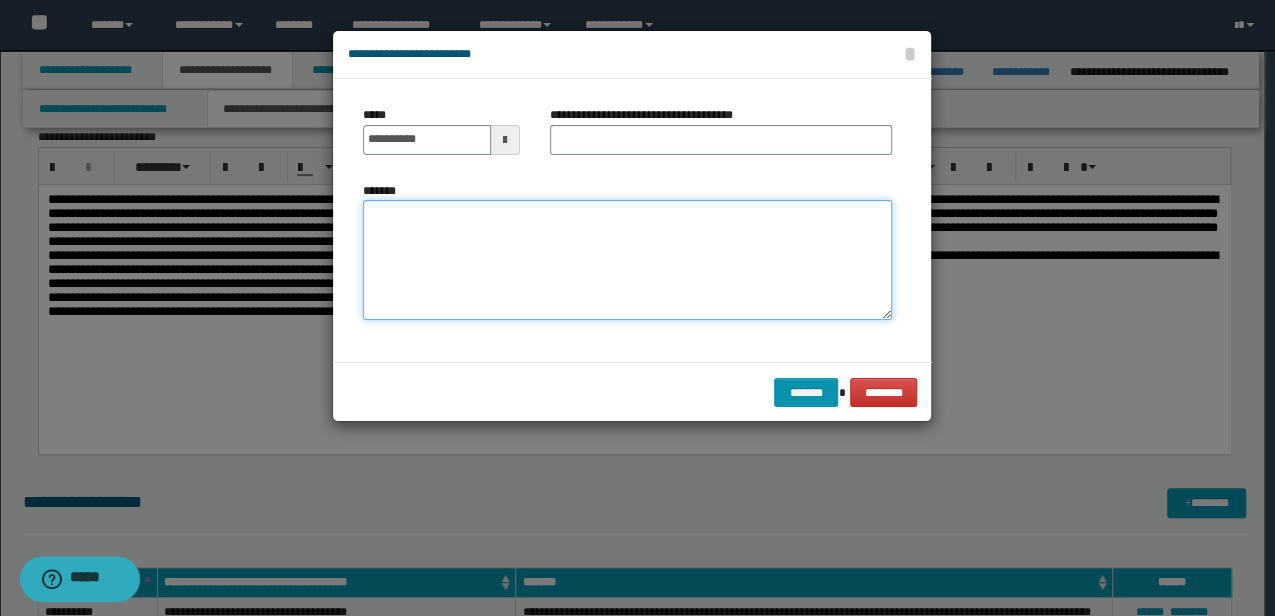 click on "*******" at bounding box center (627, 259) 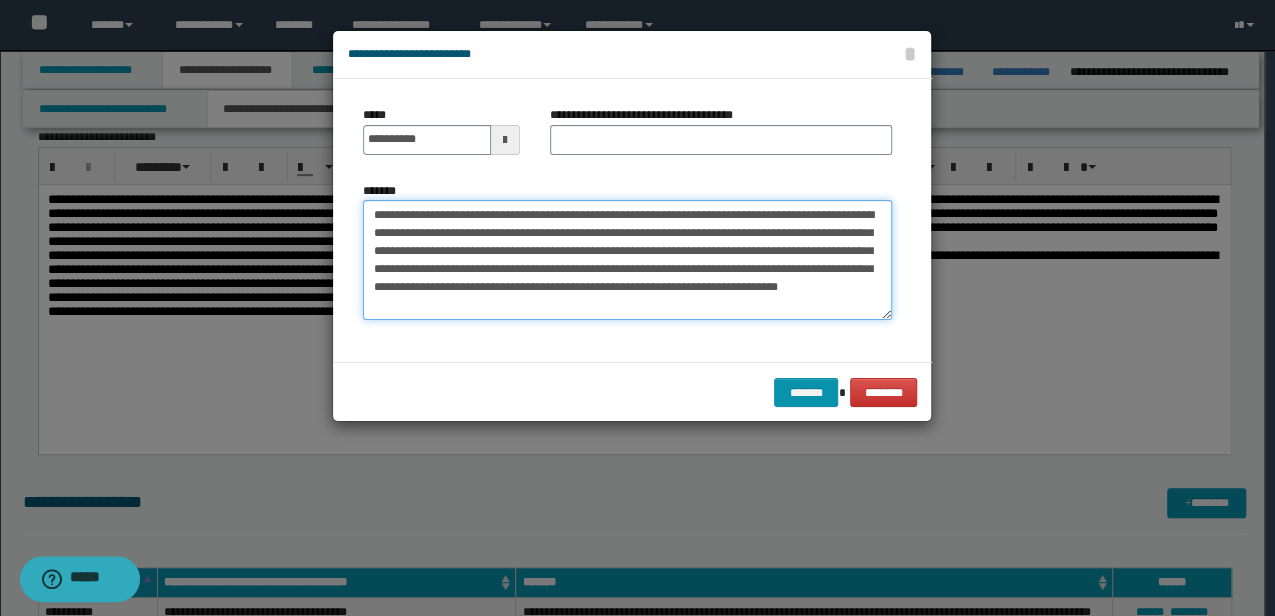 type on "**********" 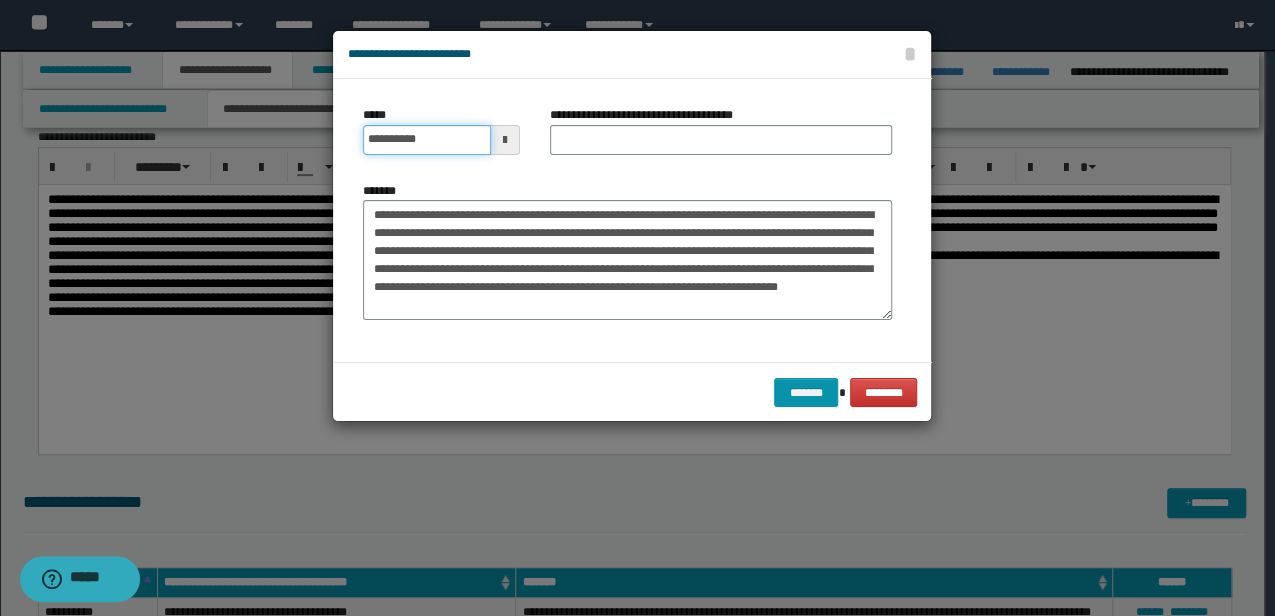 click on "**********" at bounding box center (426, 140) 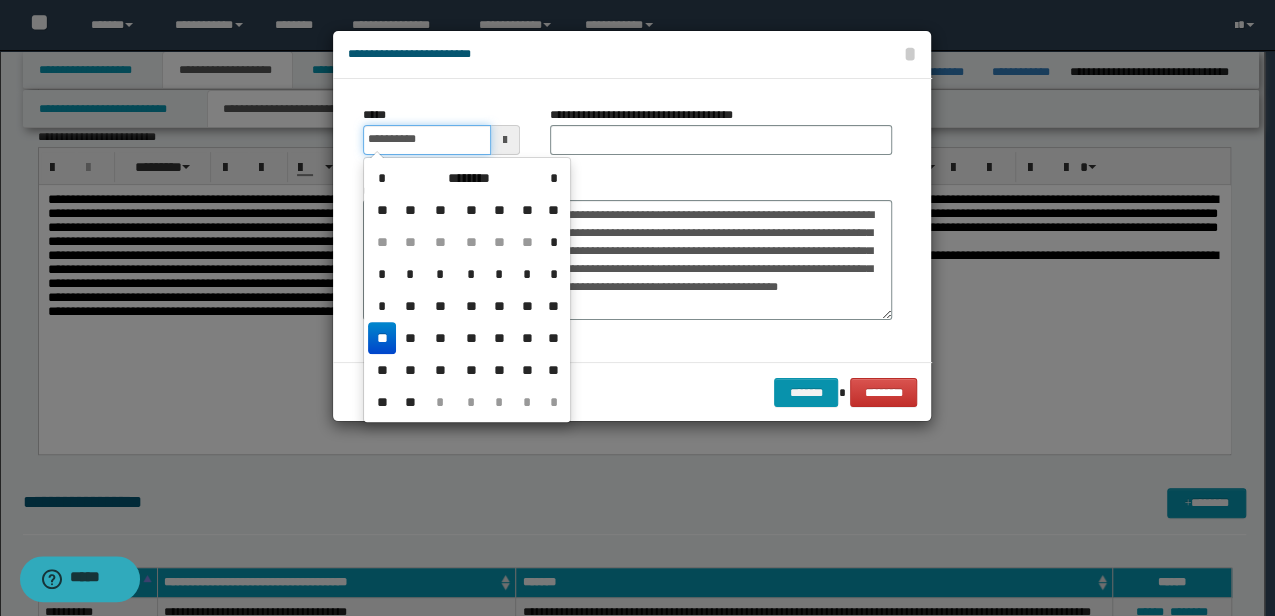type on "**********" 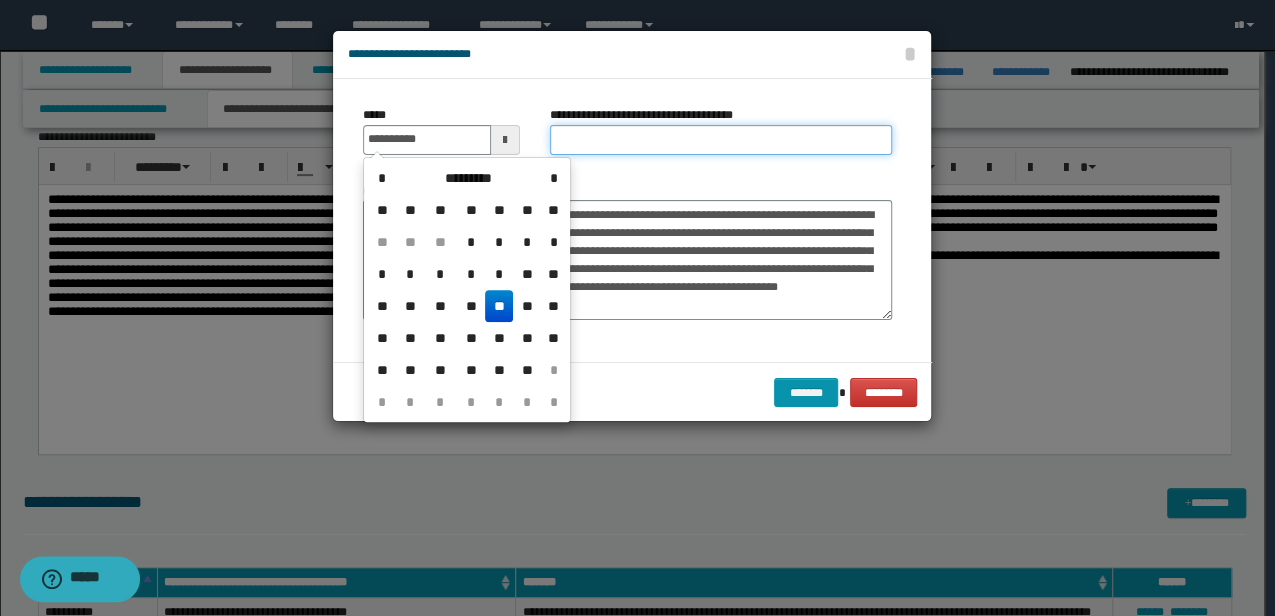 click on "**********" at bounding box center (721, 140) 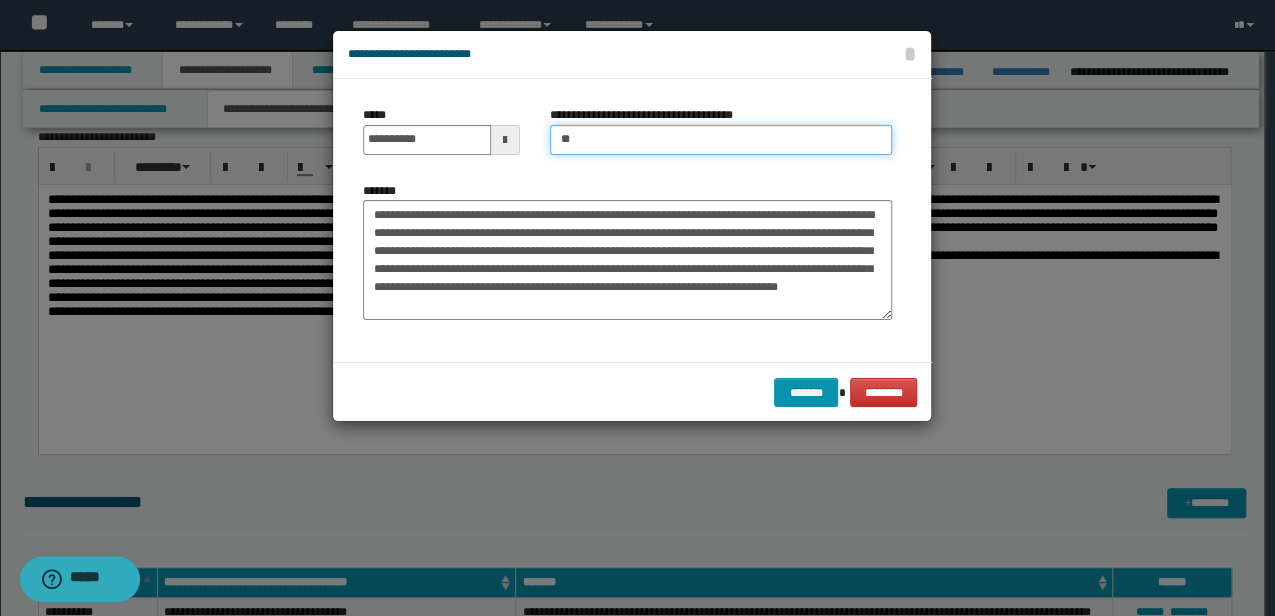type on "**********" 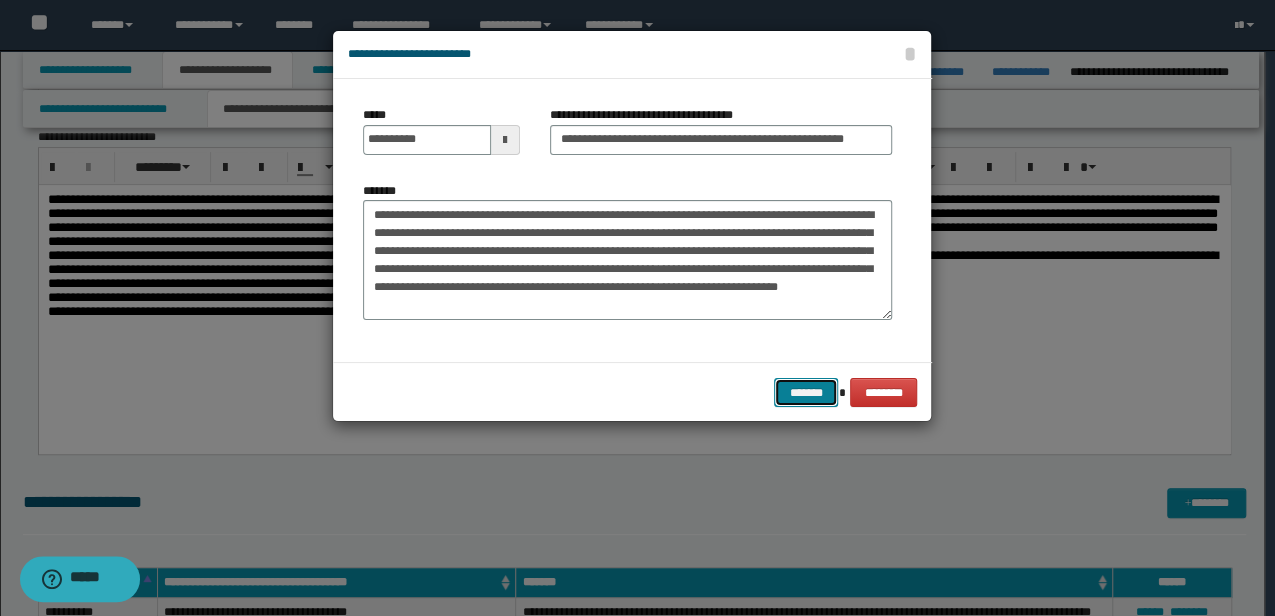 click on "*******" at bounding box center [806, 392] 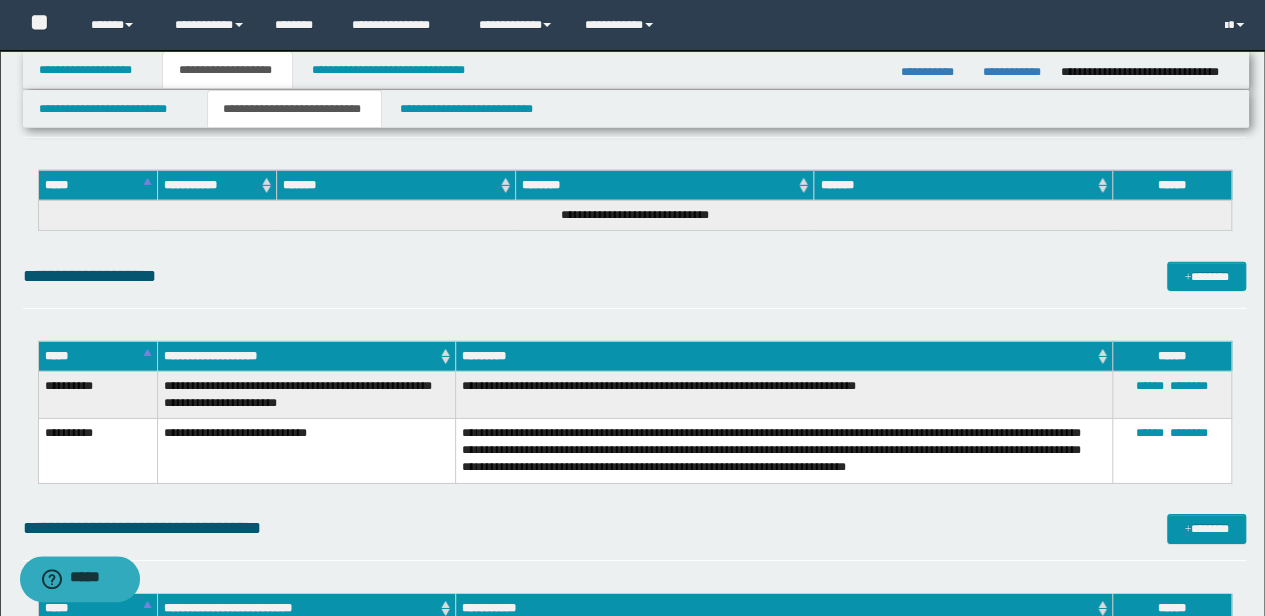 scroll, scrollTop: 6877, scrollLeft: 0, axis: vertical 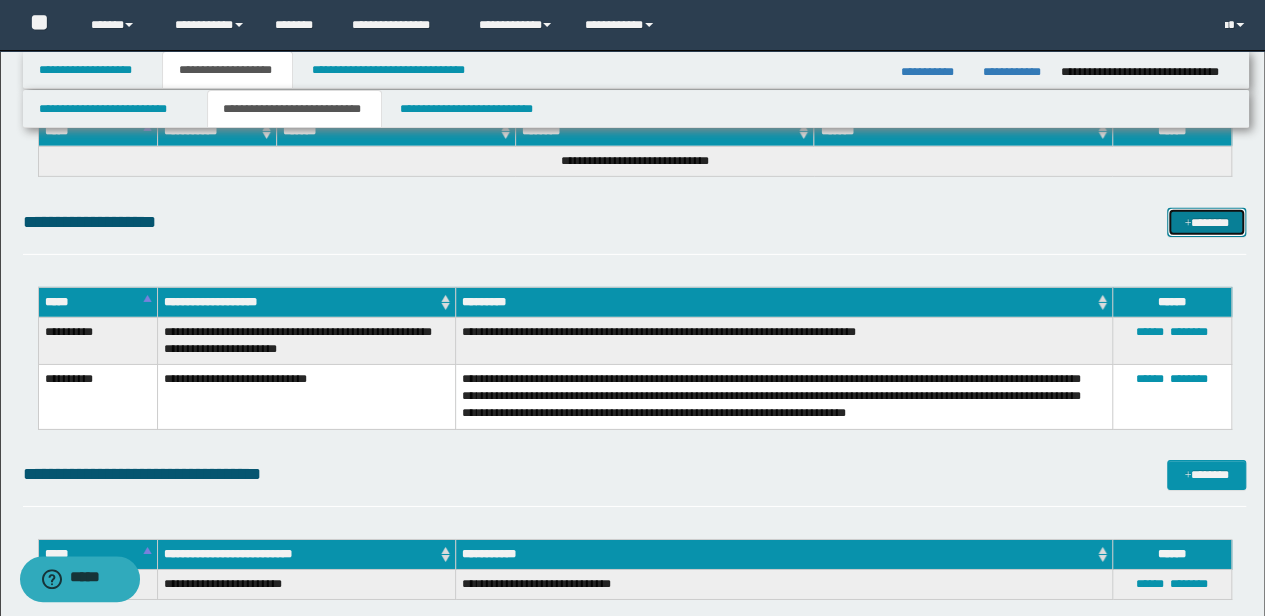 click on "*******" at bounding box center [1206, 222] 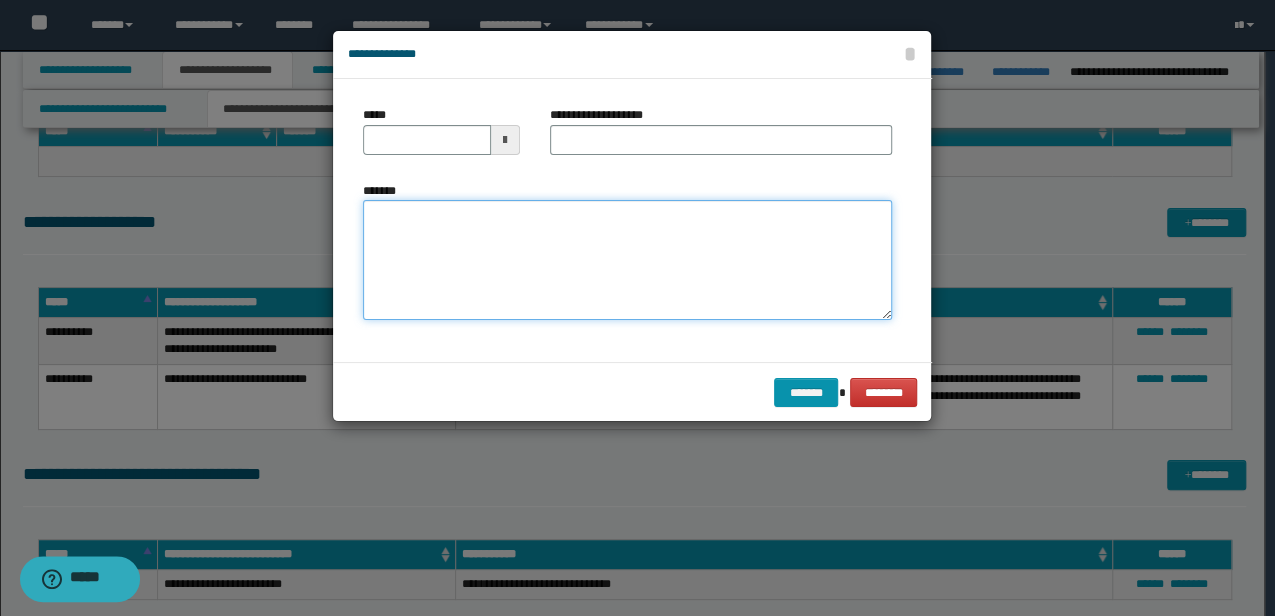 drag, startPoint x: 586, startPoint y: 244, endPoint x: 539, endPoint y: 224, distance: 51.078373 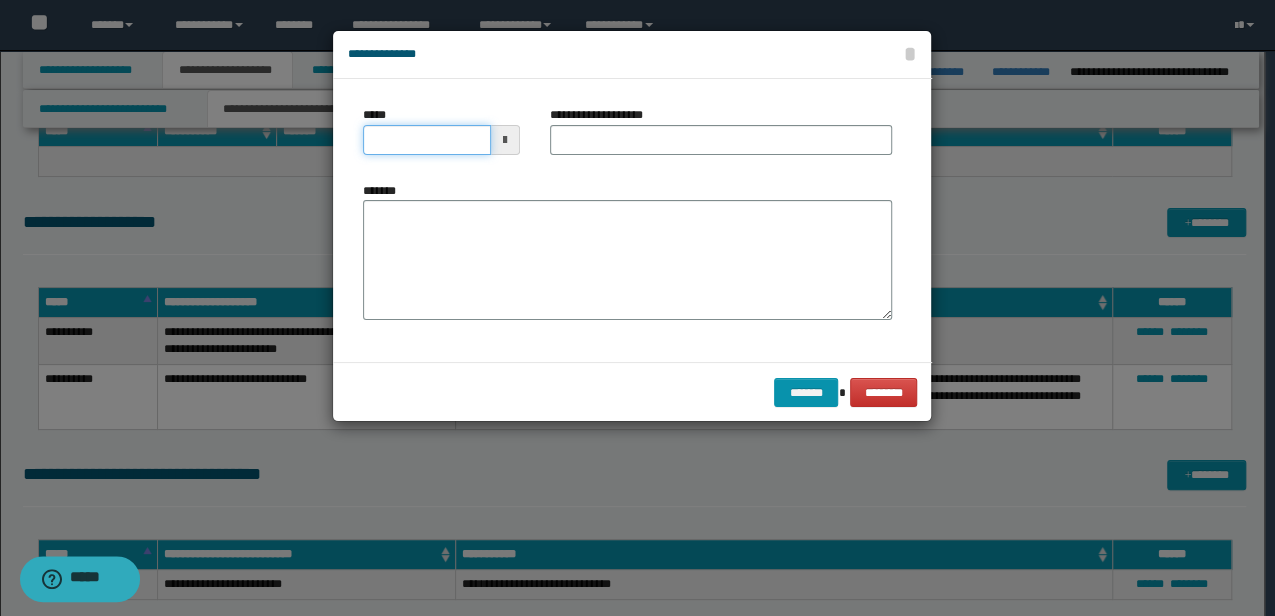 click on "*****" at bounding box center [426, 140] 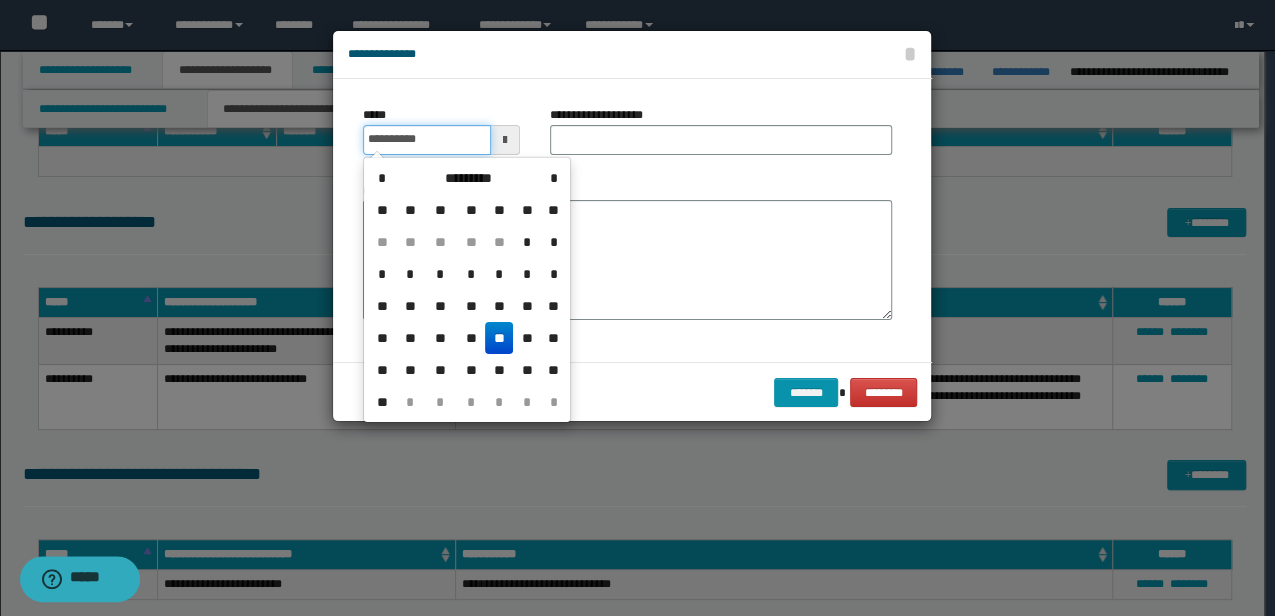 type on "**********" 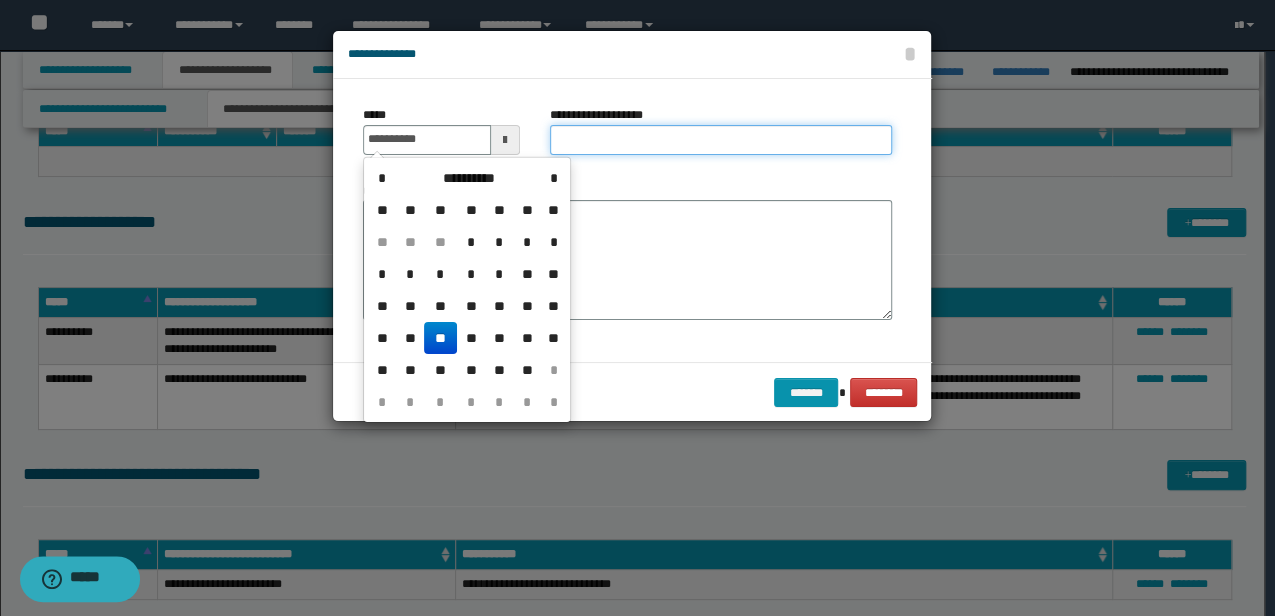 click on "**********" at bounding box center (721, 140) 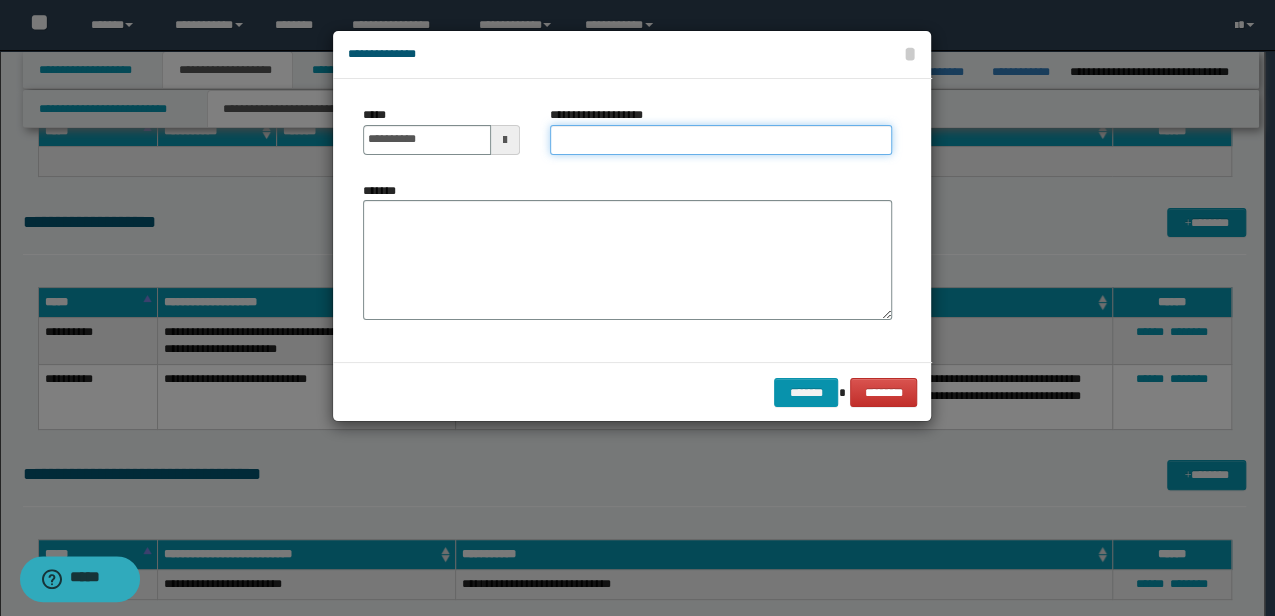 click on "**********" at bounding box center (721, 140) 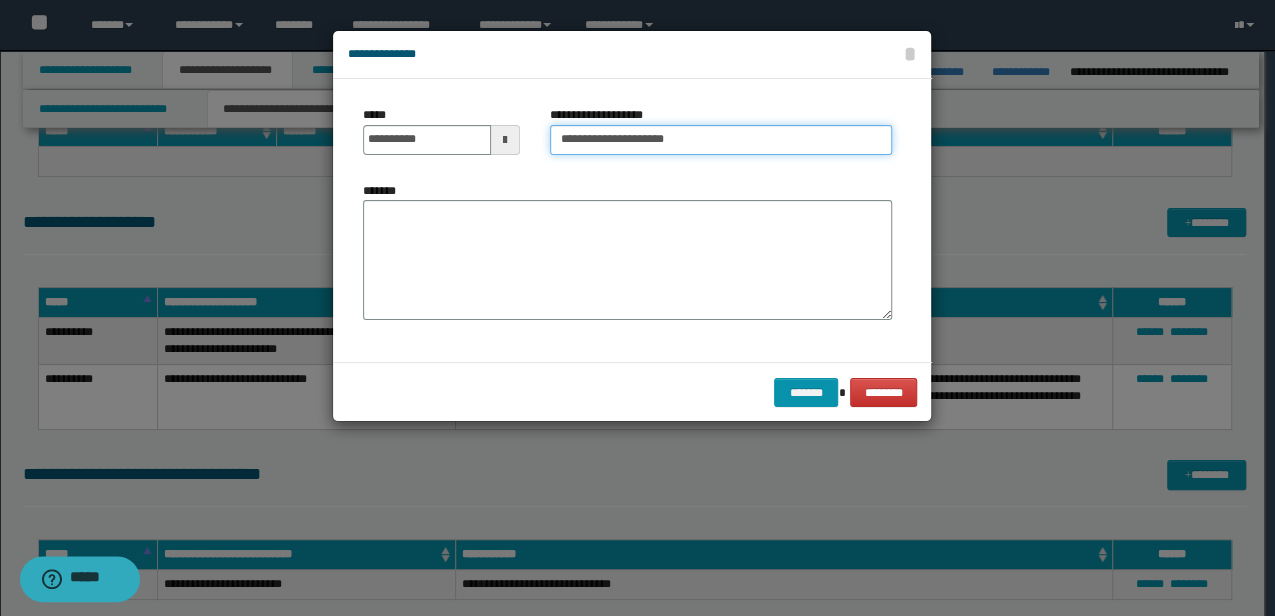 type on "**********" 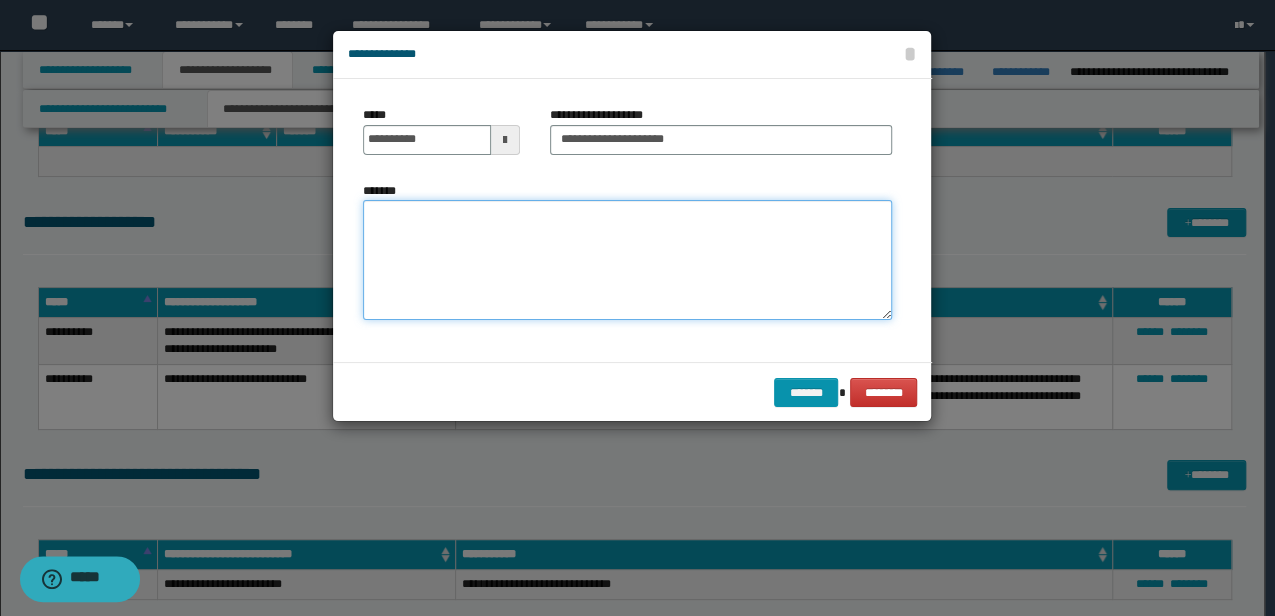 click on "*******" at bounding box center (627, 260) 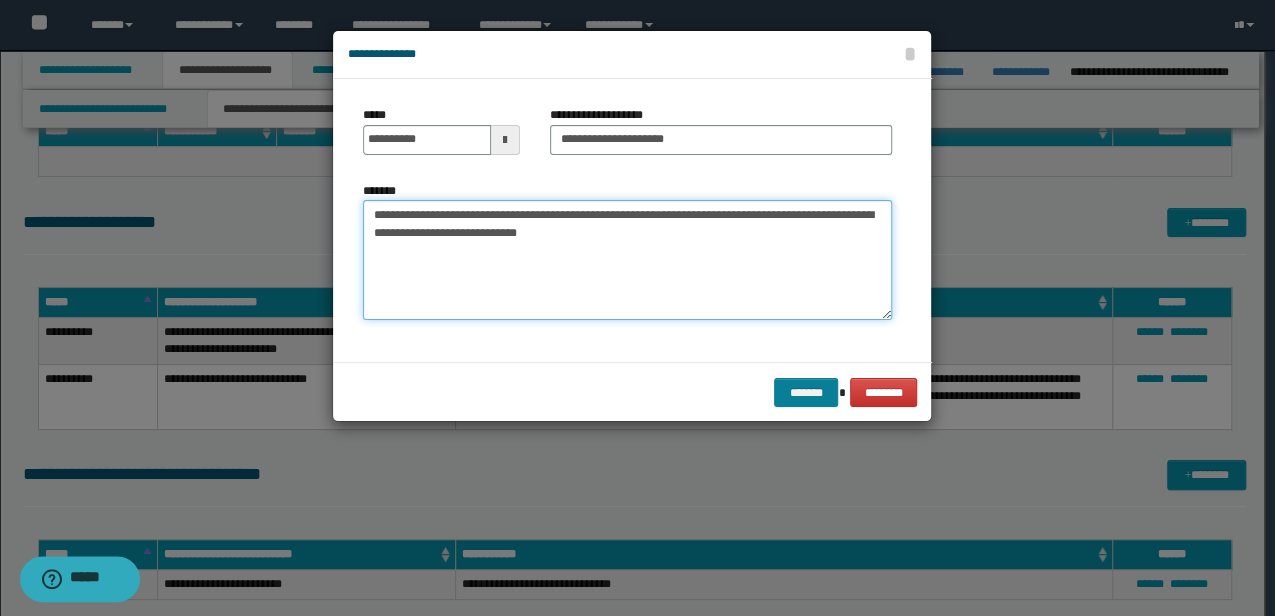 type on "**********" 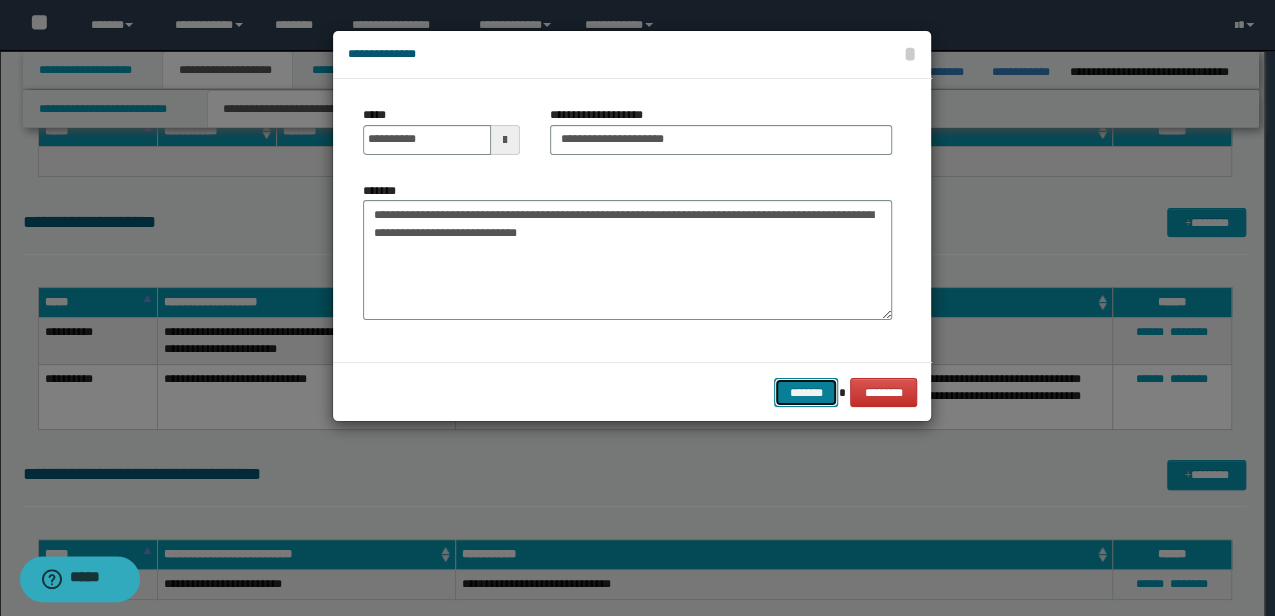 click on "*******" at bounding box center (806, 392) 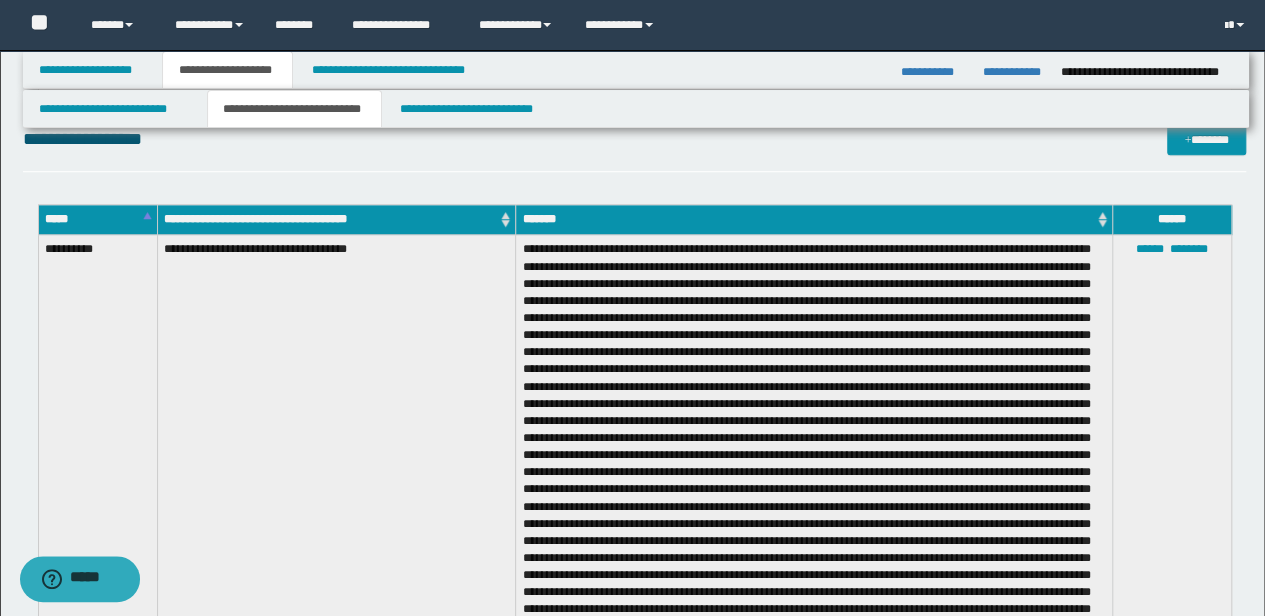 scroll, scrollTop: 669, scrollLeft: 0, axis: vertical 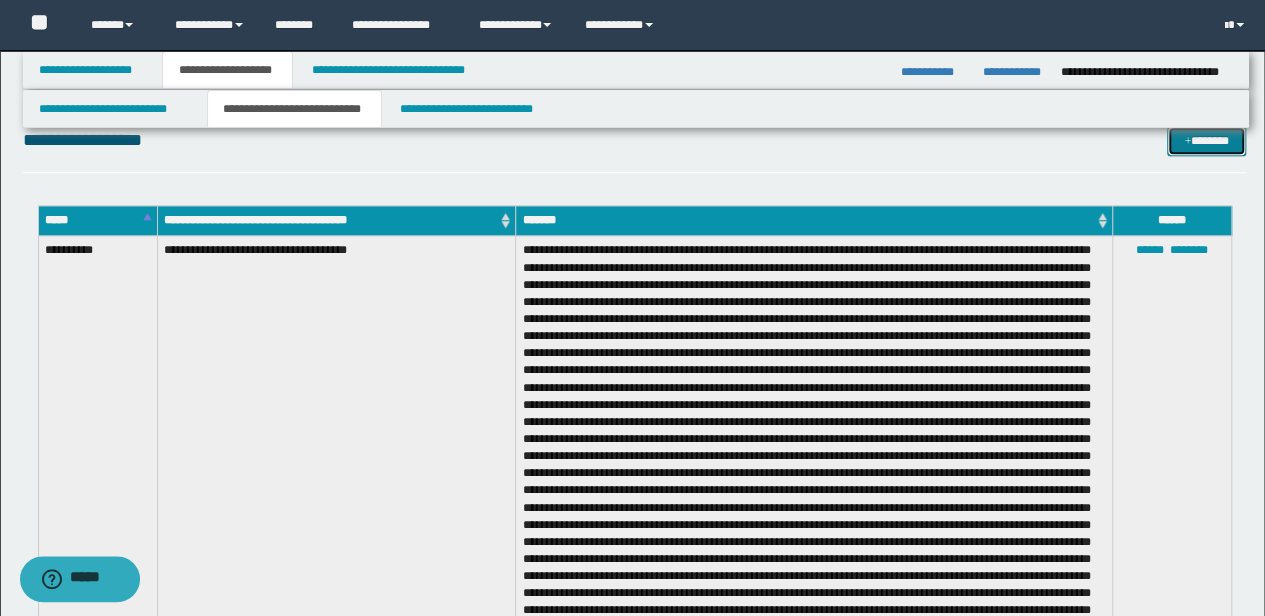 click on "*******" at bounding box center [1206, 140] 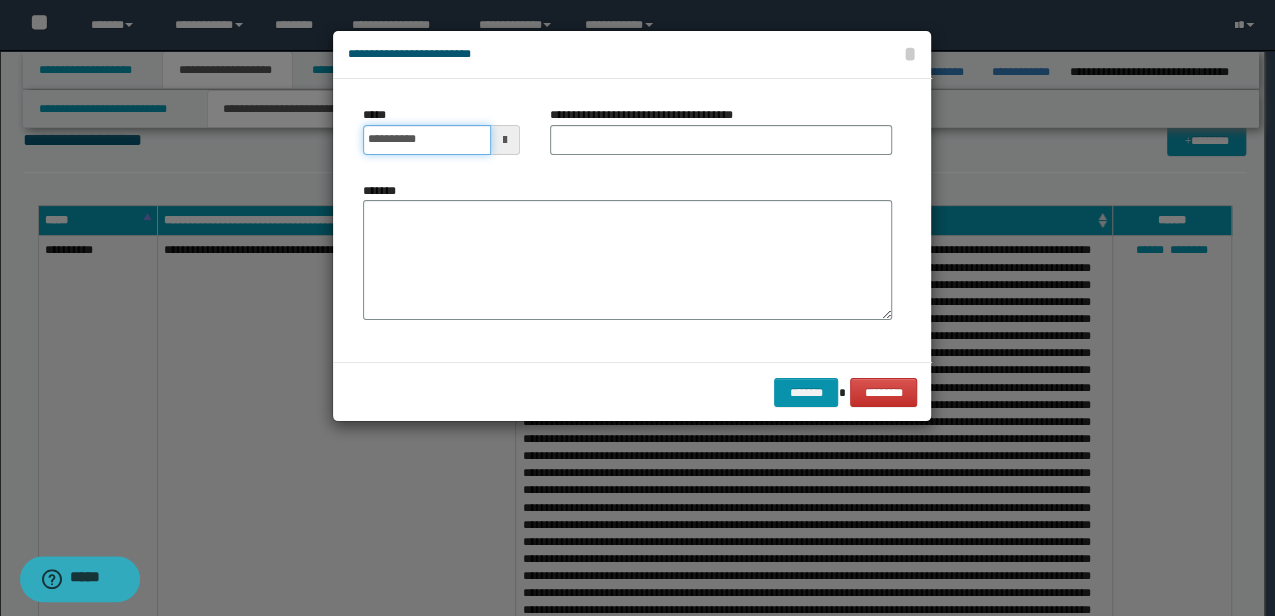 click on "**********" at bounding box center [426, 140] 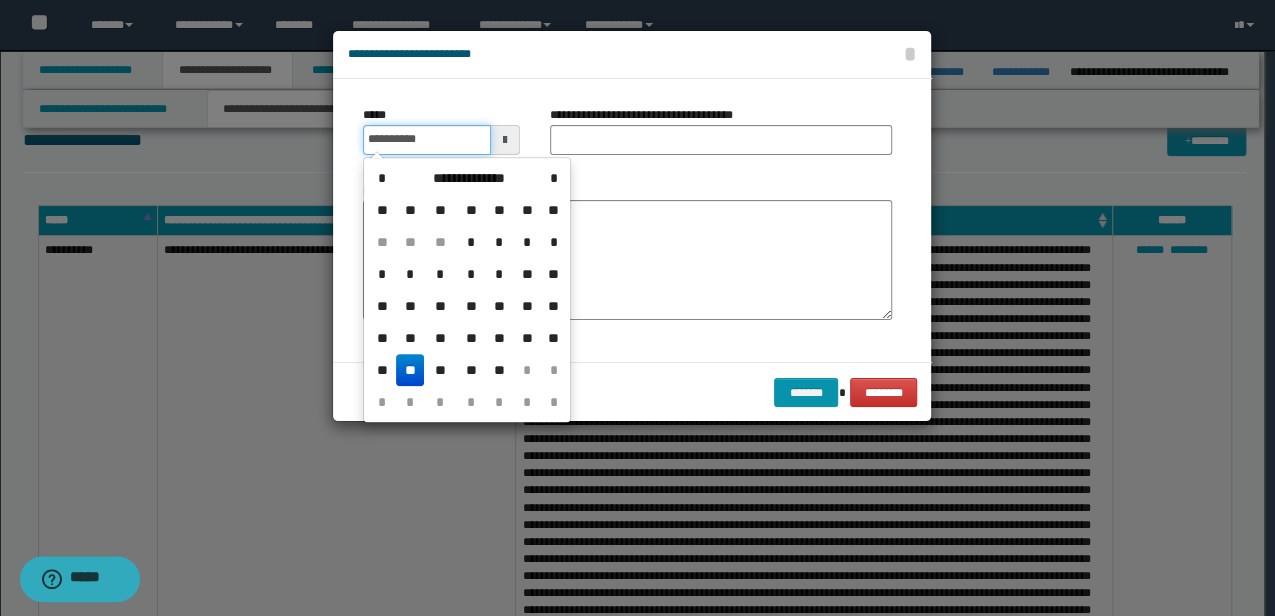 type on "**********" 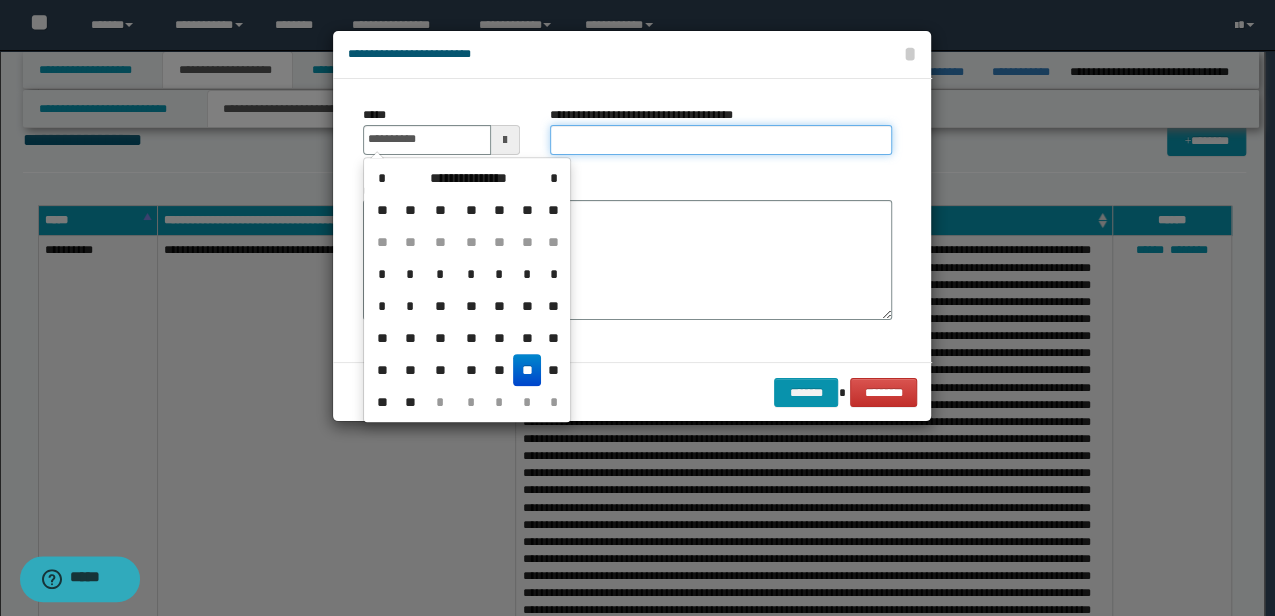click on "**********" at bounding box center [721, 140] 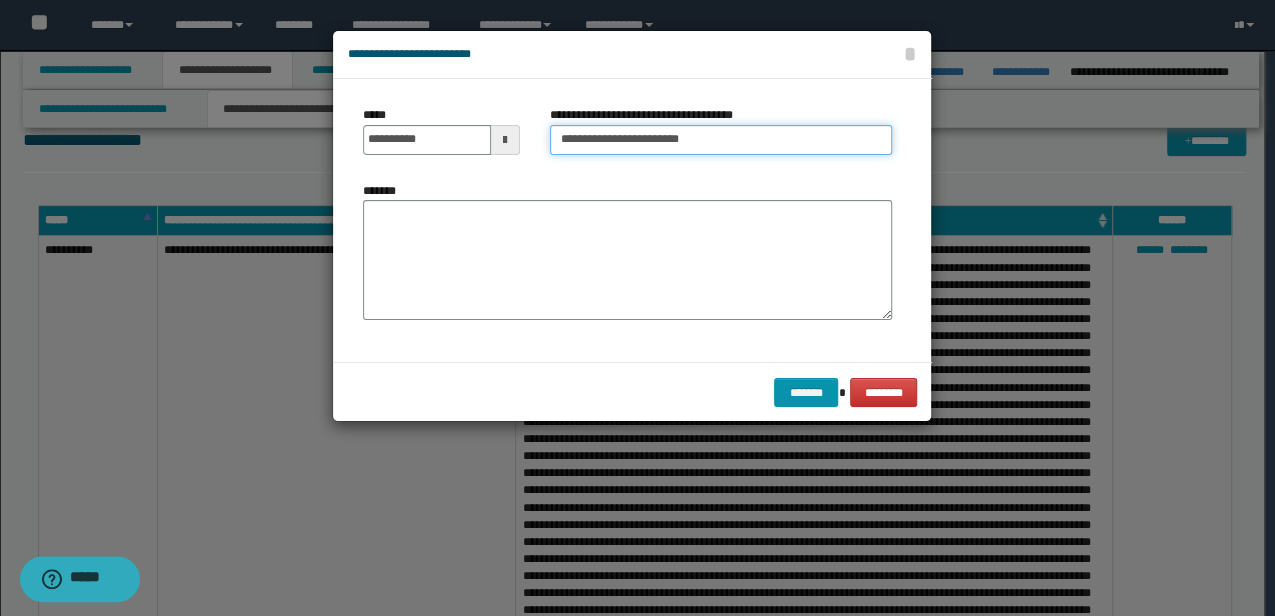 type on "**********" 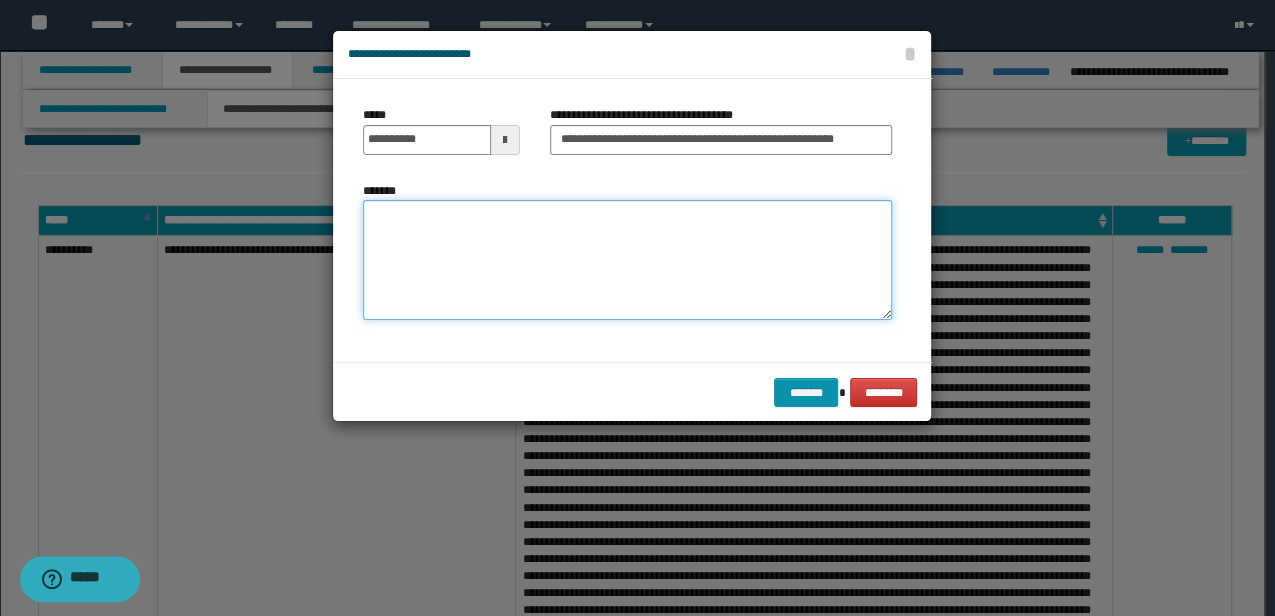 click on "*******" at bounding box center [627, 259] 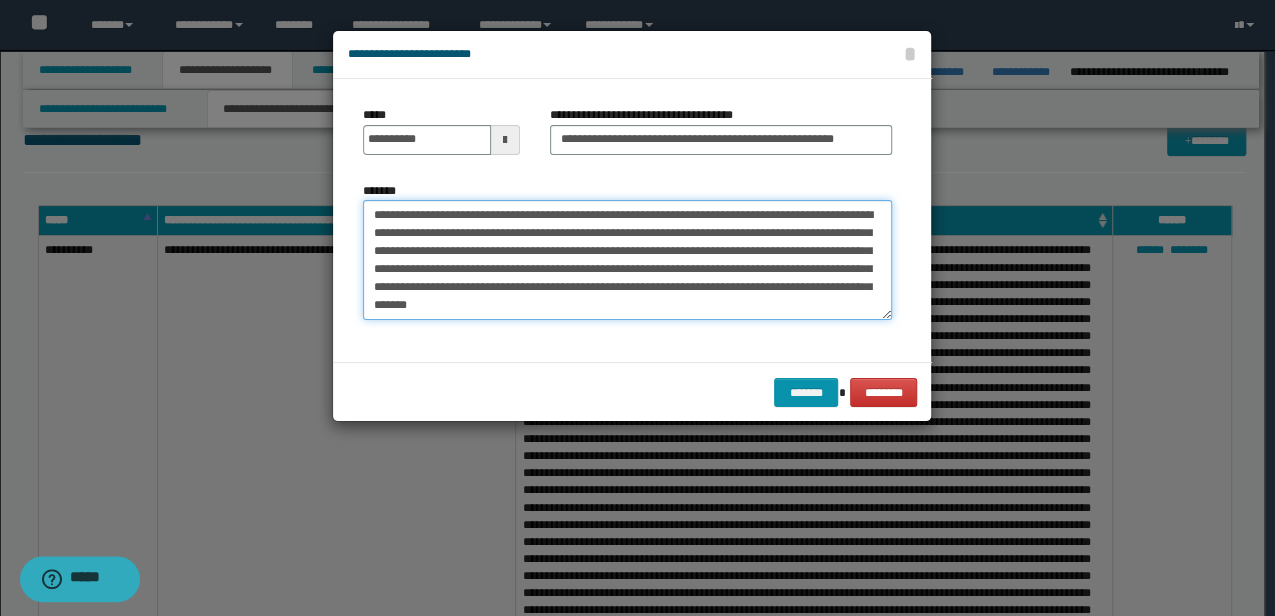 click on "**********" at bounding box center (627, 259) 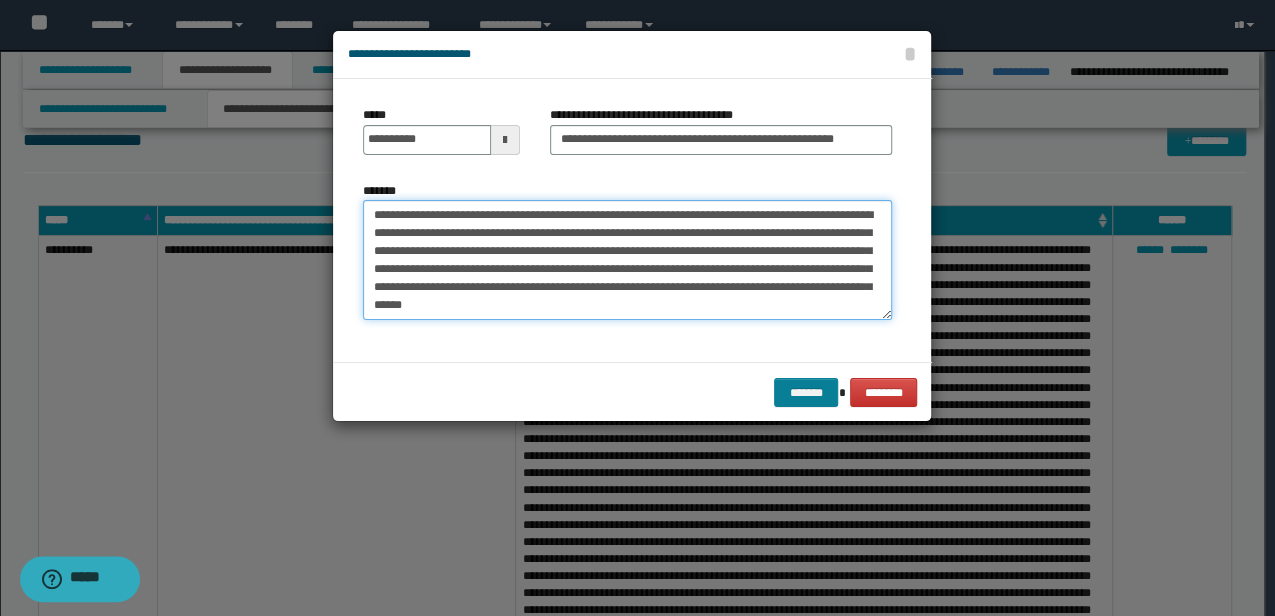 type on "**********" 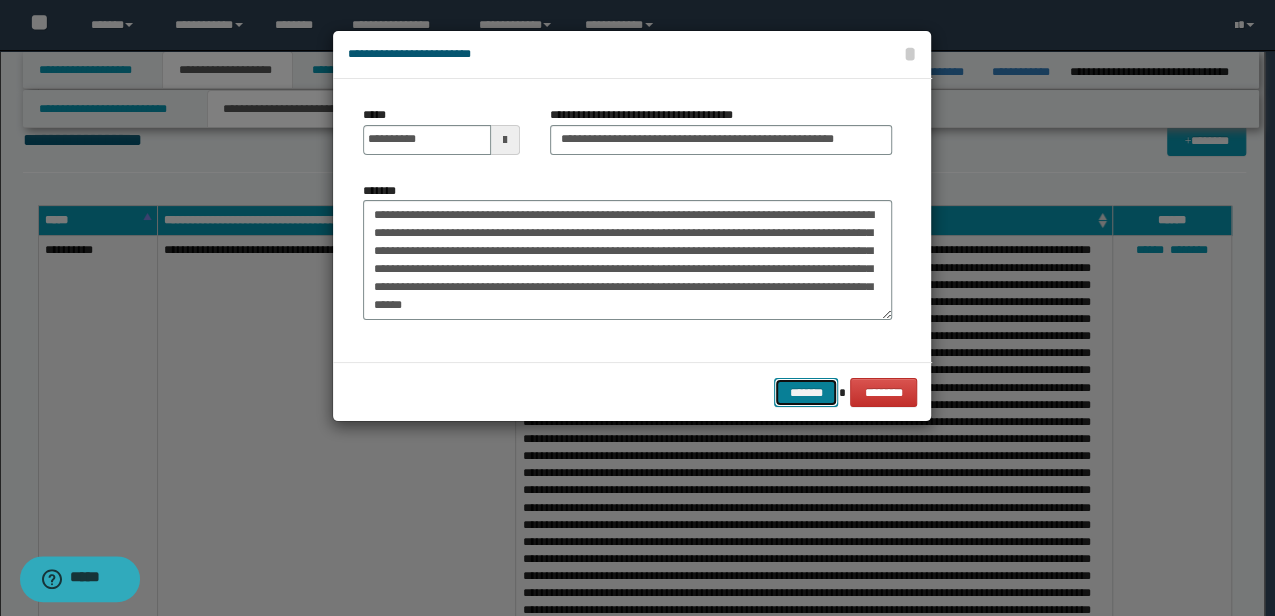 click on "*******" at bounding box center [806, 392] 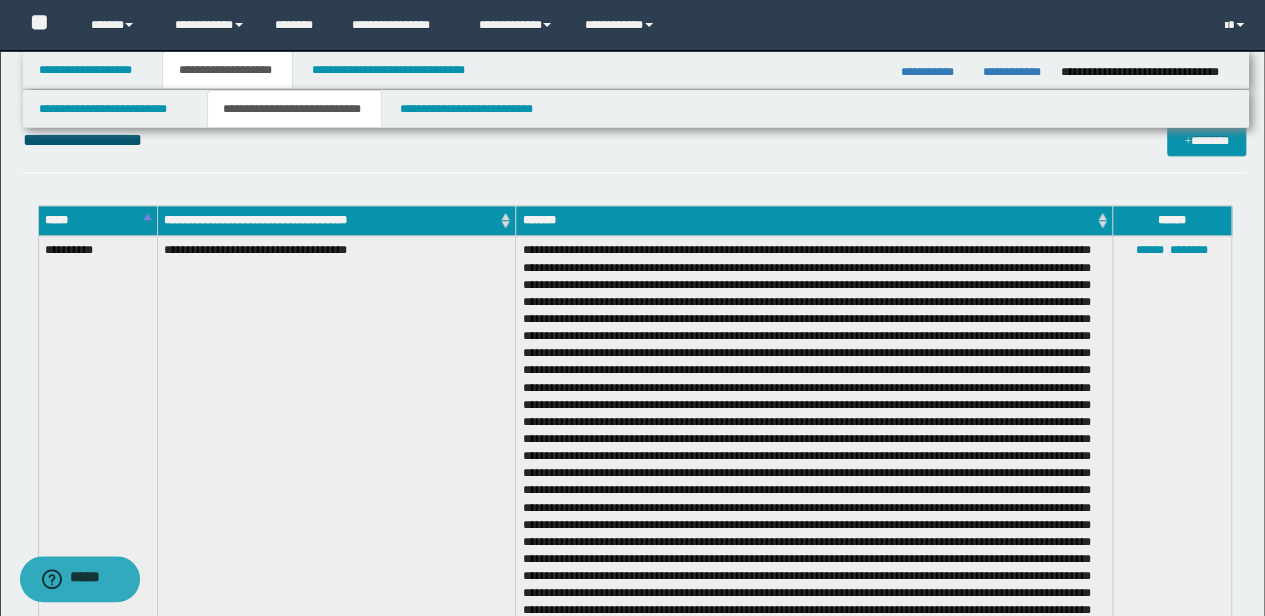 click at bounding box center (814, 556) 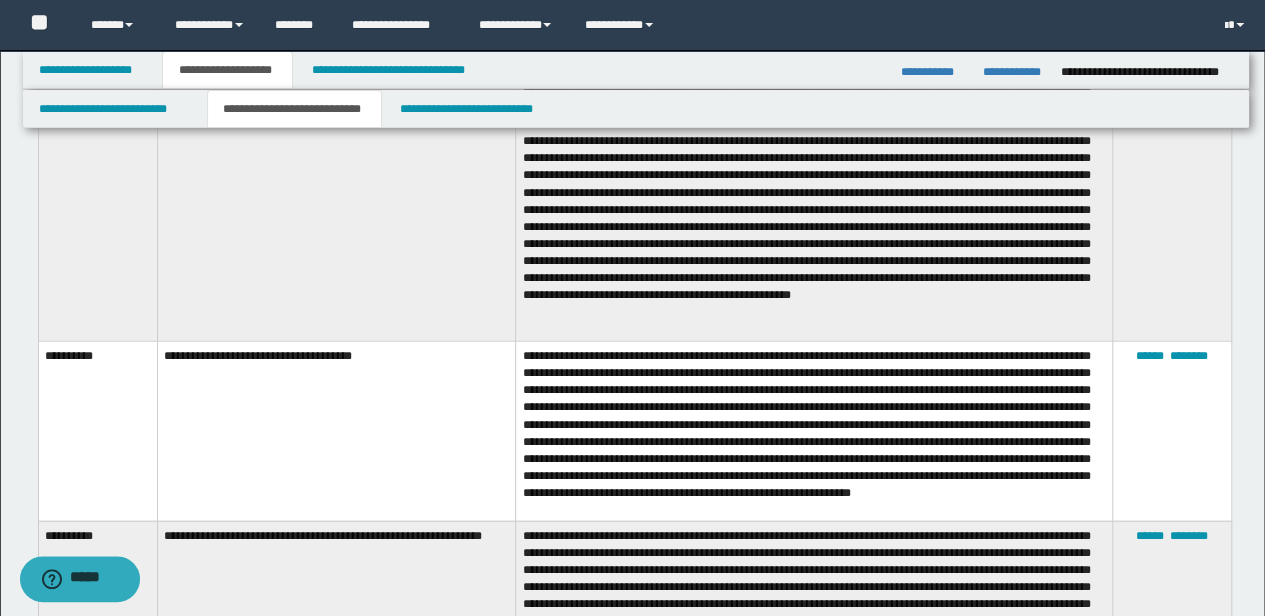 scroll, scrollTop: 2269, scrollLeft: 0, axis: vertical 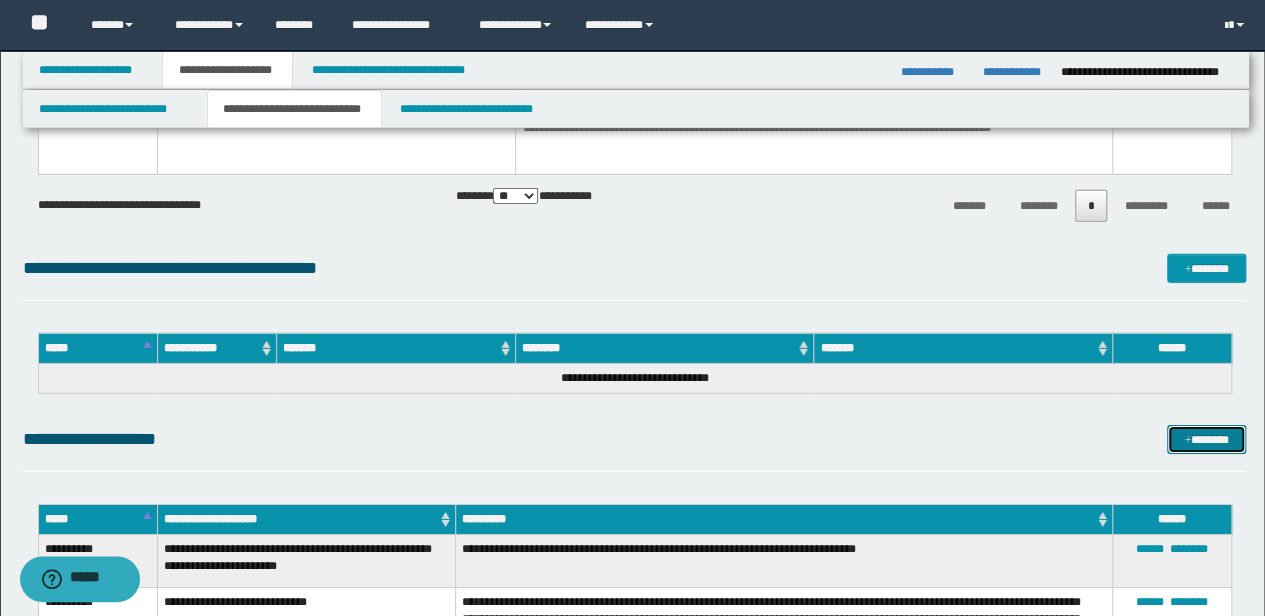 click on "*******" at bounding box center [1206, 439] 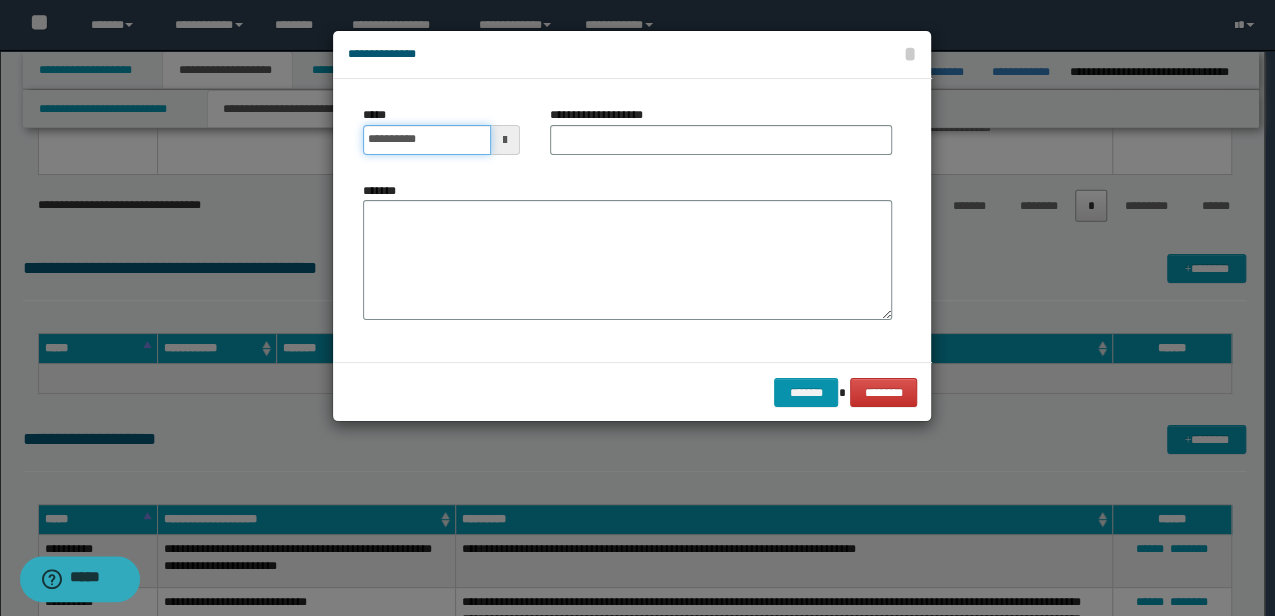 click on "**********" at bounding box center [426, 140] 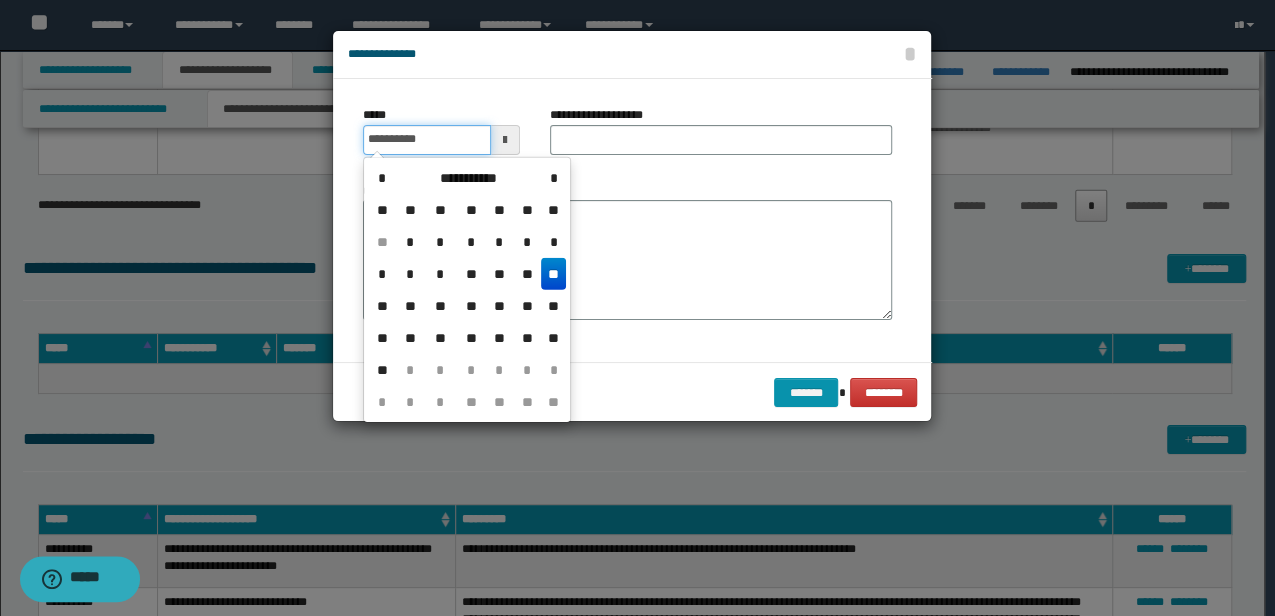 type on "**********" 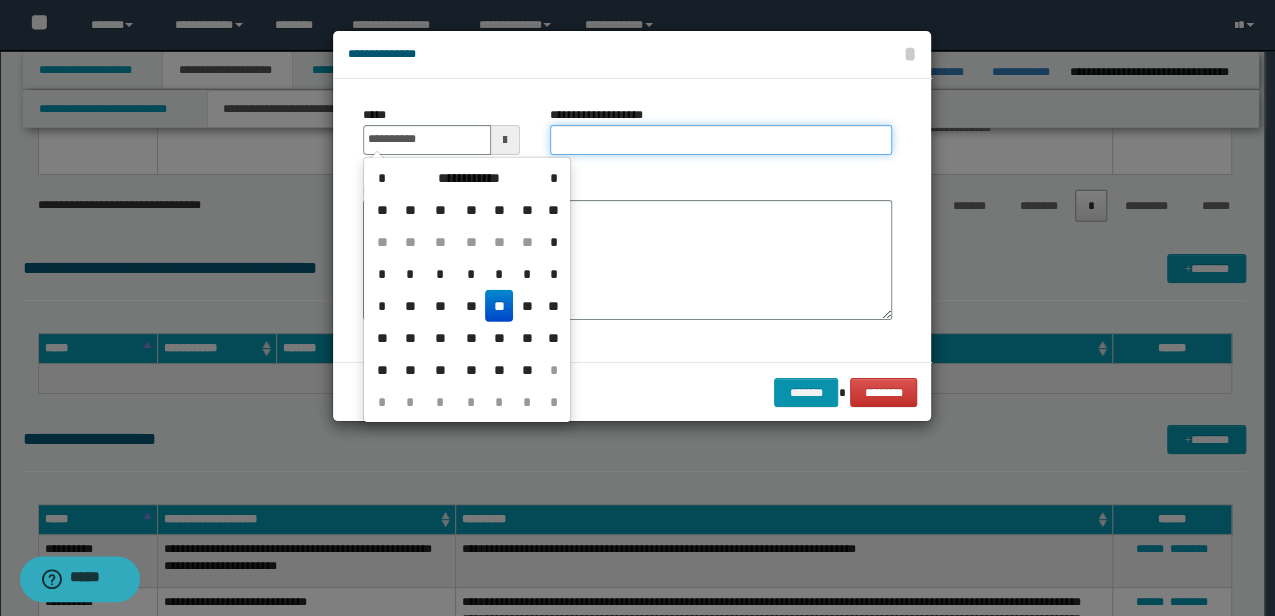 click on "**********" at bounding box center [721, 140] 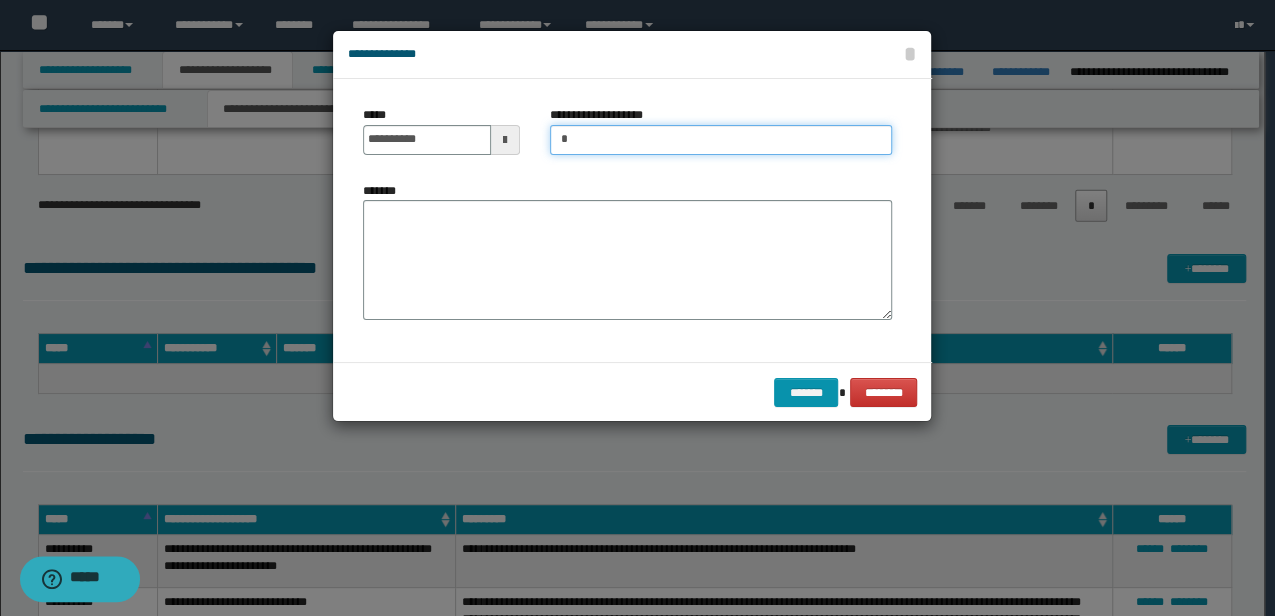 type on "**********" 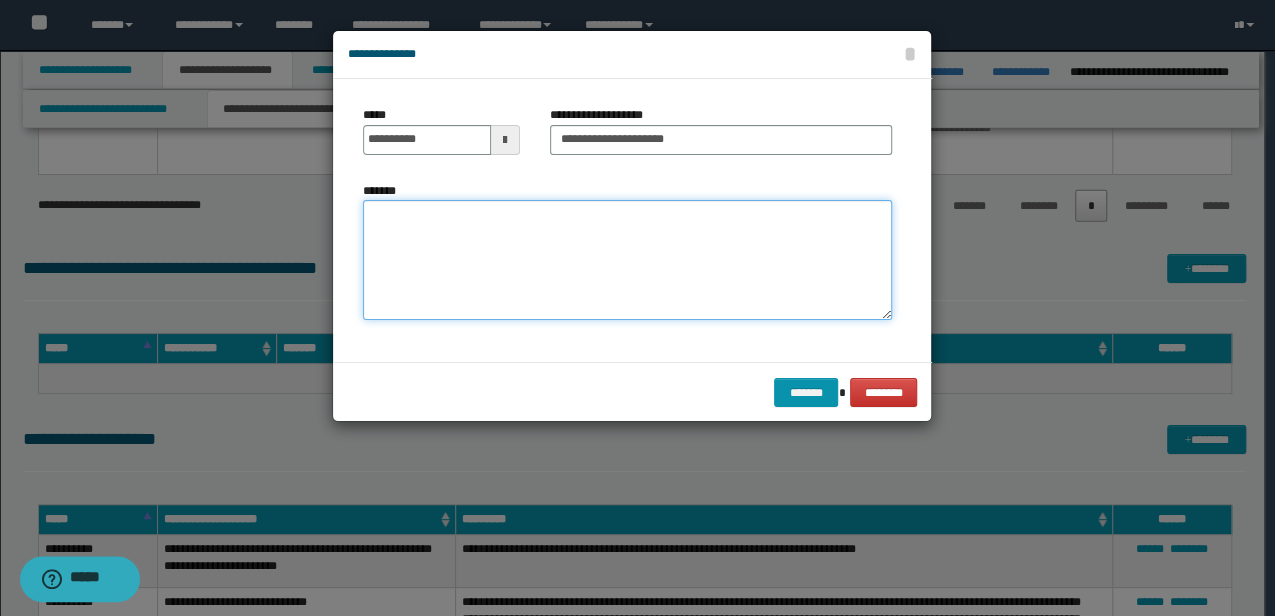 click on "*******" at bounding box center (627, 260) 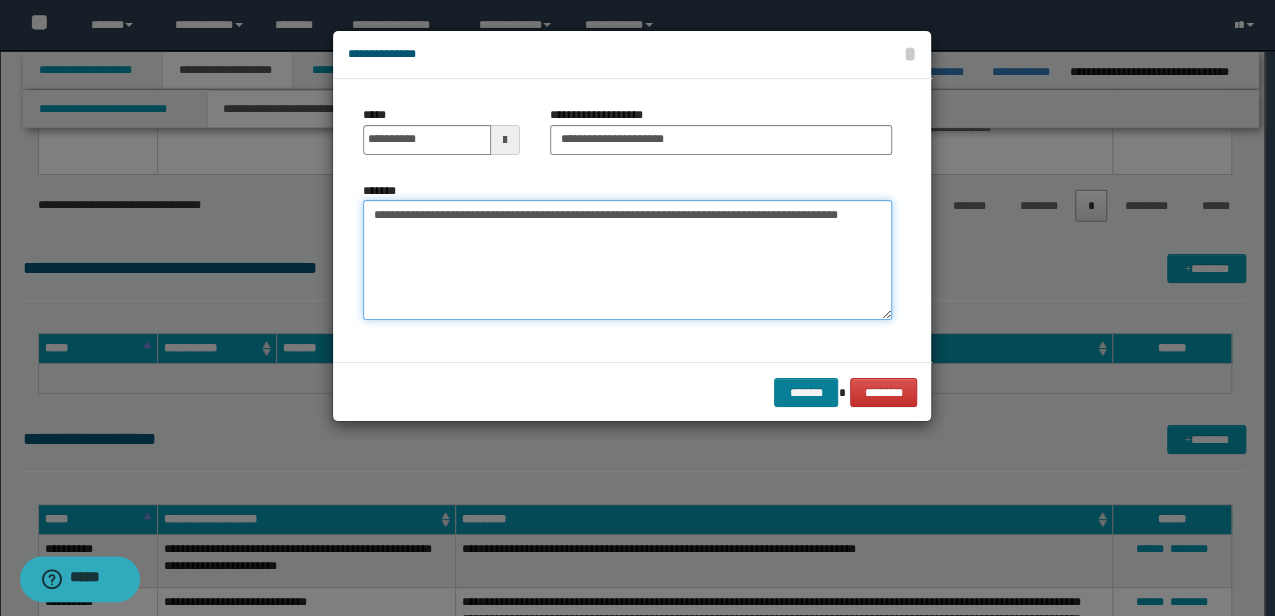 type on "**********" 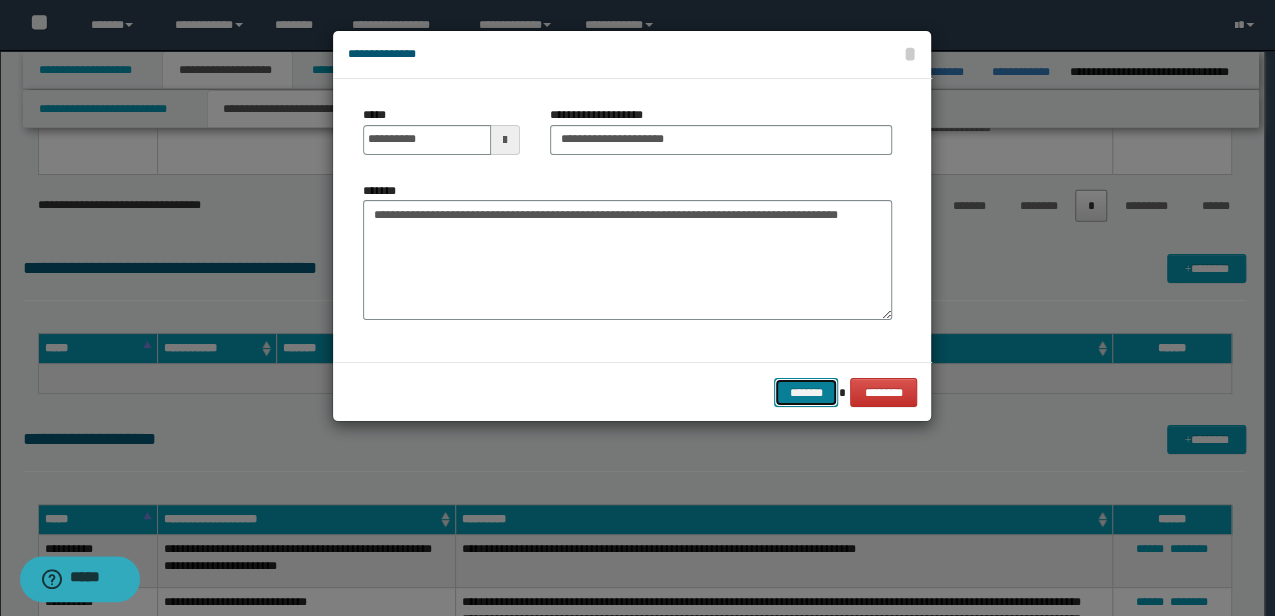 click on "*******" at bounding box center [806, 392] 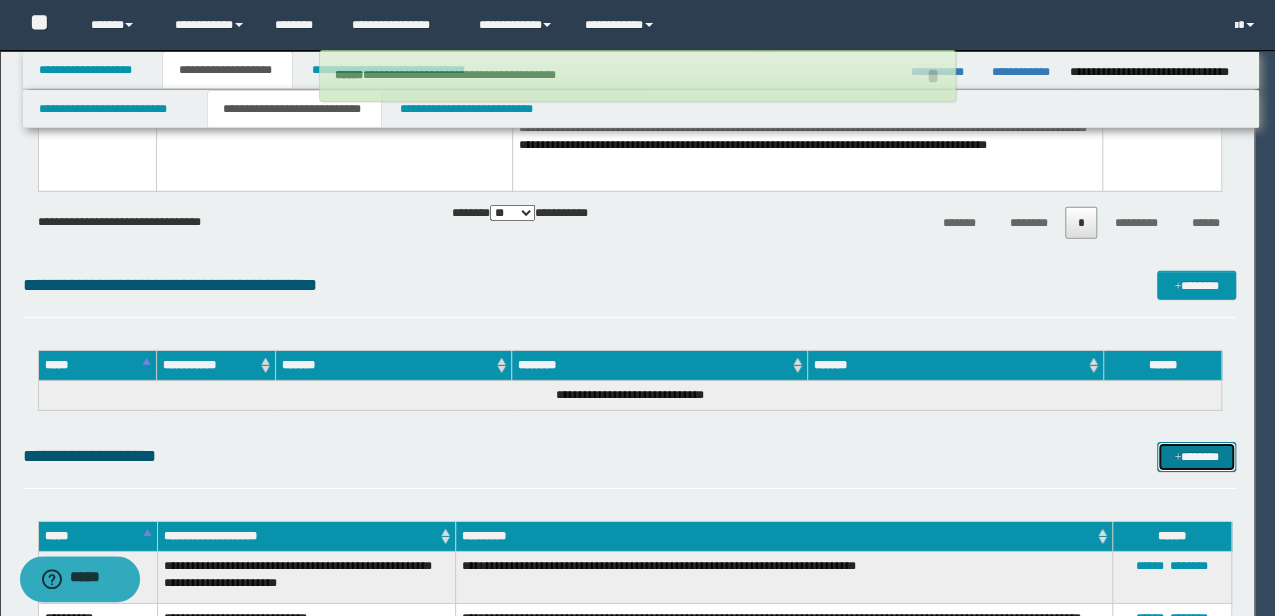 type 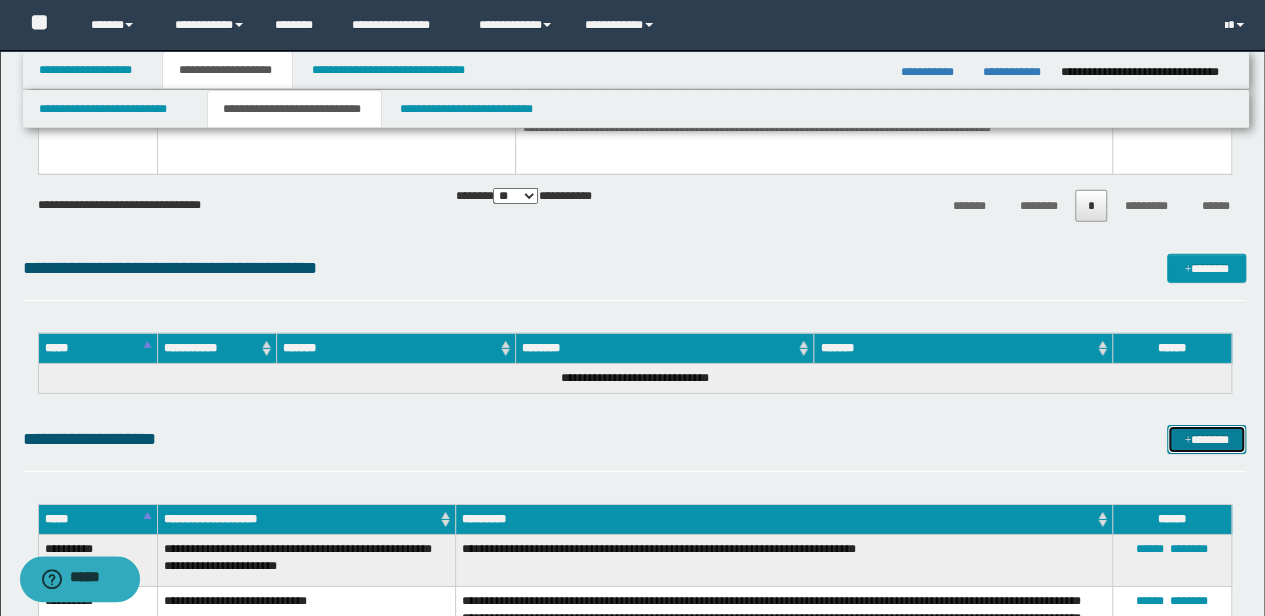 click on "*******" at bounding box center [1206, 439] 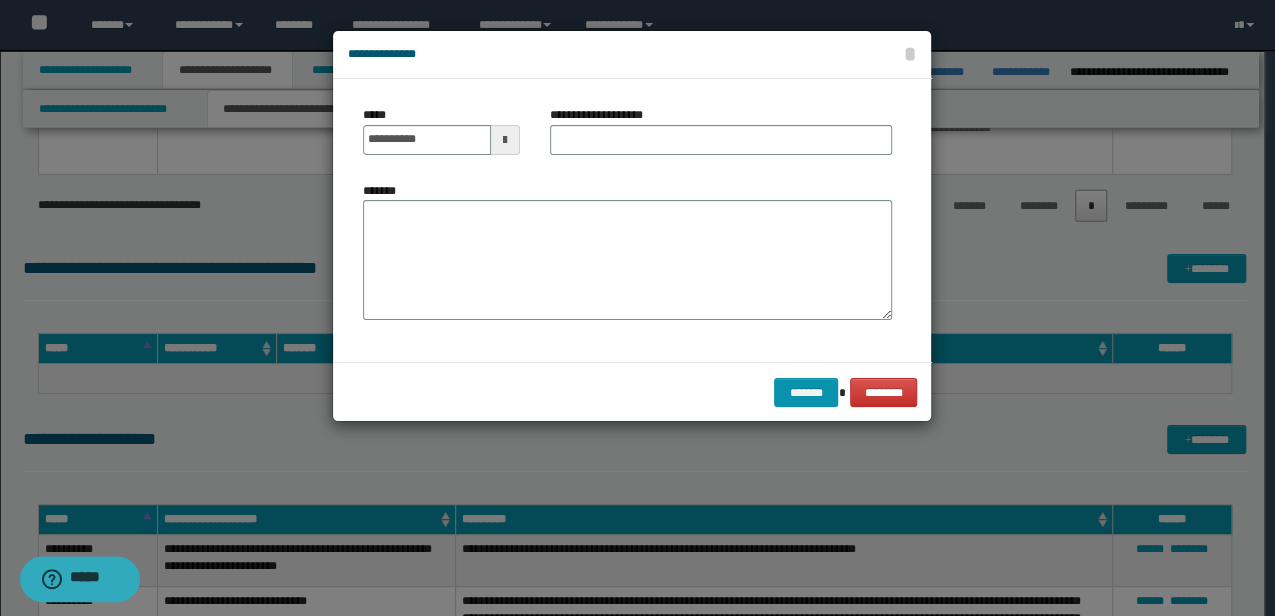 click on "**********" at bounding box center (441, 138) 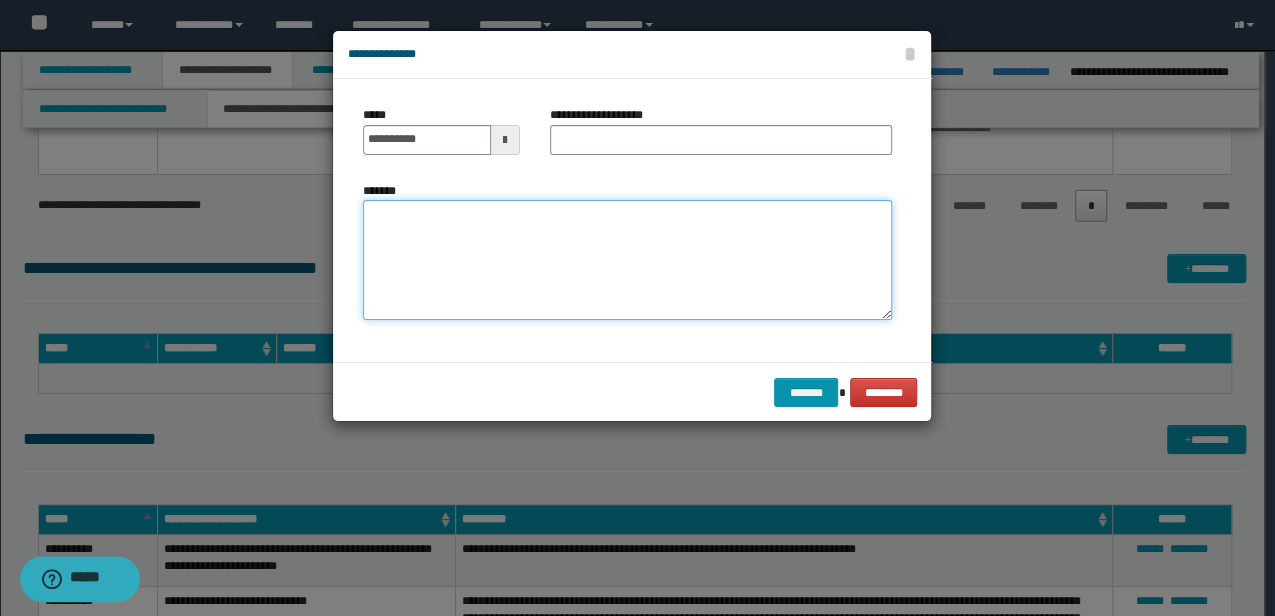 click on "*******" at bounding box center (627, 260) 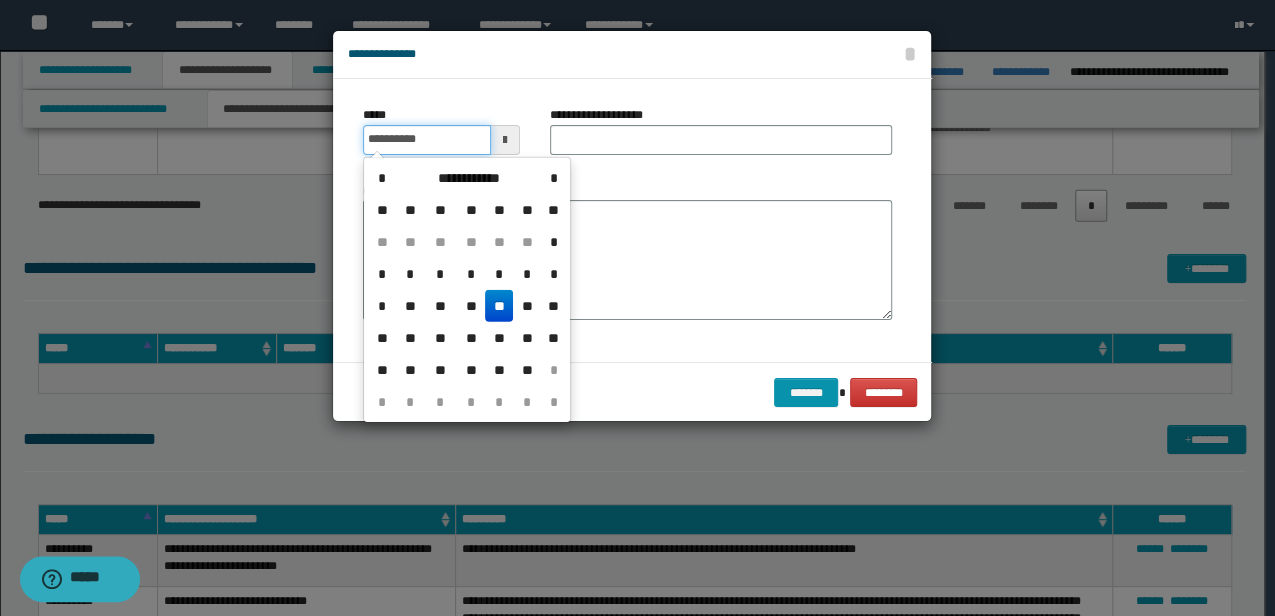 click on "**********" at bounding box center [426, 140] 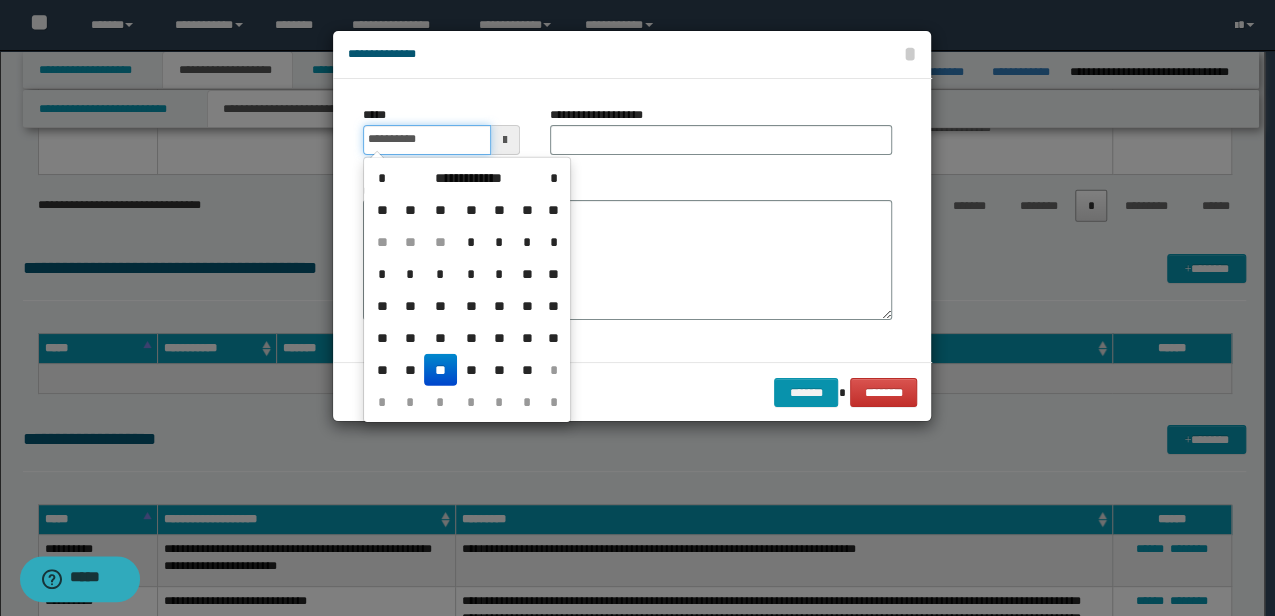type on "**********" 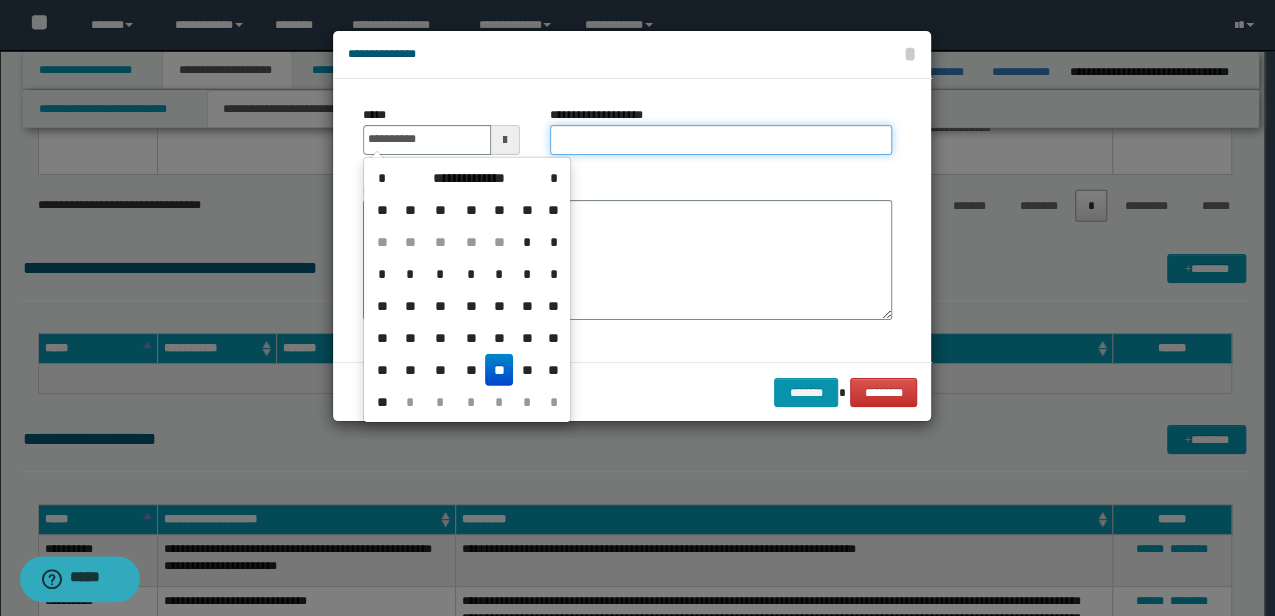 click on "**********" at bounding box center (721, 140) 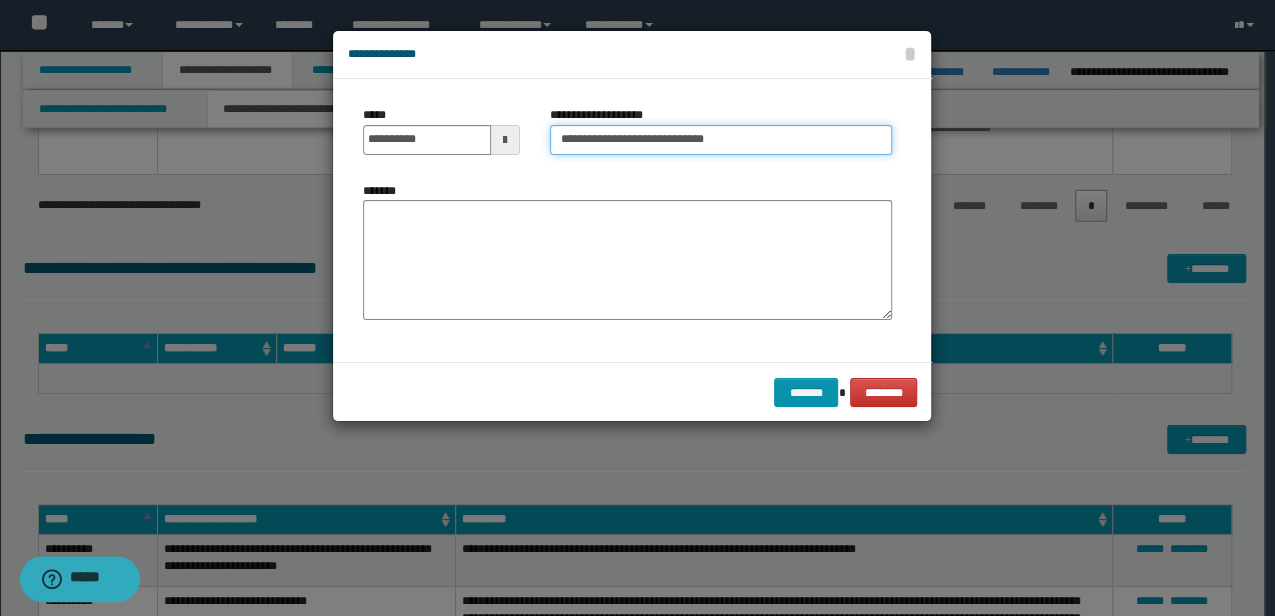 type on "**********" 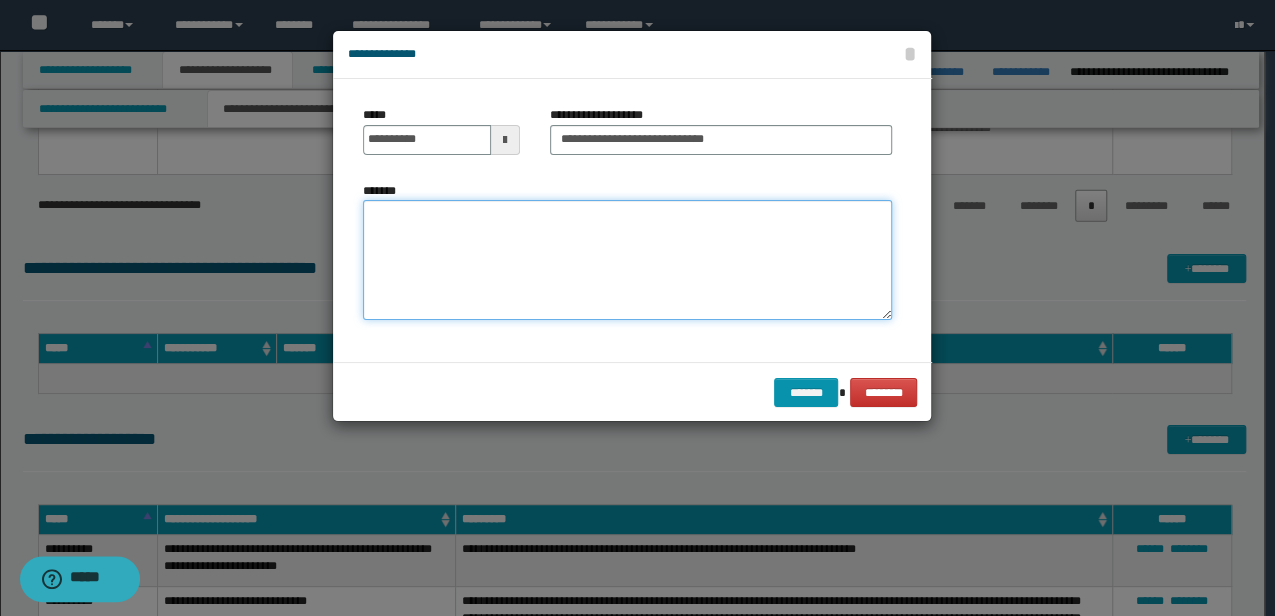 click on "*******" at bounding box center (627, 260) 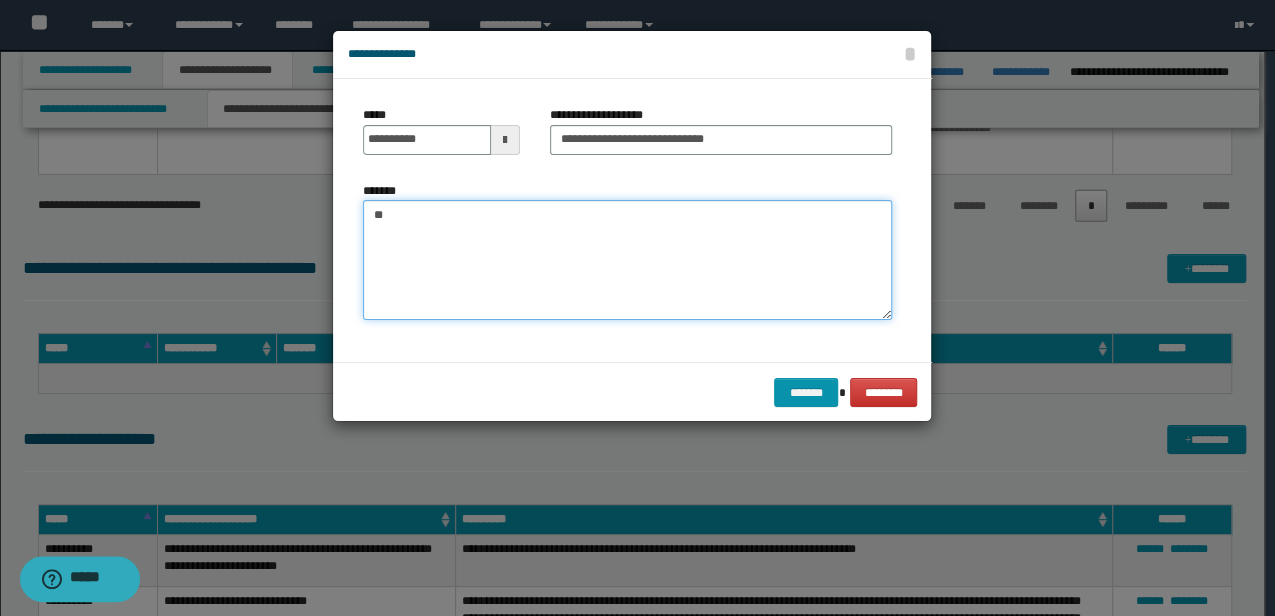type on "*" 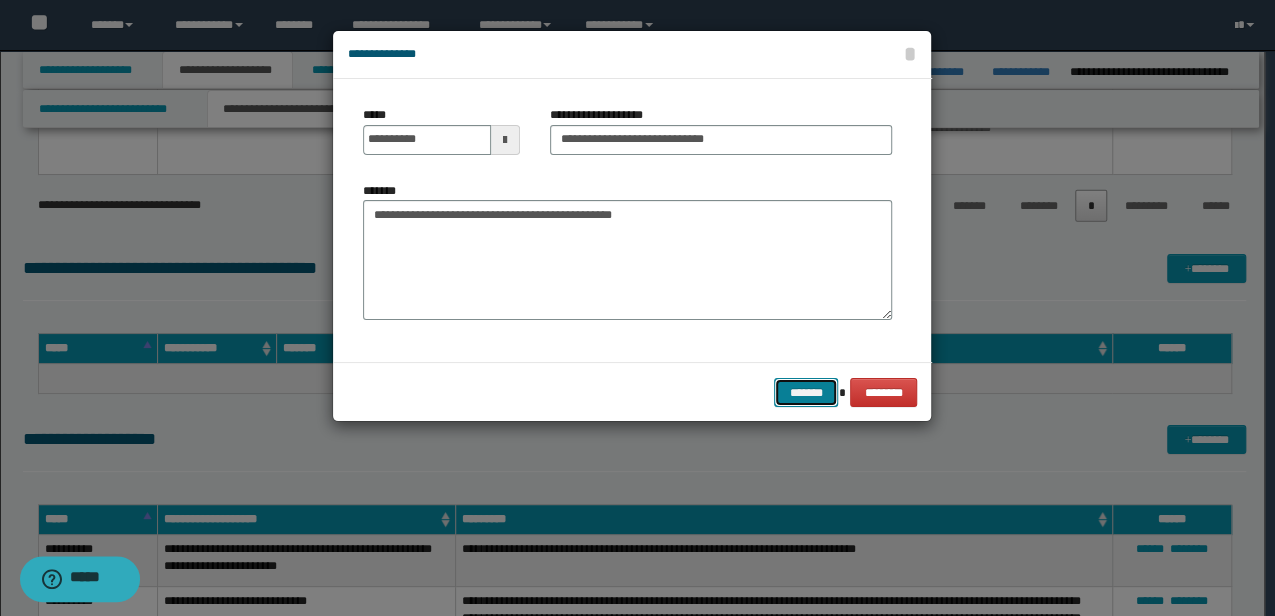 click on "*******" at bounding box center (806, 392) 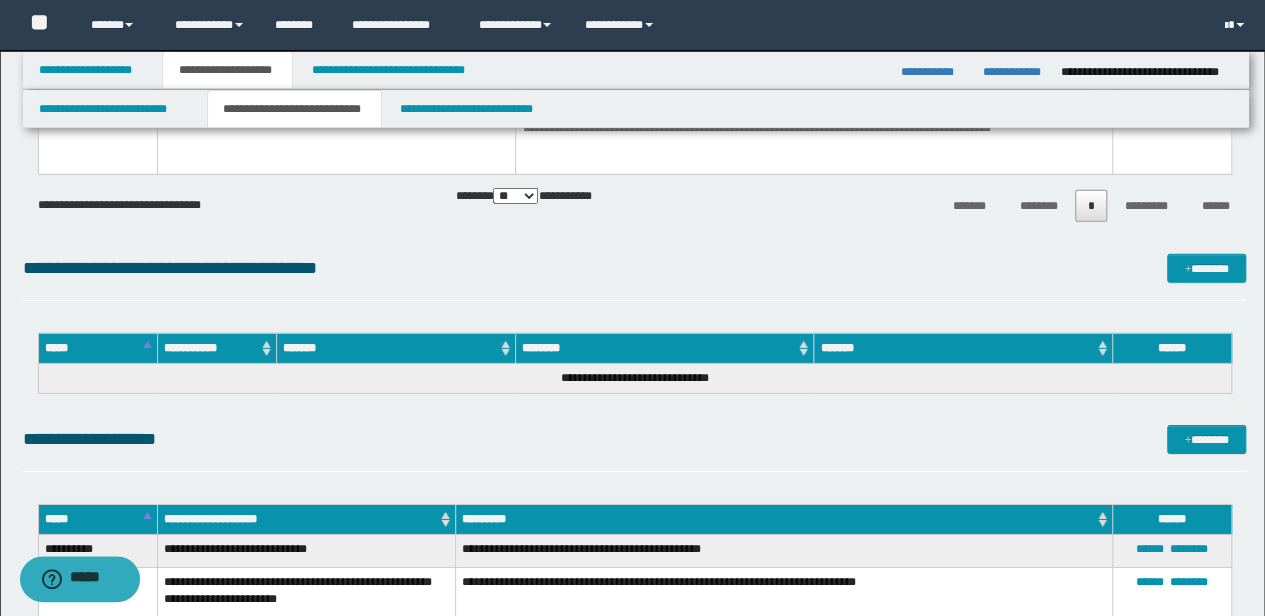 click on "********" at bounding box center (664, 348) 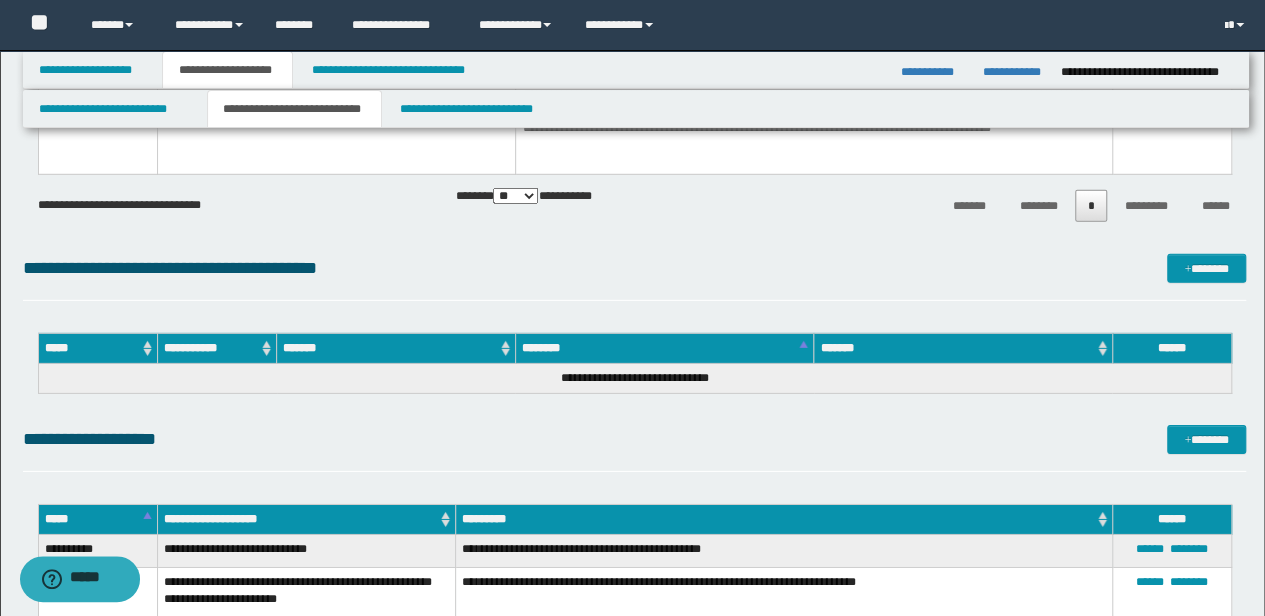 click on "**********" at bounding box center [635, 439] 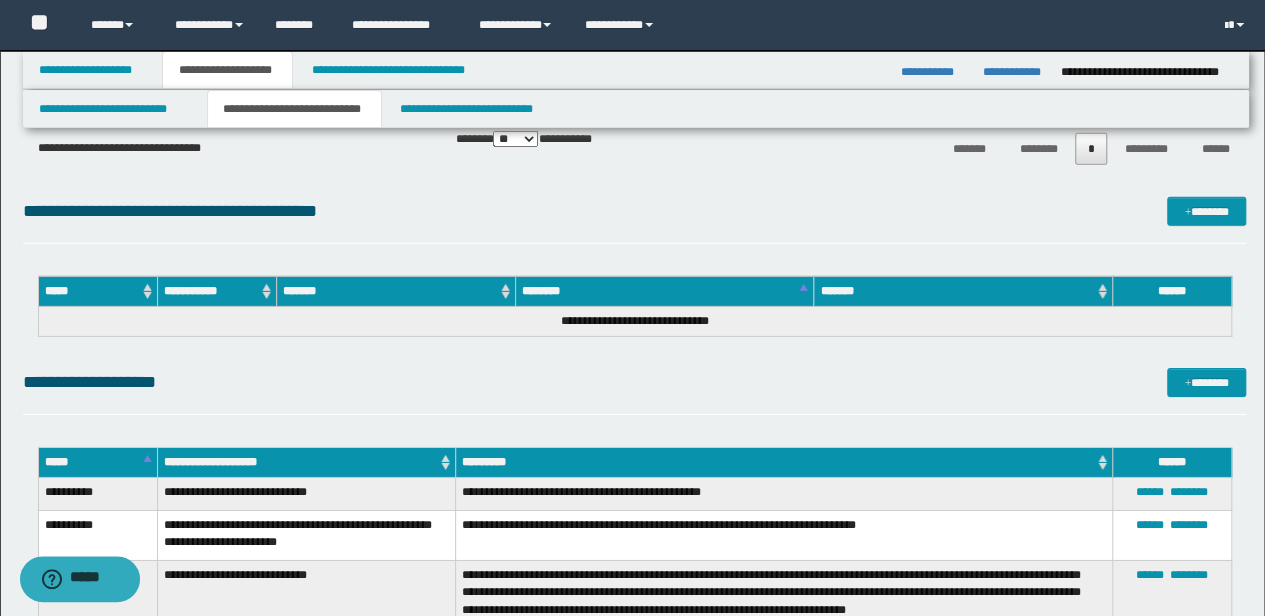 scroll, scrollTop: 6842, scrollLeft: 0, axis: vertical 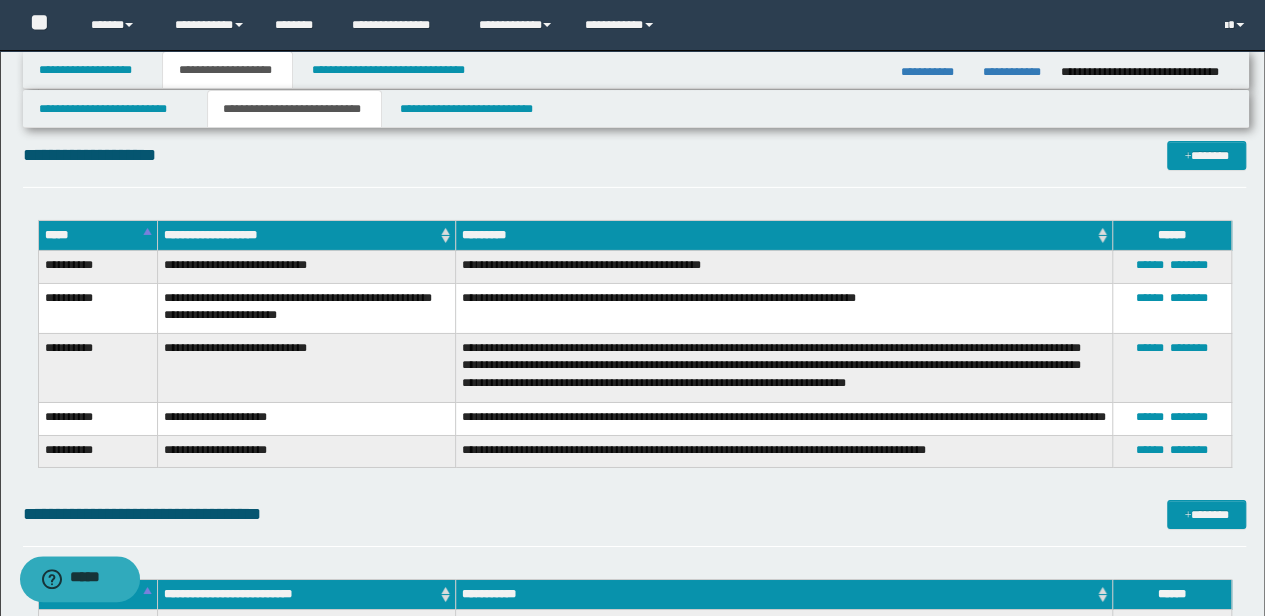 click on "**********" at bounding box center [635, 164] 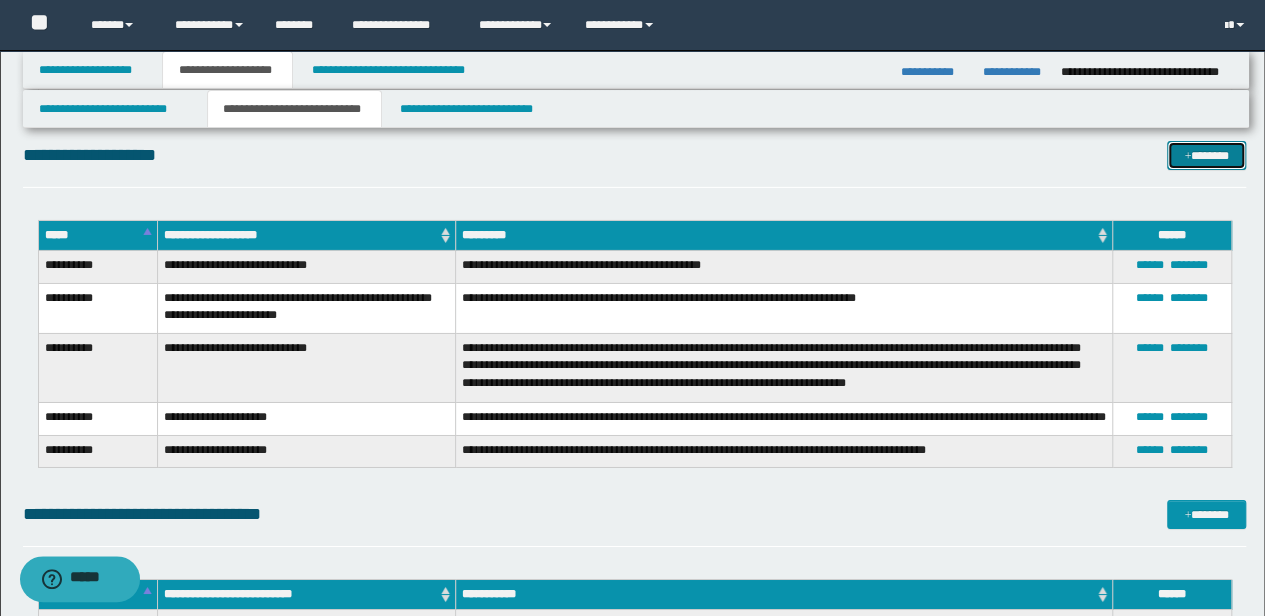 click on "*******" at bounding box center (1206, 155) 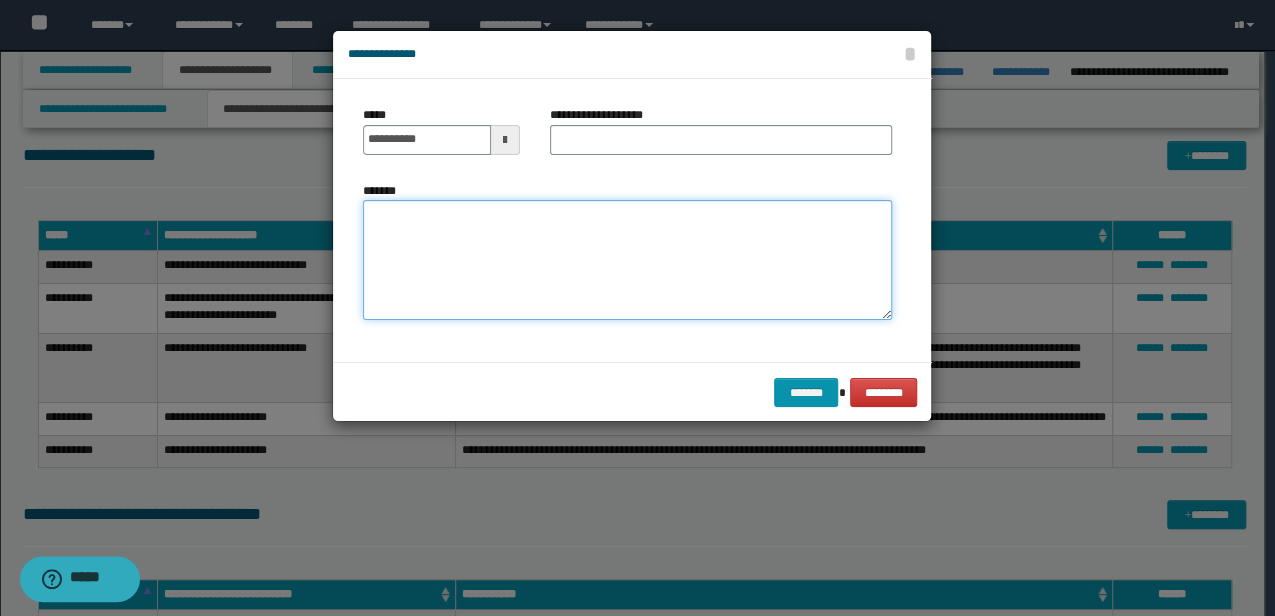 click on "*******" at bounding box center (627, 260) 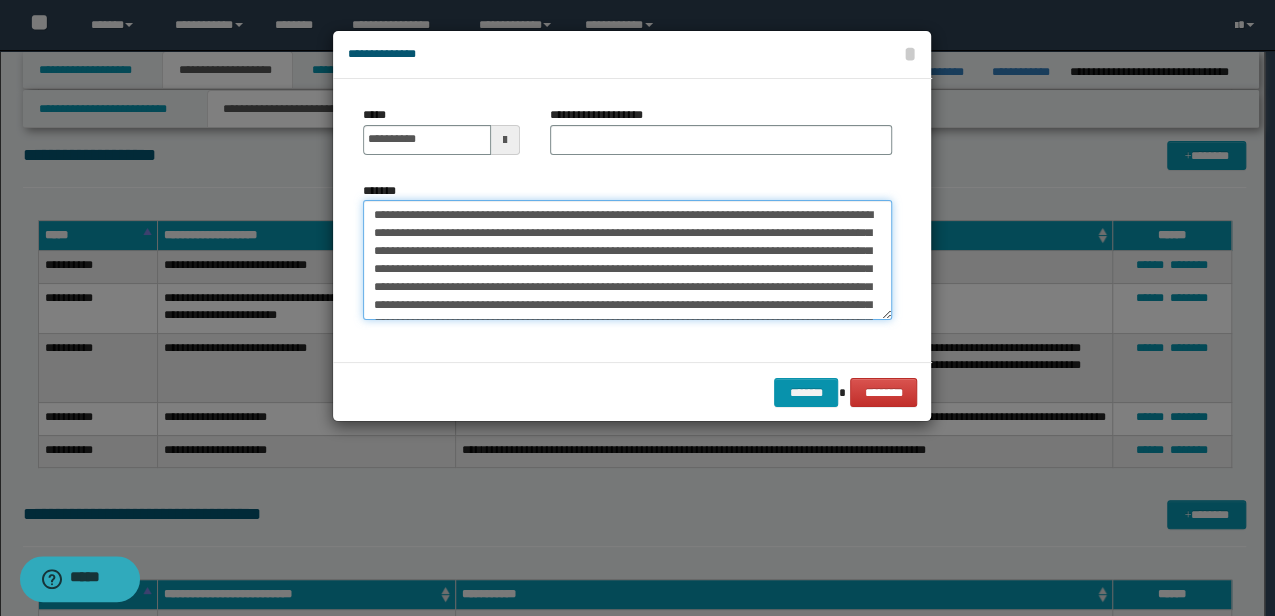scroll, scrollTop: 84, scrollLeft: 0, axis: vertical 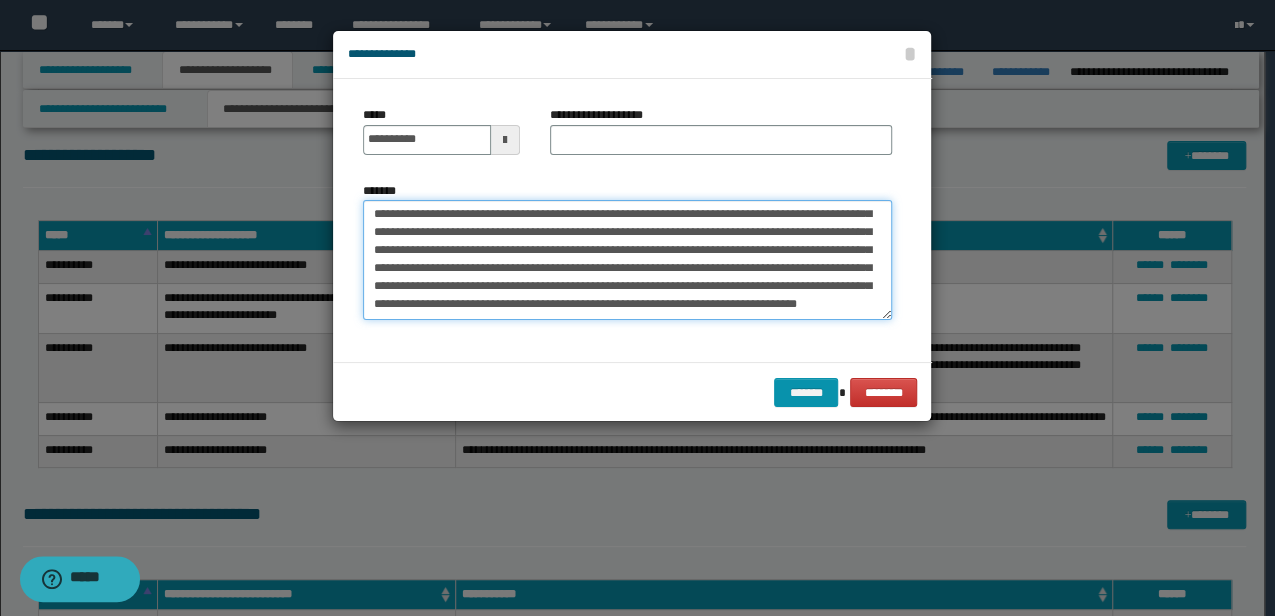 type on "**********" 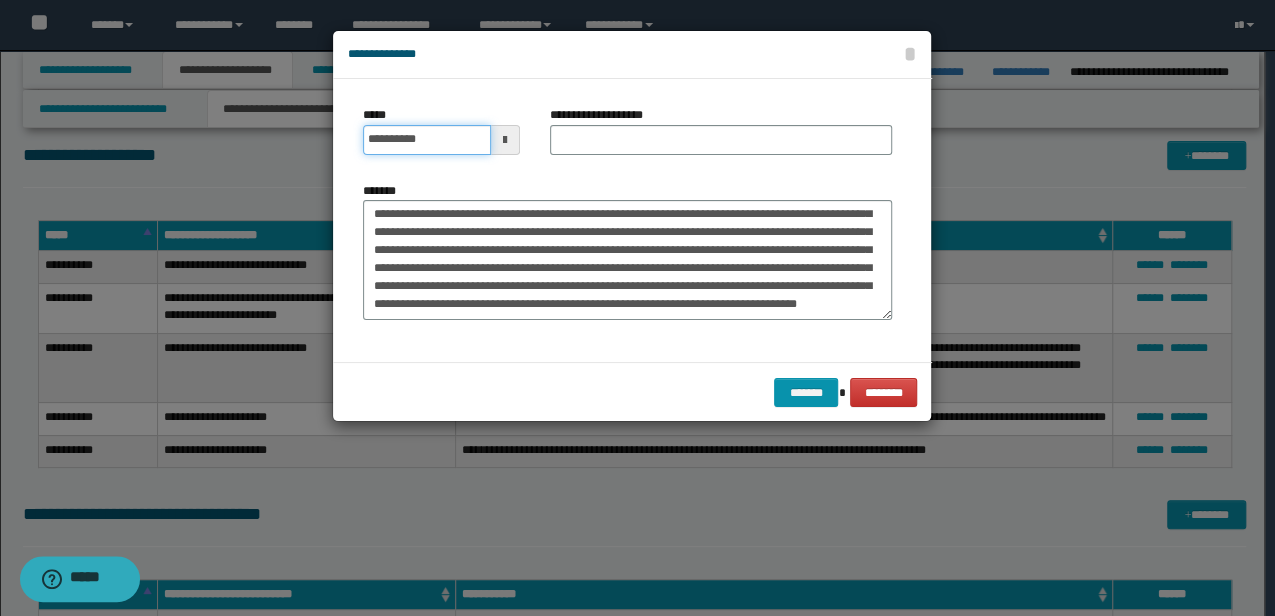 click on "**********" at bounding box center (426, 140) 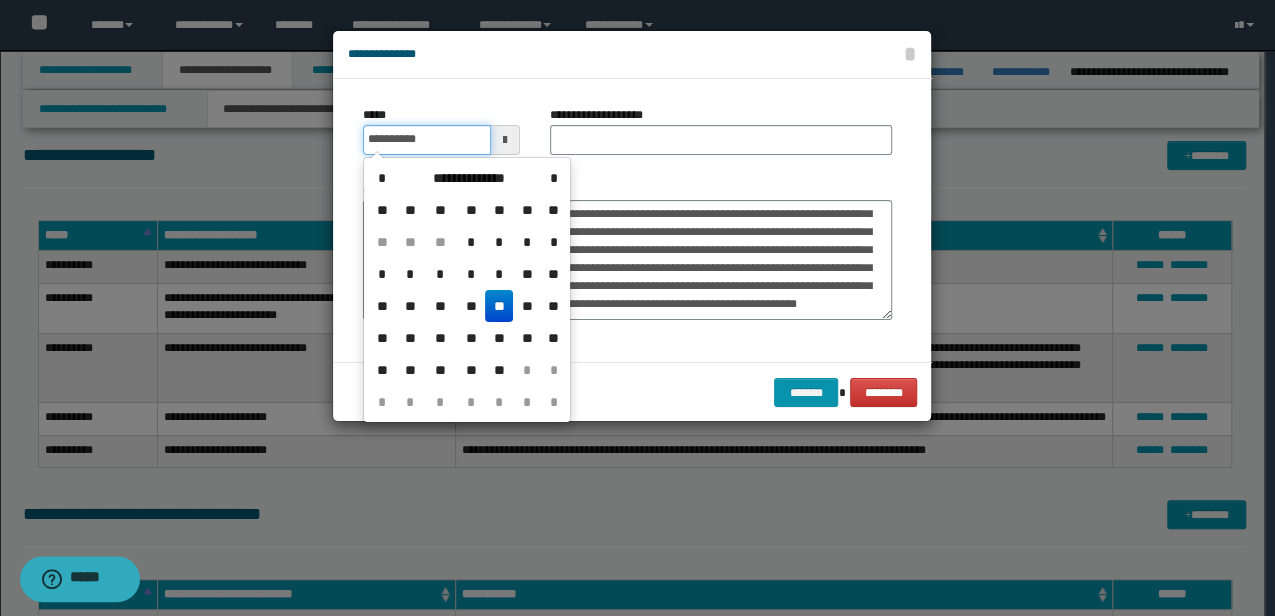 type on "**********" 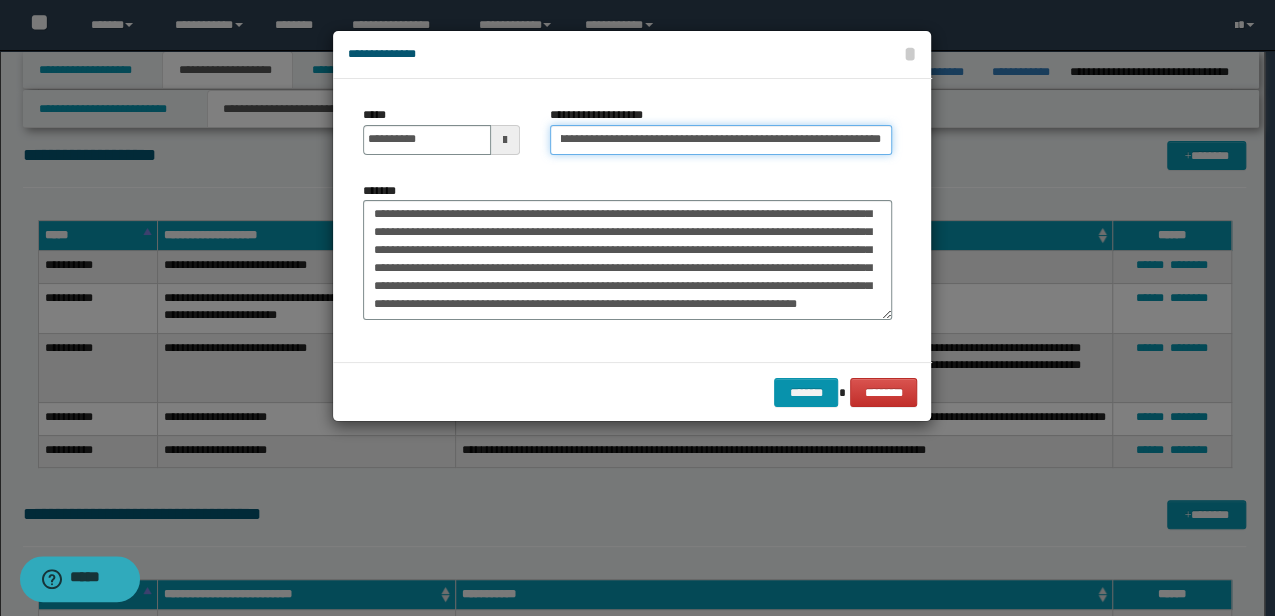 scroll, scrollTop: 0, scrollLeft: 122, axis: horizontal 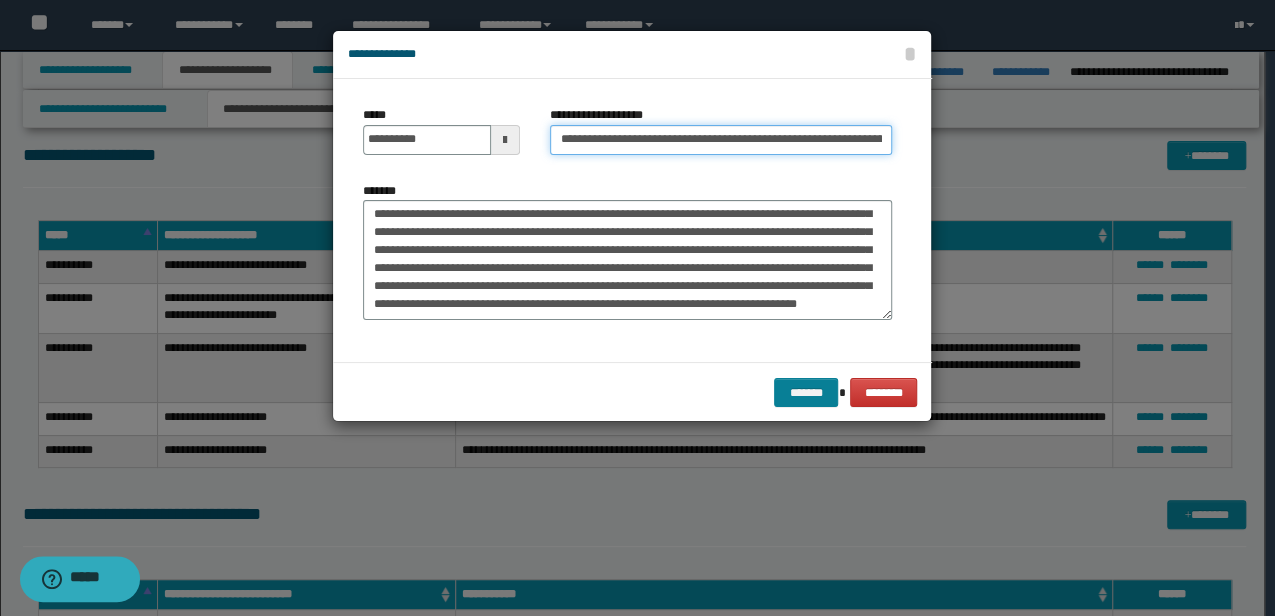 type on "**********" 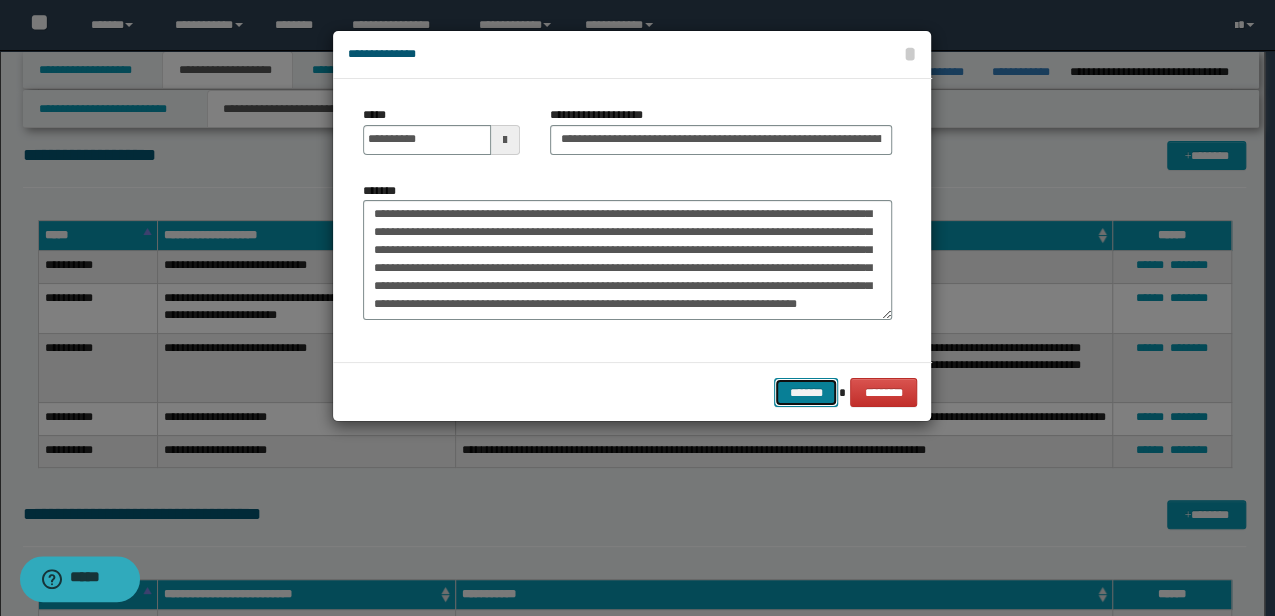 click on "*******" at bounding box center [806, 392] 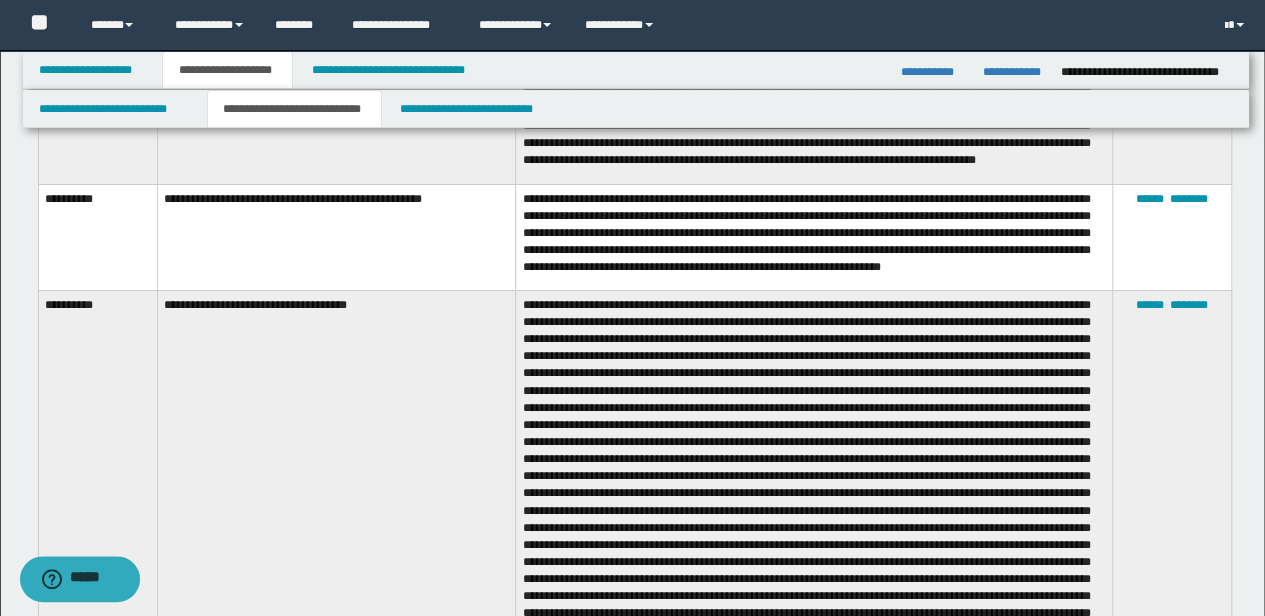scroll, scrollTop: 5084, scrollLeft: 0, axis: vertical 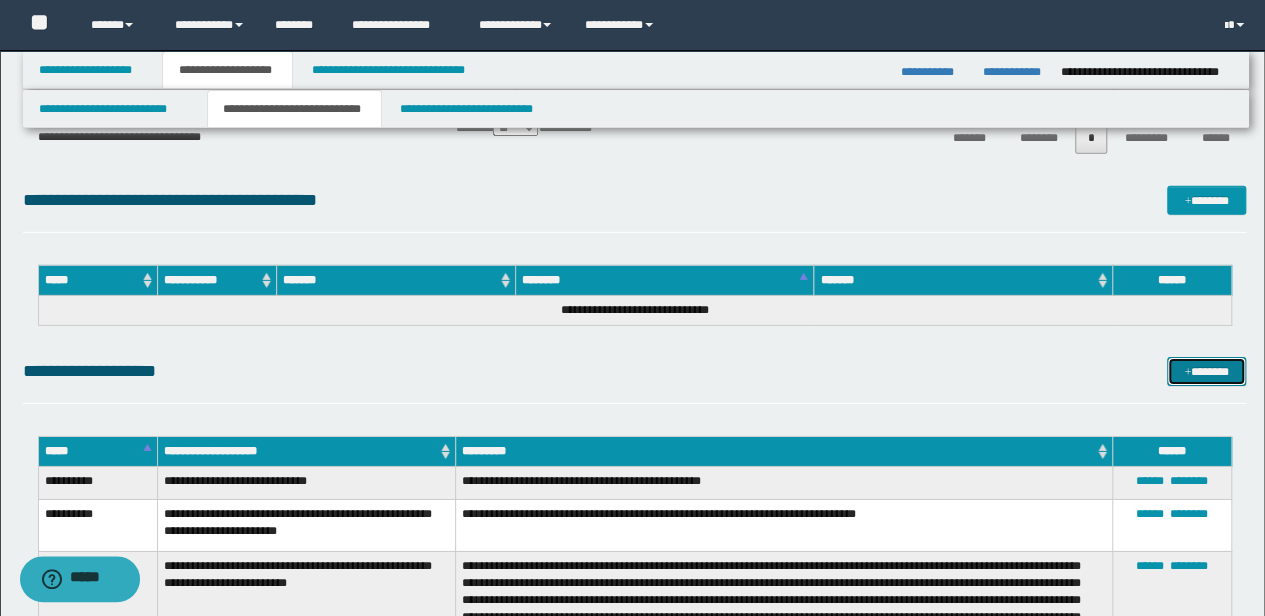 click on "*******" at bounding box center (1206, 371) 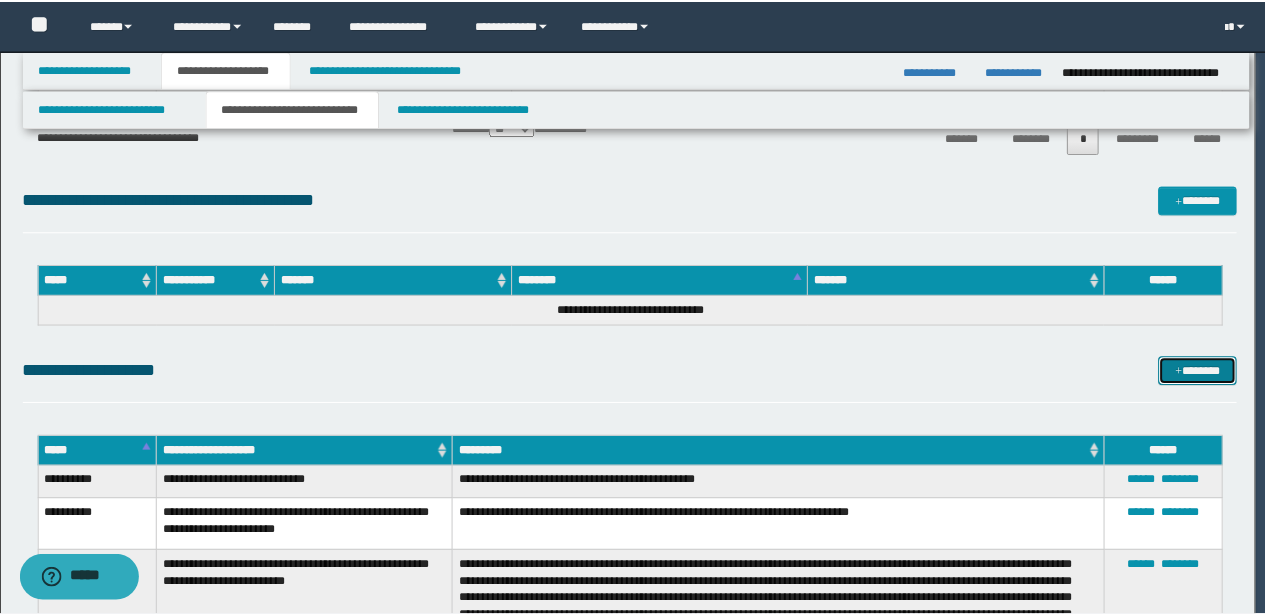 scroll, scrollTop: 0, scrollLeft: 0, axis: both 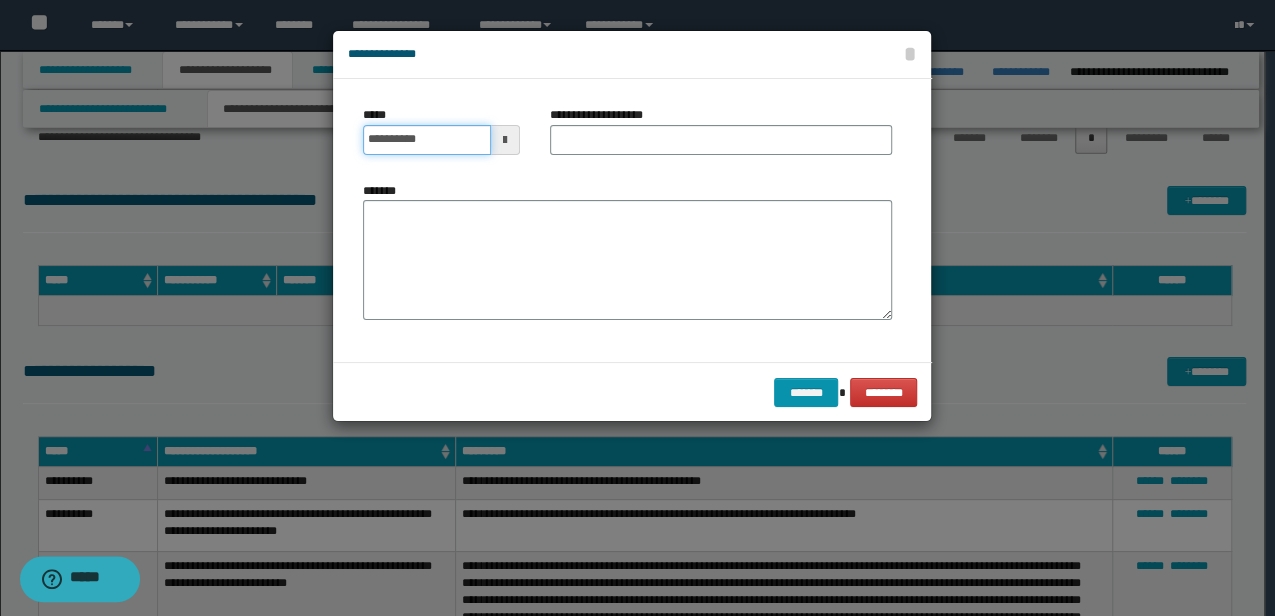click on "**********" at bounding box center [426, 140] 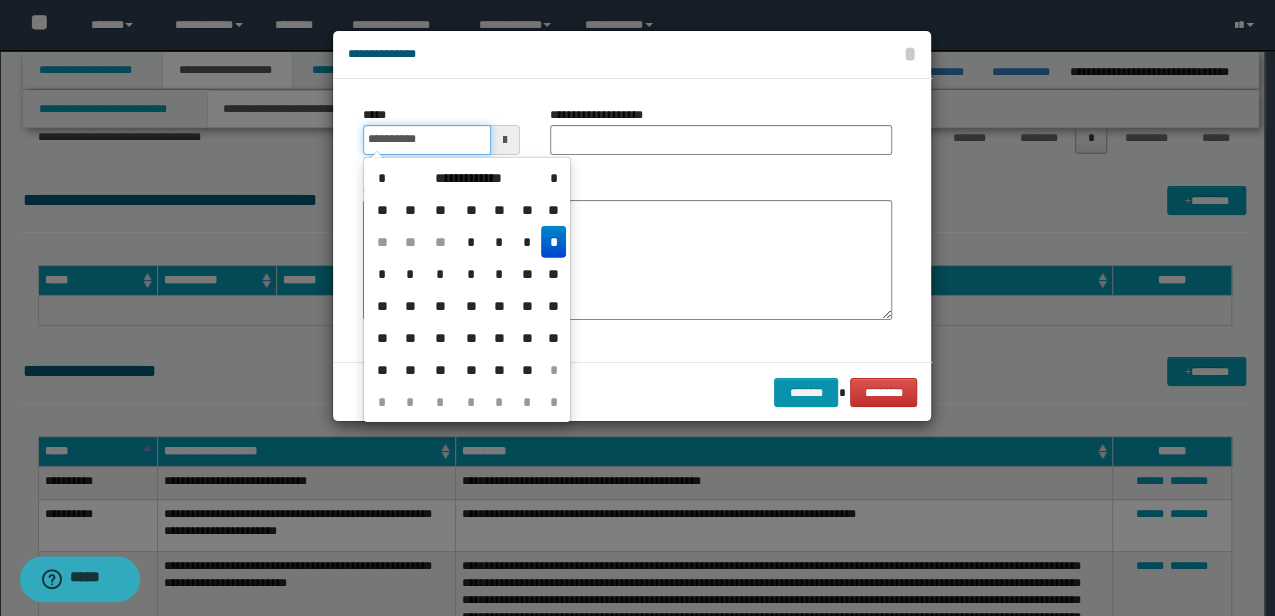 type on "**********" 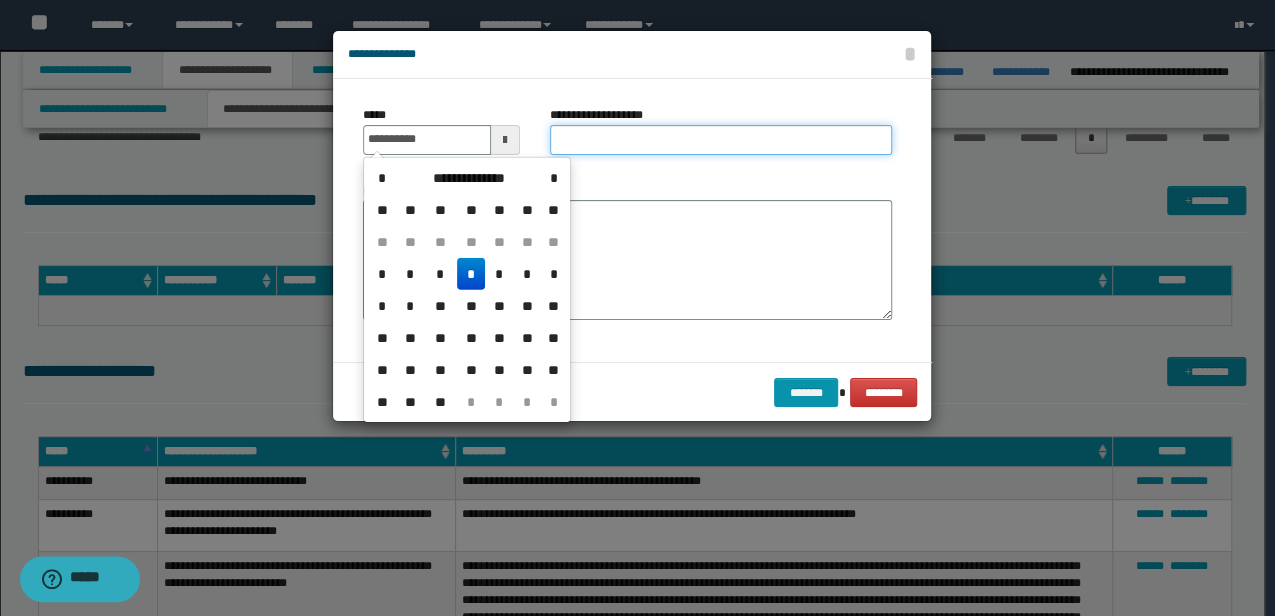 click on "**********" at bounding box center (721, 140) 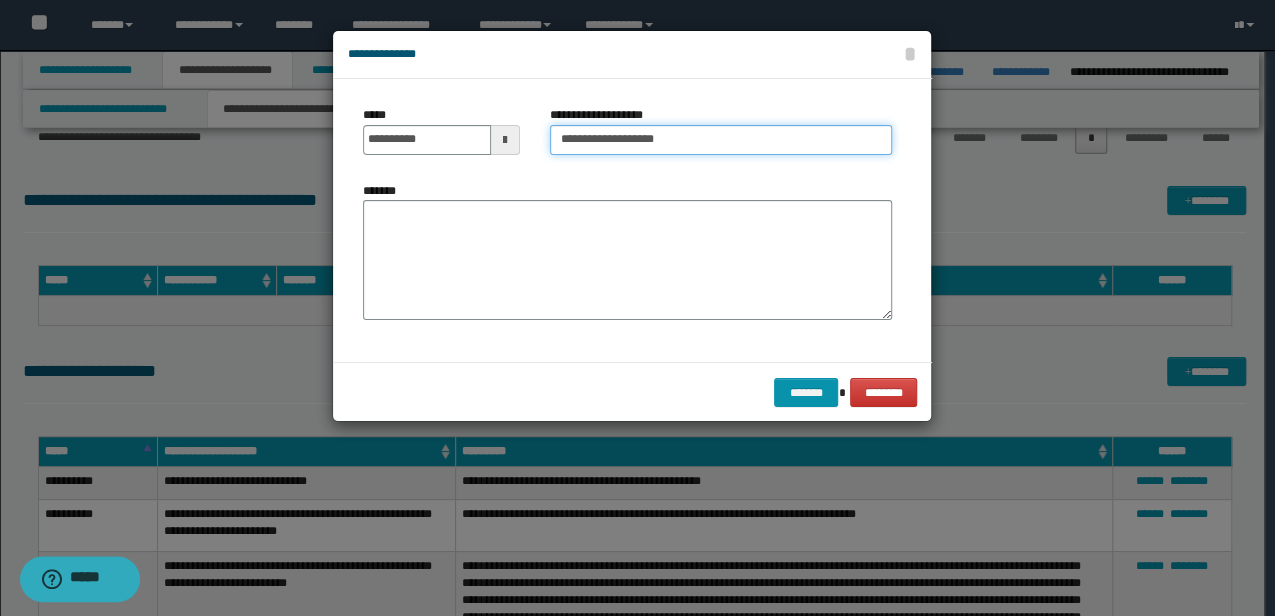 type on "**********" 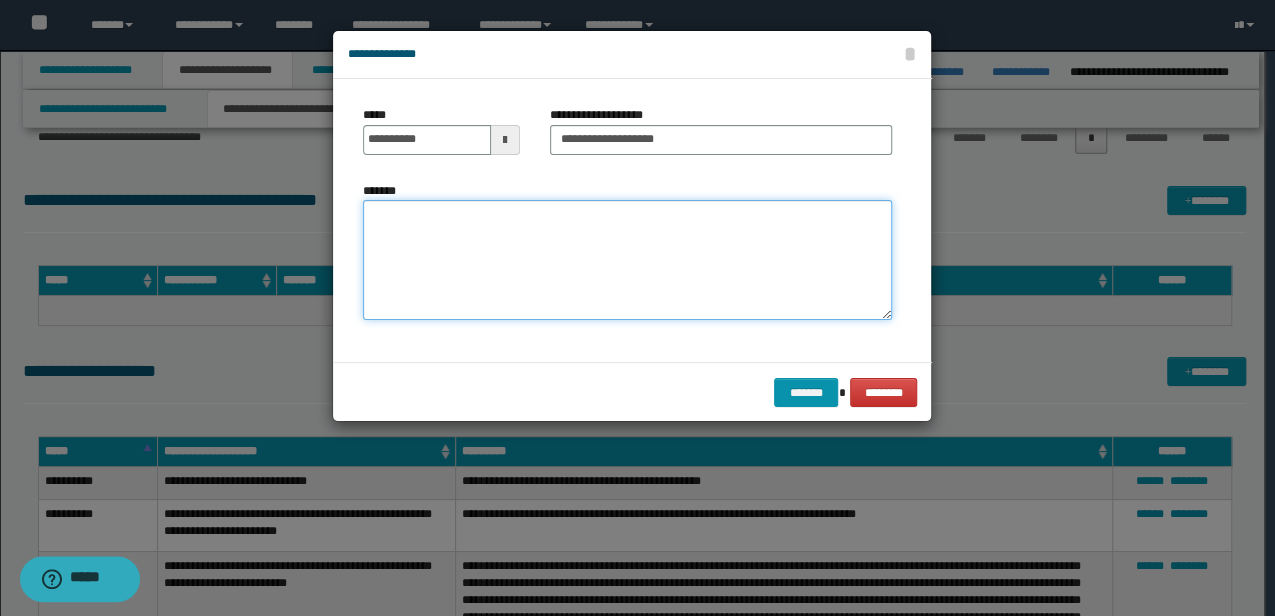 click on "*******" at bounding box center [627, 259] 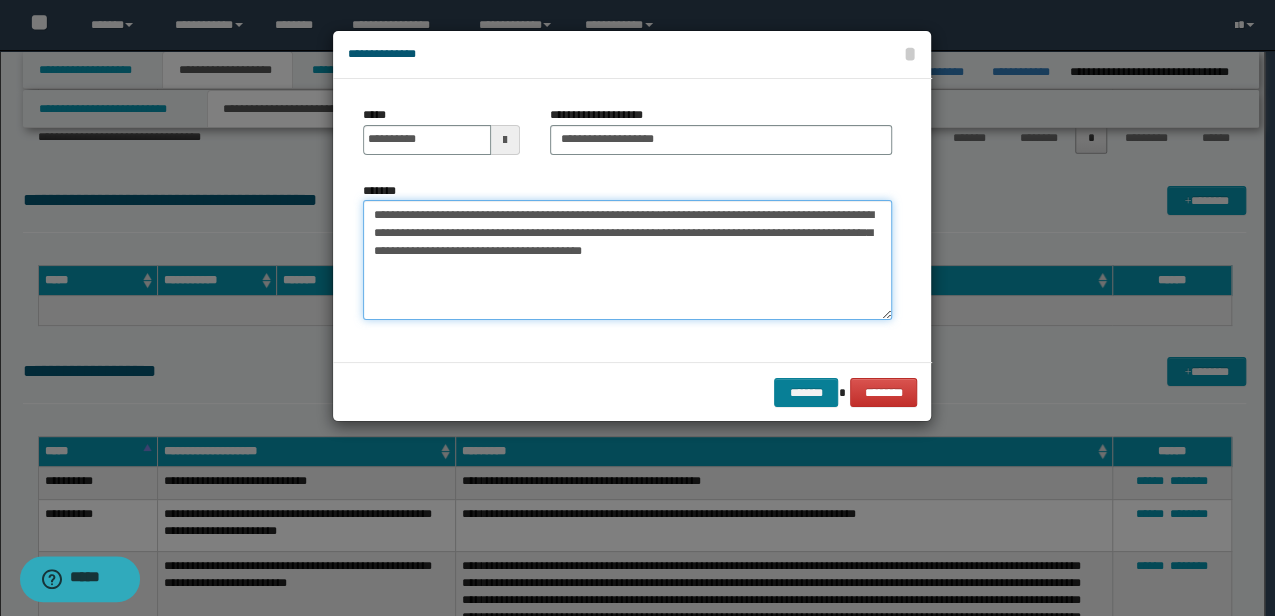 type on "**********" 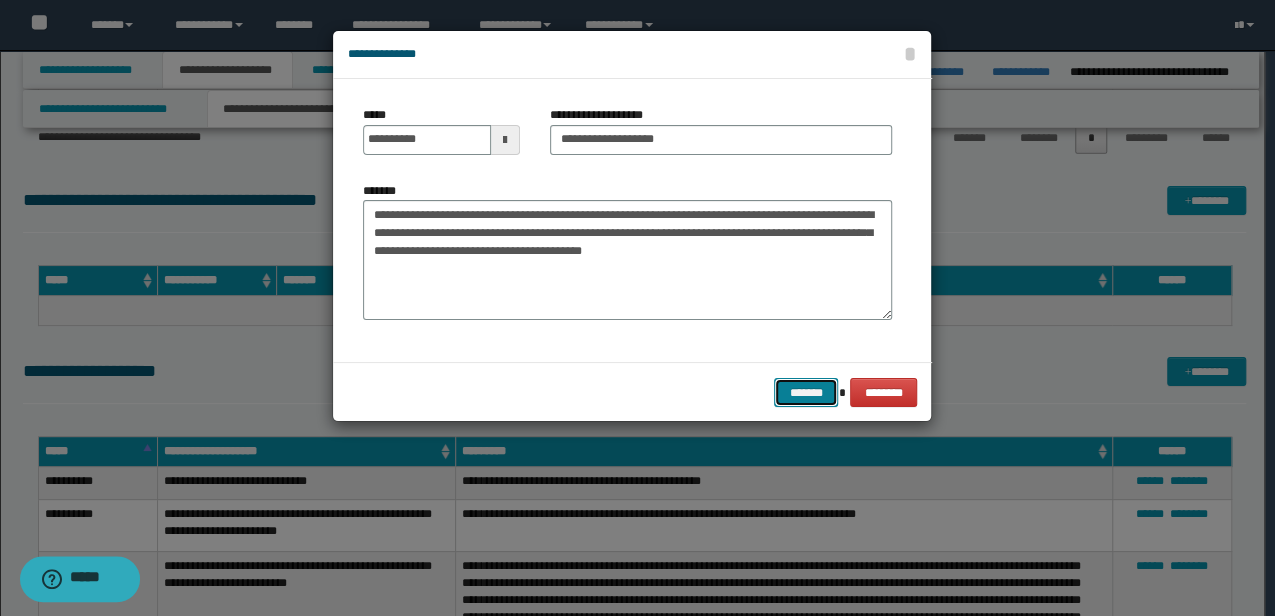 drag, startPoint x: 802, startPoint y: 390, endPoint x: 800, endPoint y: 380, distance: 10.198039 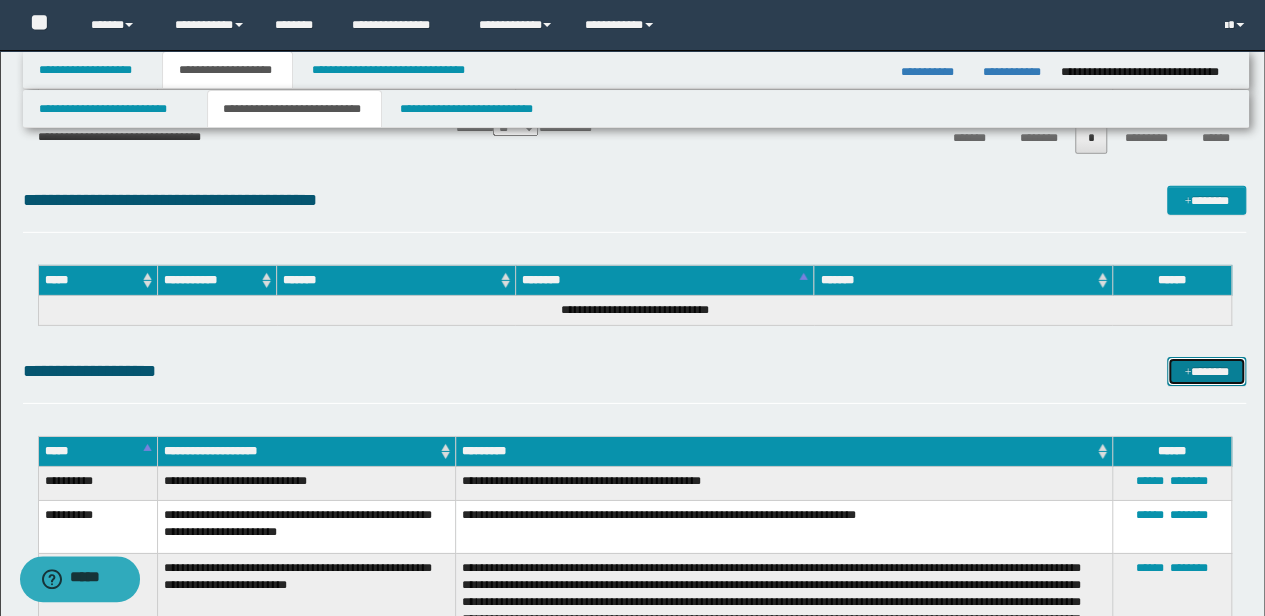 click on "*******" at bounding box center [1206, 371] 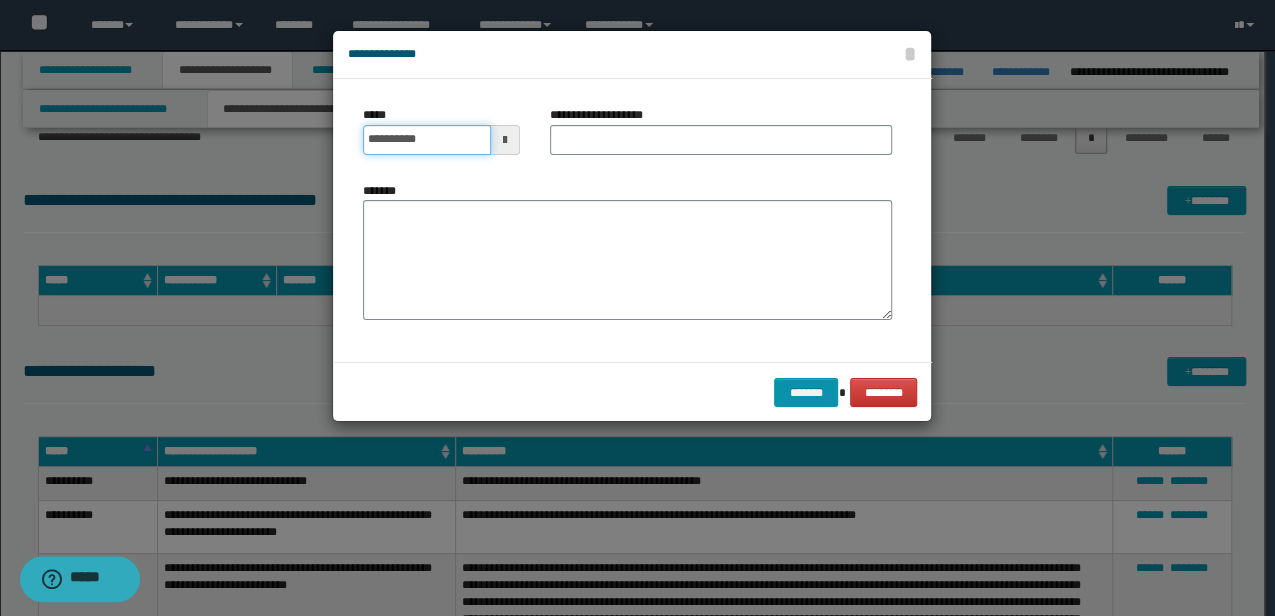 click on "**********" at bounding box center [426, 140] 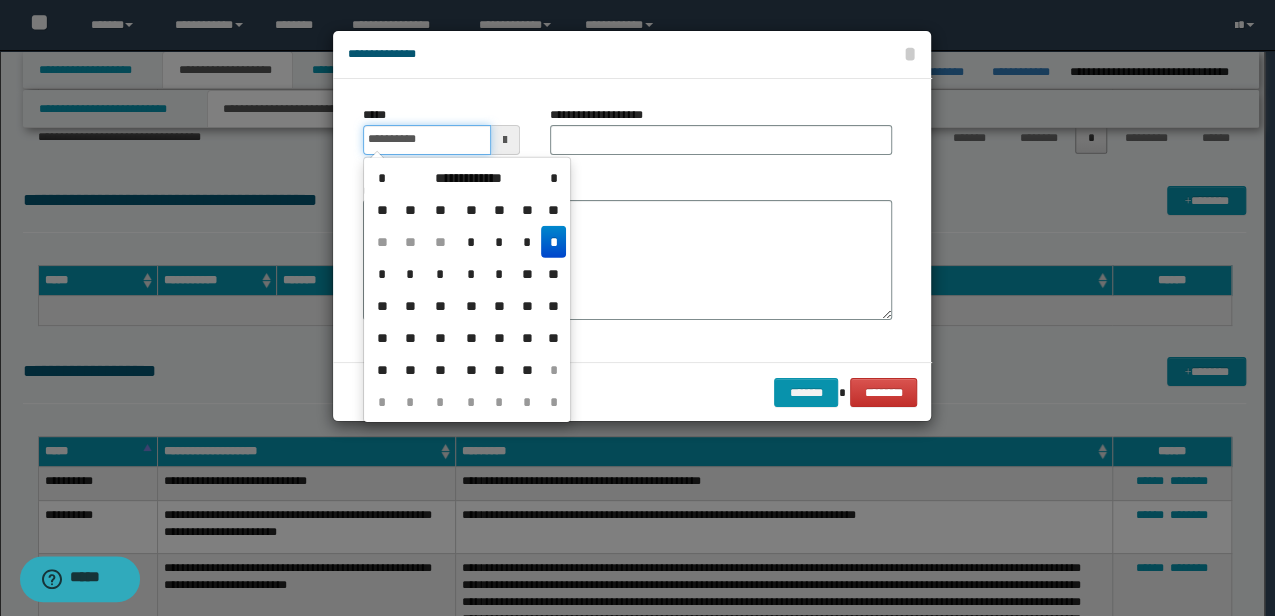 type on "**********" 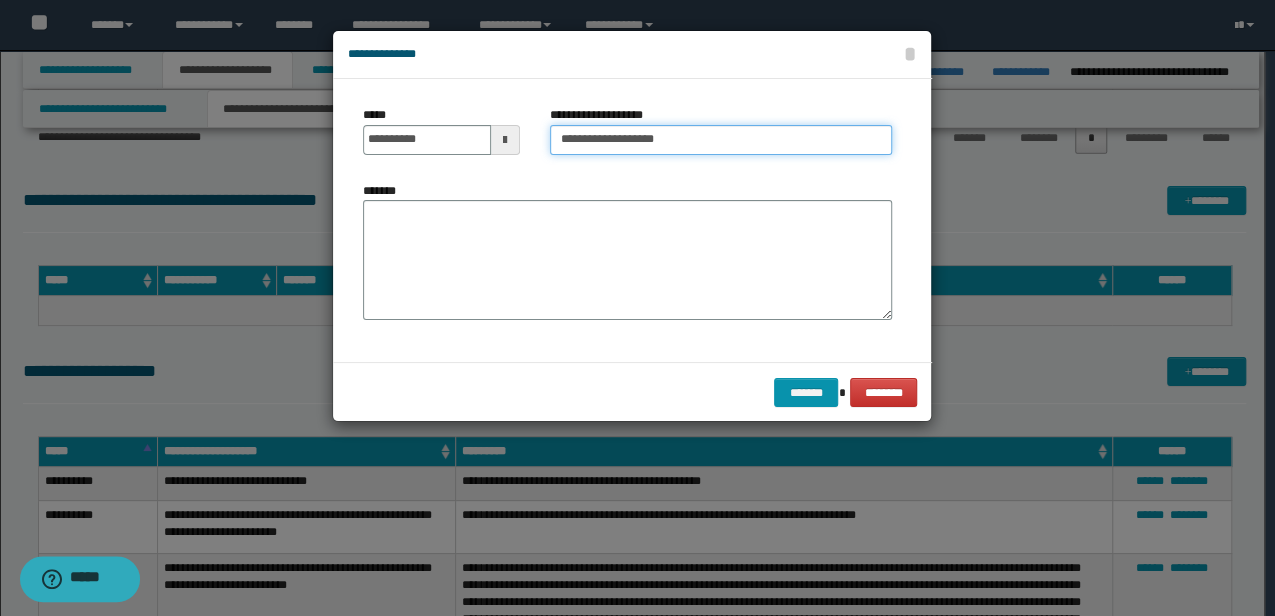 click on "**********" at bounding box center (721, 140) 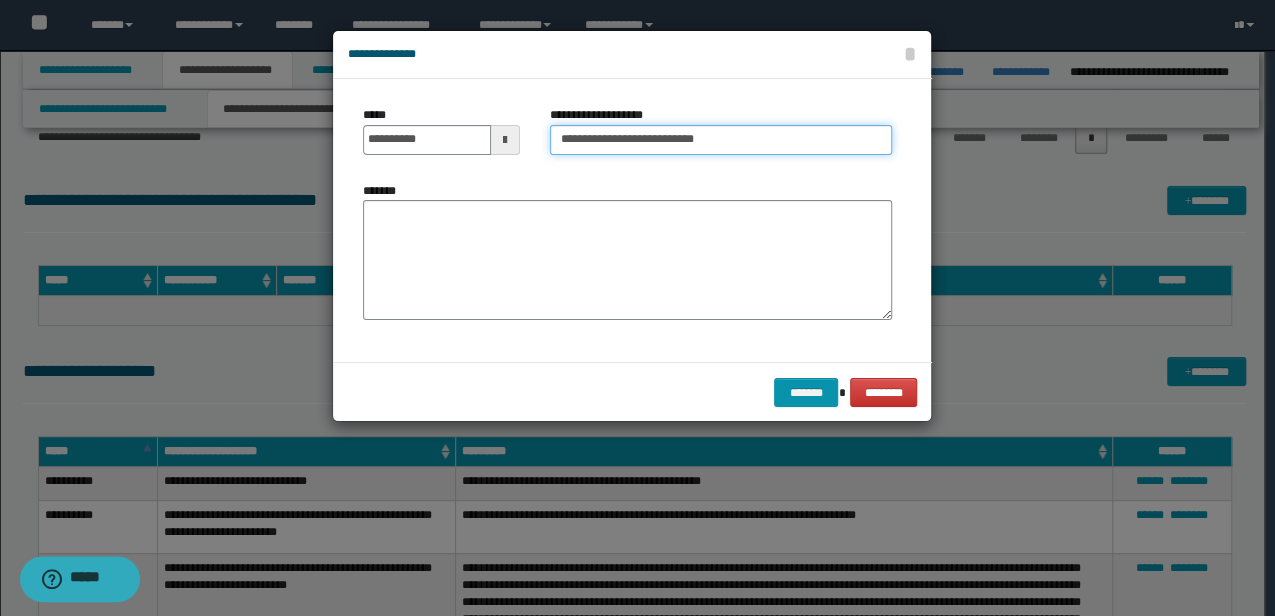 type on "**********" 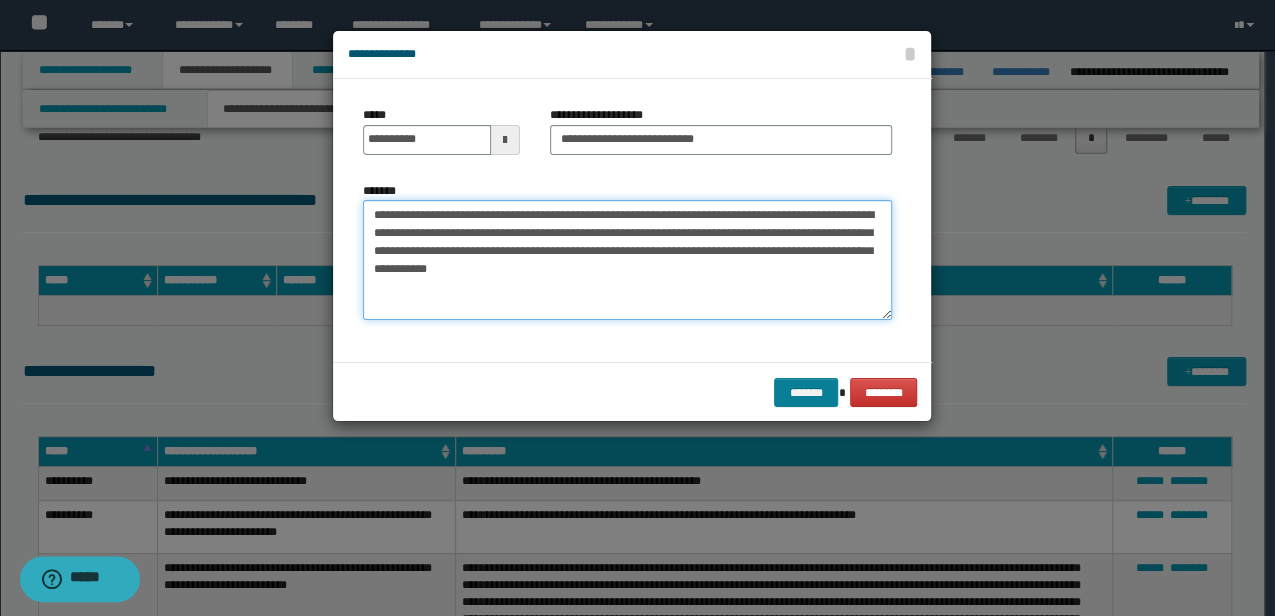 type on "**********" 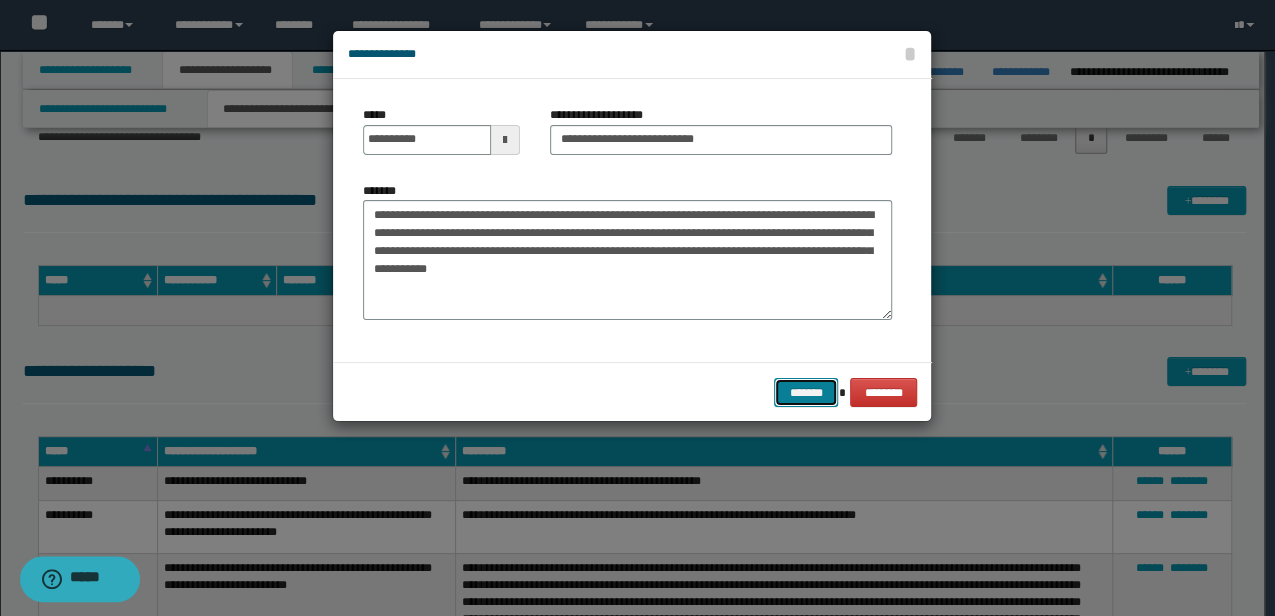 click on "*******" at bounding box center (806, 392) 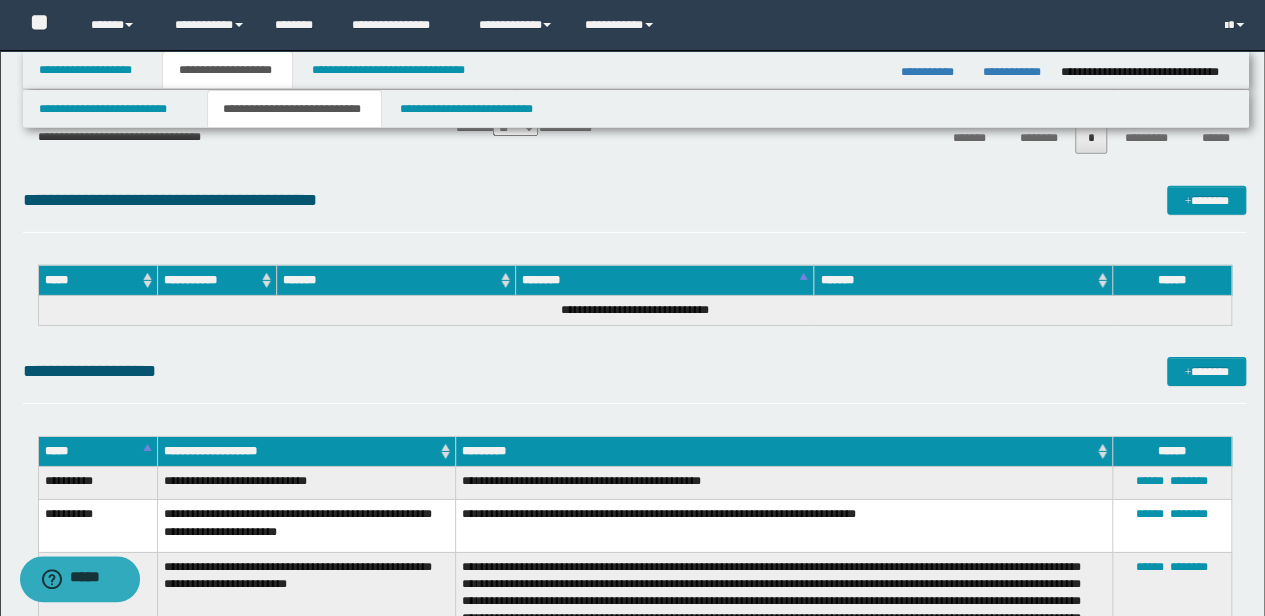 scroll, scrollTop: 5251, scrollLeft: 0, axis: vertical 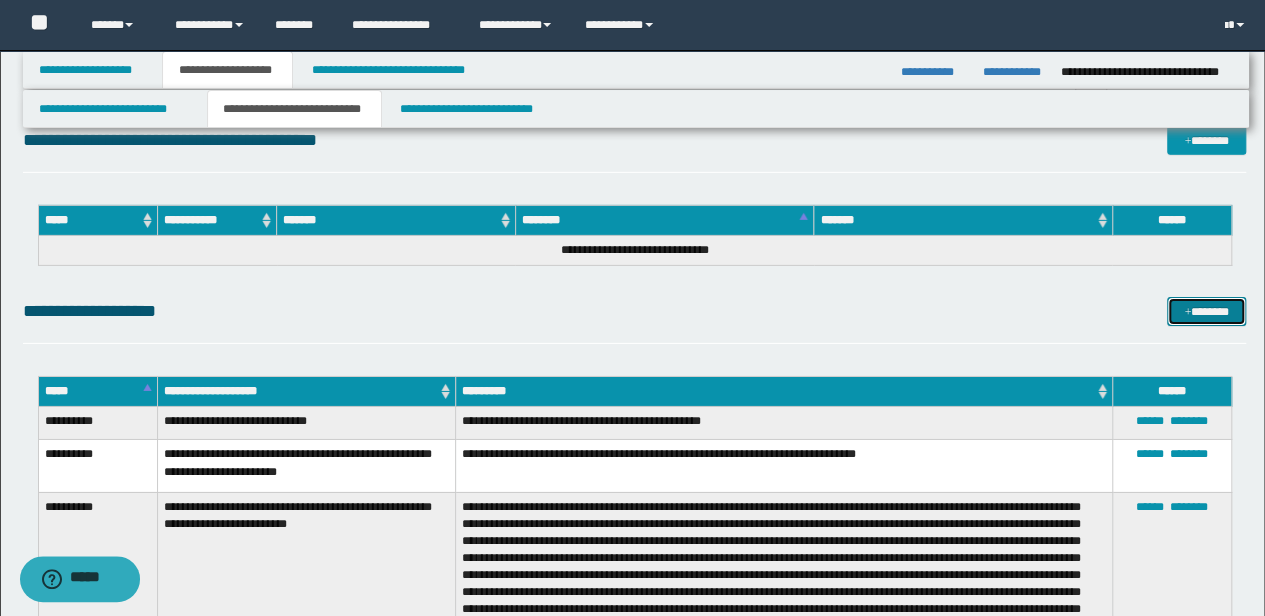 click on "*******" at bounding box center (1206, 311) 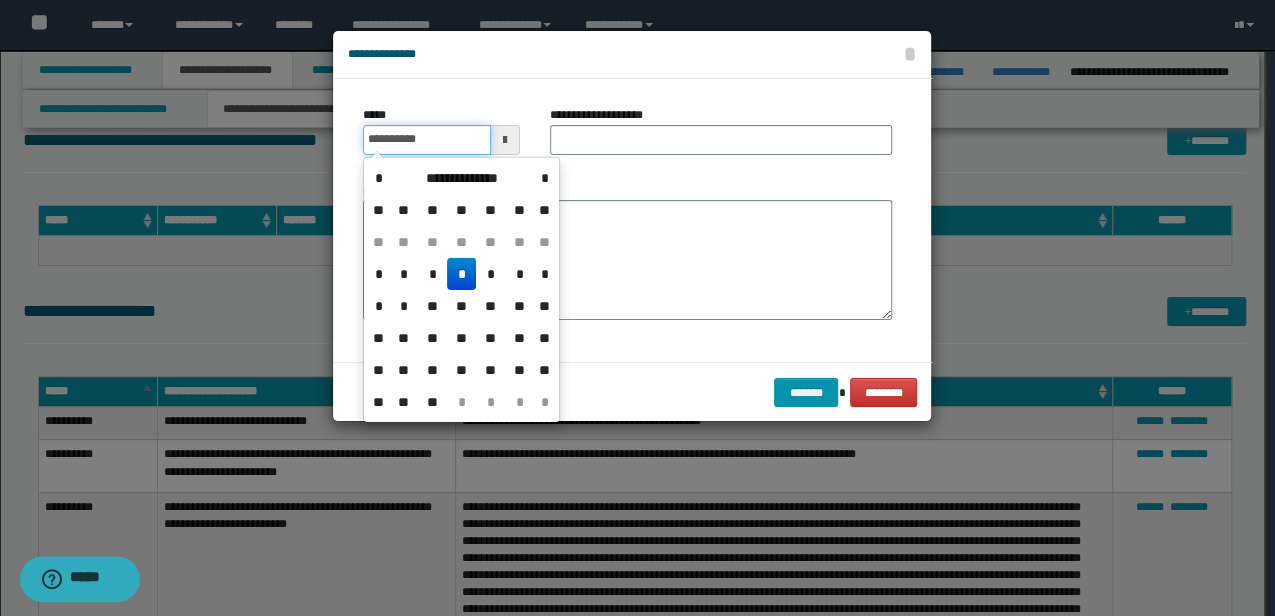 click on "**********" at bounding box center [426, 140] 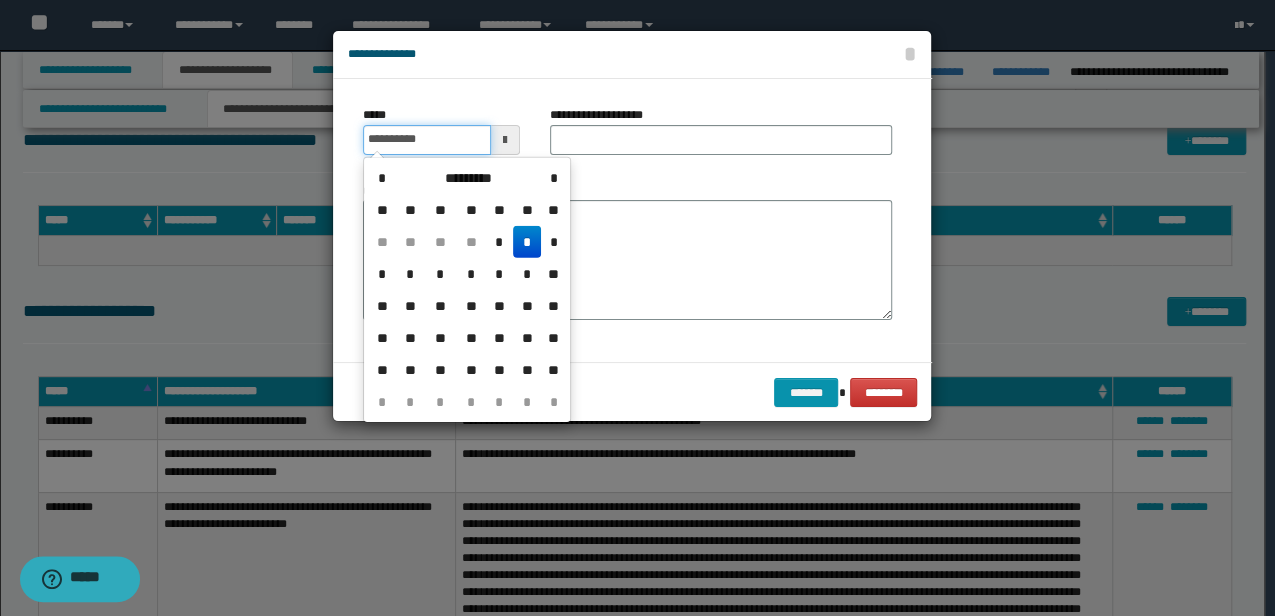 type on "**********" 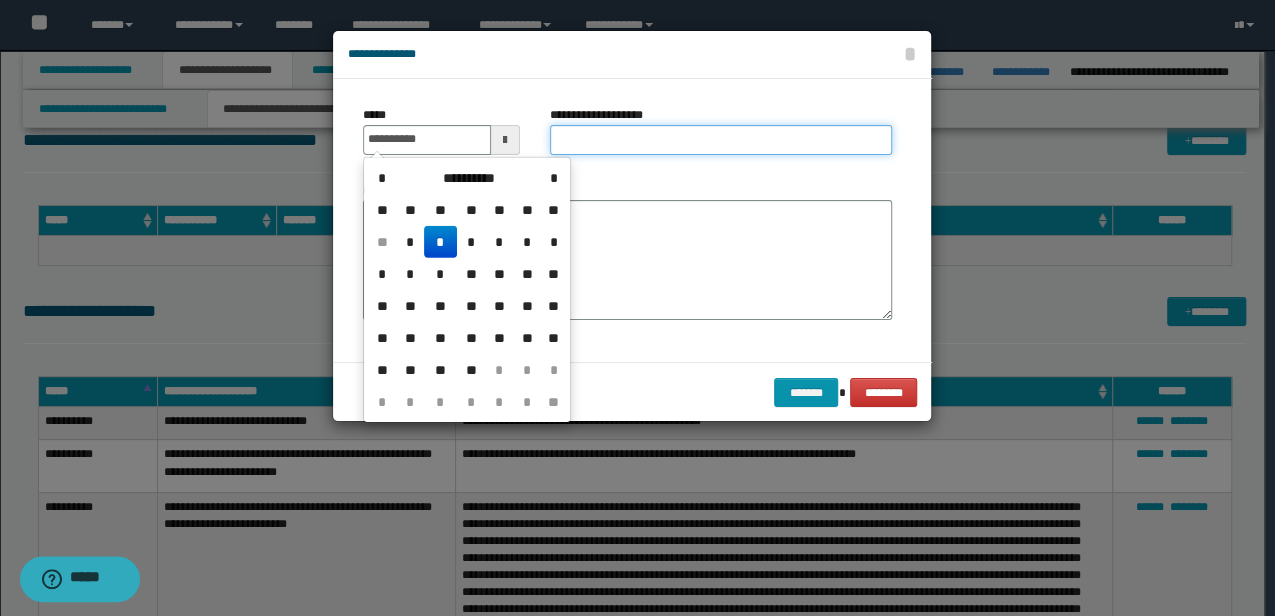 drag, startPoint x: 602, startPoint y: 134, endPoint x: 617, endPoint y: 133, distance: 15.033297 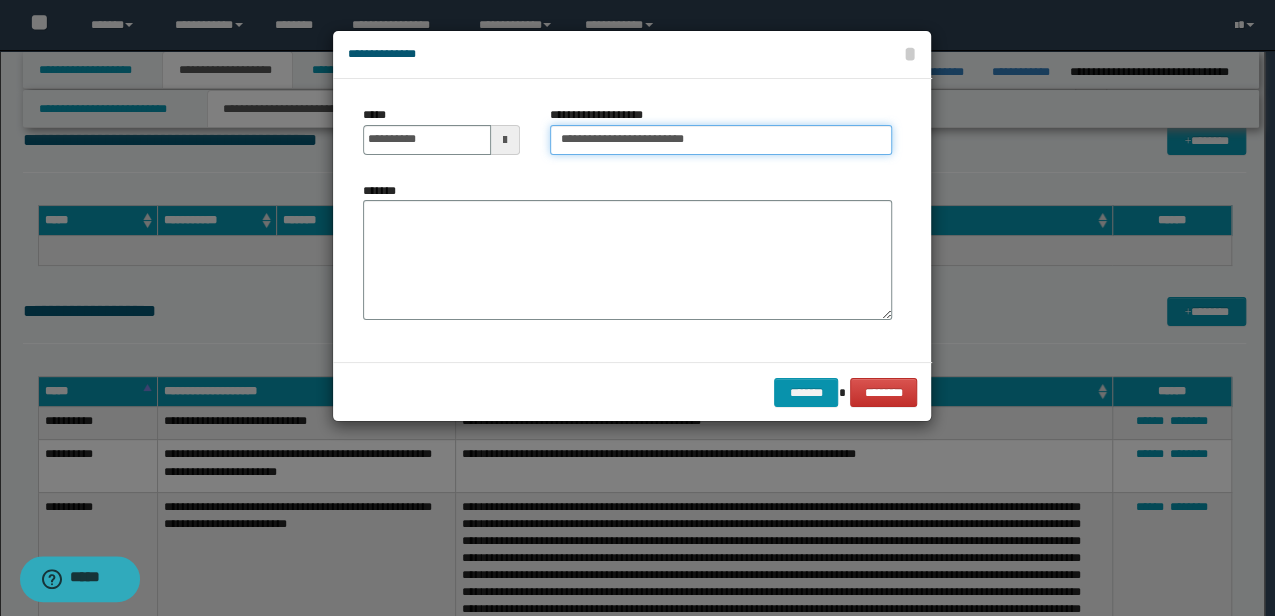 type on "**********" 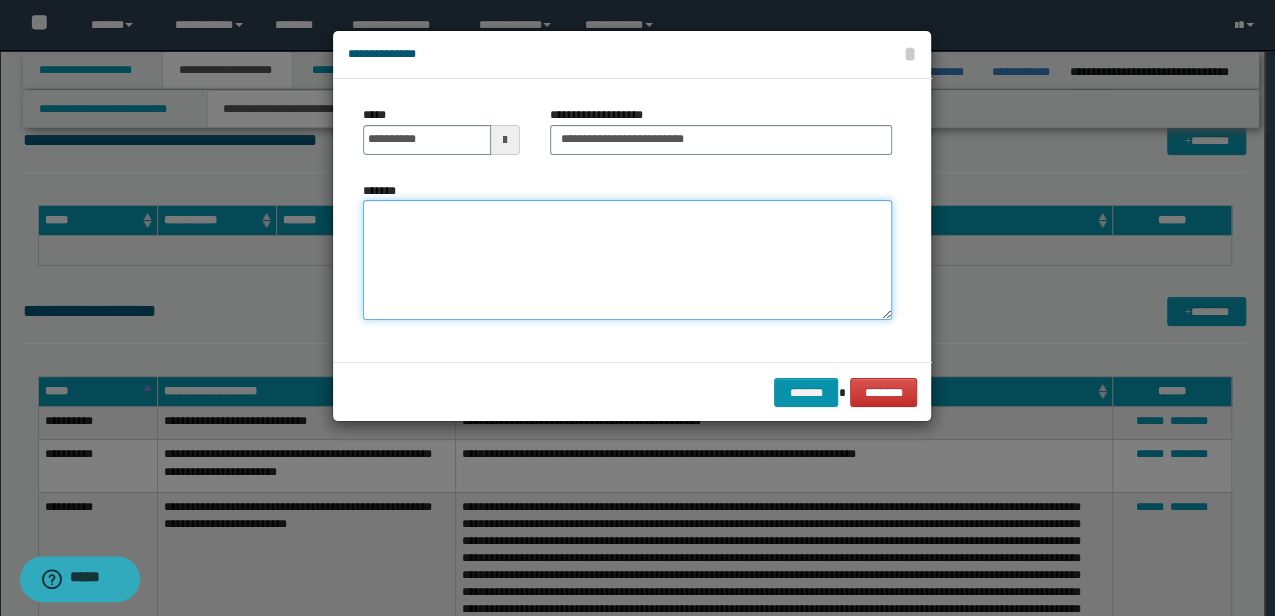 click on "*******" at bounding box center (627, 259) 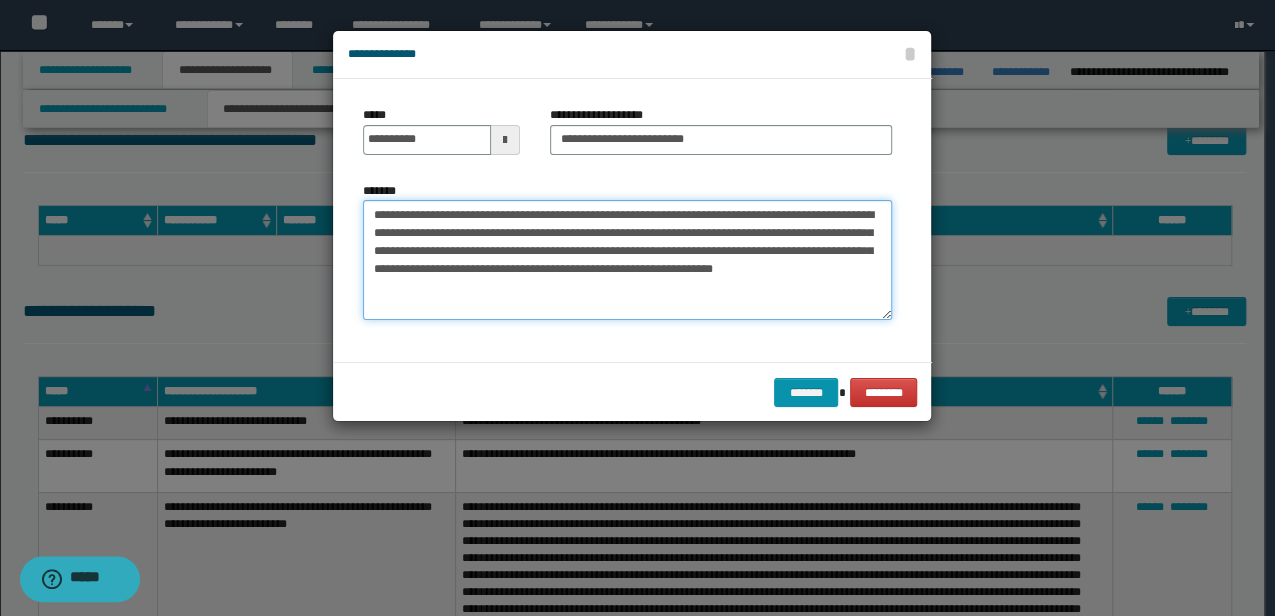 type on "**********" 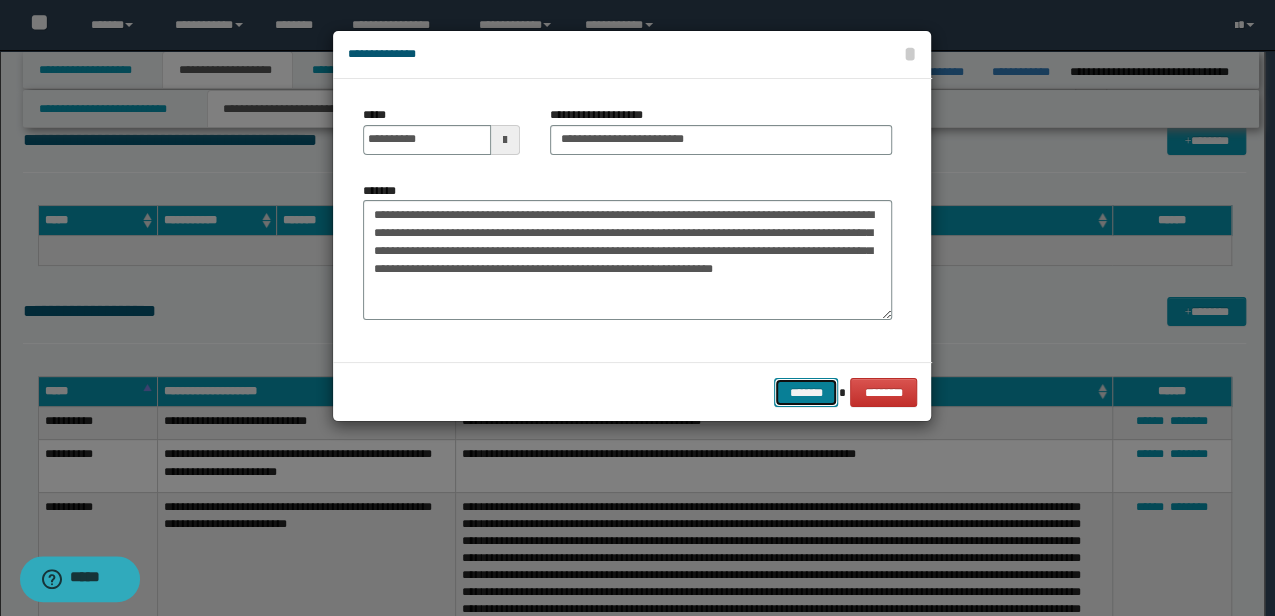 type 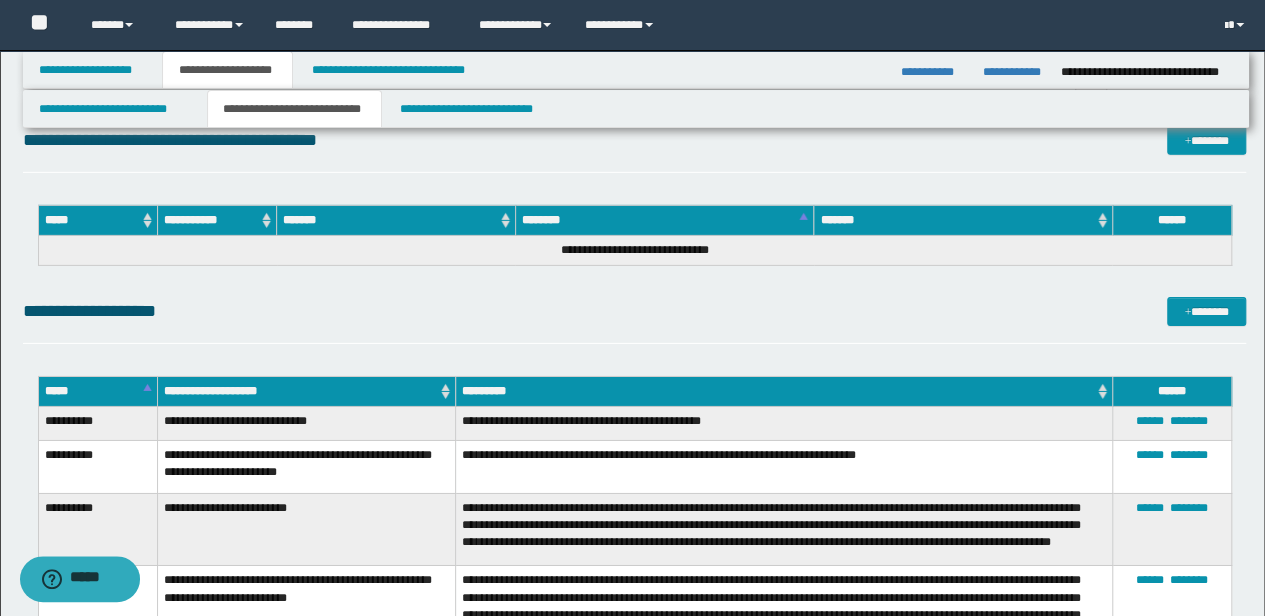 scroll, scrollTop: 2310, scrollLeft: 0, axis: vertical 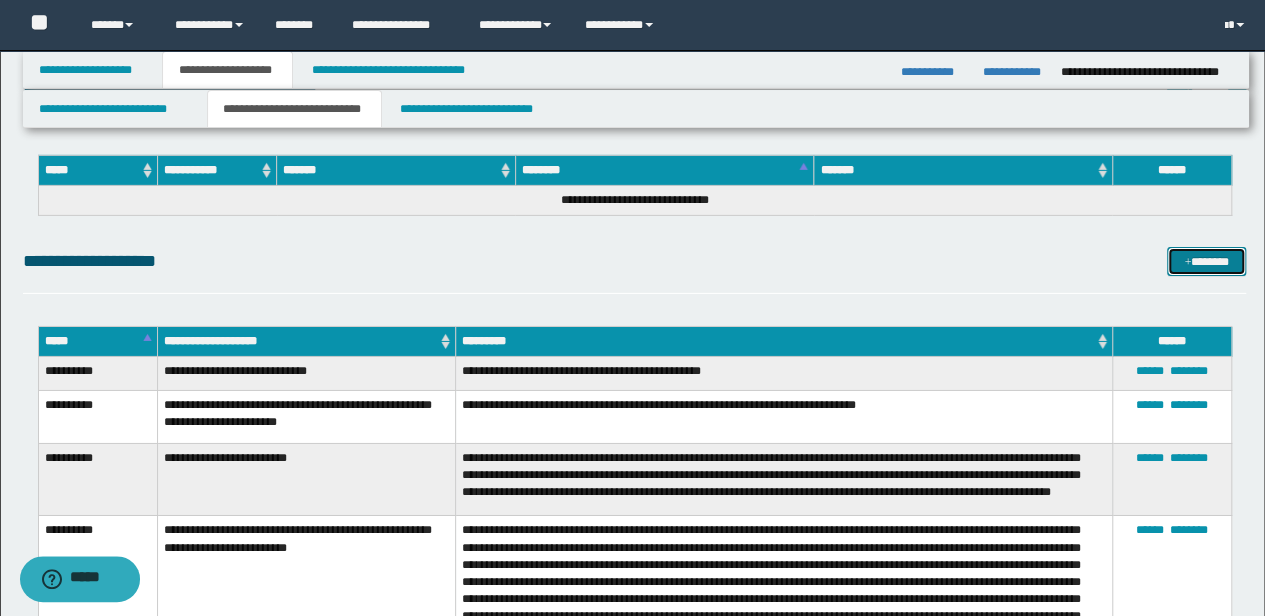 click on "*******" at bounding box center (1206, 261) 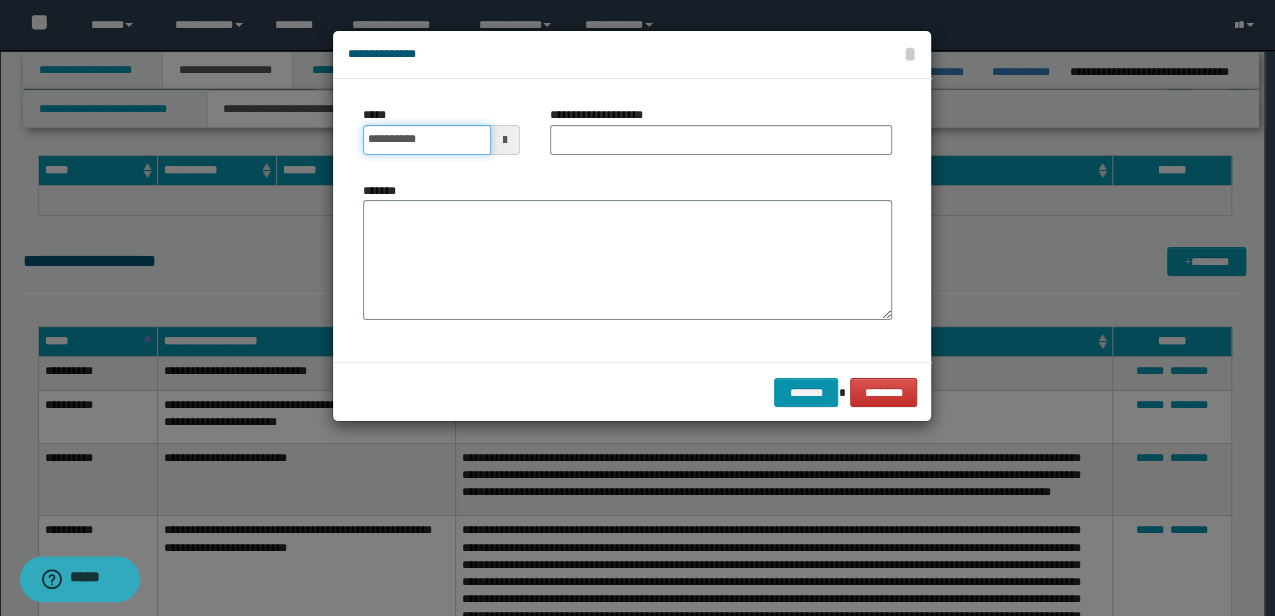 click on "**********" at bounding box center (426, 140) 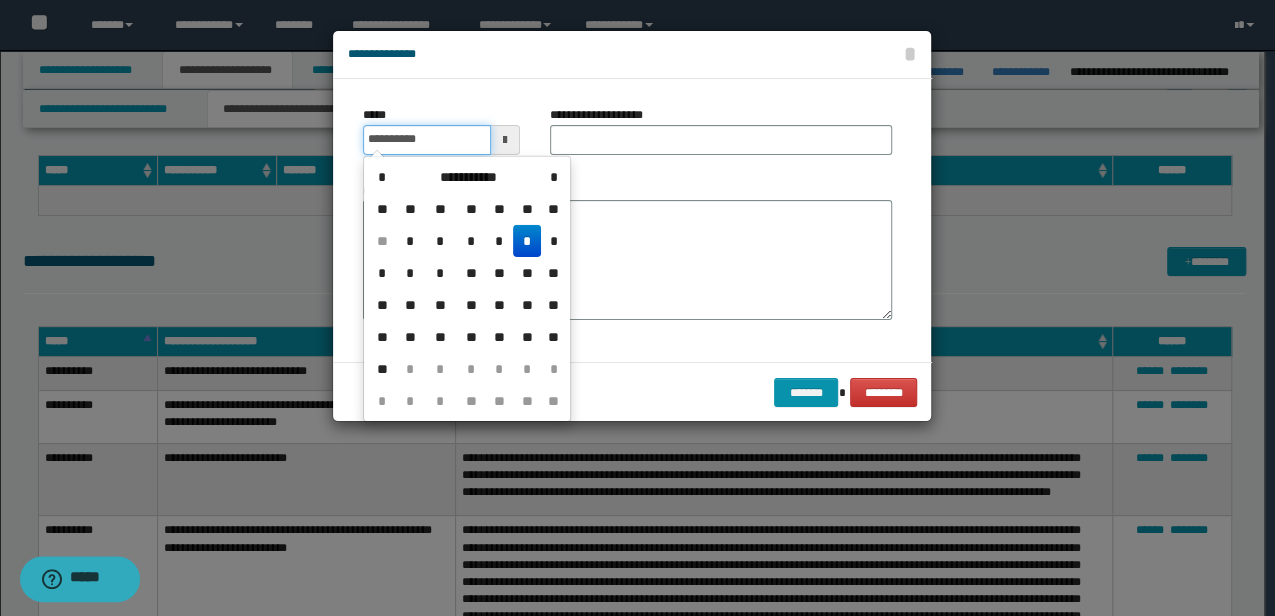 type on "**********" 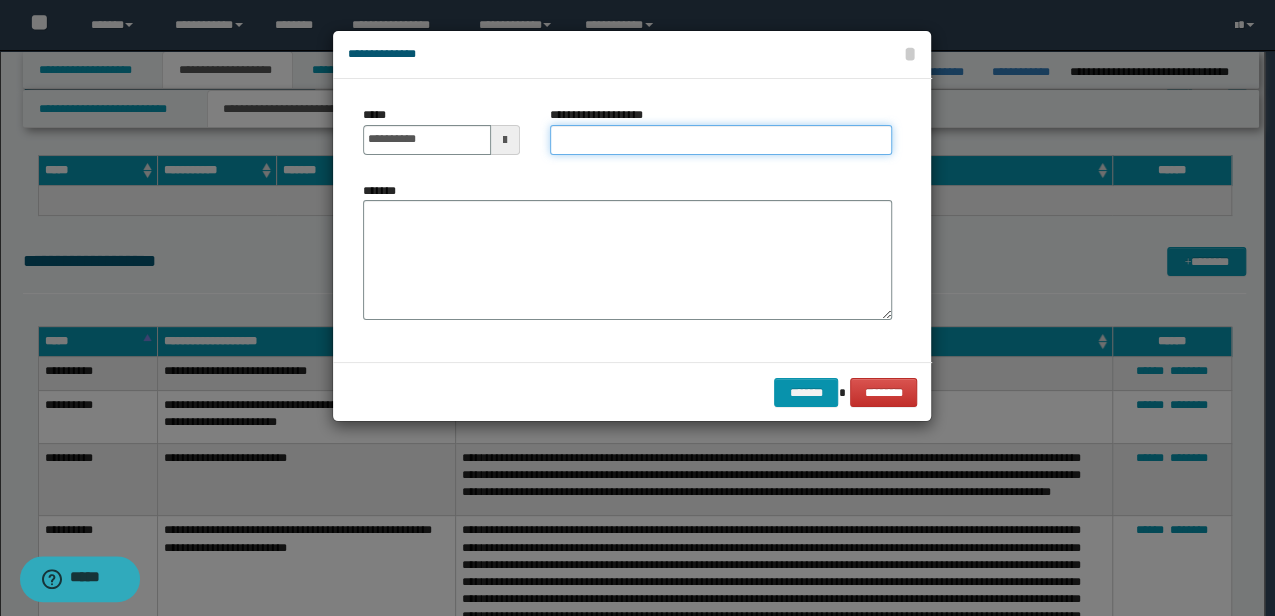 click on "**********" at bounding box center [721, 140] 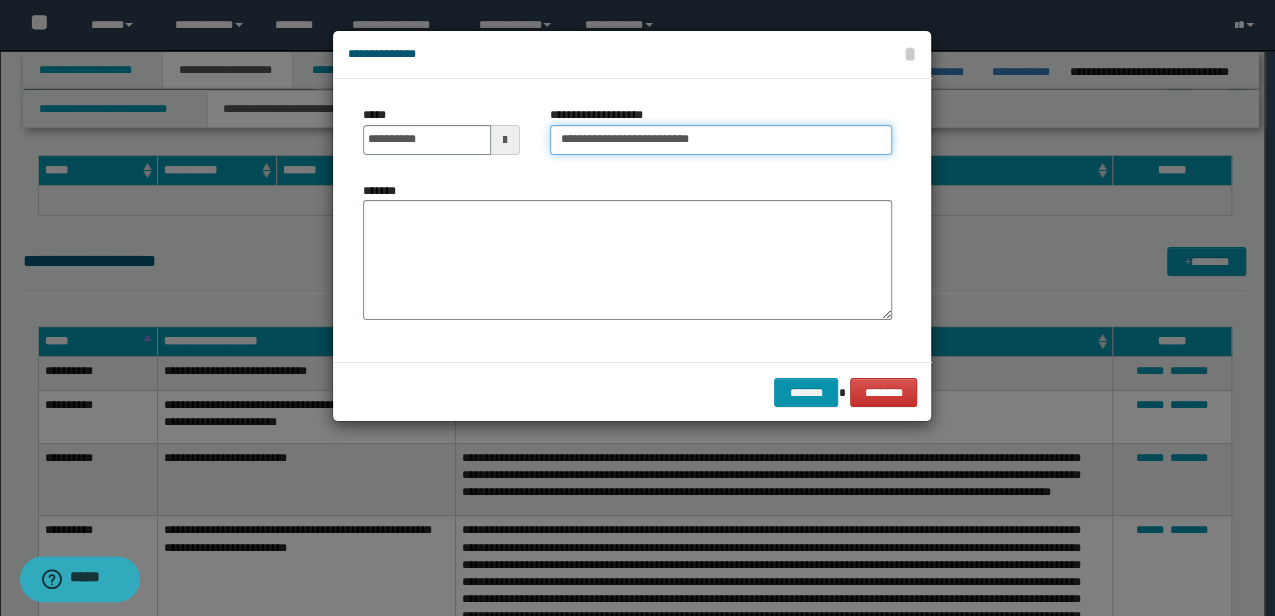 type on "**********" 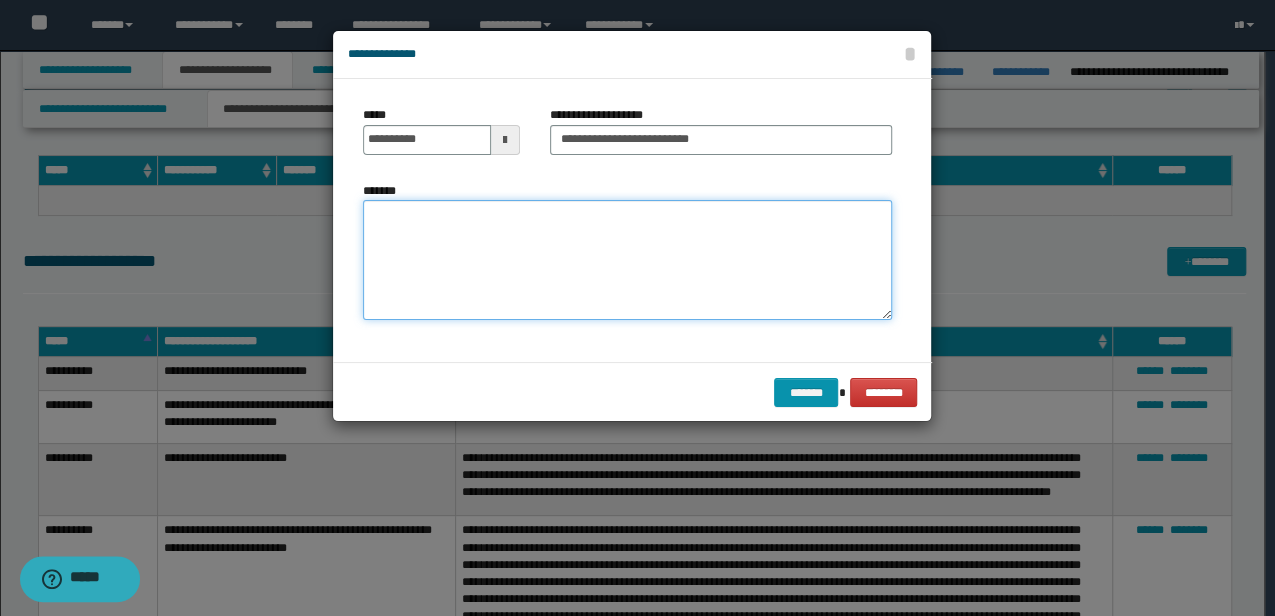 click on "*******" at bounding box center [627, 259] 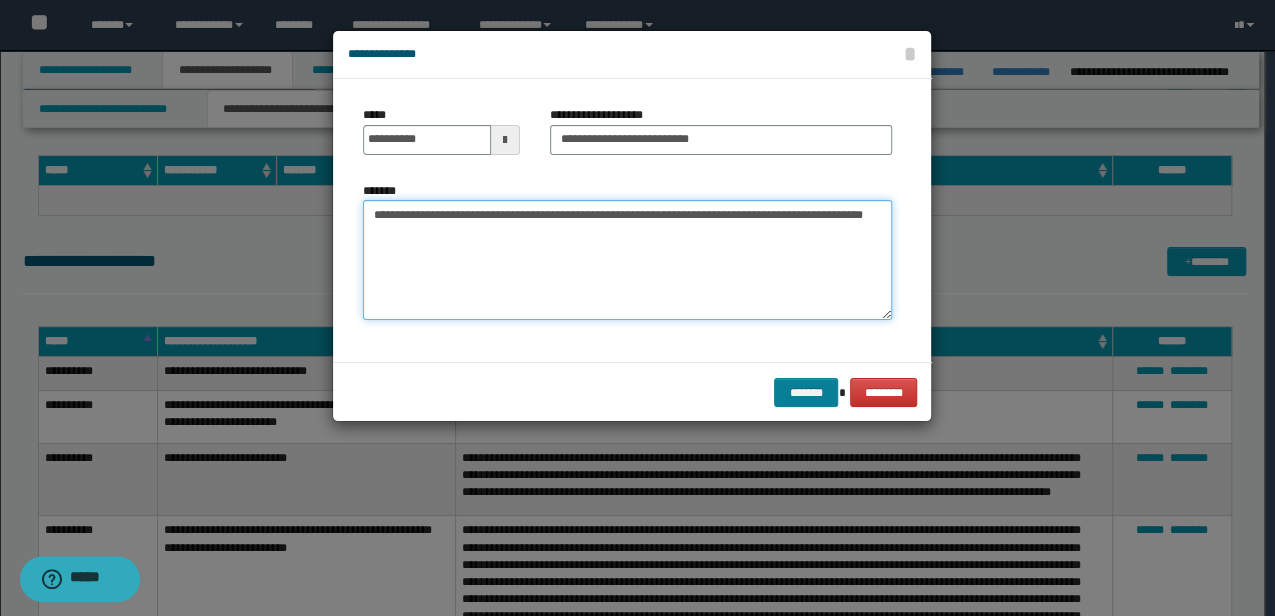 type on "**********" 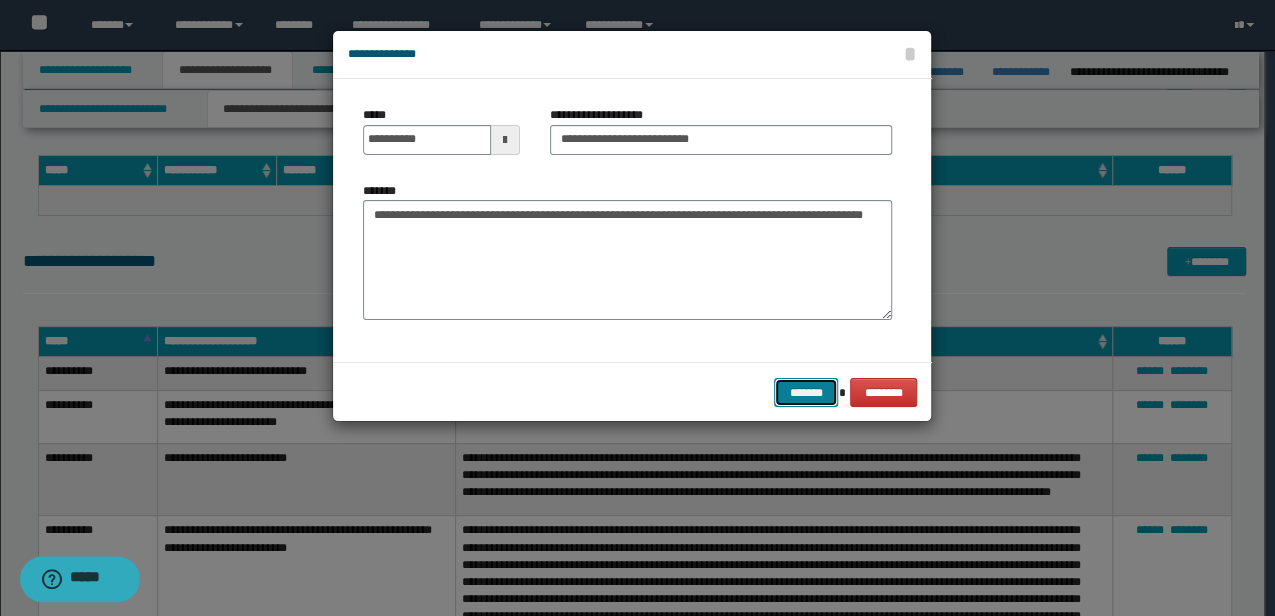 click on "*******" at bounding box center [806, 392] 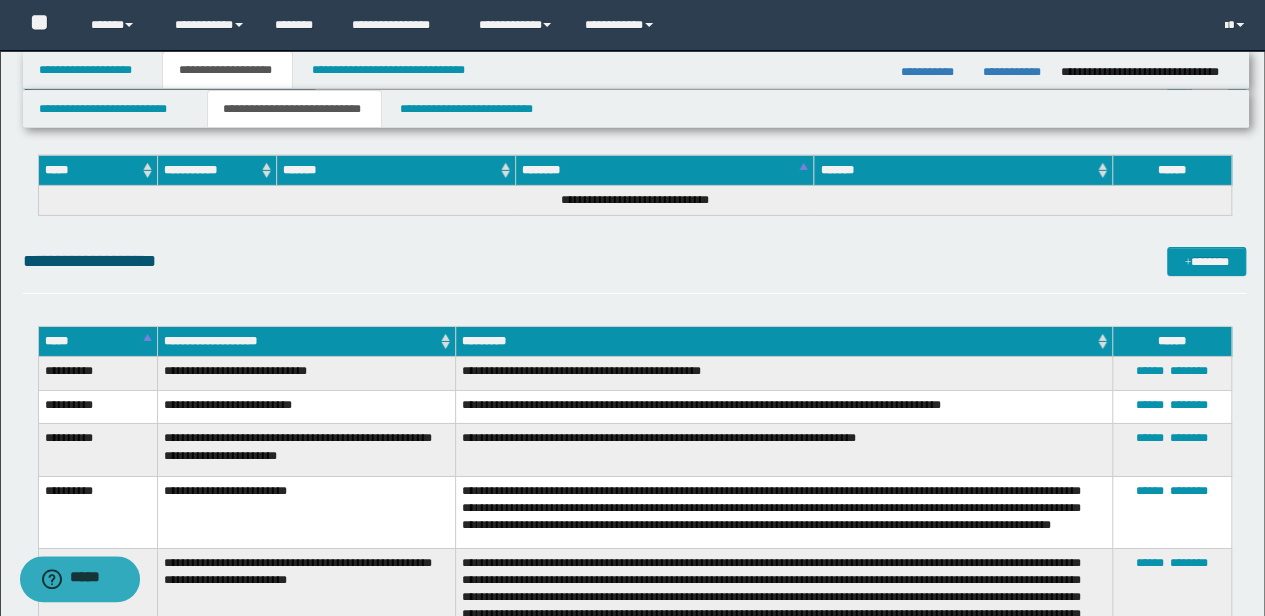 scroll, scrollTop: 5050, scrollLeft: 0, axis: vertical 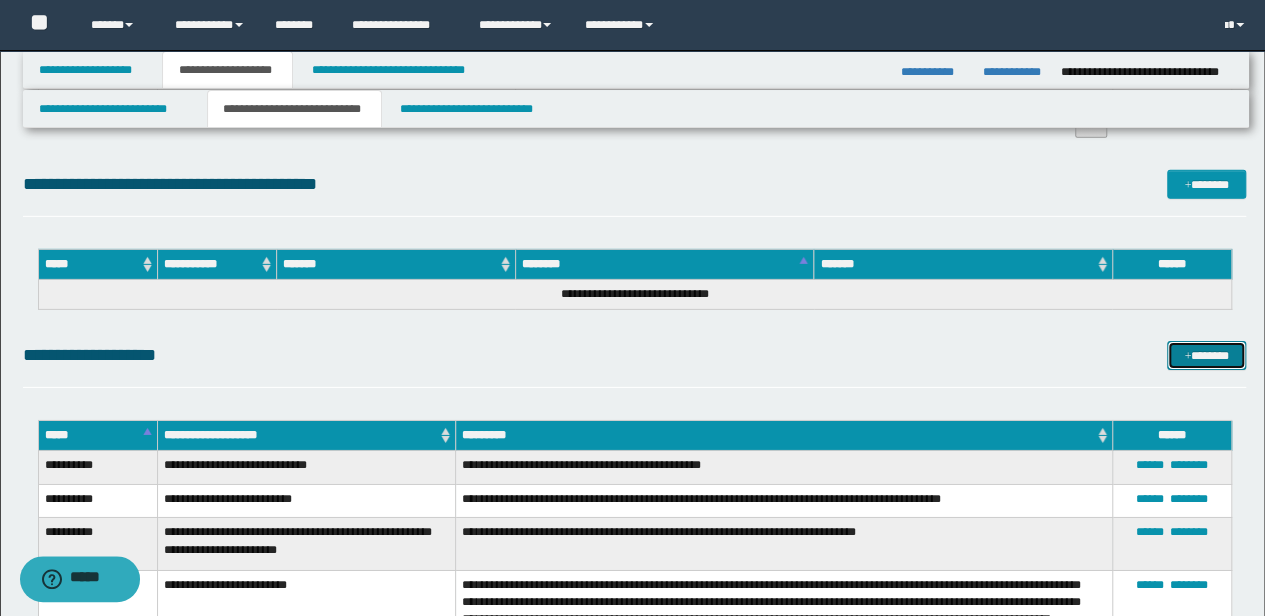 click on "*******" at bounding box center [1206, 355] 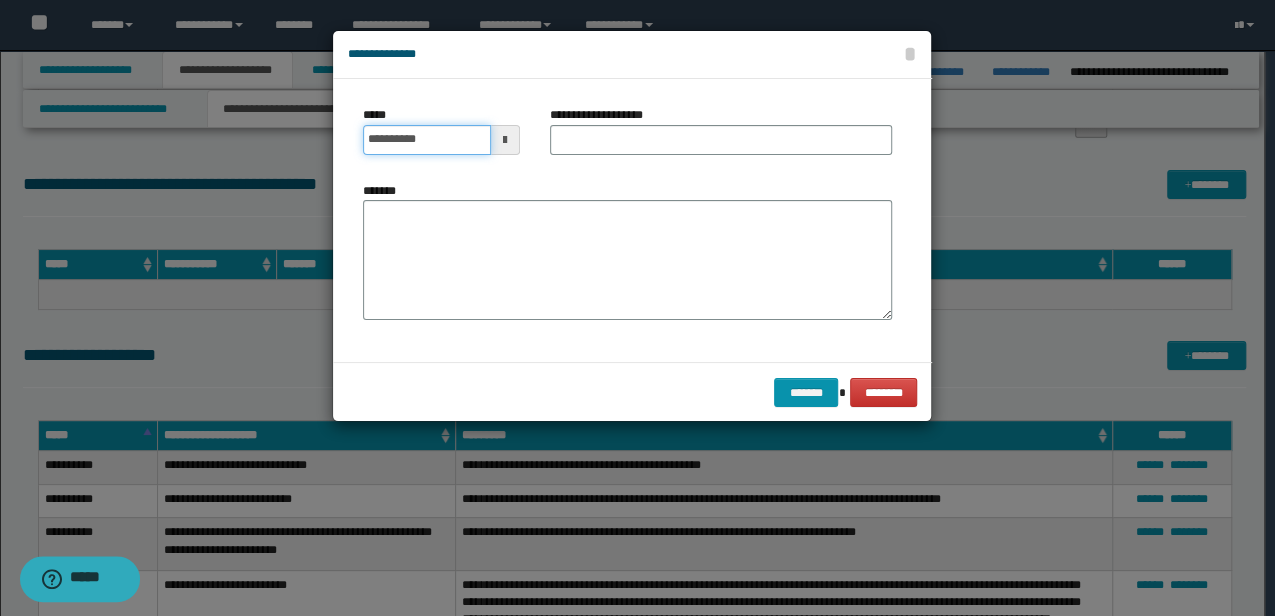click on "**********" at bounding box center (426, 140) 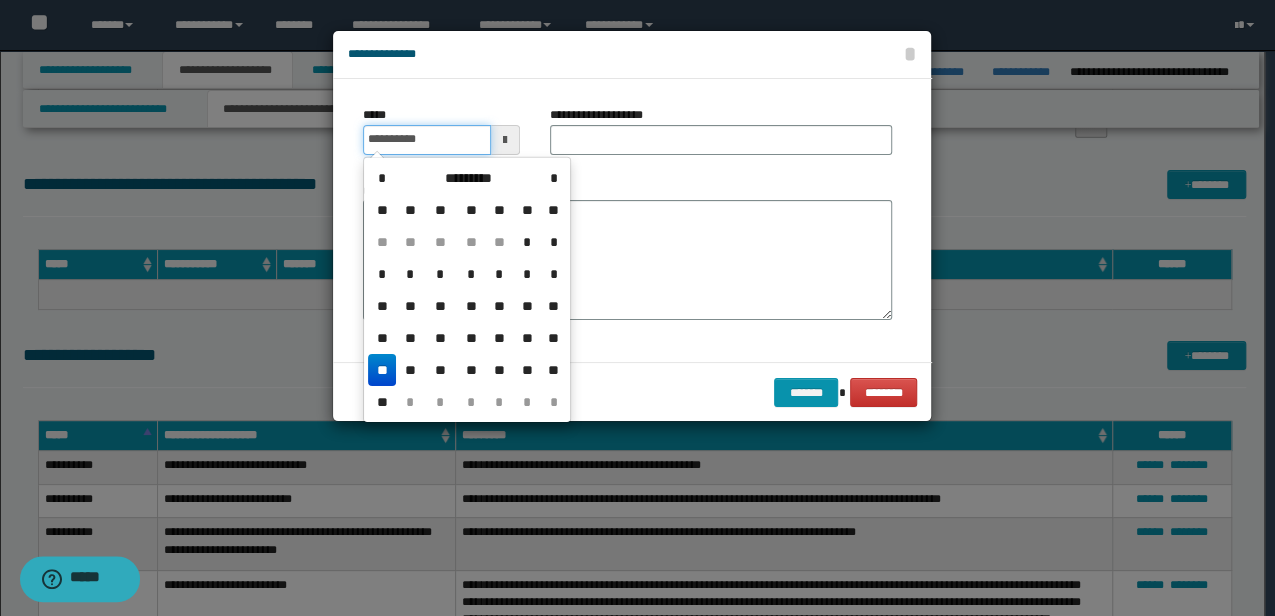 type on "**********" 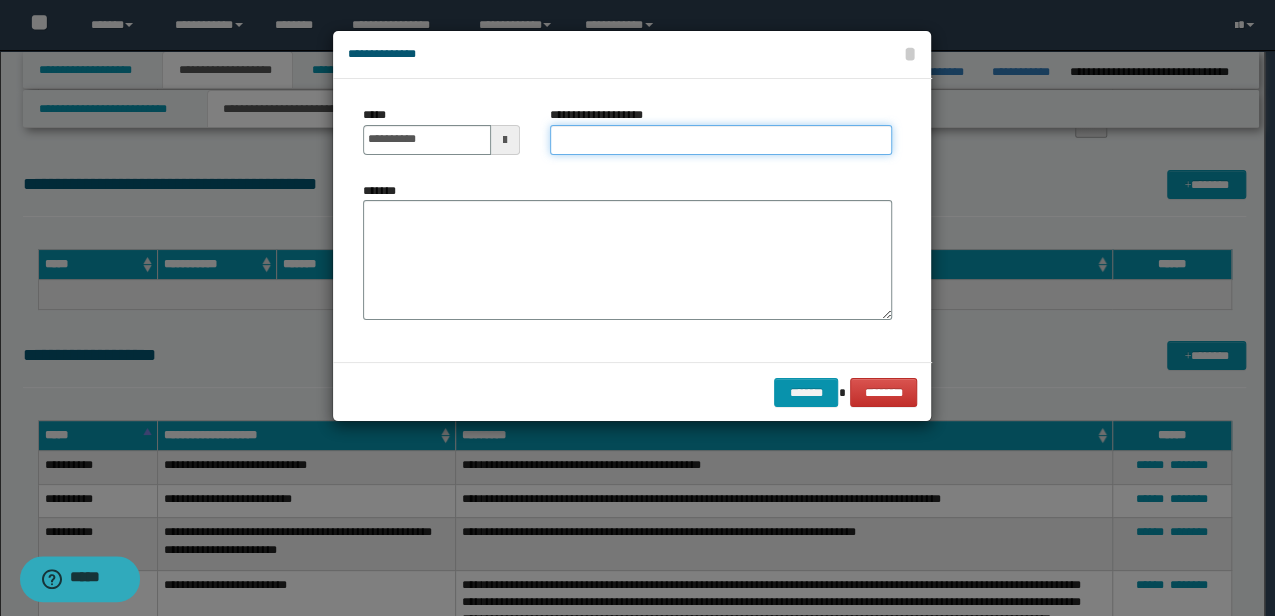 click on "**********" at bounding box center (721, 140) 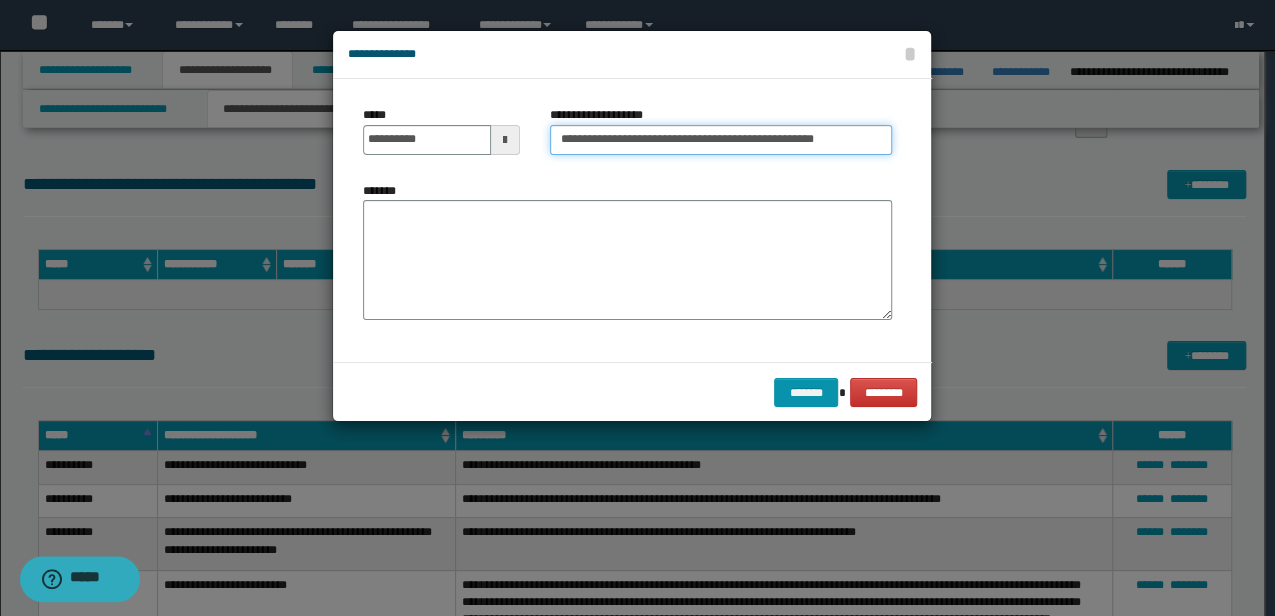 type on "**********" 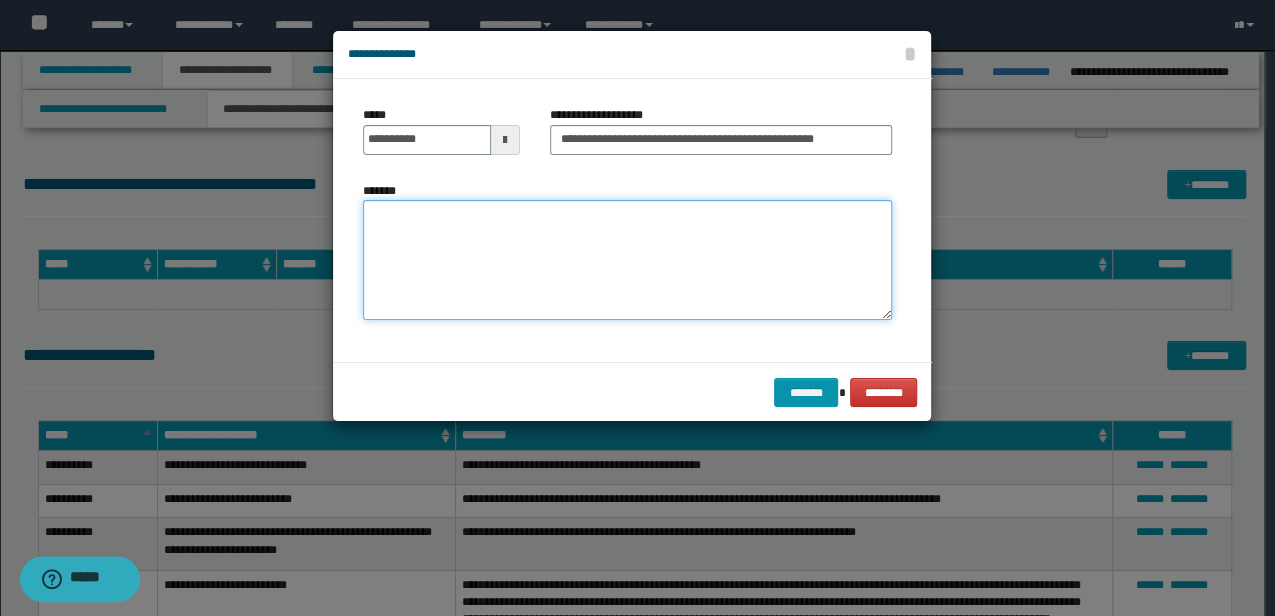 click on "*******" at bounding box center [627, 259] 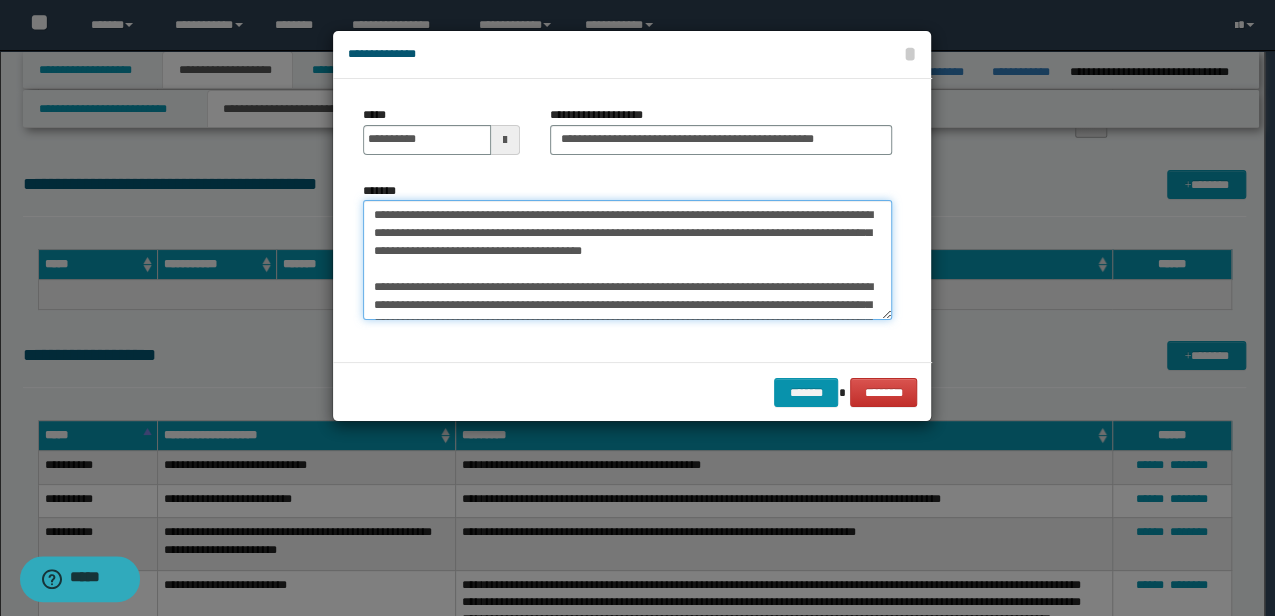 scroll, scrollTop: 390, scrollLeft: 0, axis: vertical 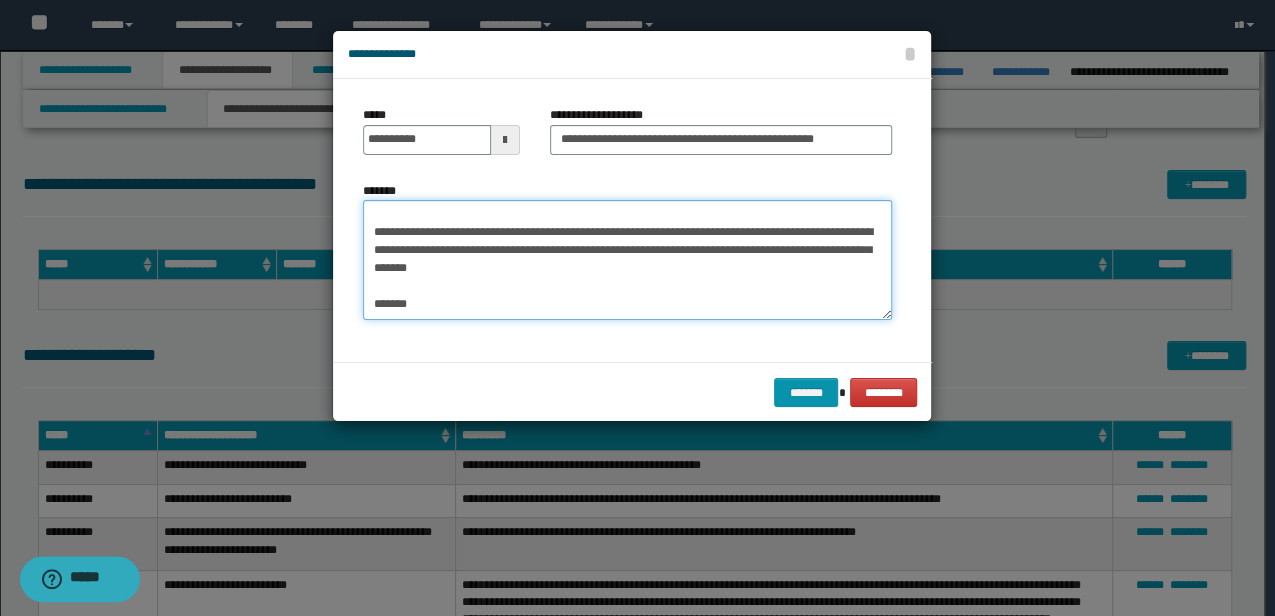 paste on "**********" 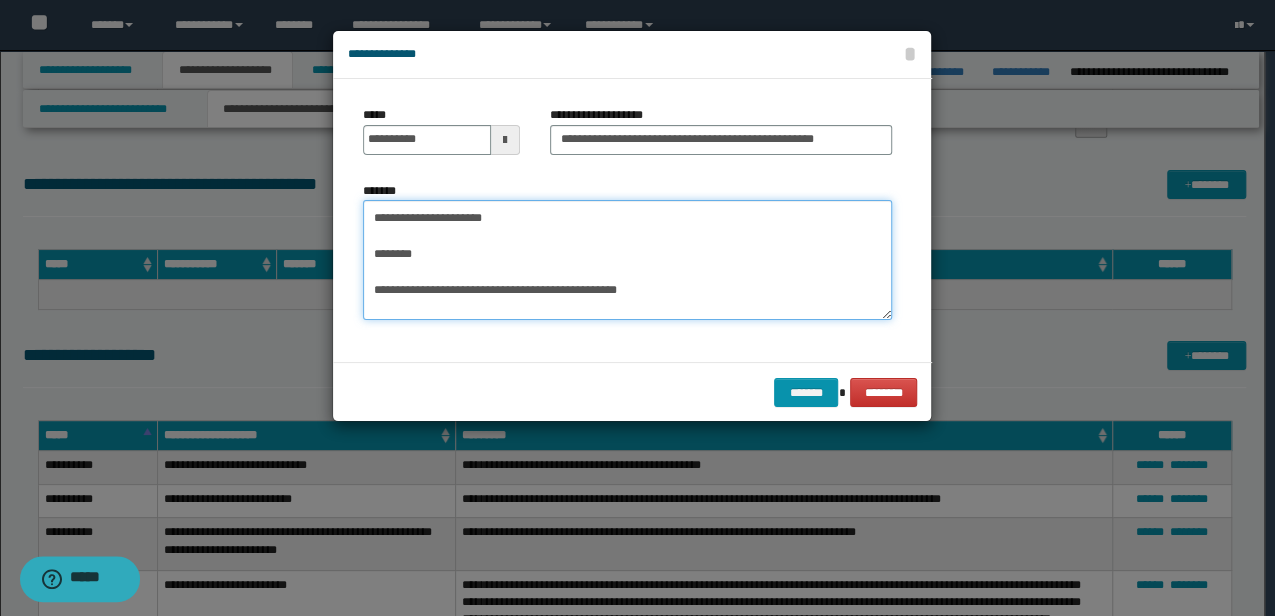 scroll, scrollTop: 0, scrollLeft: 0, axis: both 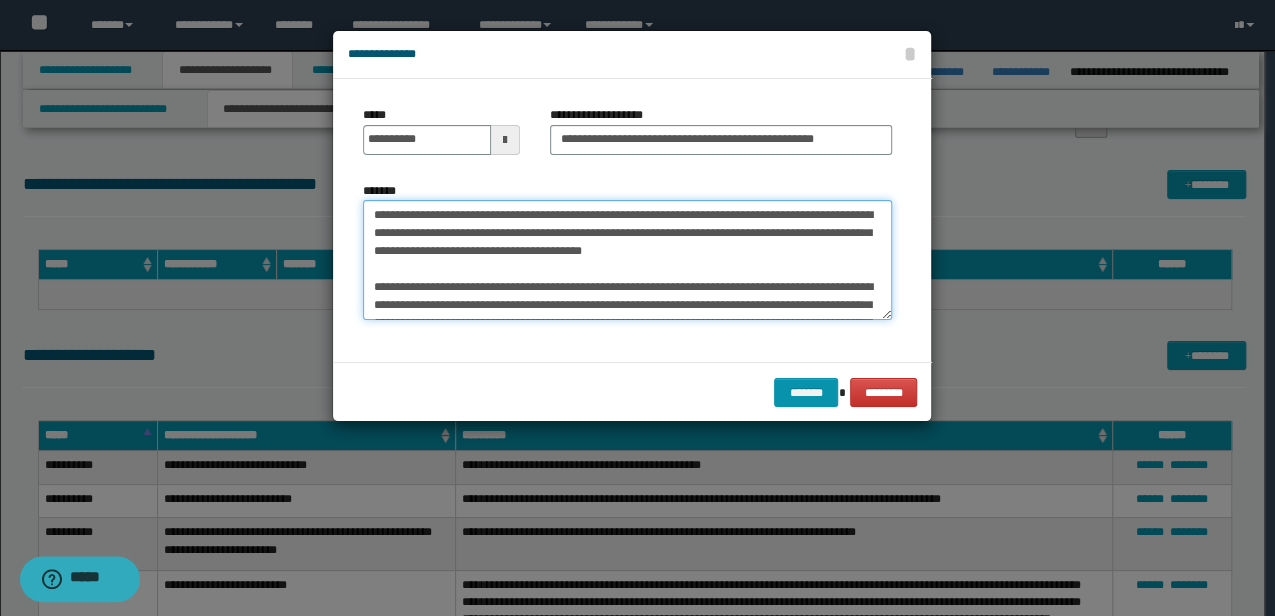 click on "*******" at bounding box center (627, 259) 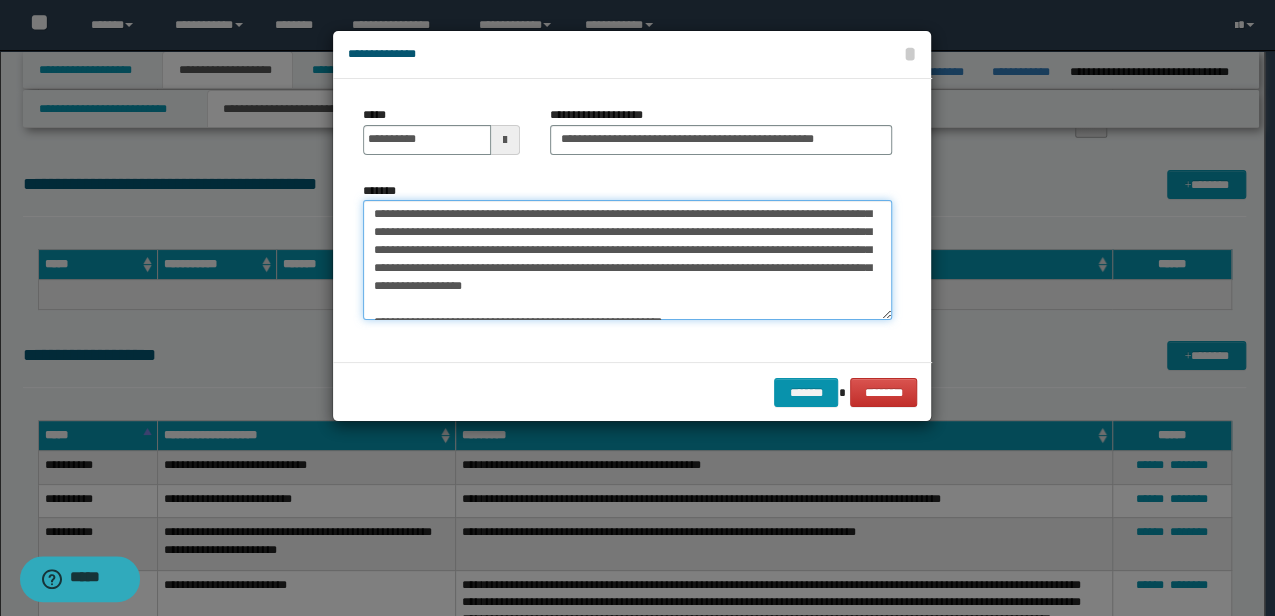 scroll, scrollTop: 133, scrollLeft: 0, axis: vertical 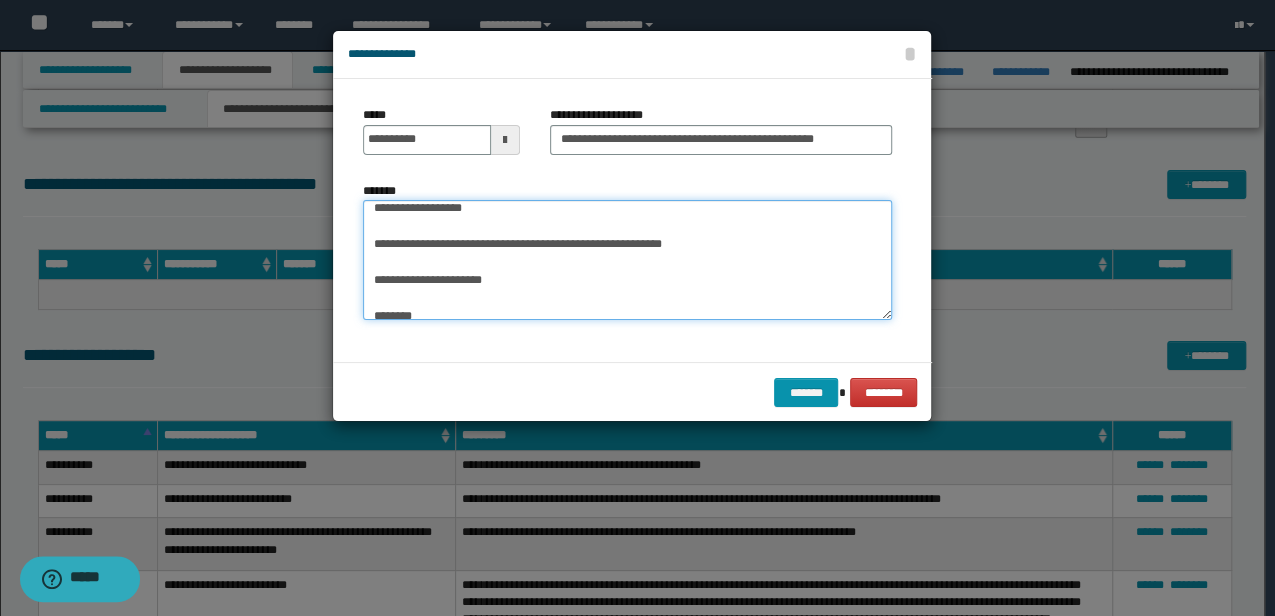 click on "*******" at bounding box center [627, 259] 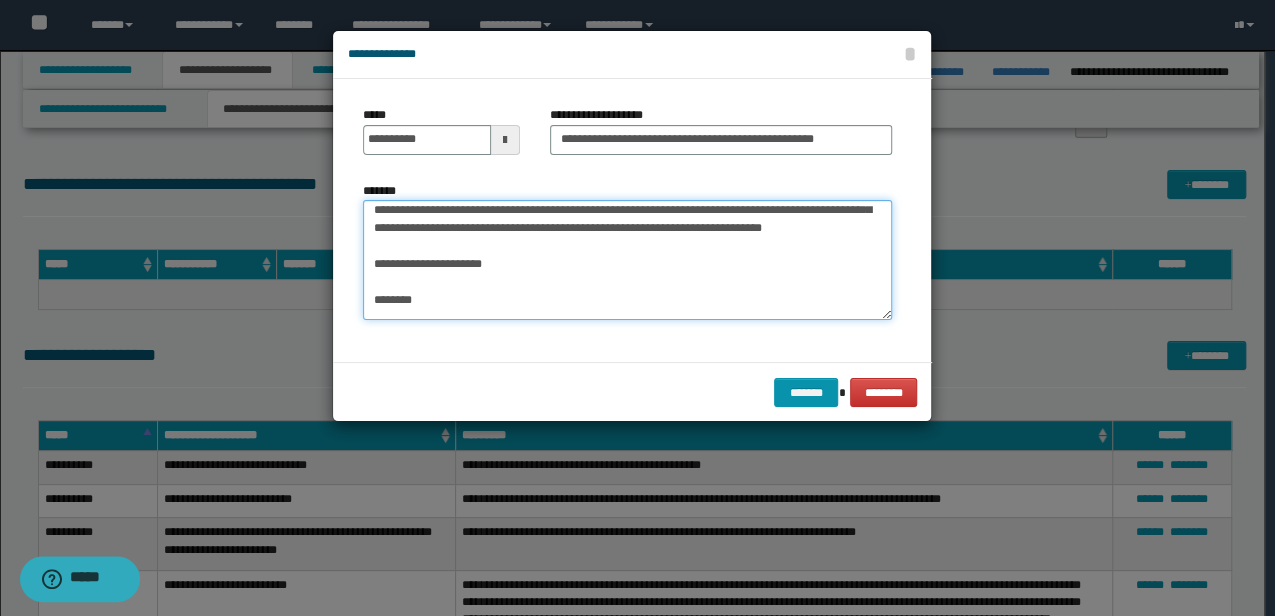 scroll, scrollTop: 95, scrollLeft: 0, axis: vertical 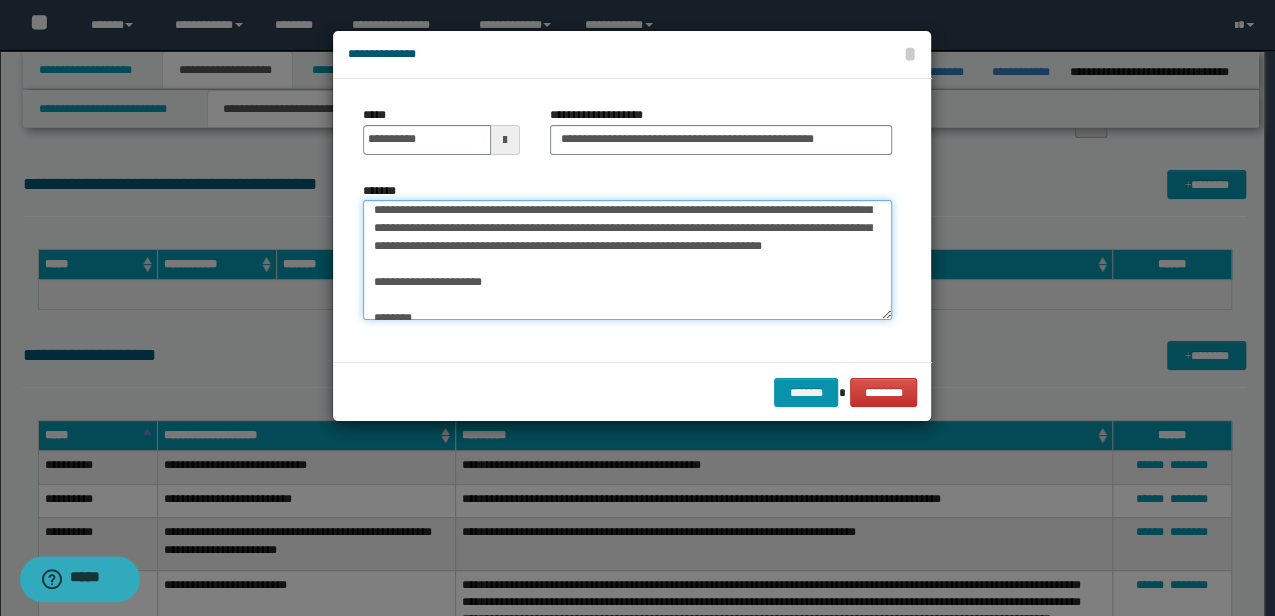 click on "*******" at bounding box center [627, 259] 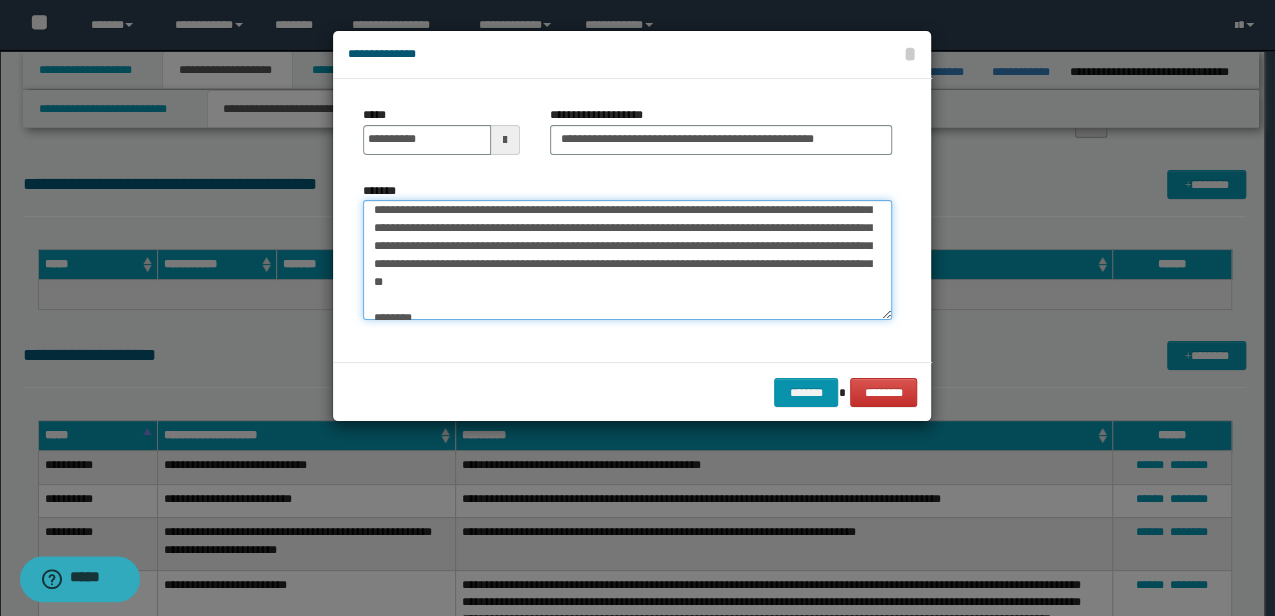 scroll, scrollTop: 59, scrollLeft: 0, axis: vertical 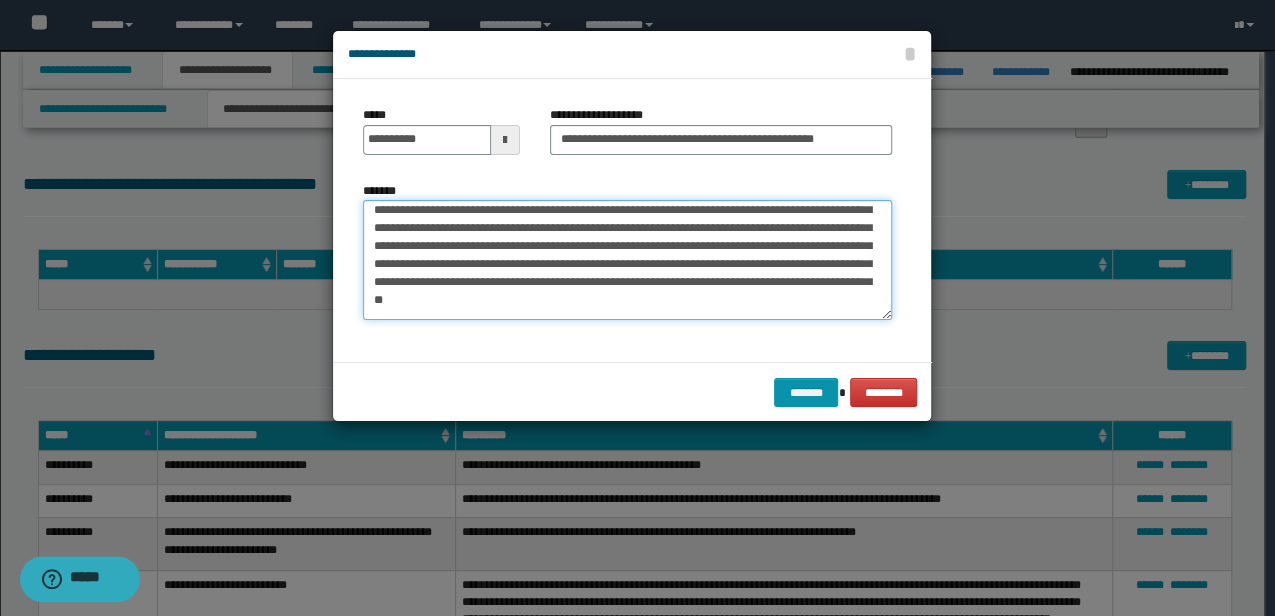 click on "*******" at bounding box center [627, 259] 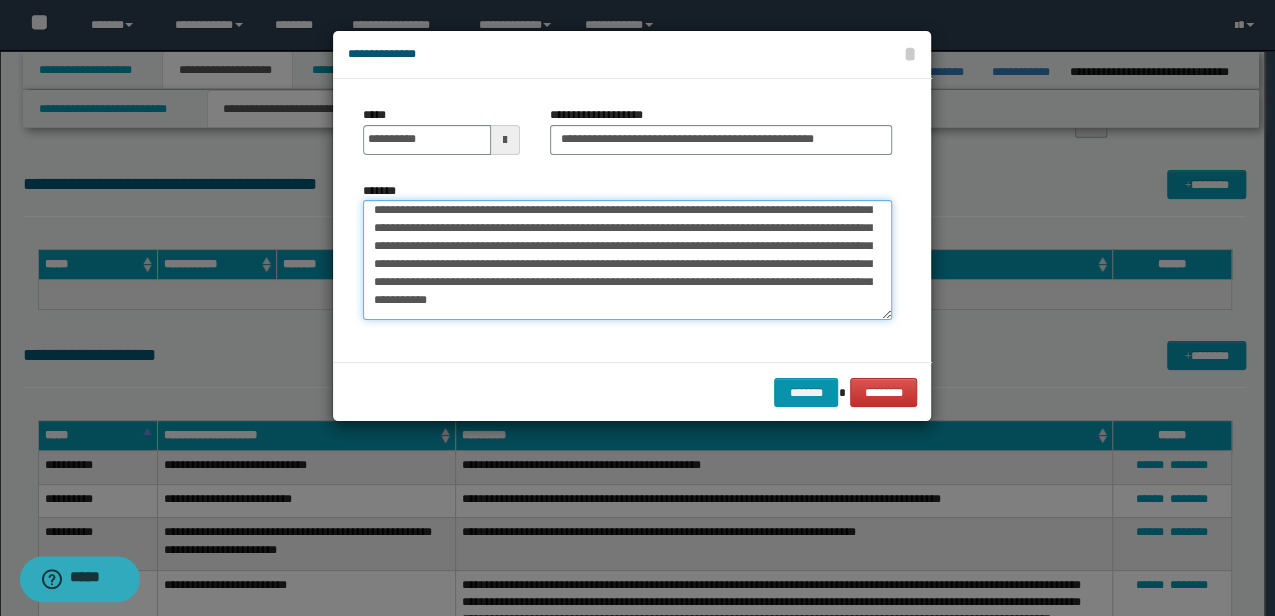 click on "*******" at bounding box center (627, 259) 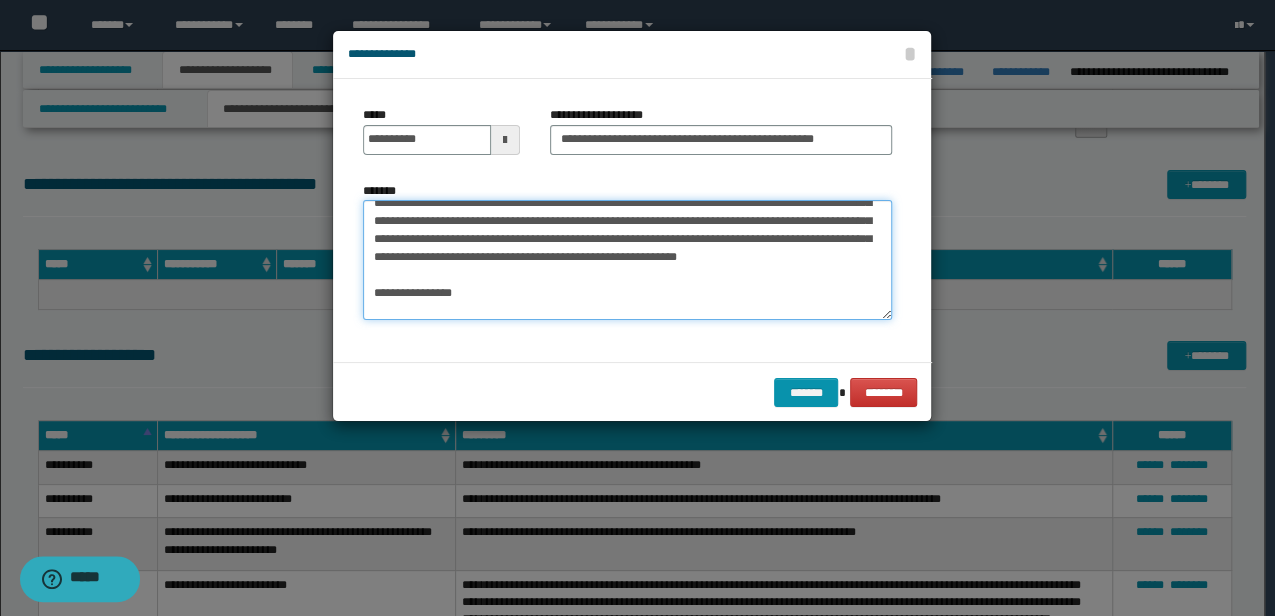 scroll, scrollTop: 126, scrollLeft: 0, axis: vertical 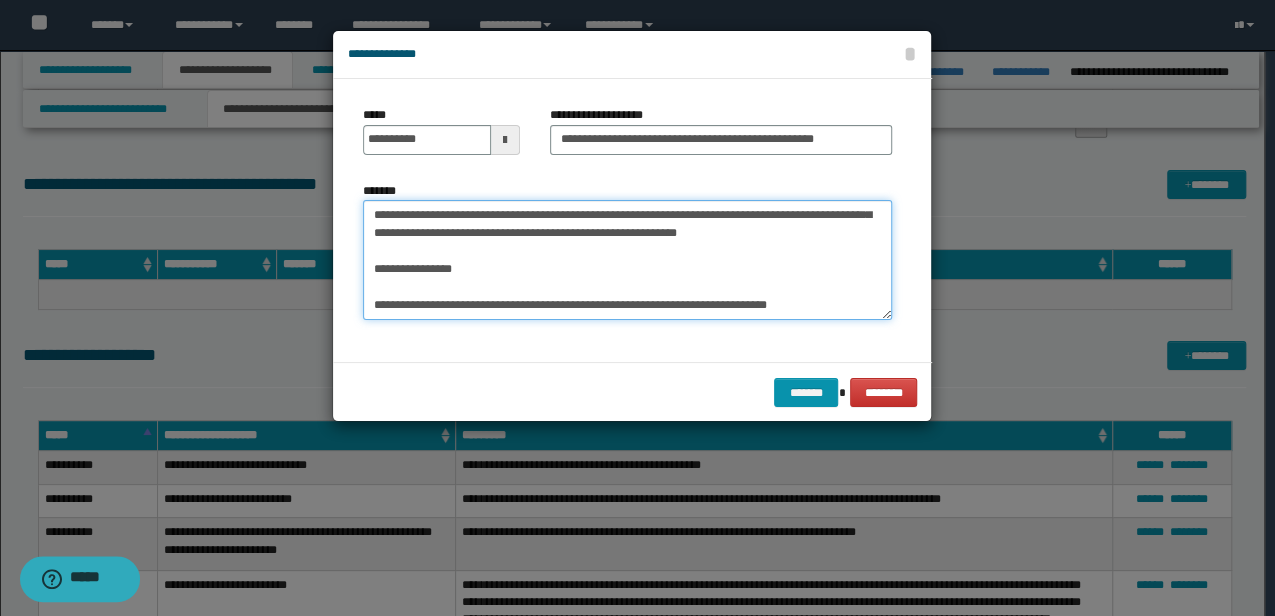 click on "*******" at bounding box center (627, 259) 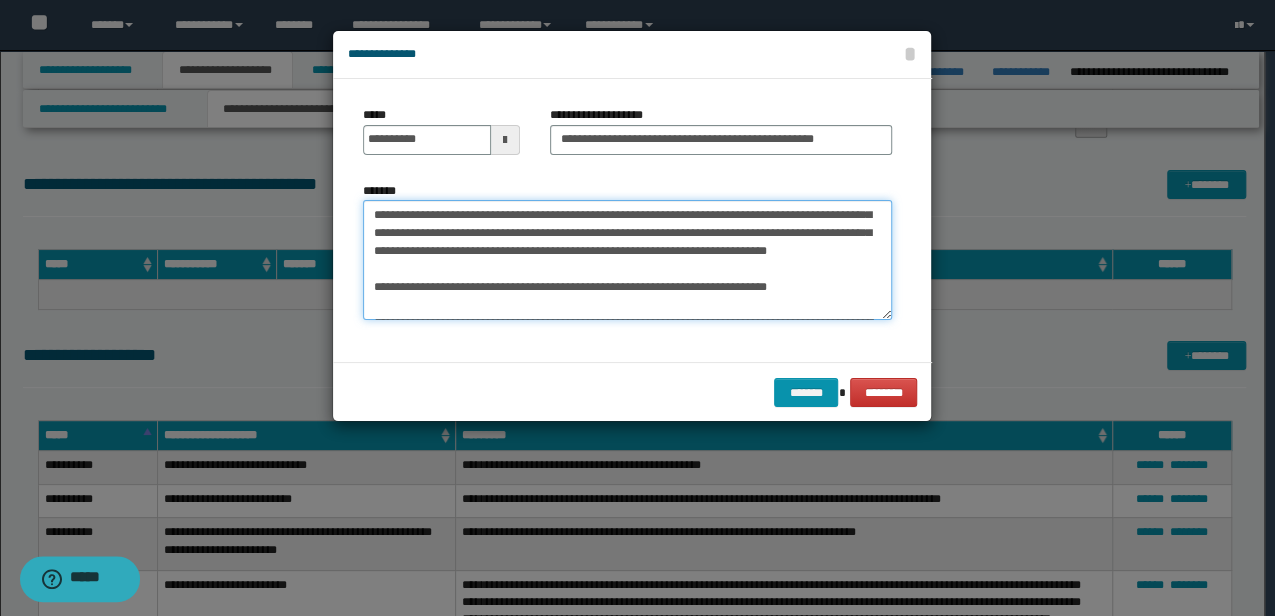 scroll, scrollTop: 90, scrollLeft: 0, axis: vertical 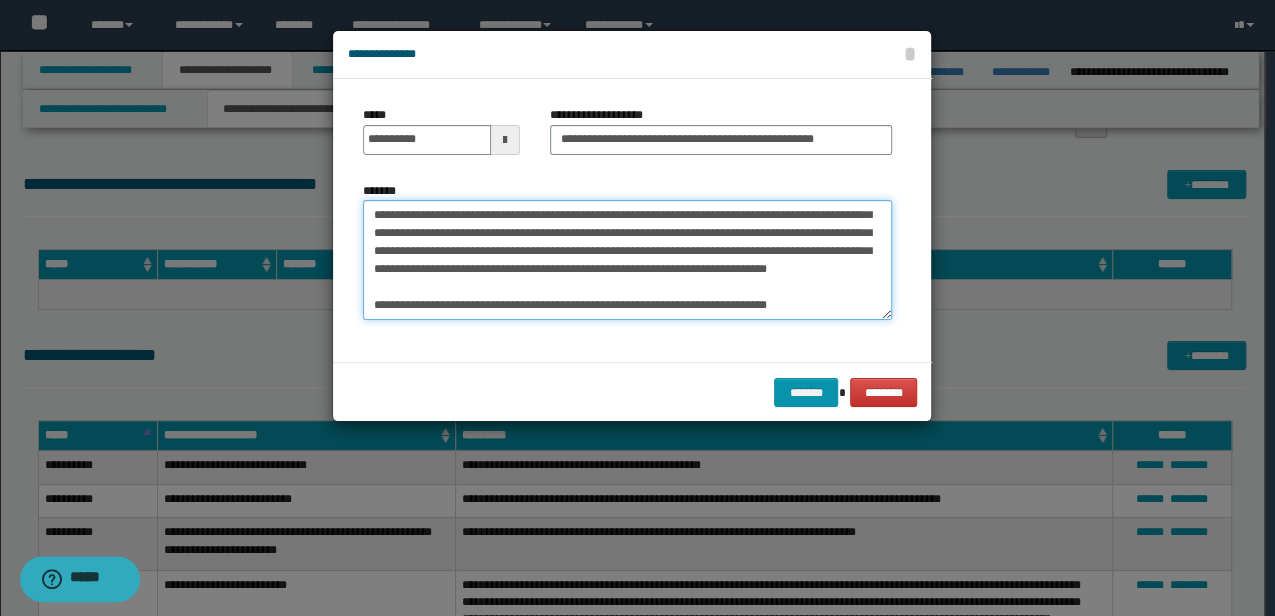 click on "*******" at bounding box center (627, 259) 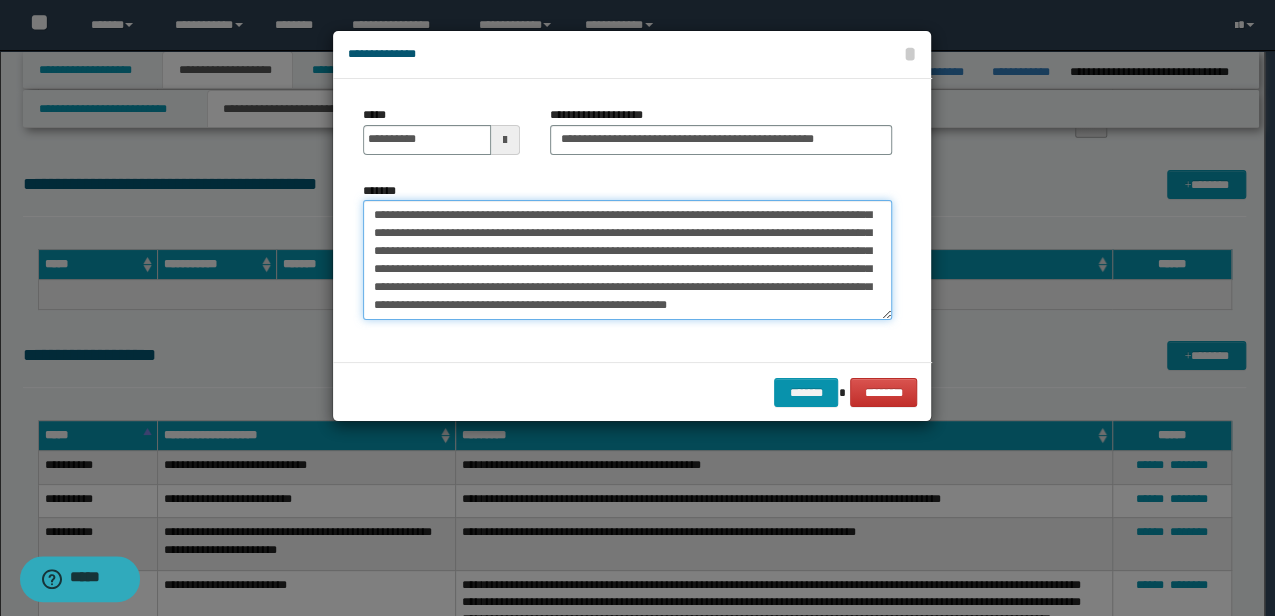 scroll, scrollTop: 66, scrollLeft: 0, axis: vertical 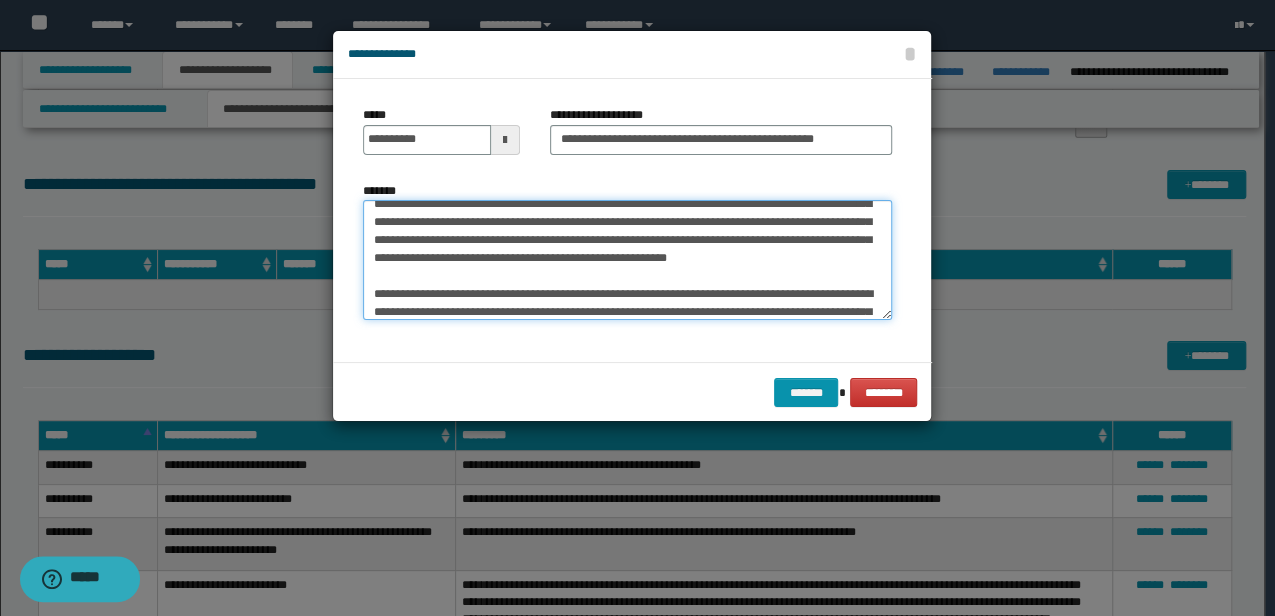 click on "*******" at bounding box center [627, 259] 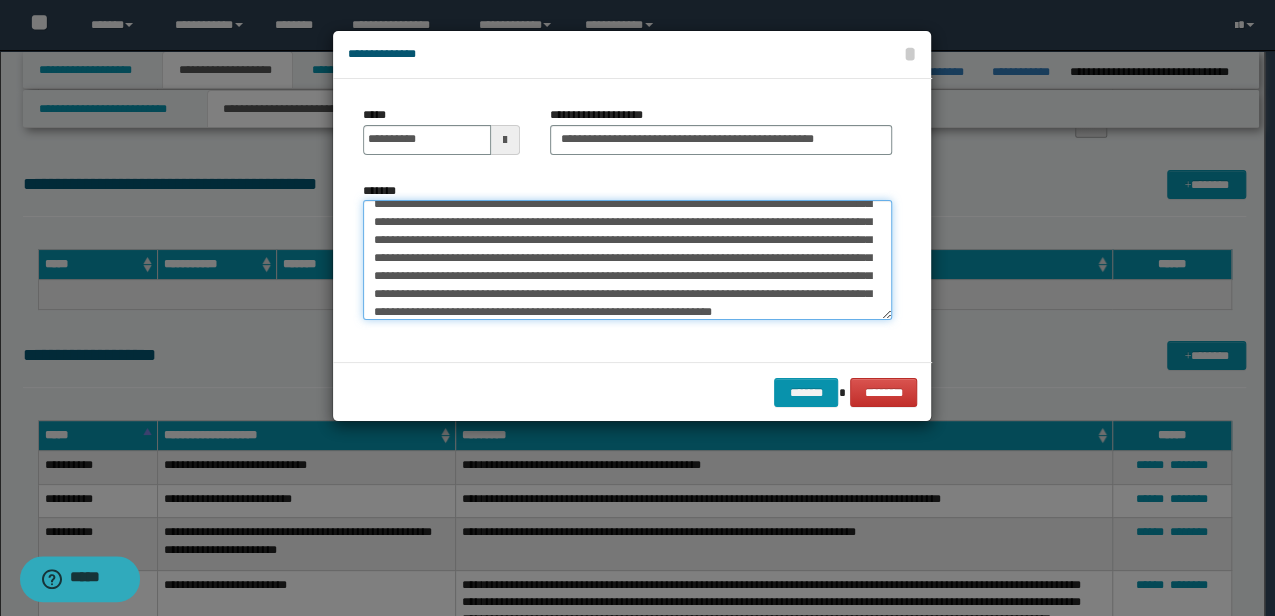 scroll, scrollTop: 84, scrollLeft: 0, axis: vertical 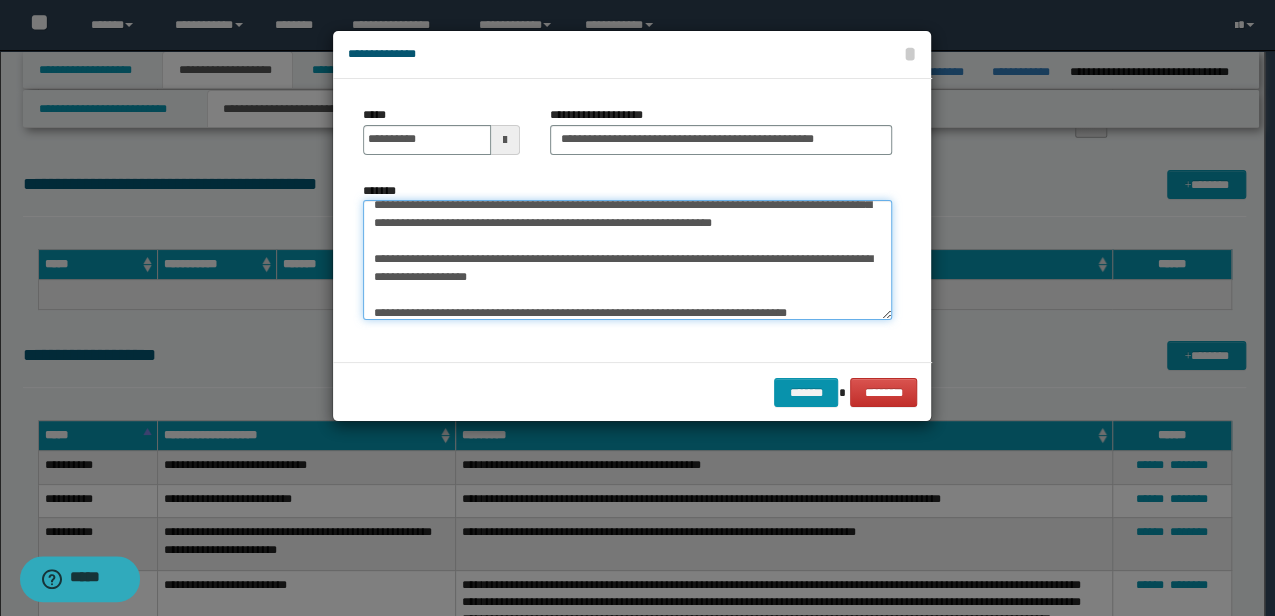 click on "*******" at bounding box center [627, 259] 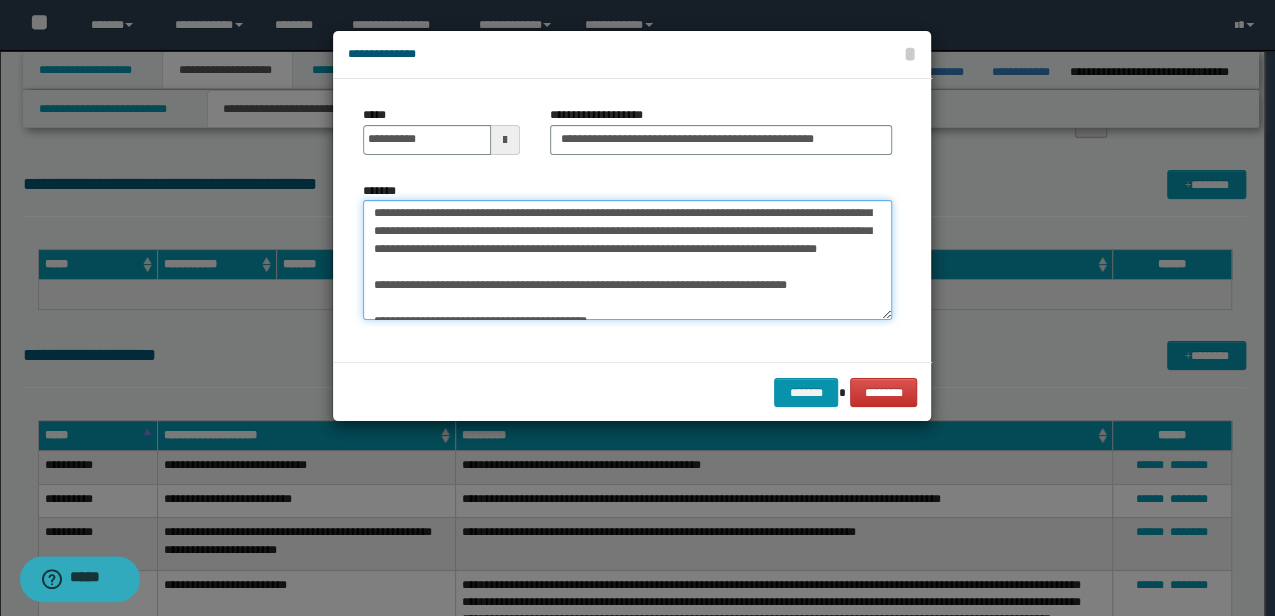 scroll, scrollTop: 208, scrollLeft: 0, axis: vertical 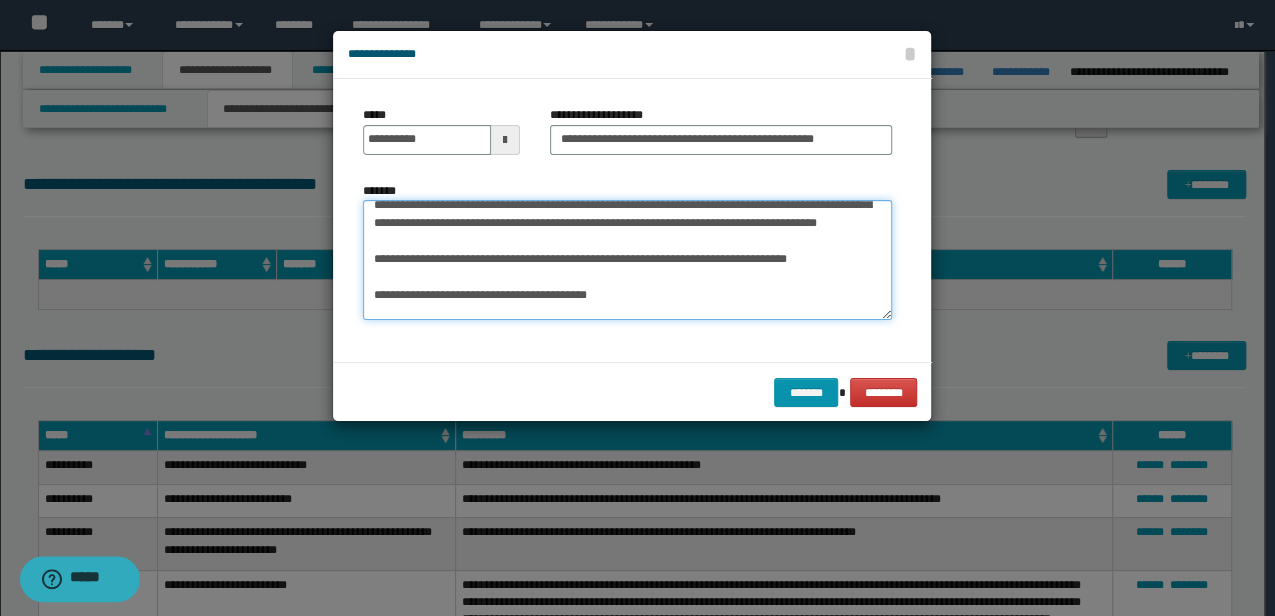 click on "*******" at bounding box center [627, 259] 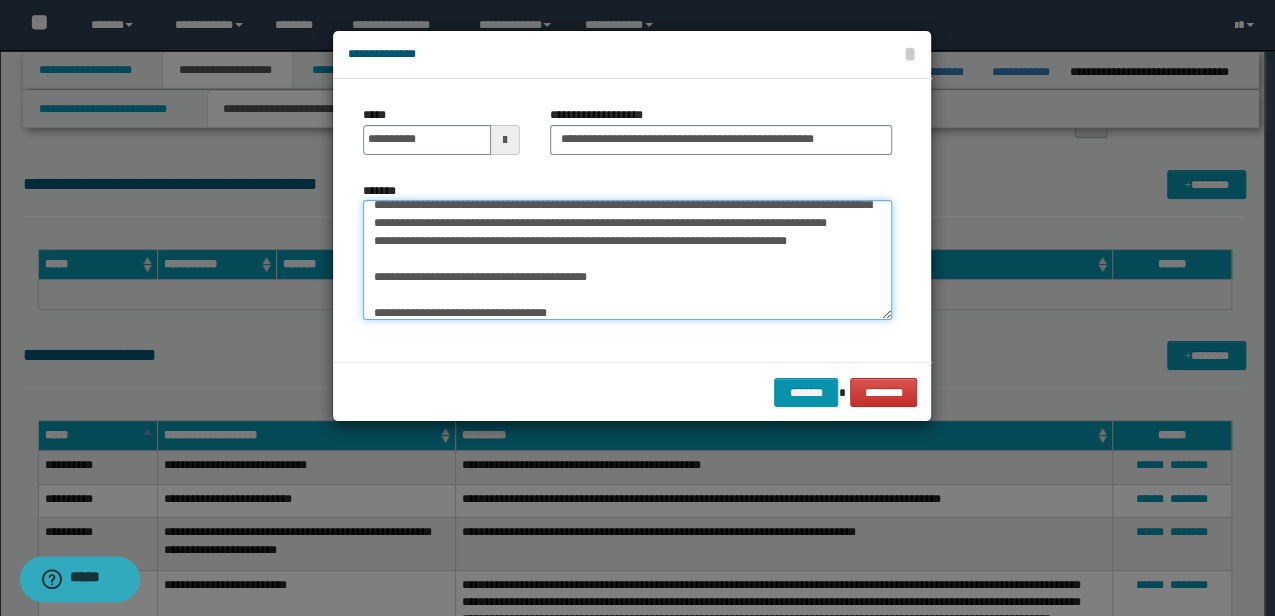 scroll, scrollTop: 190, scrollLeft: 0, axis: vertical 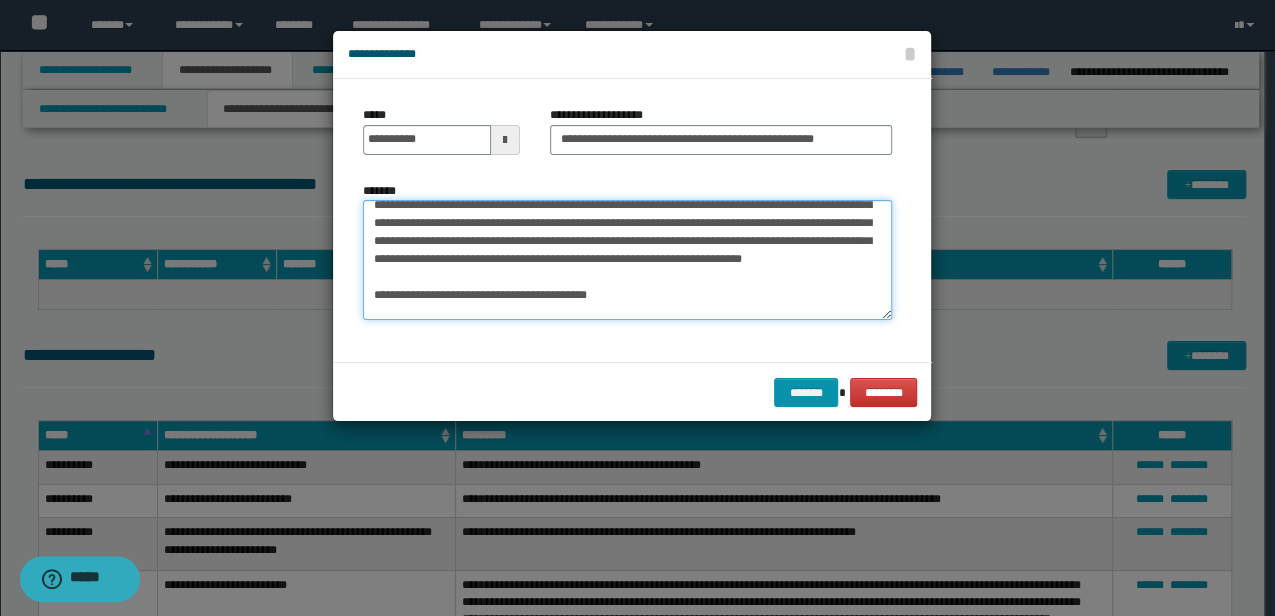 click on "*******" at bounding box center (627, 259) 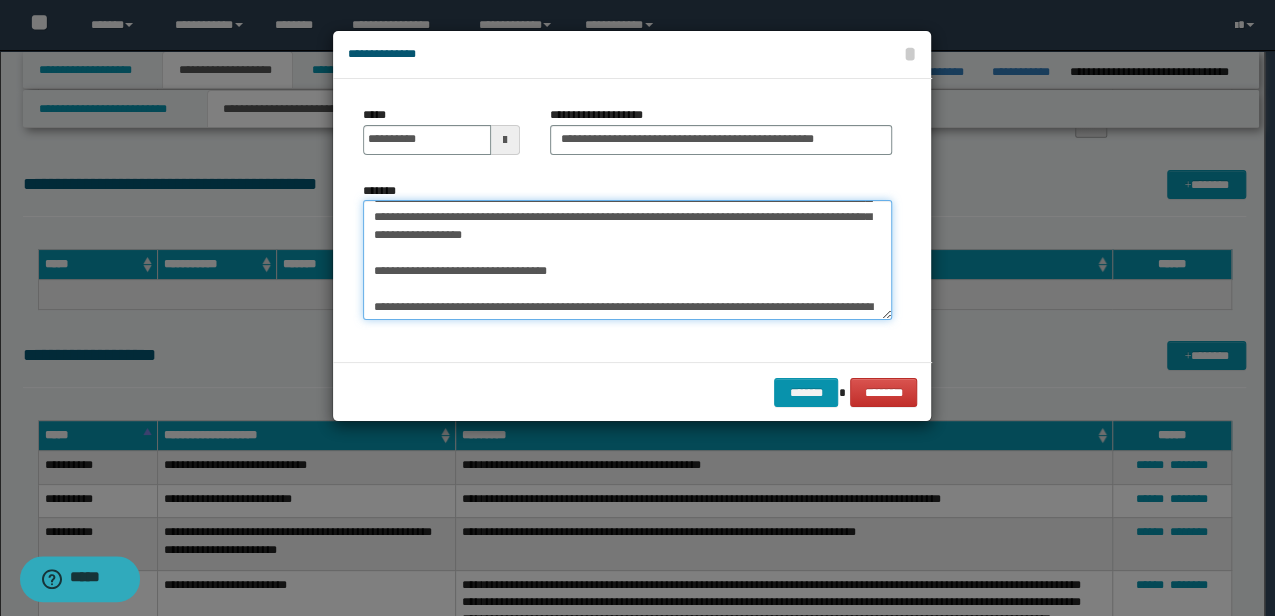 scroll, scrollTop: 236, scrollLeft: 0, axis: vertical 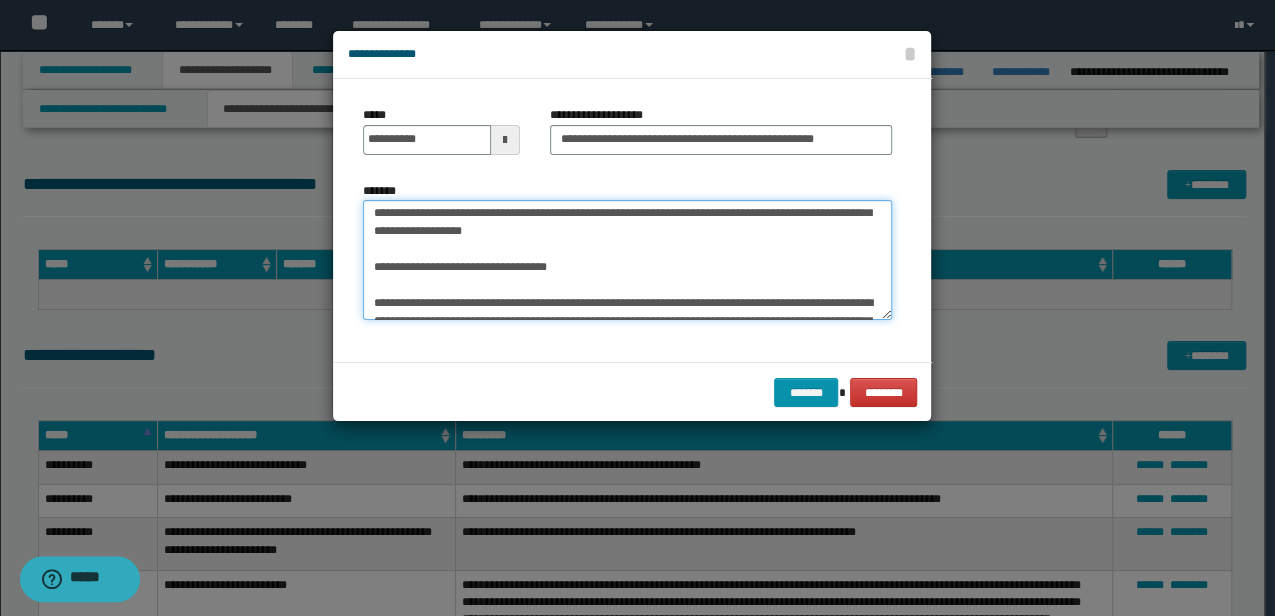 click on "*******" at bounding box center (627, 259) 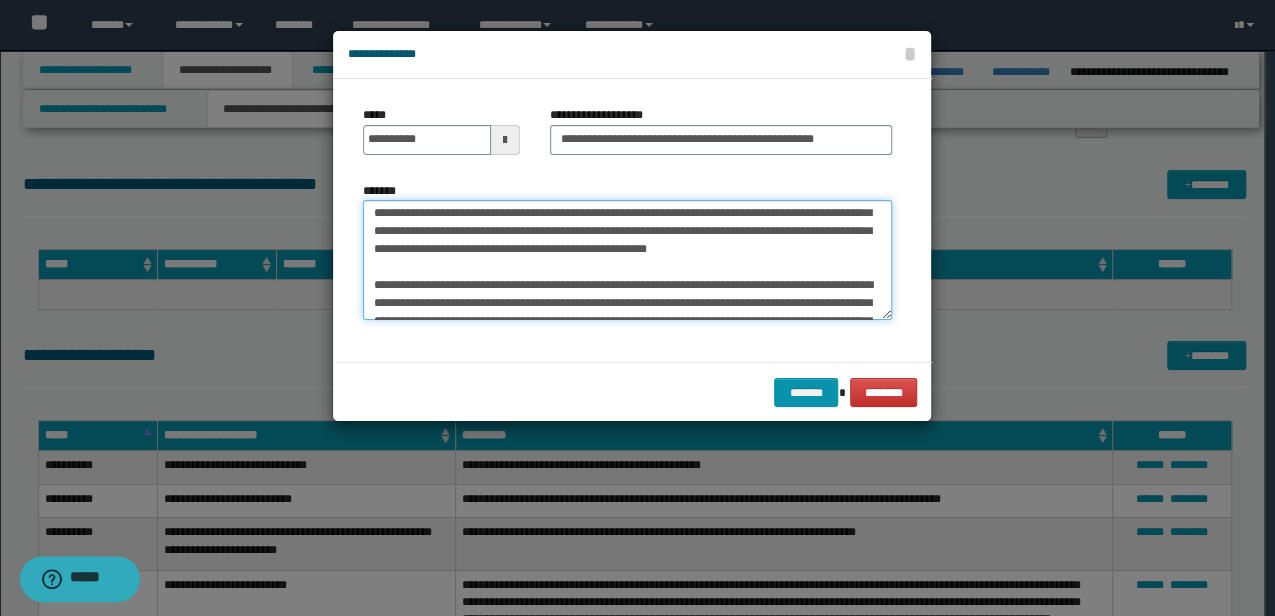 scroll, scrollTop: 200, scrollLeft: 0, axis: vertical 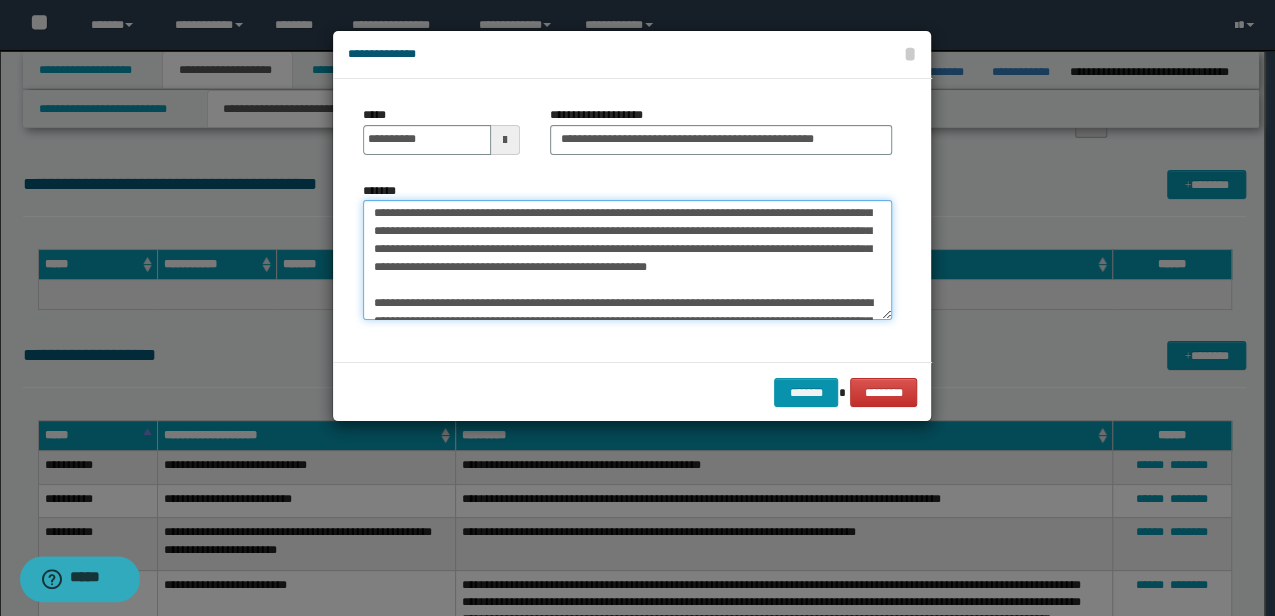 click on "*******" at bounding box center (627, 259) 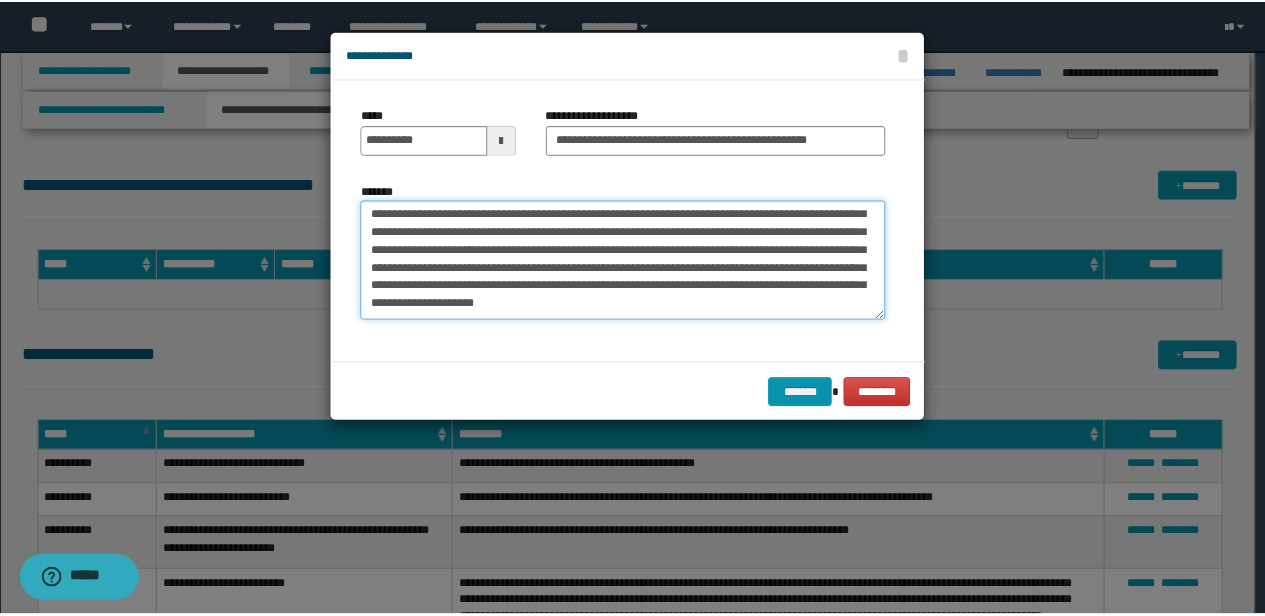 scroll, scrollTop: 288, scrollLeft: 0, axis: vertical 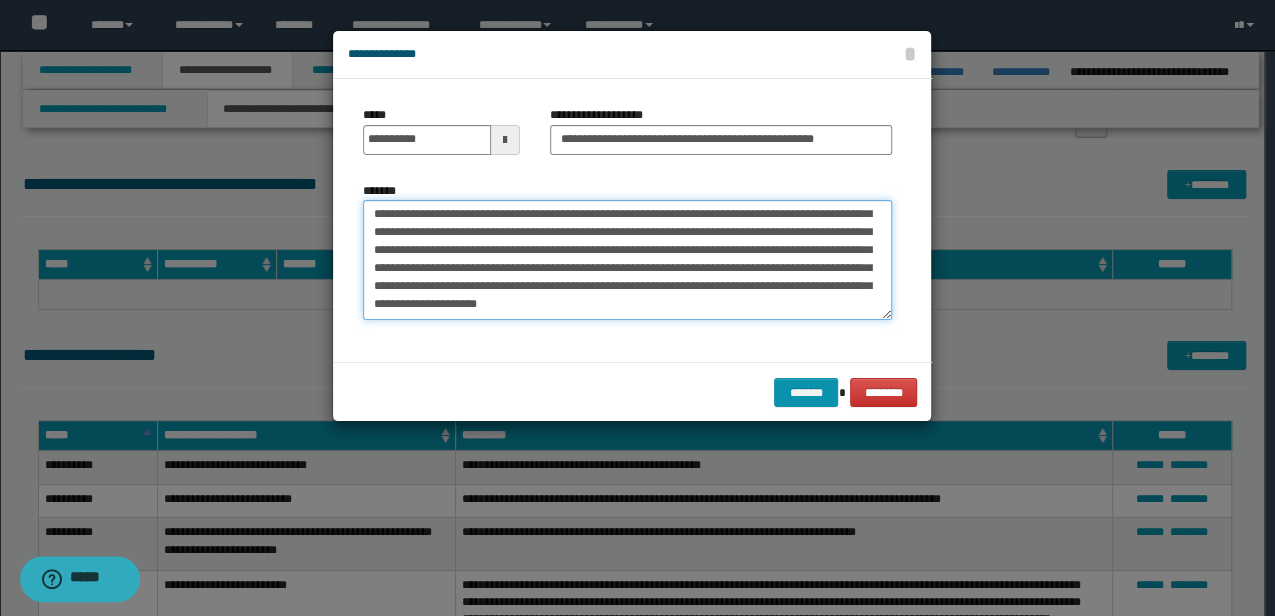 click on "*******" at bounding box center (627, 259) 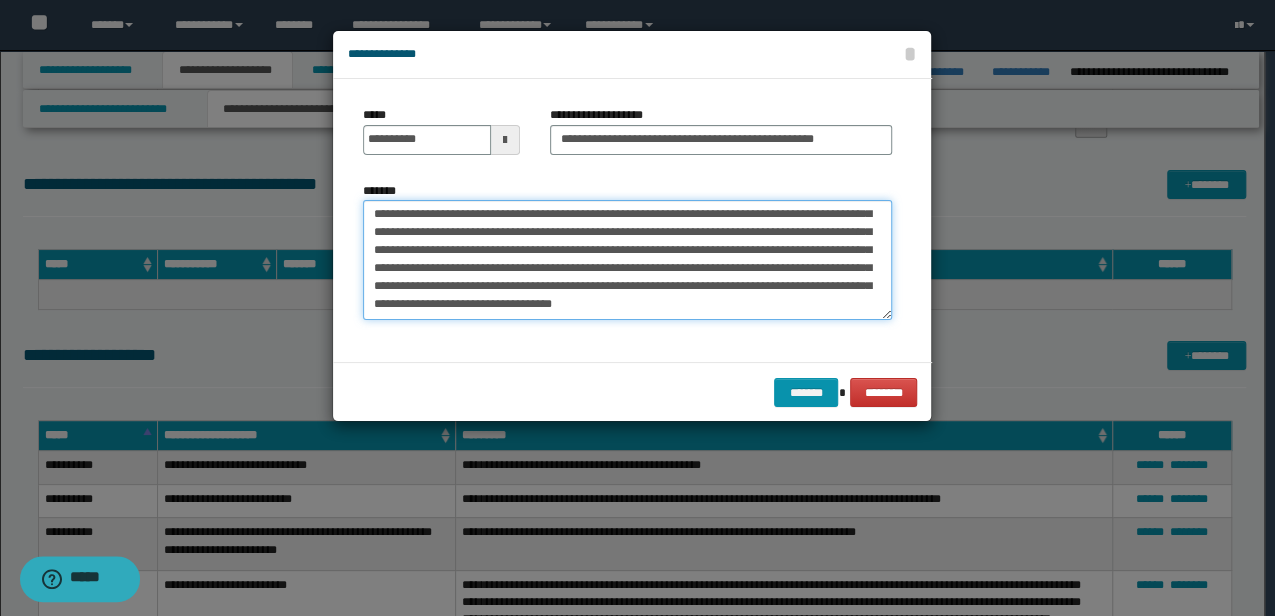 type on "**********" 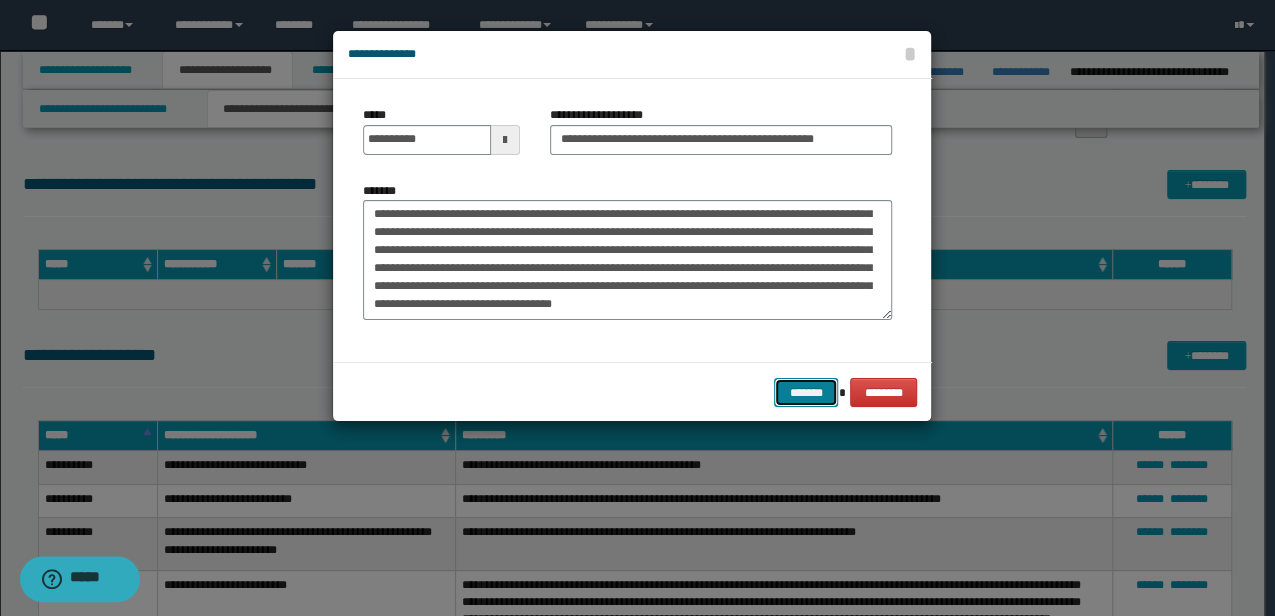 click on "*******" at bounding box center [806, 392] 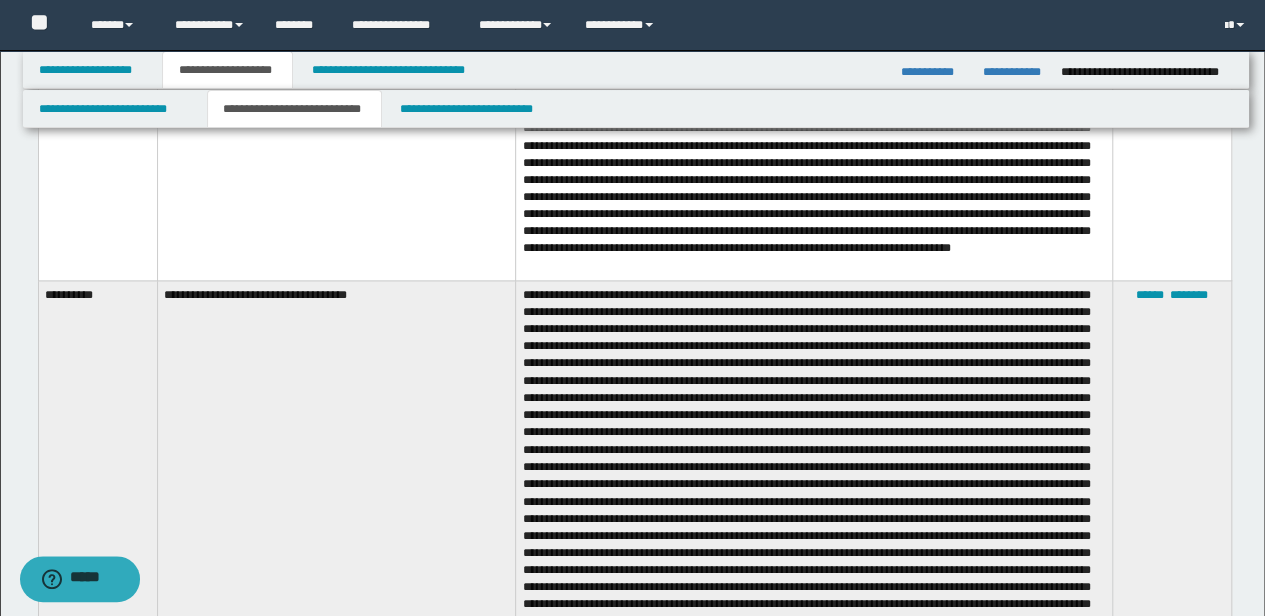 scroll, scrollTop: 696, scrollLeft: 0, axis: vertical 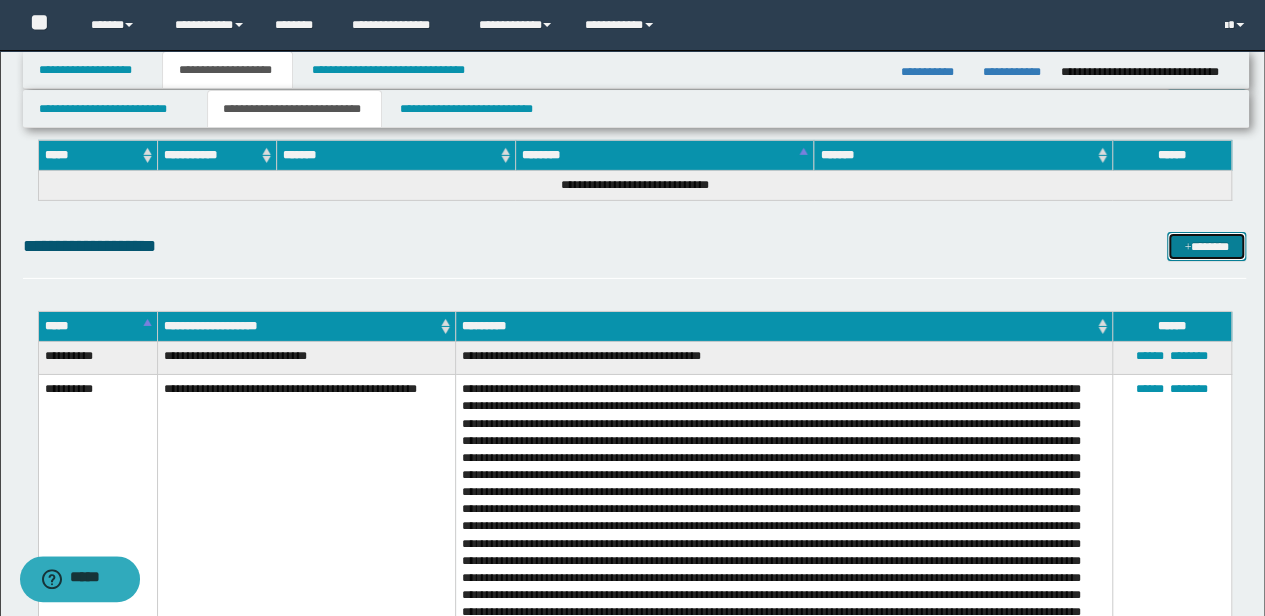click on "*******" at bounding box center (1206, 246) 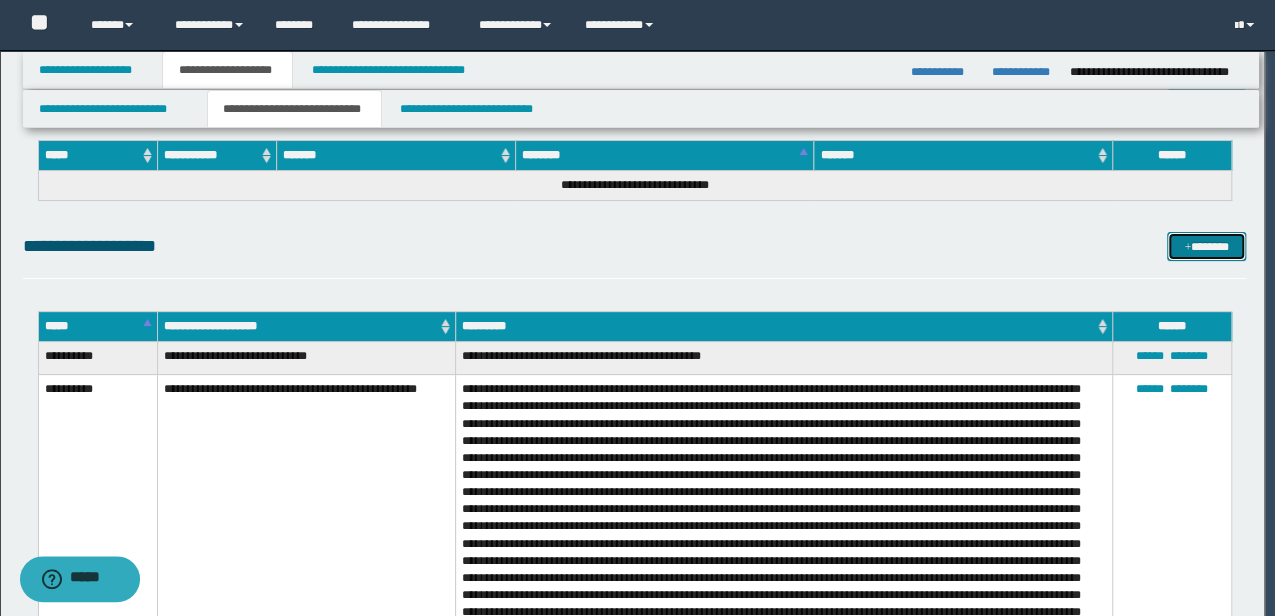 scroll, scrollTop: 0, scrollLeft: 0, axis: both 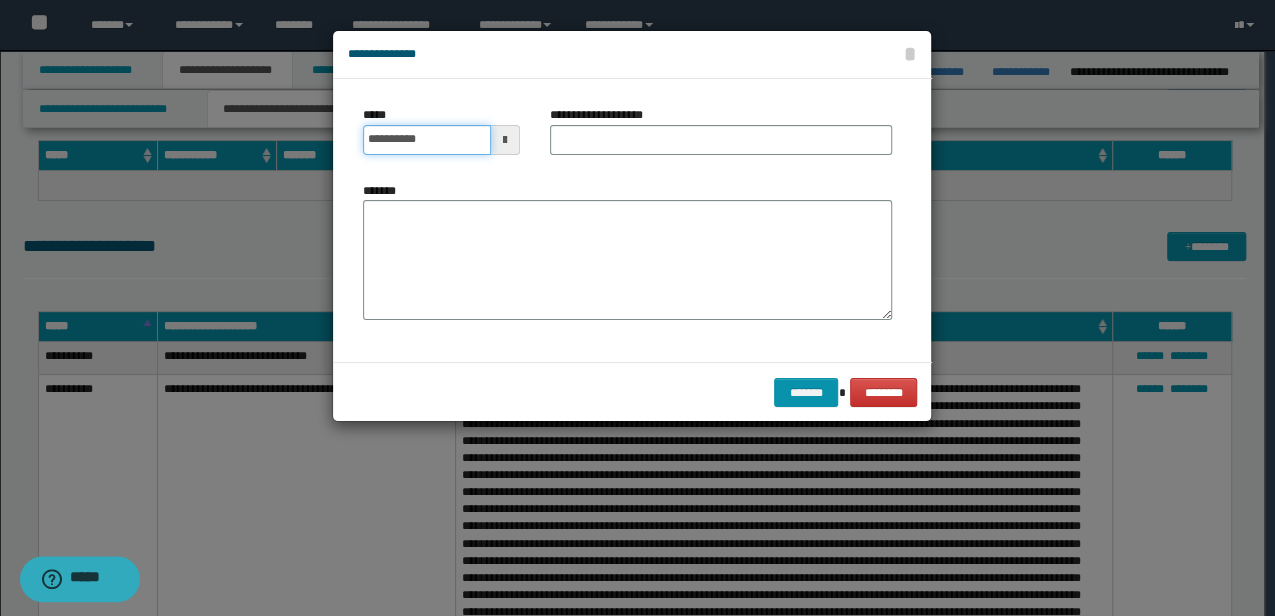 click on "**********" at bounding box center [426, 140] 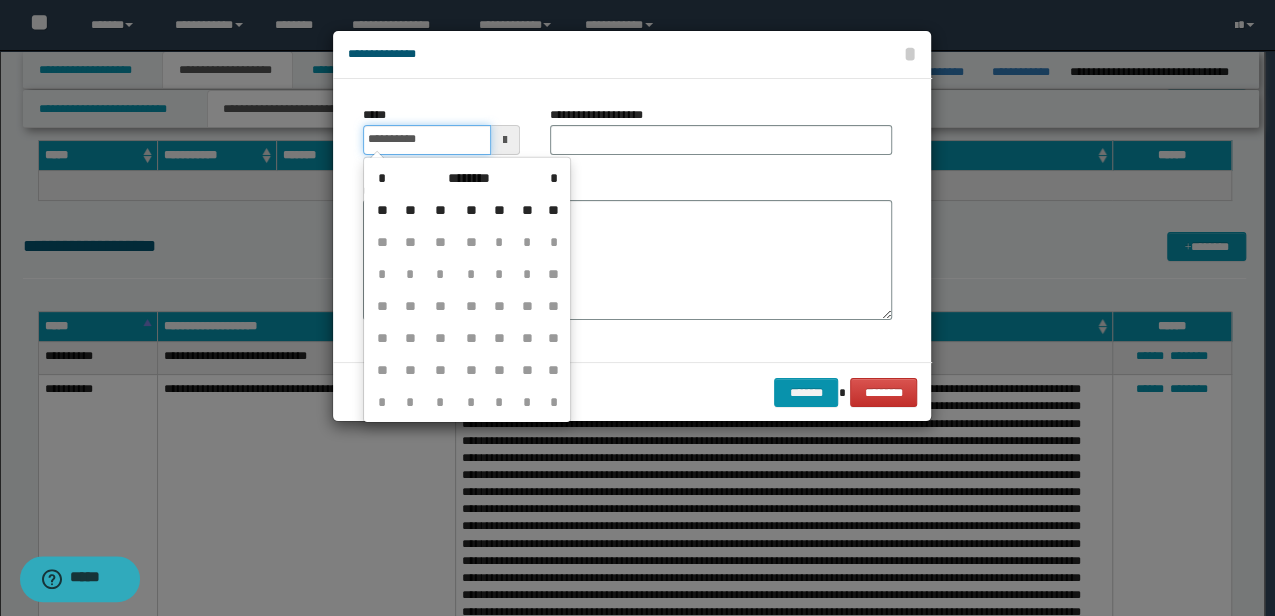 type on "**********" 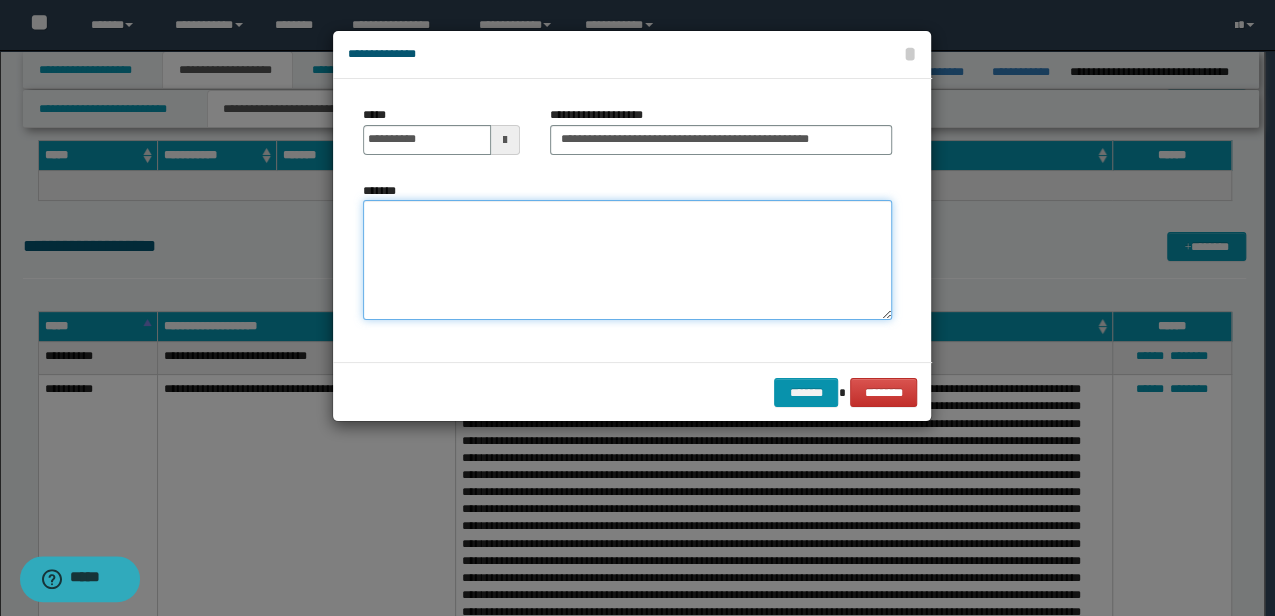 click on "*******" at bounding box center (627, 259) 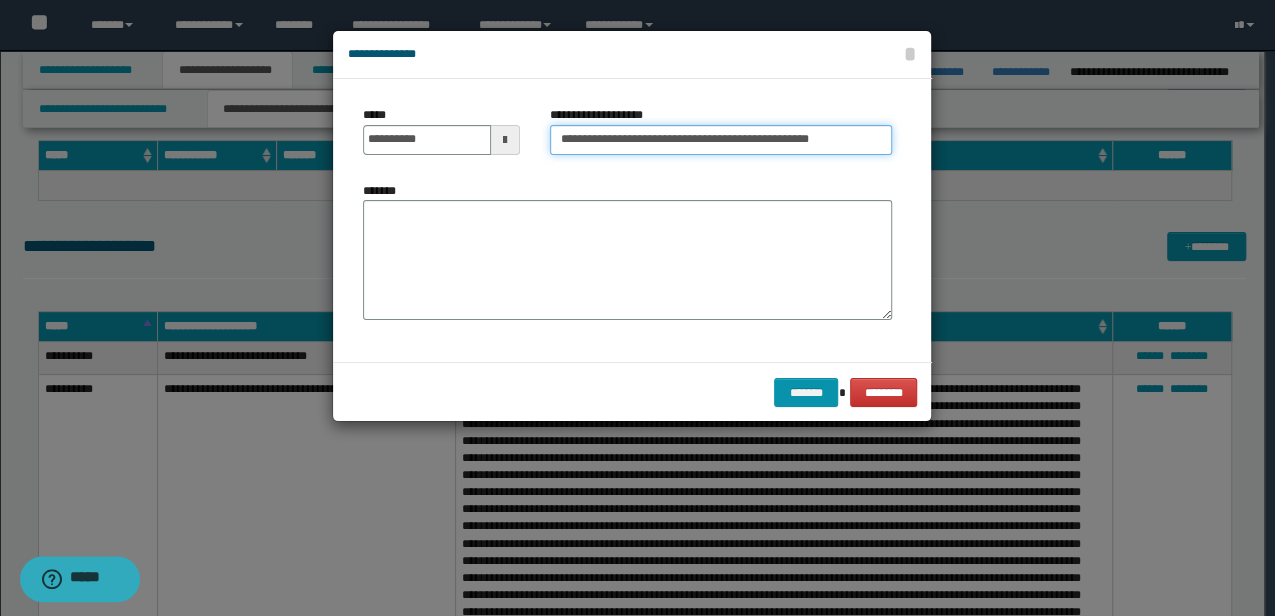click on "**********" at bounding box center [721, 140] 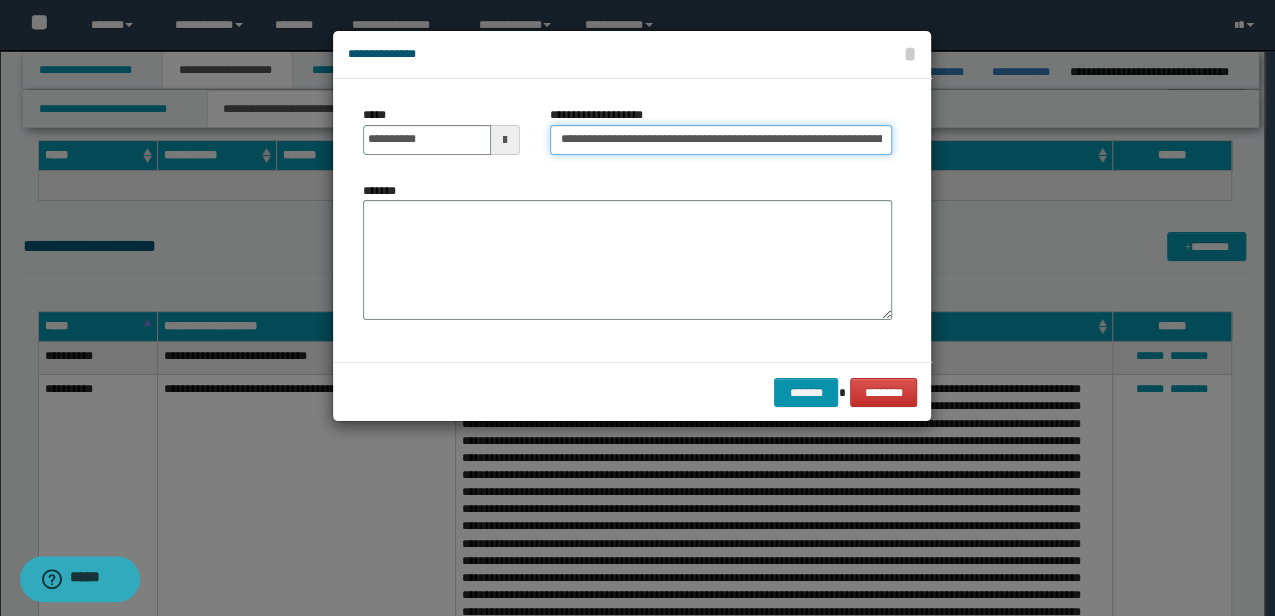 type on "**********" 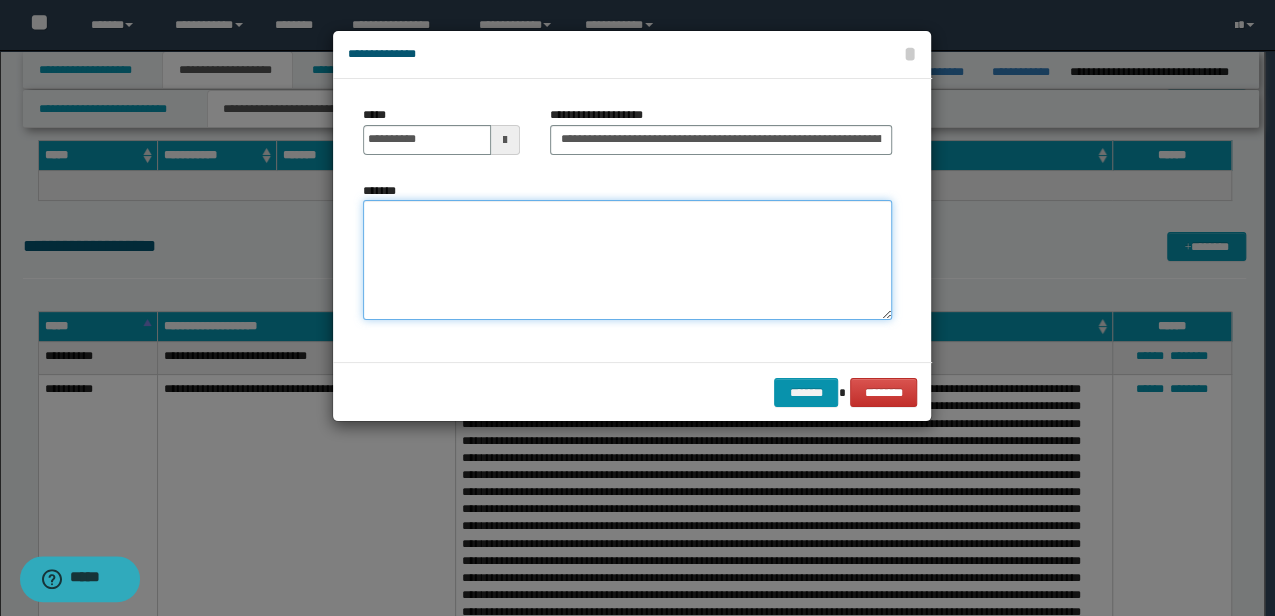 click on "*******" at bounding box center [627, 259] 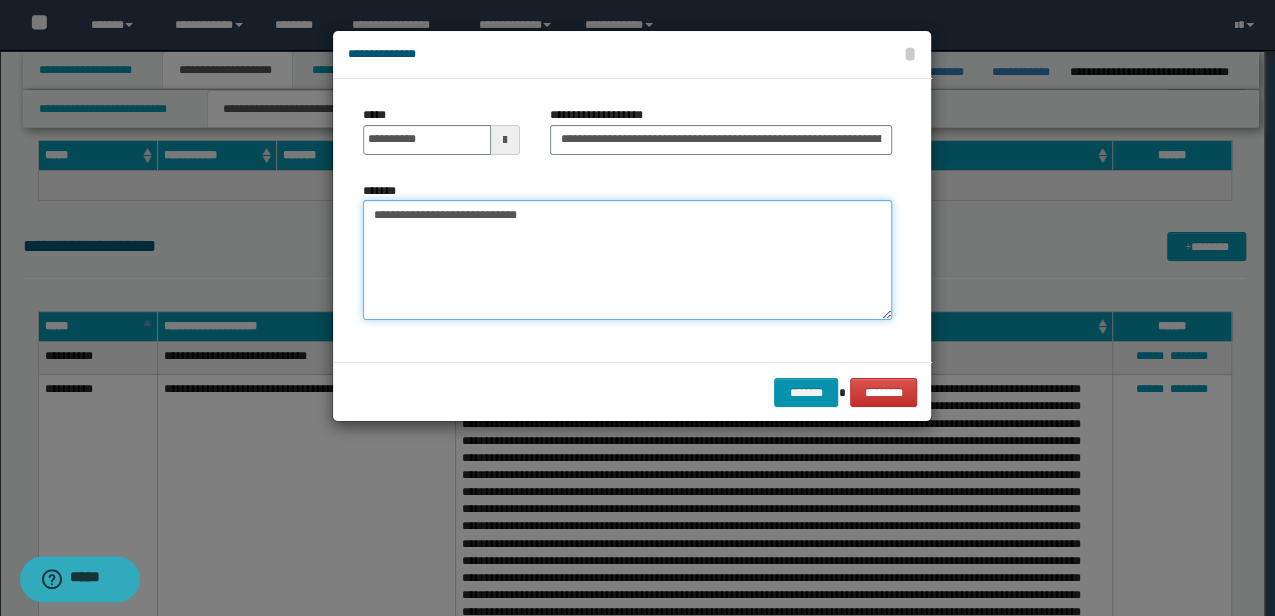 type on "**********" 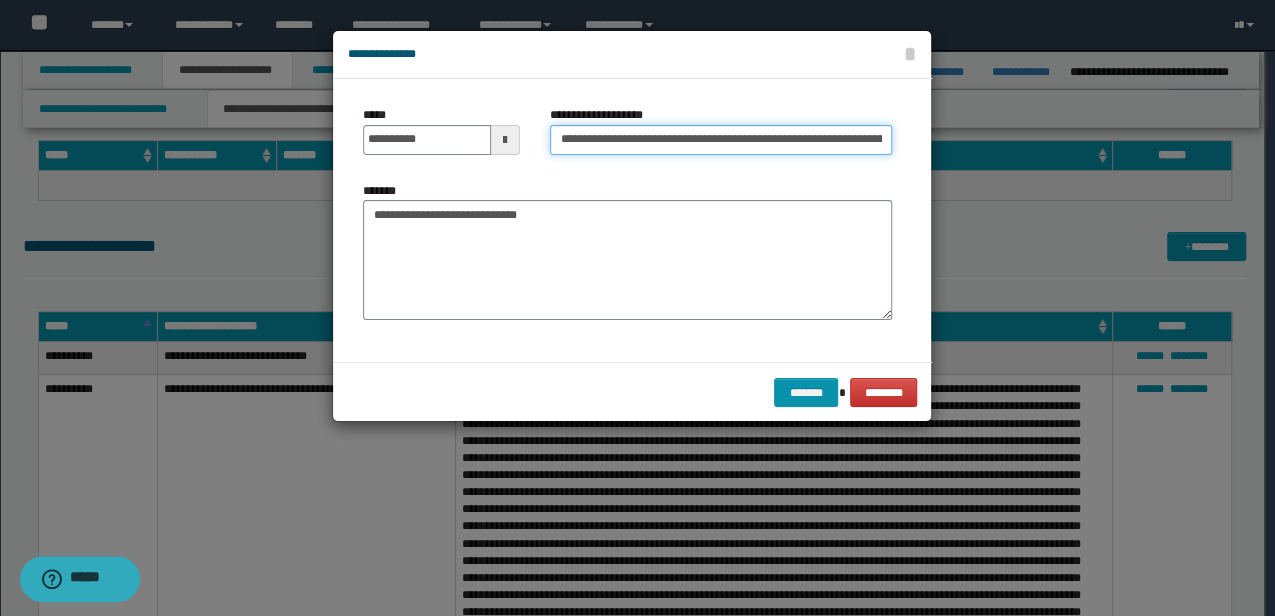 scroll, scrollTop: 0, scrollLeft: 66, axis: horizontal 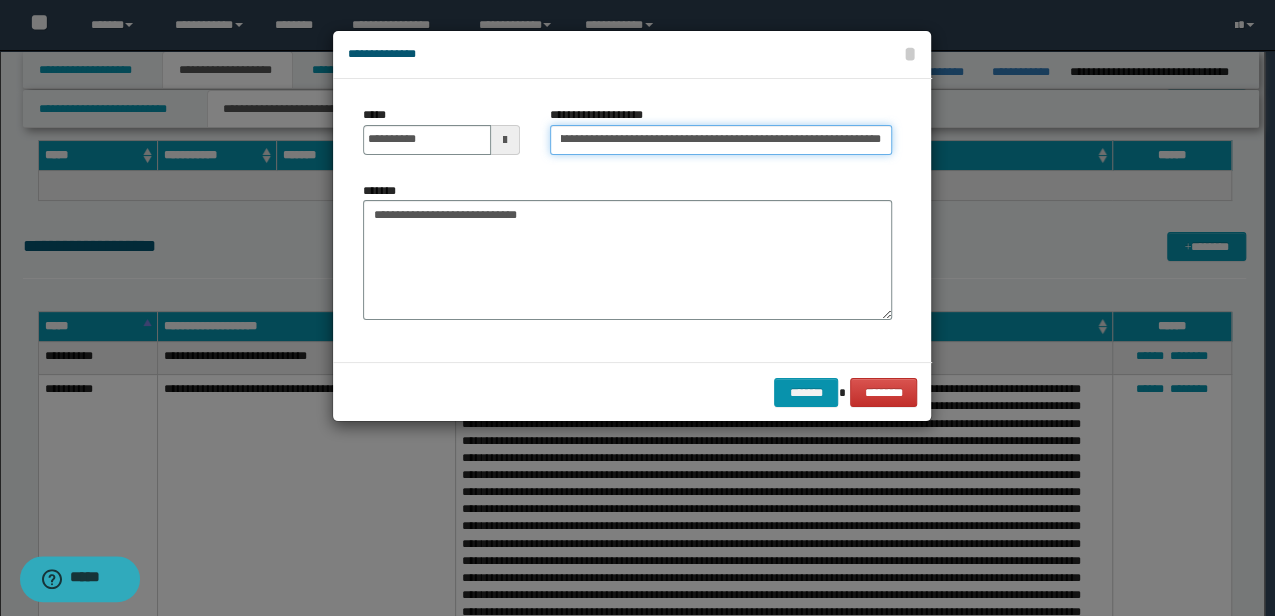 drag, startPoint x: 717, startPoint y: 138, endPoint x: 1000, endPoint y: 92, distance: 286.71414 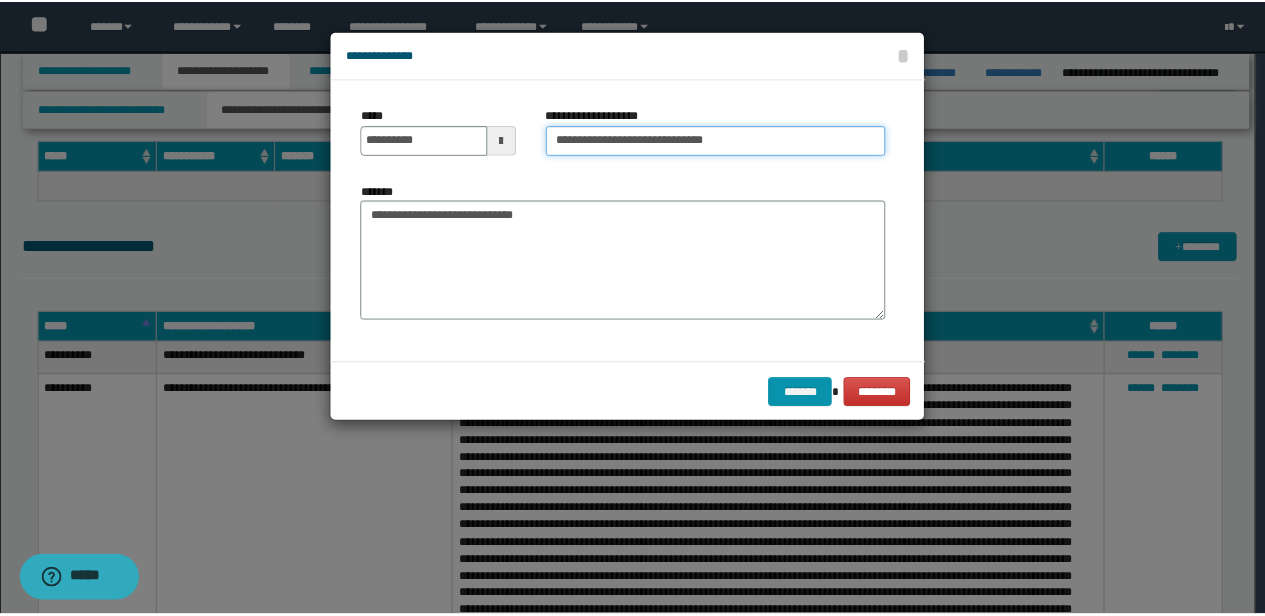 scroll, scrollTop: 0, scrollLeft: 0, axis: both 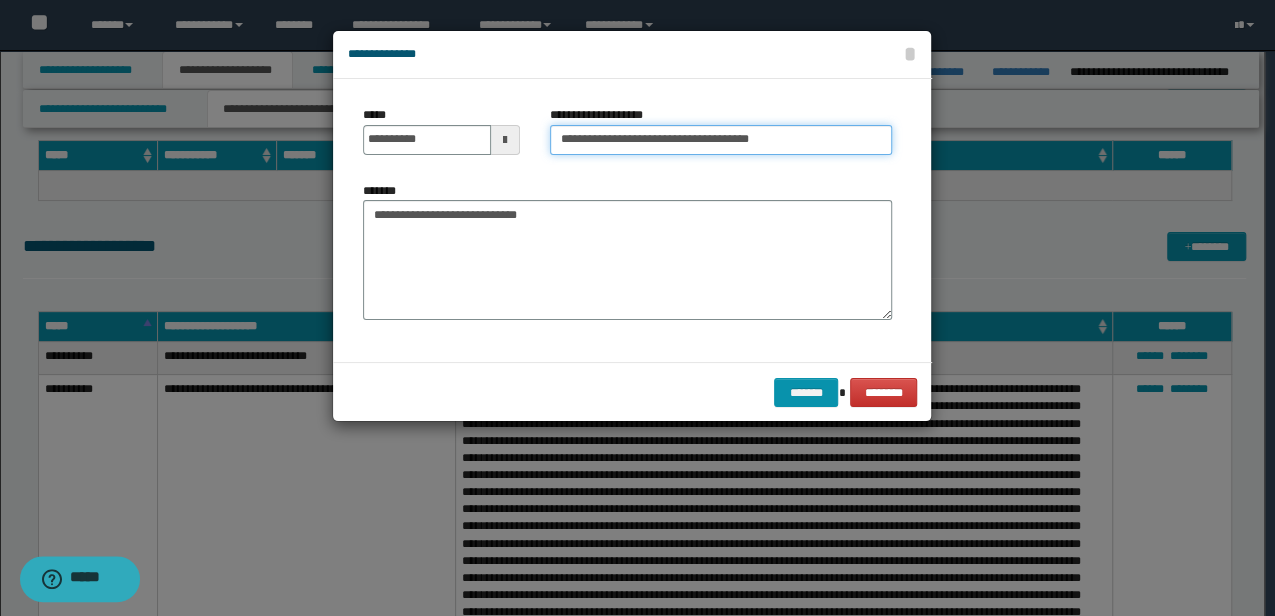 type on "**********" 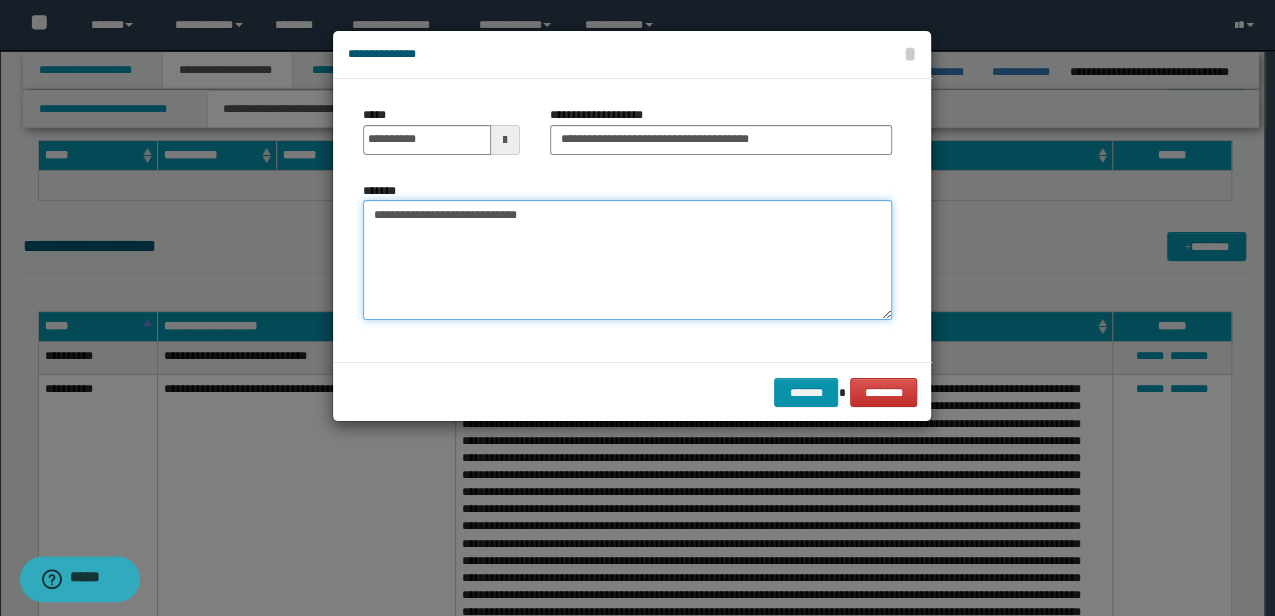 click on "**********" at bounding box center (627, 259) 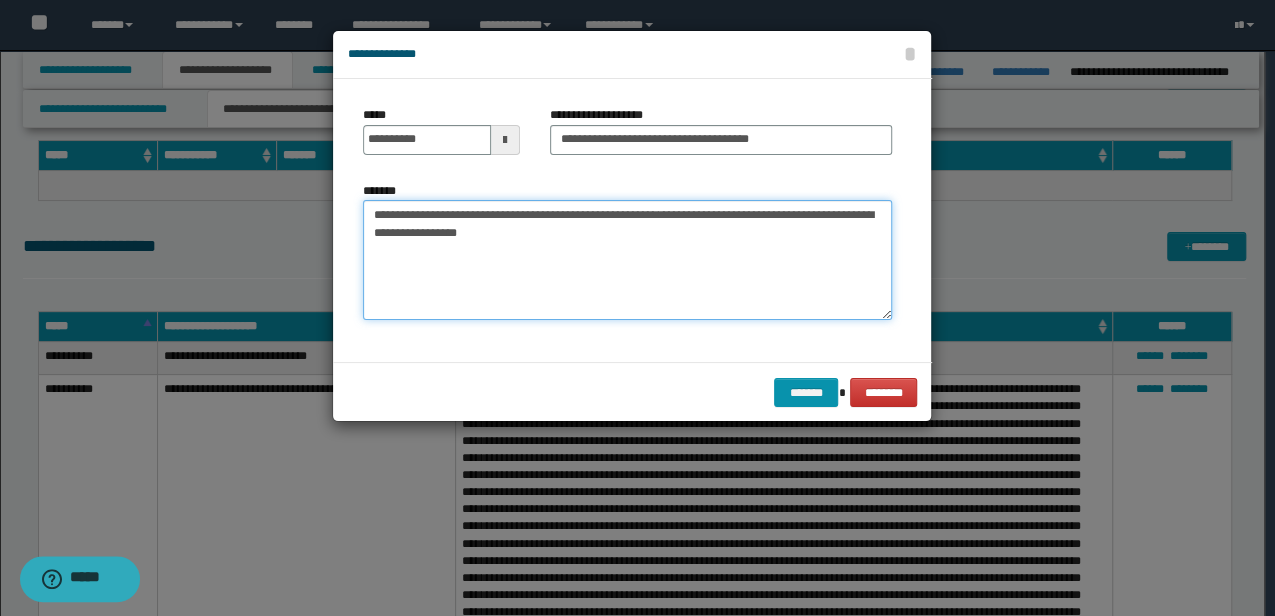 drag, startPoint x: 617, startPoint y: 222, endPoint x: 693, endPoint y: 214, distance: 76.41989 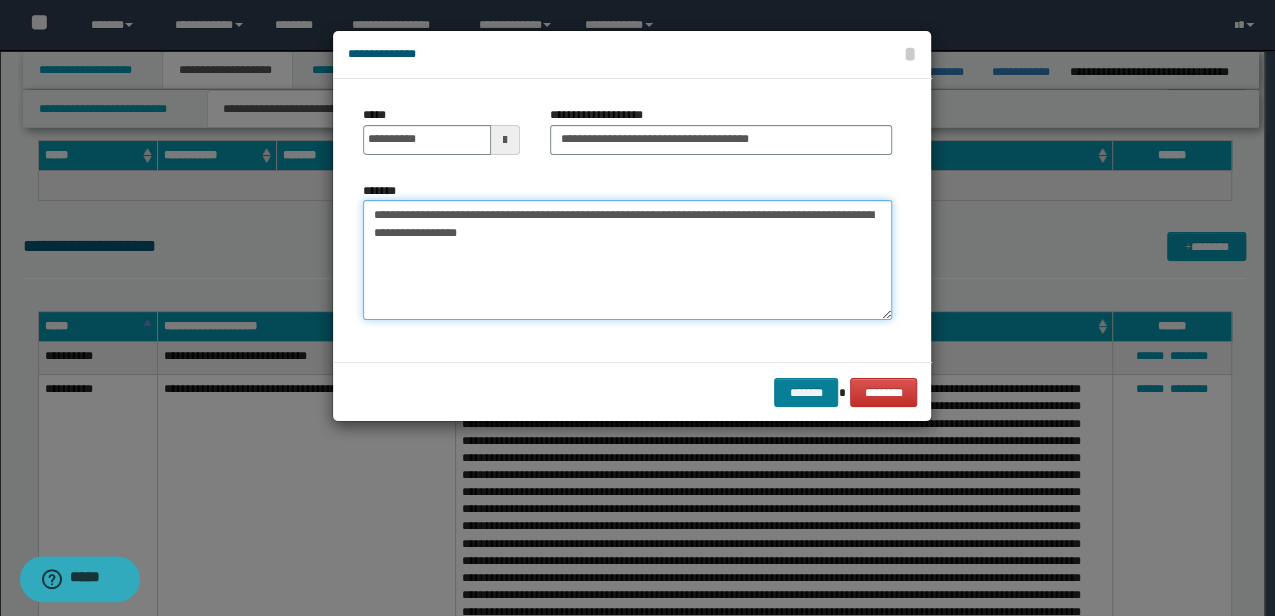type on "**********" 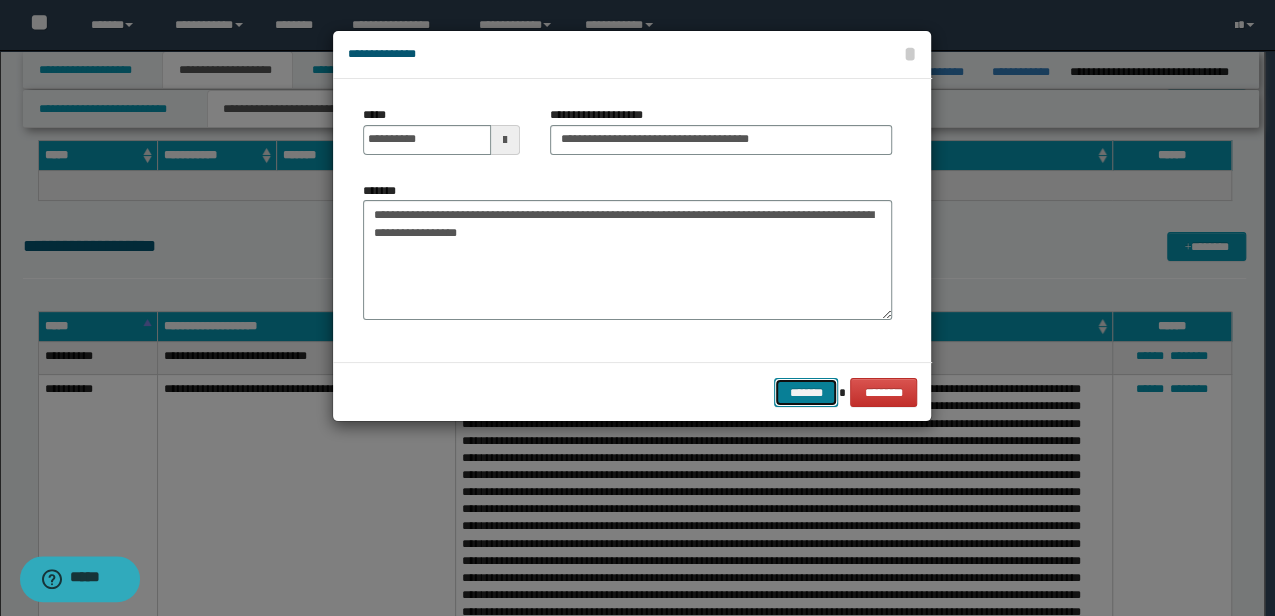 click on "*******" at bounding box center (806, 392) 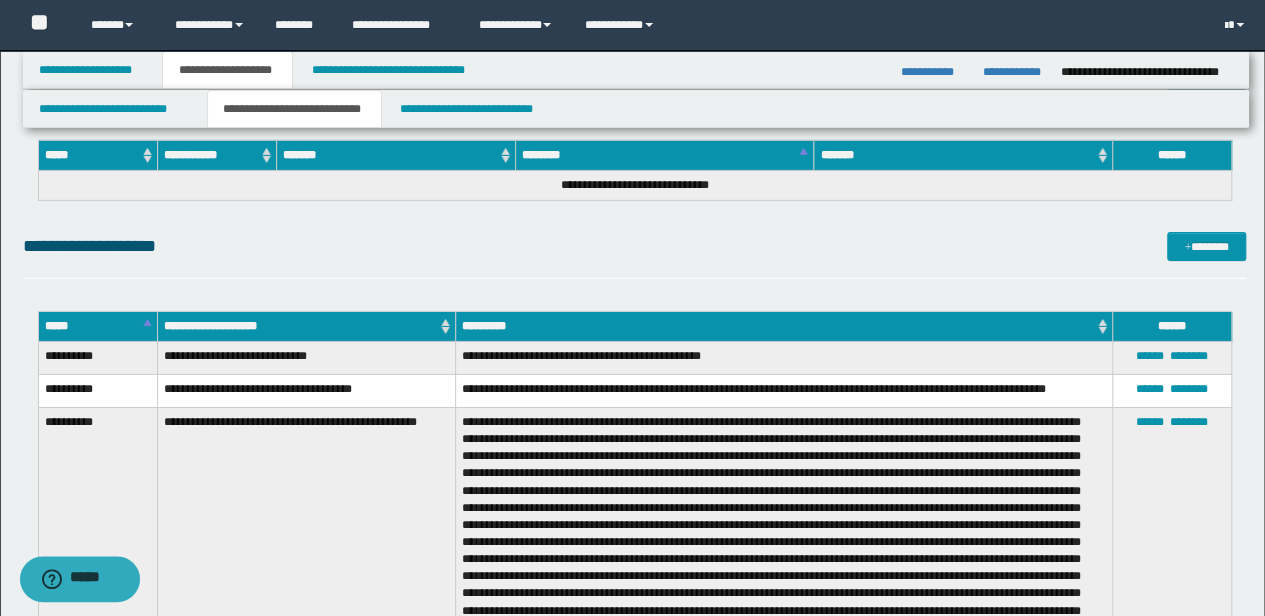 scroll, scrollTop: 1706, scrollLeft: 0, axis: vertical 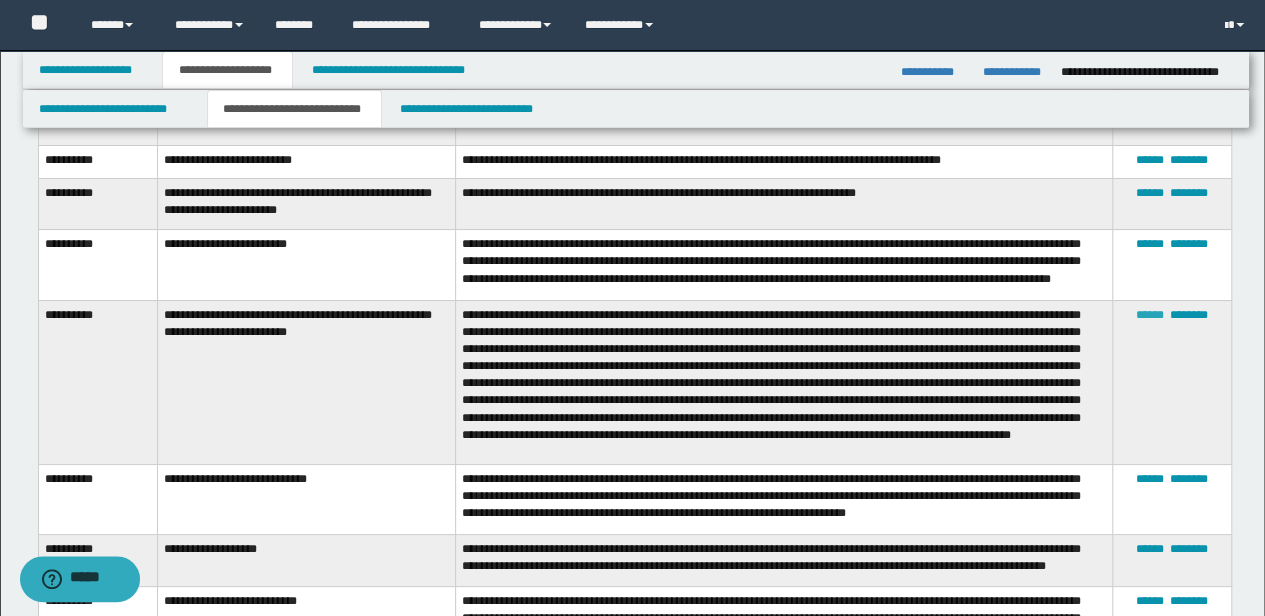 click on "******" at bounding box center [1150, 315] 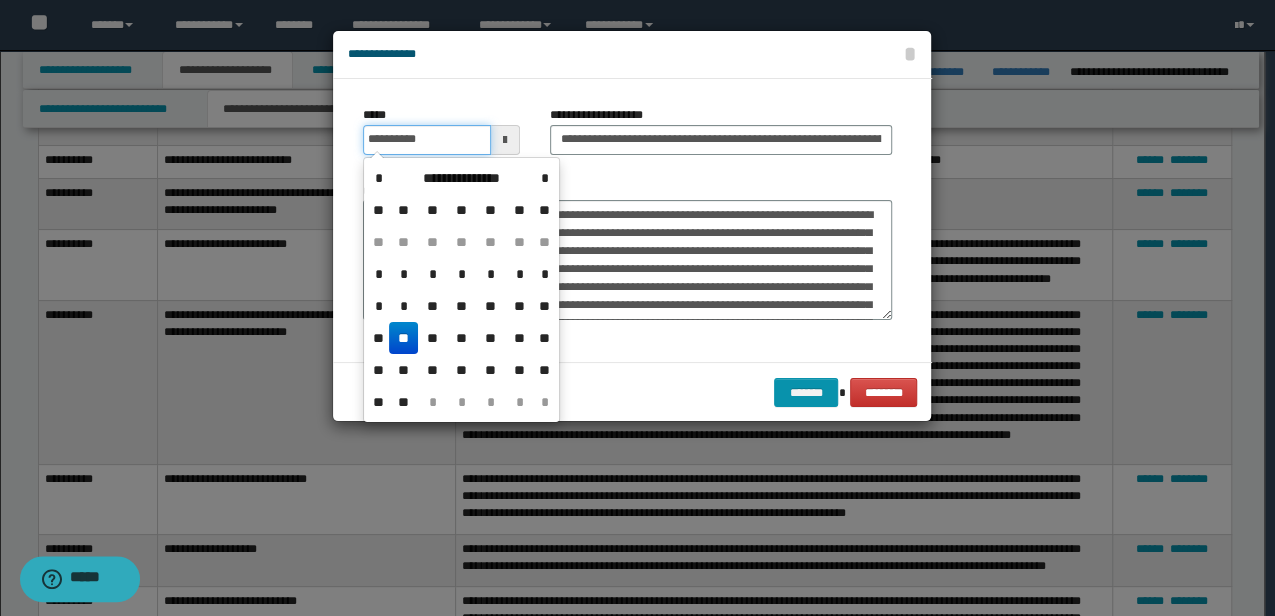 click on "**********" at bounding box center [426, 140] 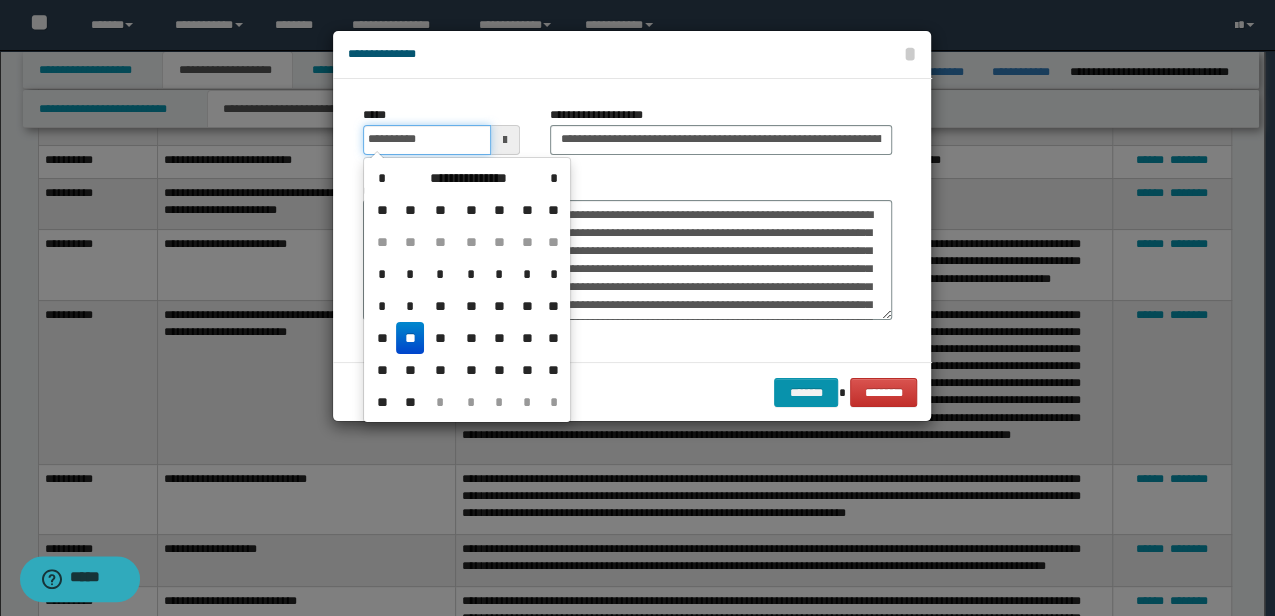 click on "**********" at bounding box center [426, 140] 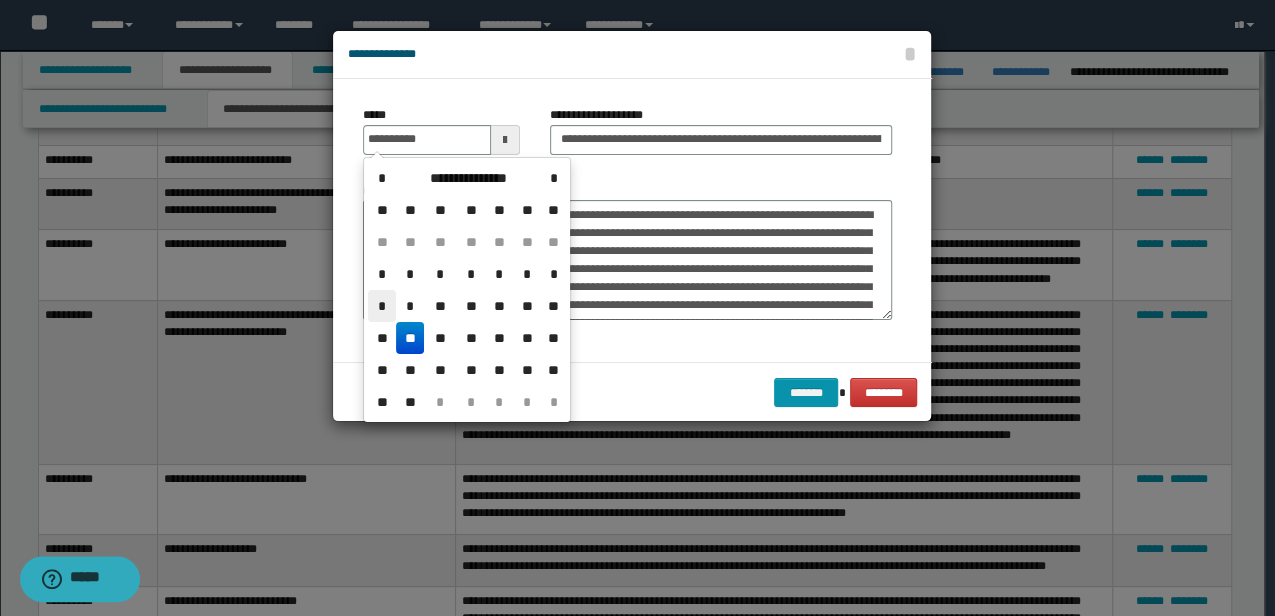 click on "*" at bounding box center (382, 306) 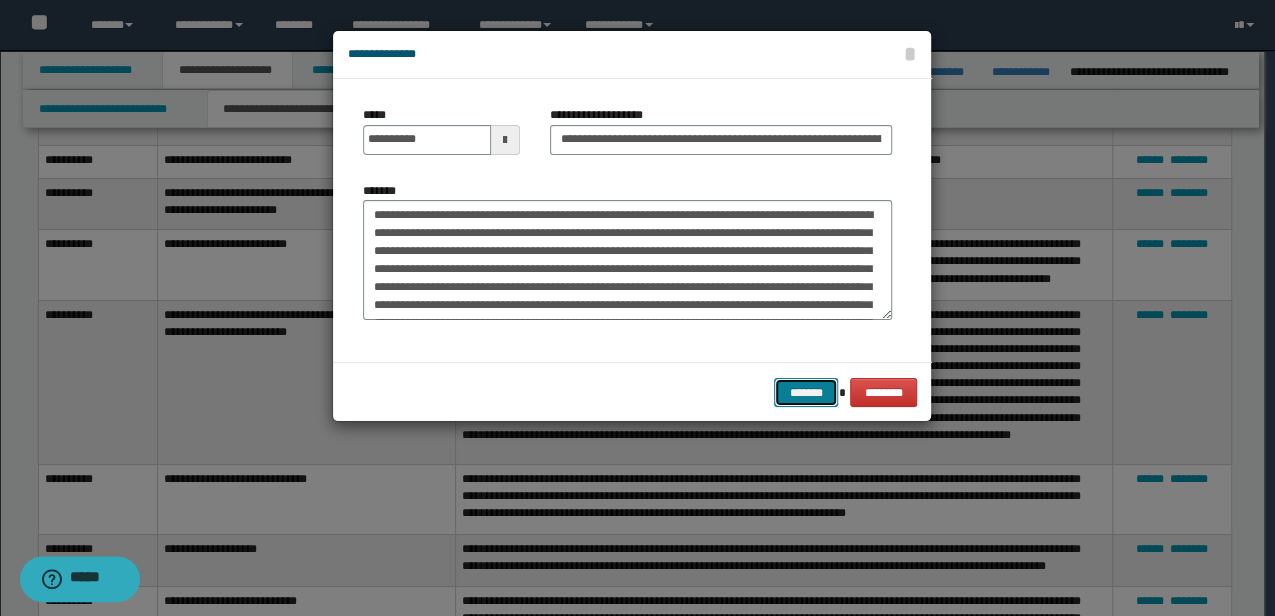 click on "*******" at bounding box center (806, 392) 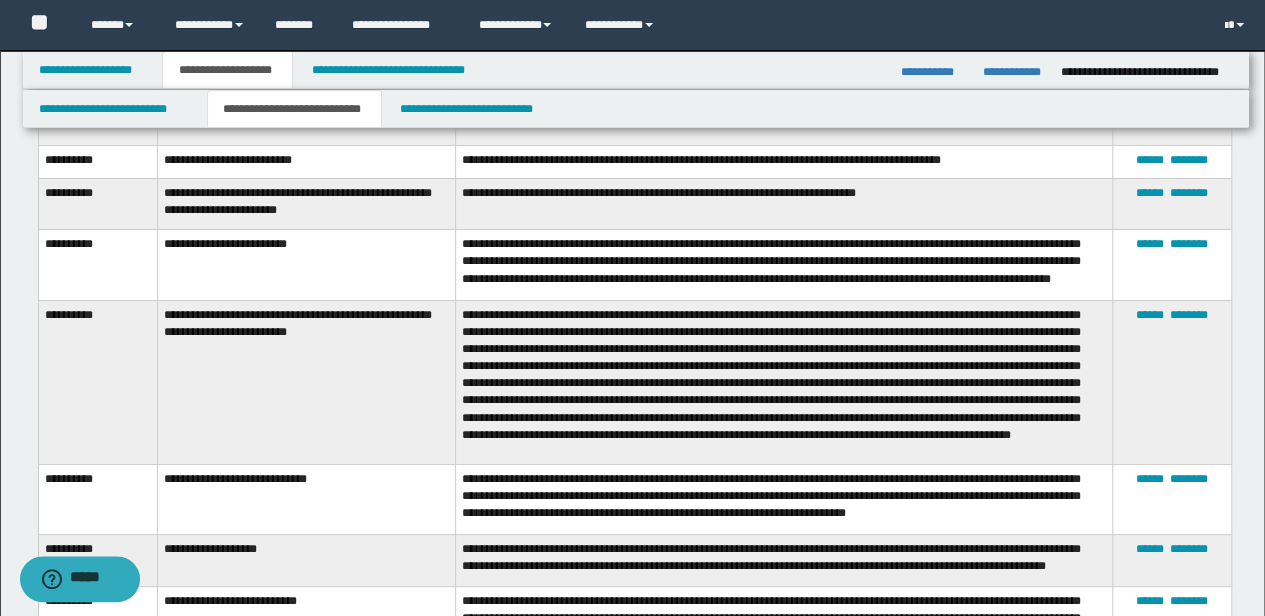 scroll, scrollTop: 2310, scrollLeft: 0, axis: vertical 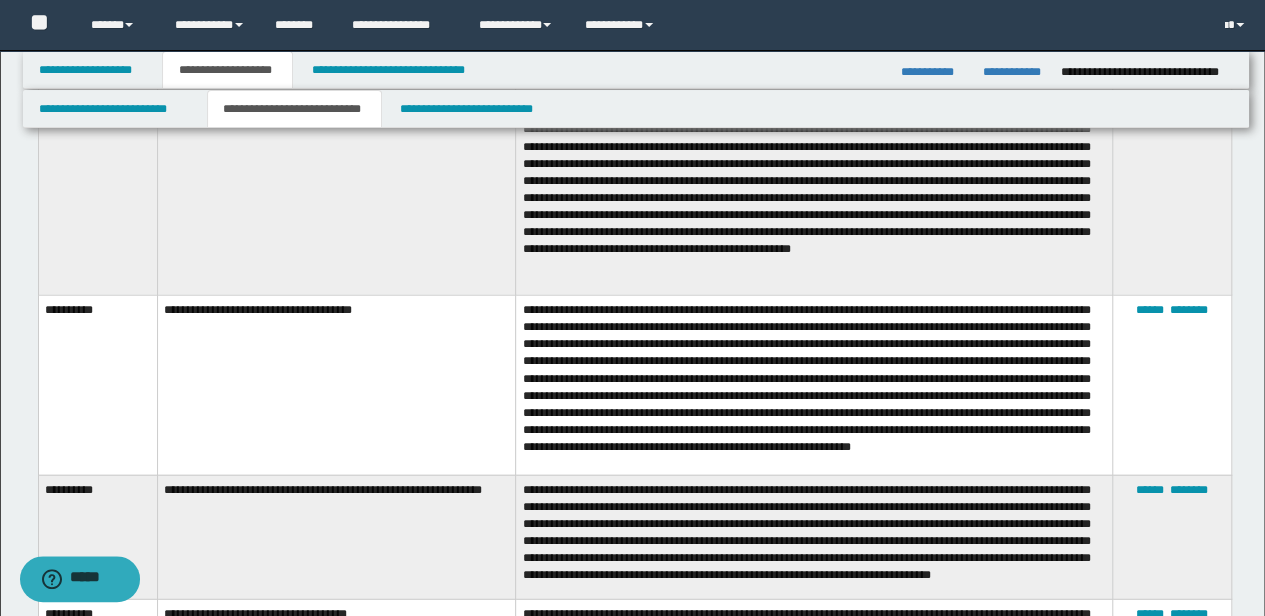 click on "**********" at bounding box center [814, 385] 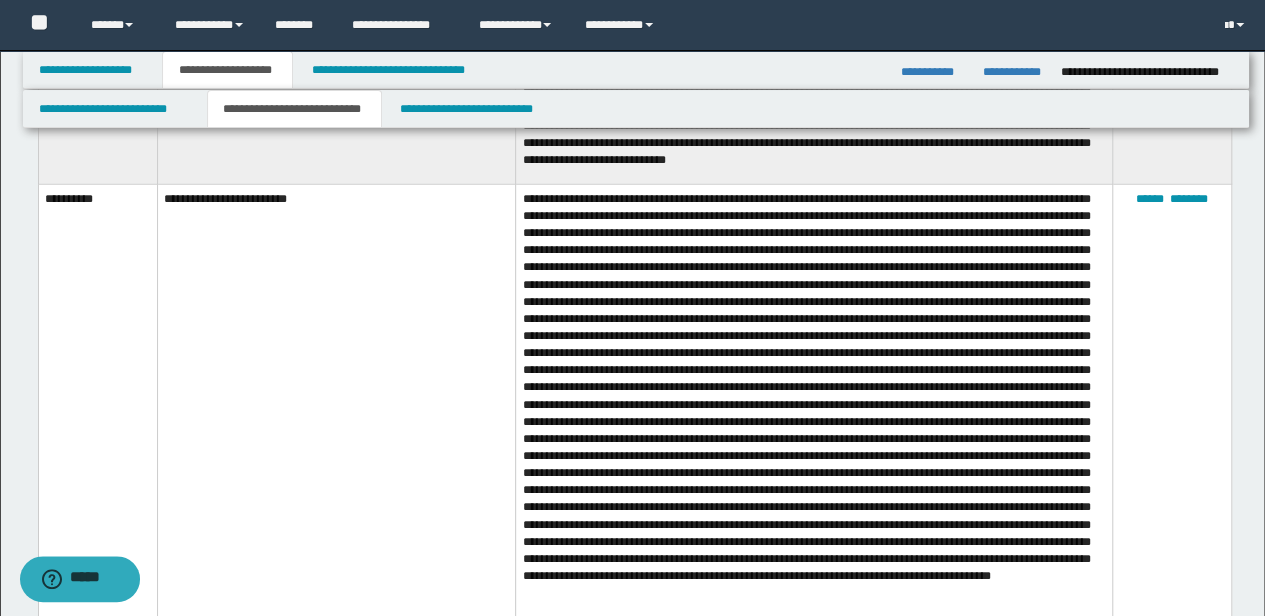 scroll, scrollTop: 2999, scrollLeft: 0, axis: vertical 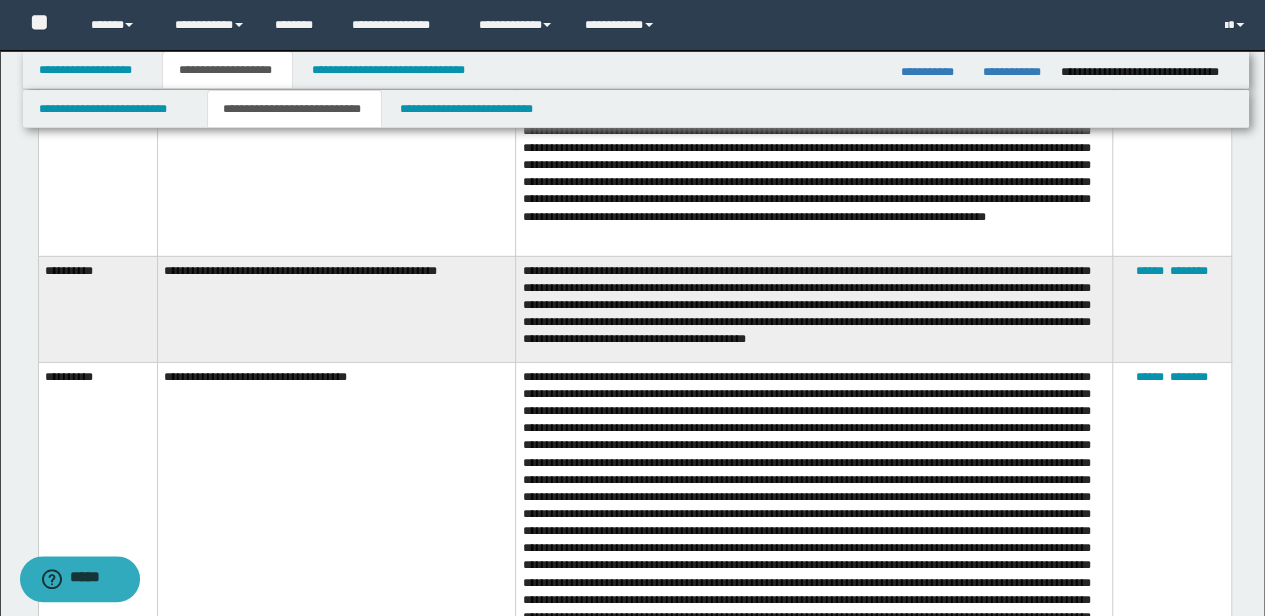 drag, startPoint x: 731, startPoint y: 359, endPoint x: 726, endPoint y: 373, distance: 14.866069 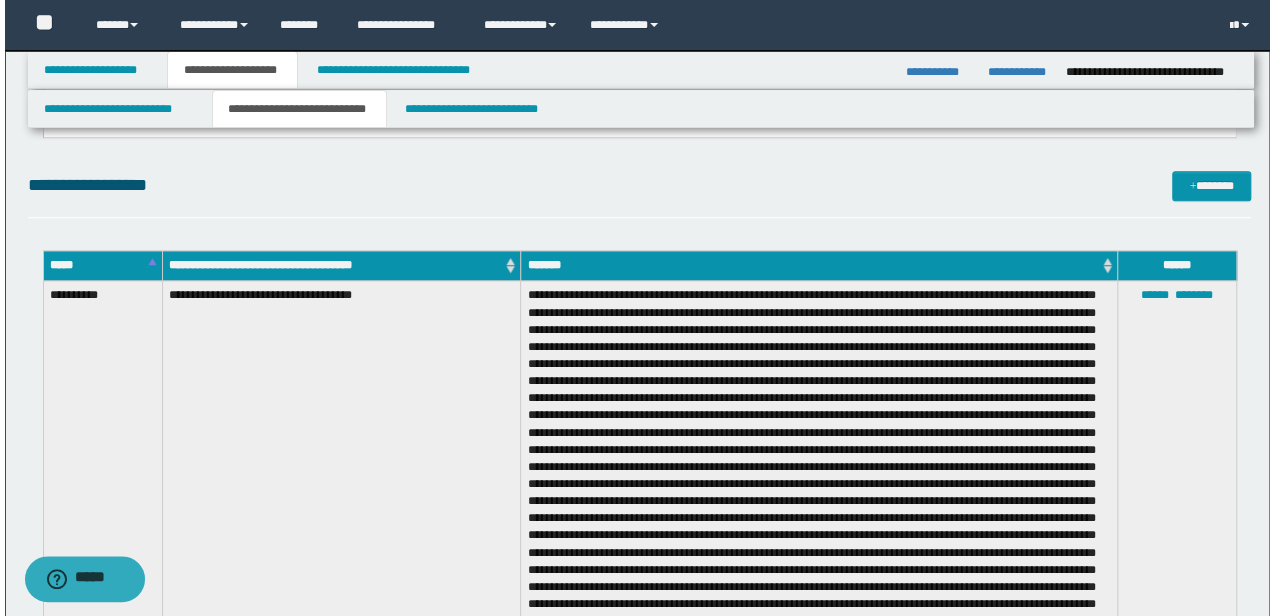 scroll, scrollTop: 244, scrollLeft: 0, axis: vertical 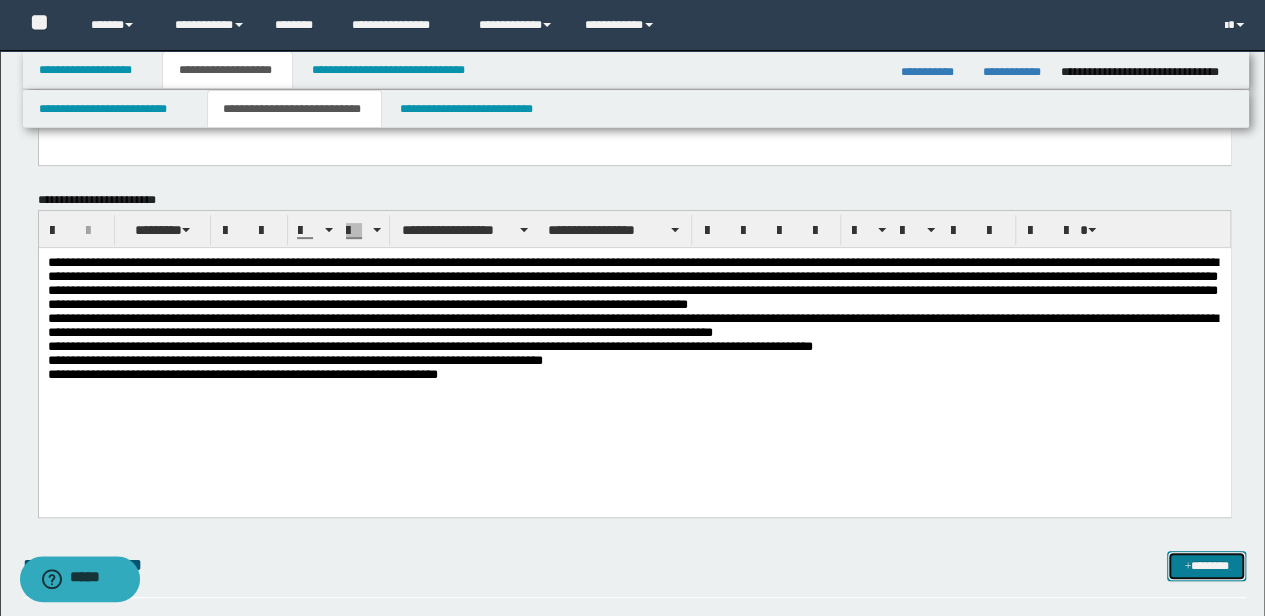 click on "*******" at bounding box center [1206, 565] 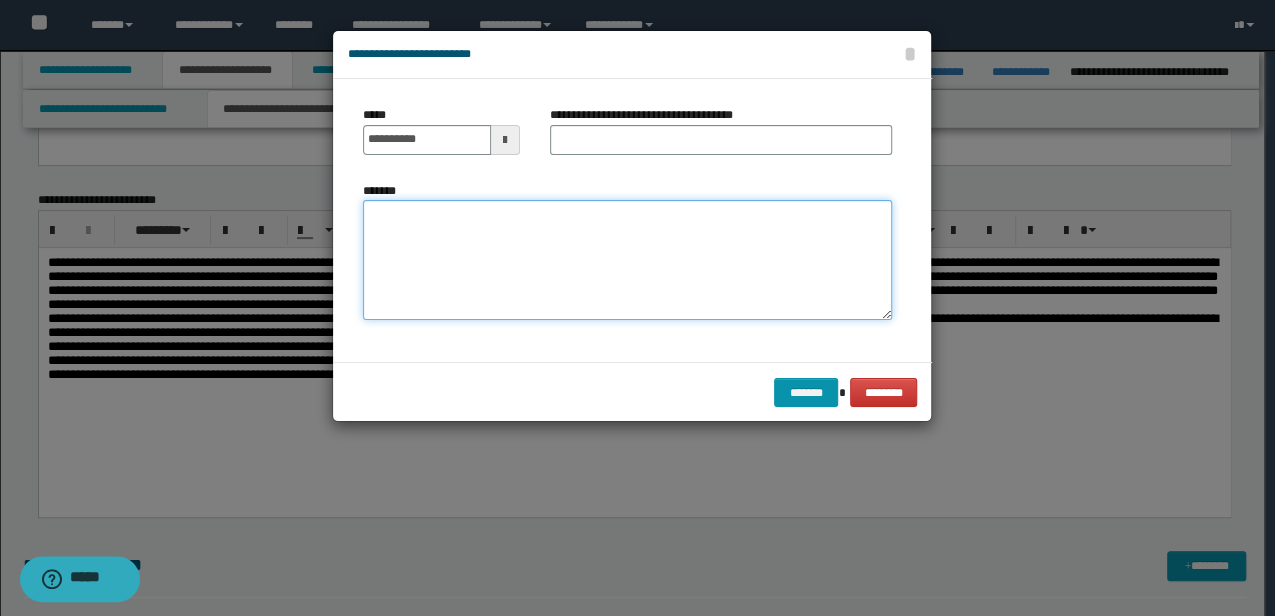 click on "*******" at bounding box center [627, 259] 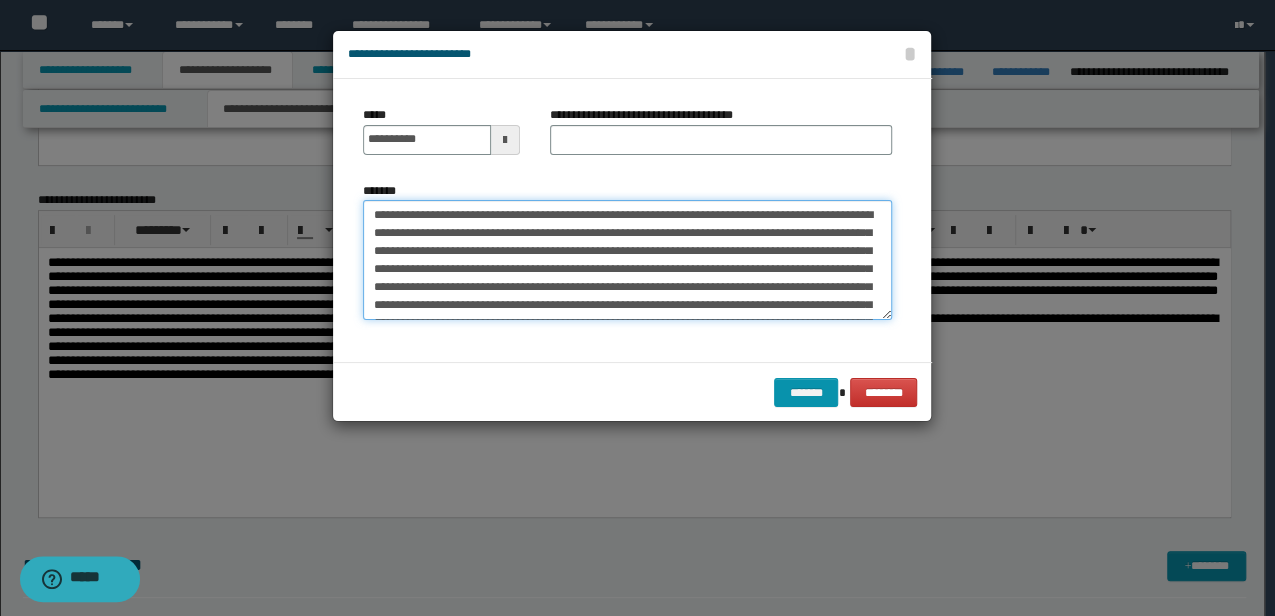 scroll, scrollTop: 120, scrollLeft: 0, axis: vertical 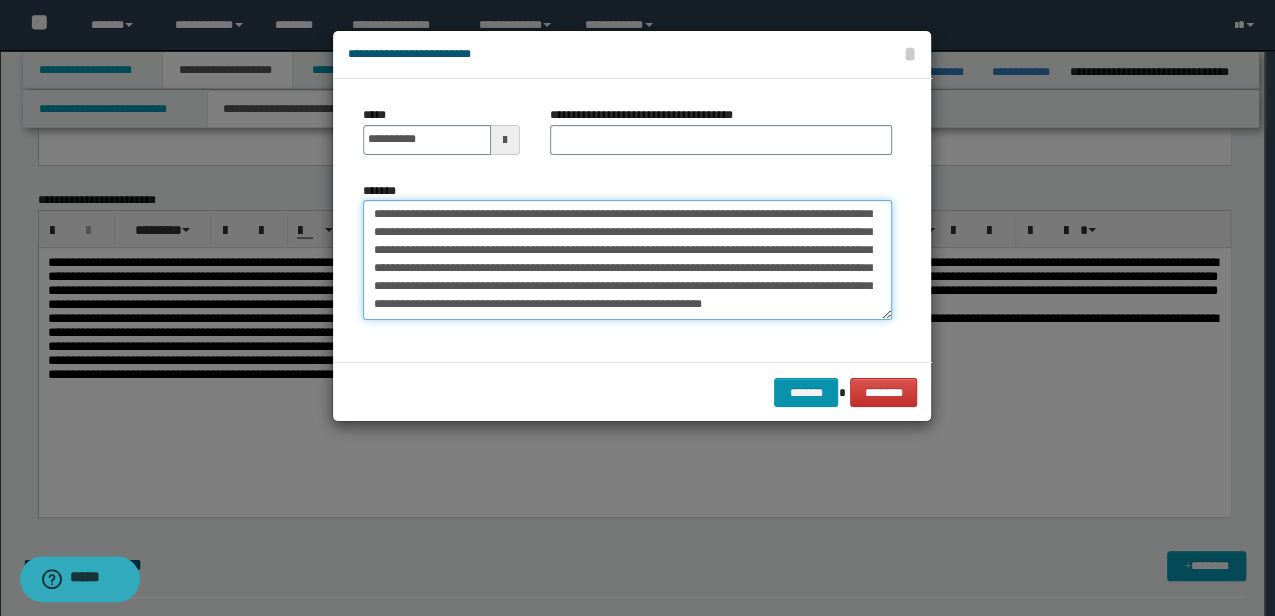 type on "**********" 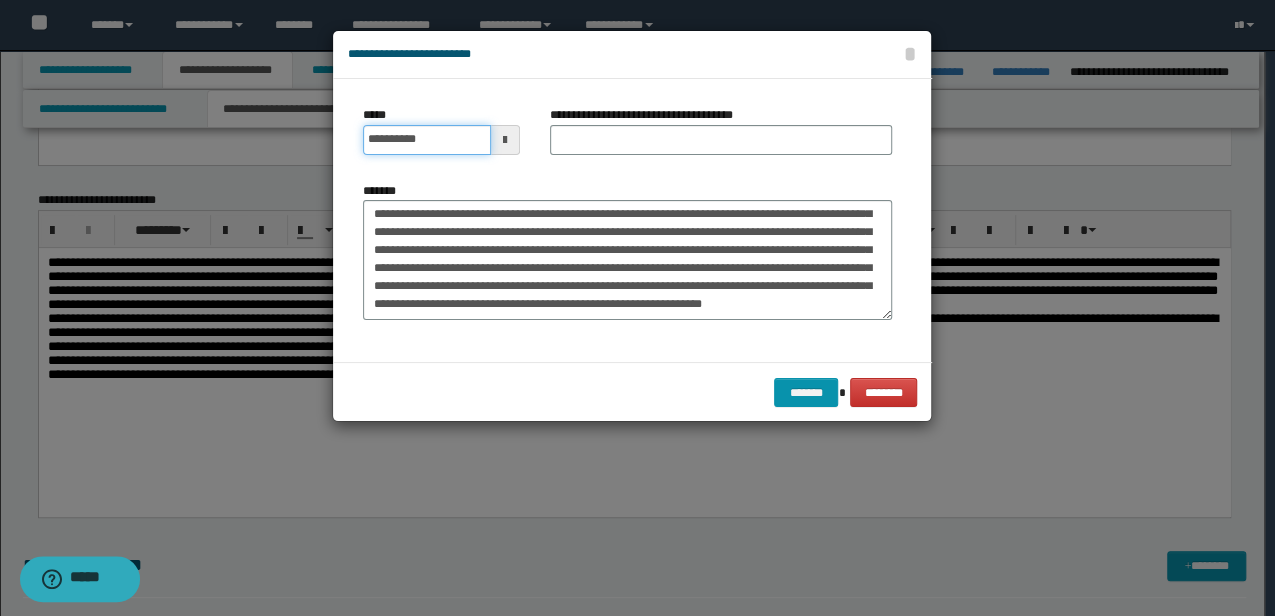 click on "**********" at bounding box center (426, 140) 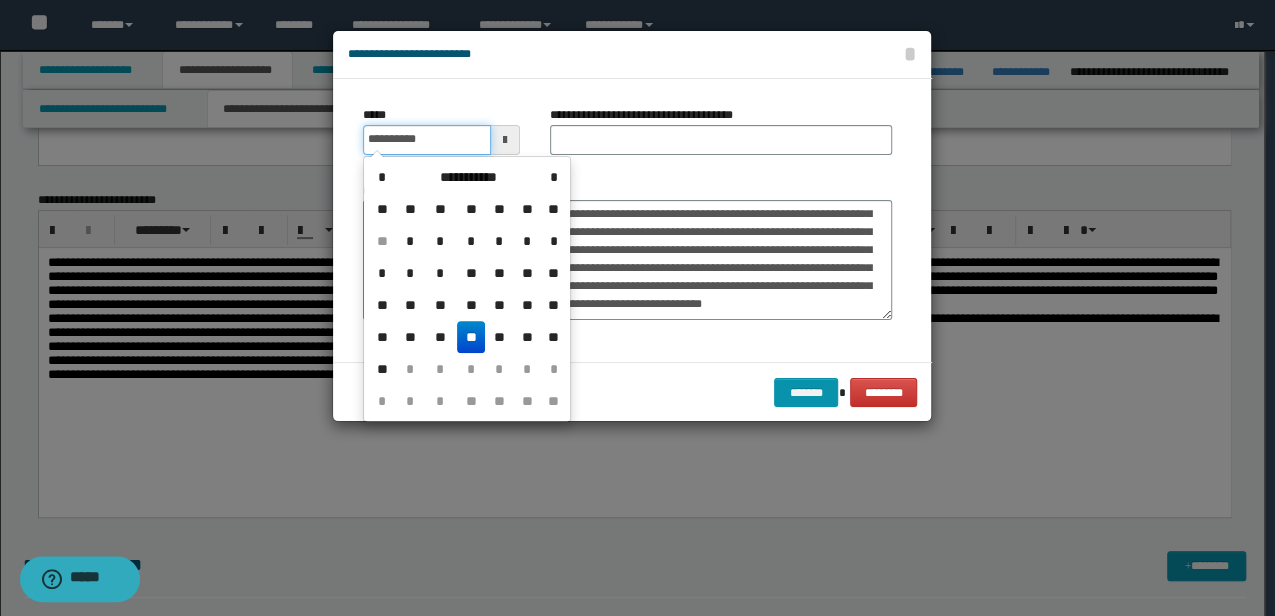 type on "**********" 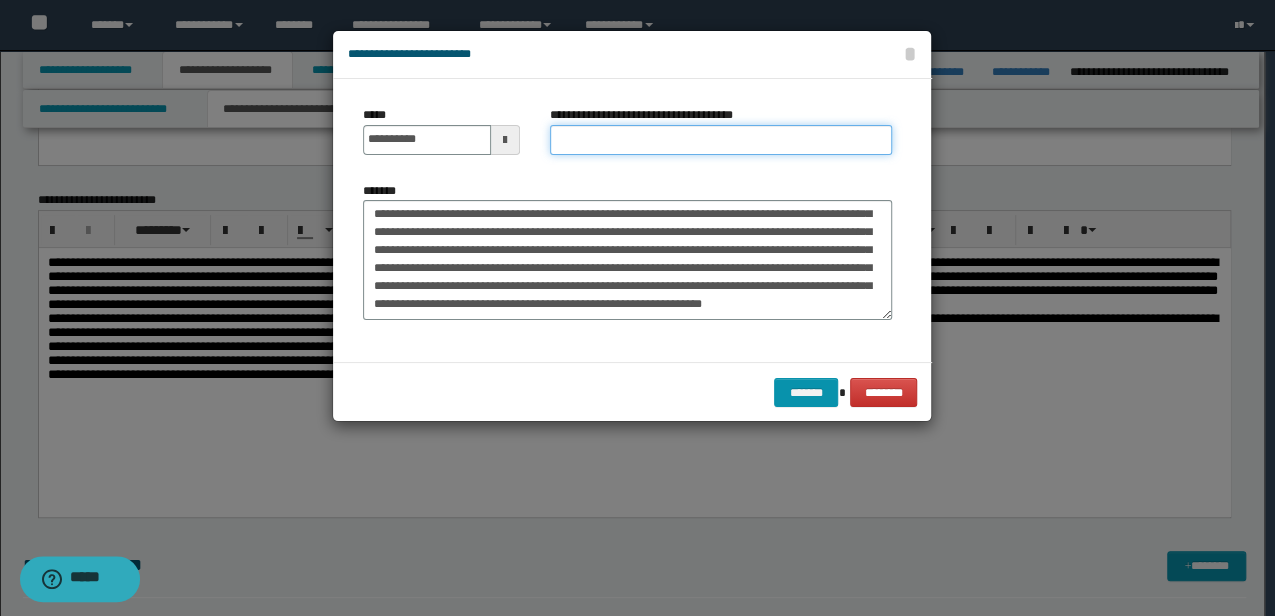 click on "**********" at bounding box center [721, 140] 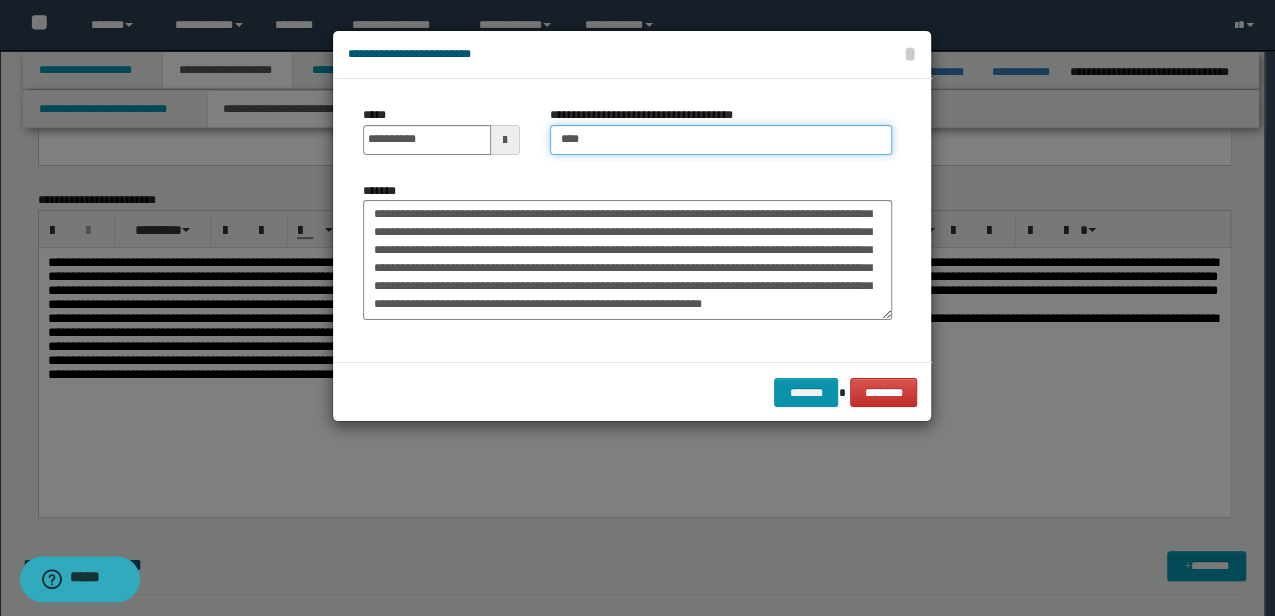 type on "**********" 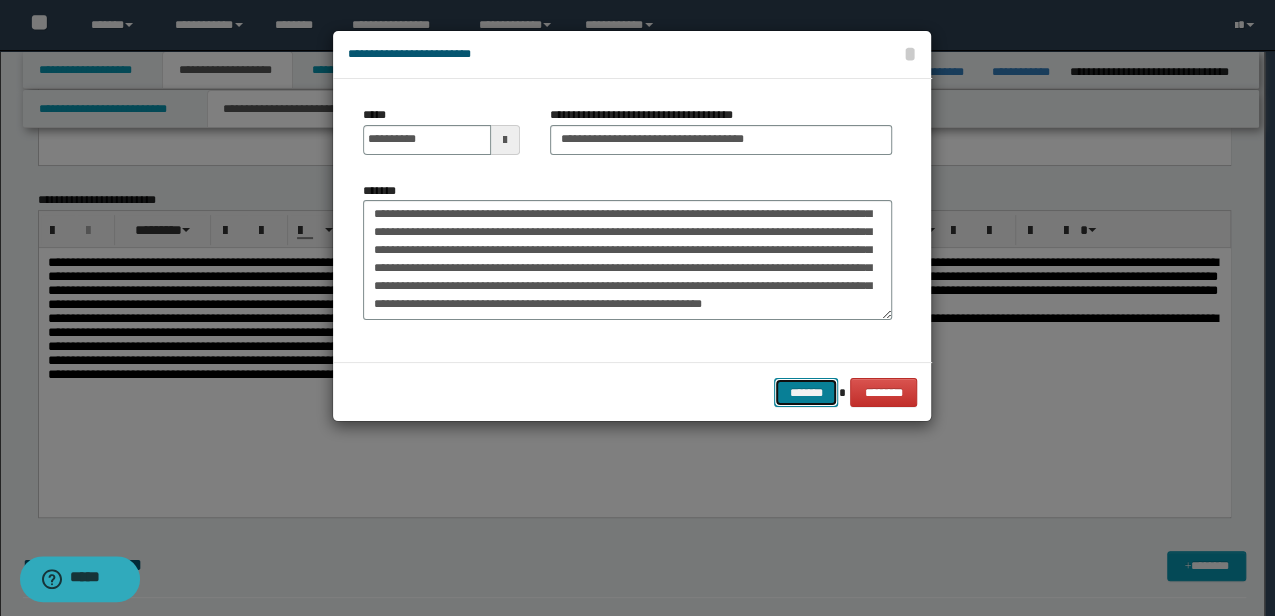 click on "*******" at bounding box center [806, 392] 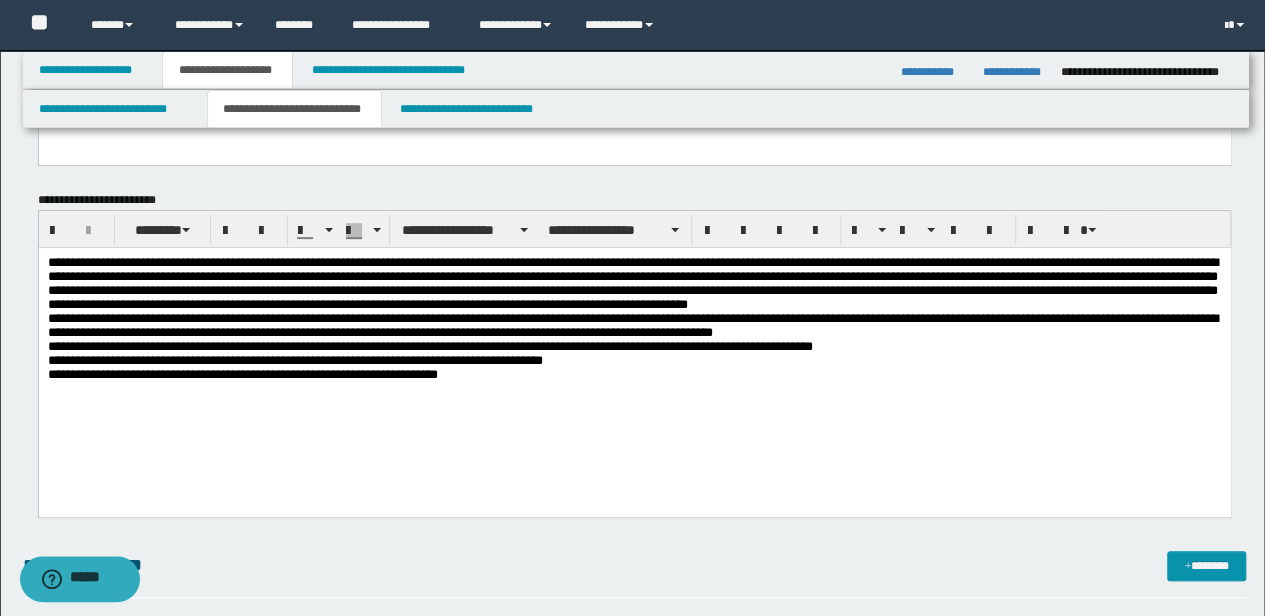 click on "**********" at bounding box center [634, 375] 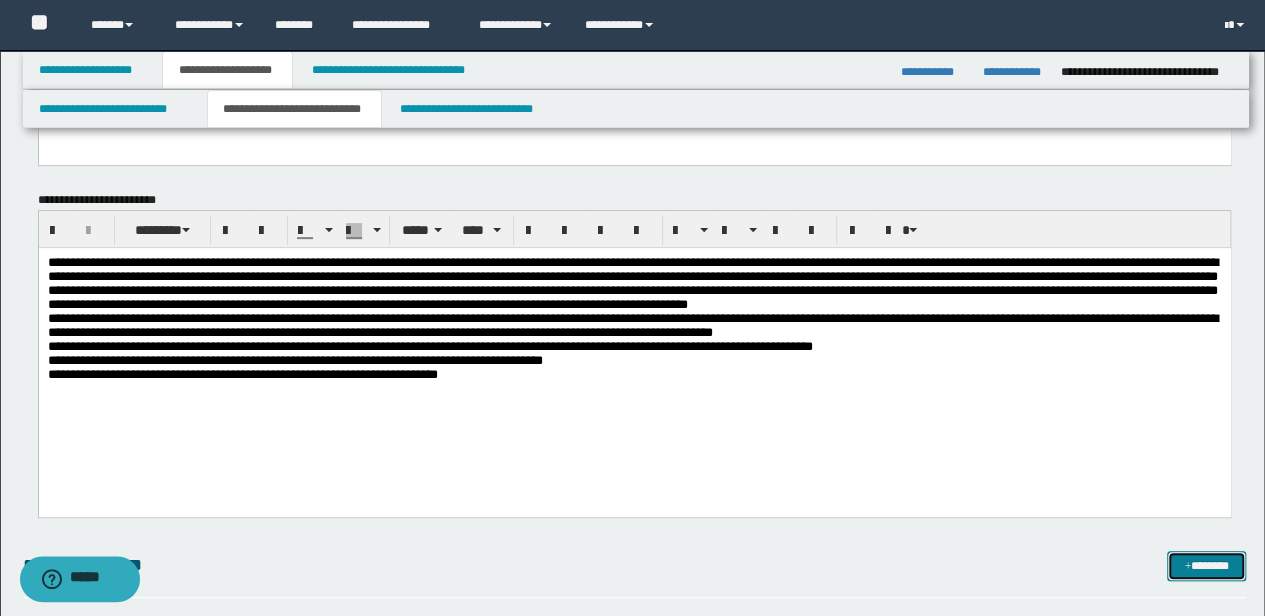 click on "*******" at bounding box center (1206, 565) 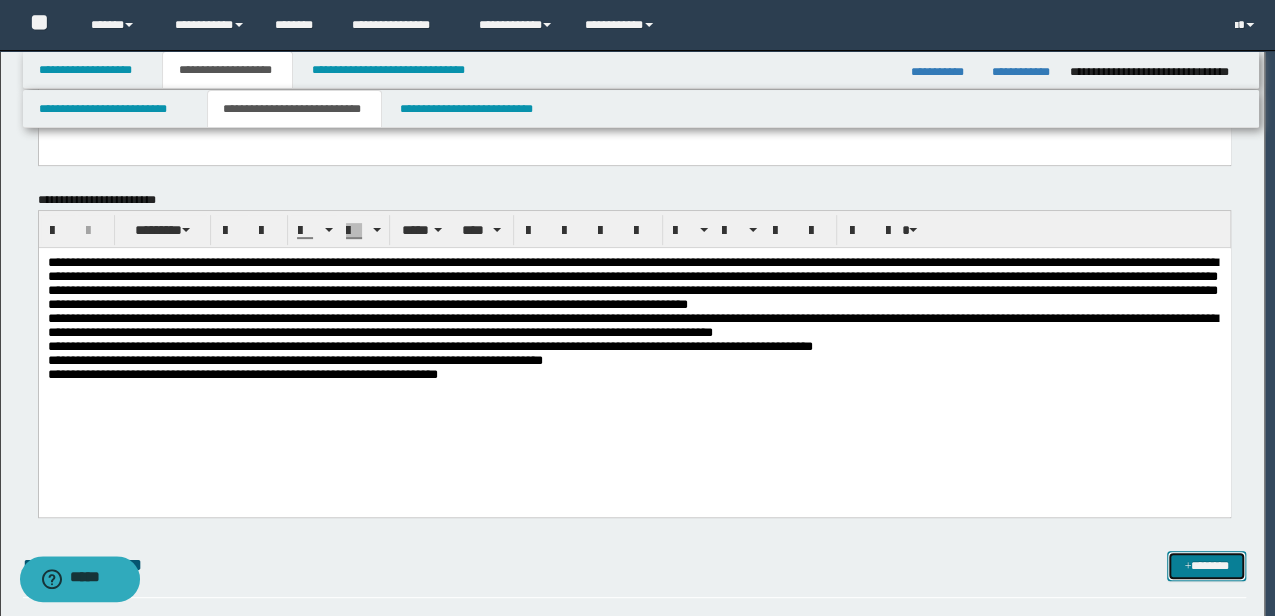 scroll, scrollTop: 0, scrollLeft: 0, axis: both 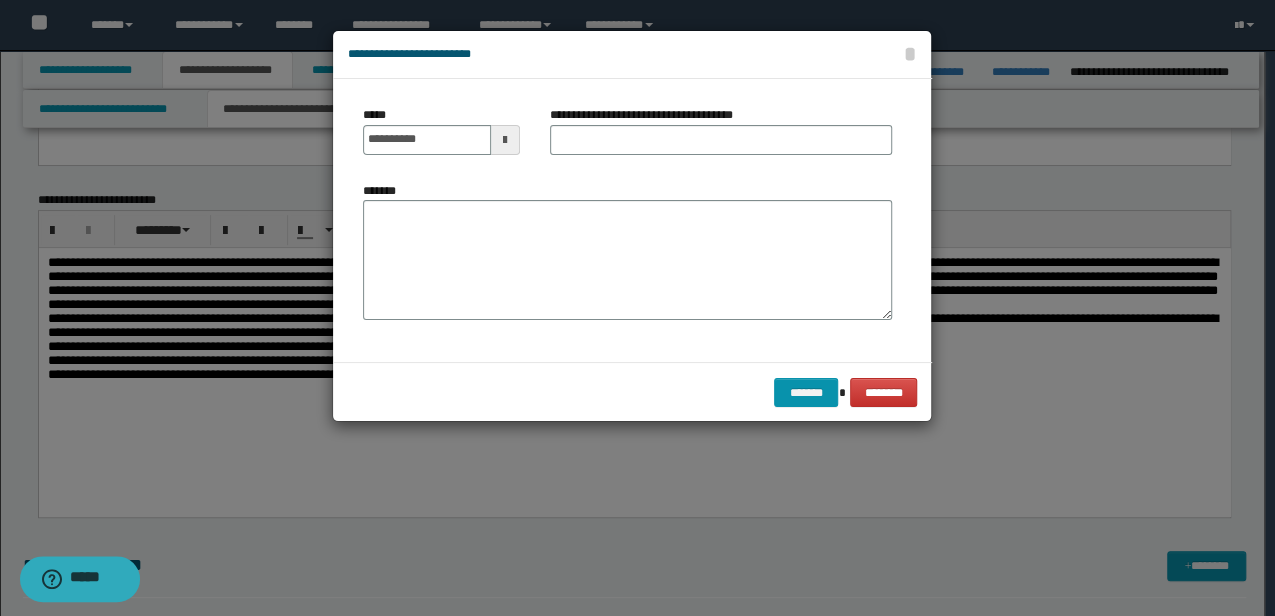 click on "**********" at bounding box center [441, 138] 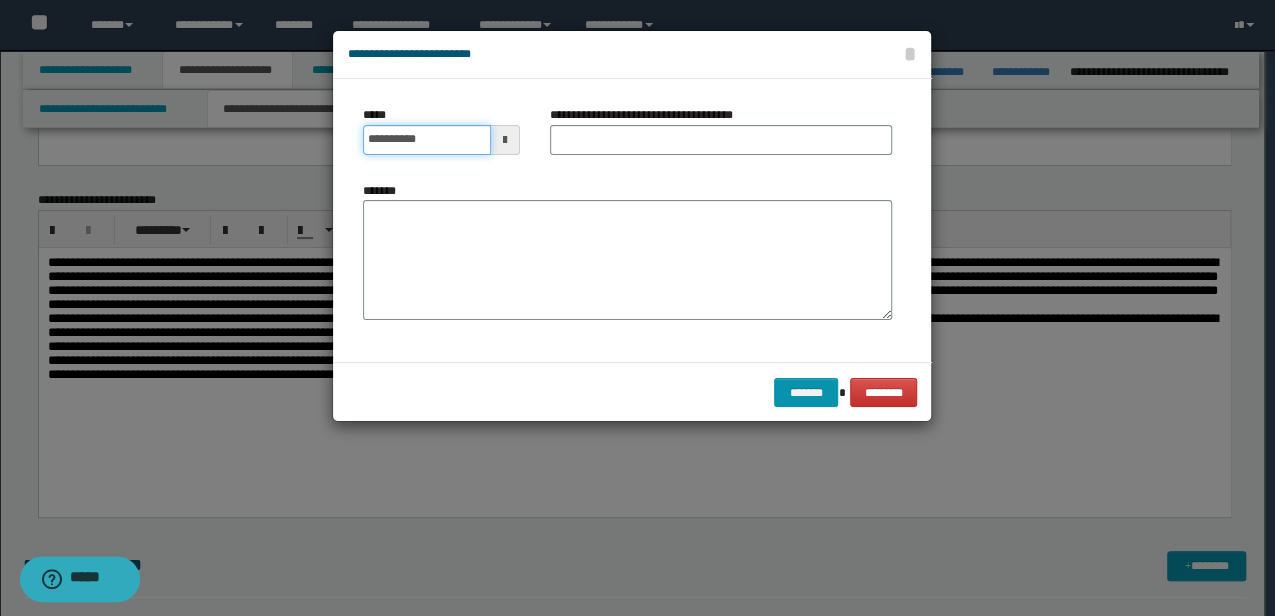 click on "**********" at bounding box center (426, 140) 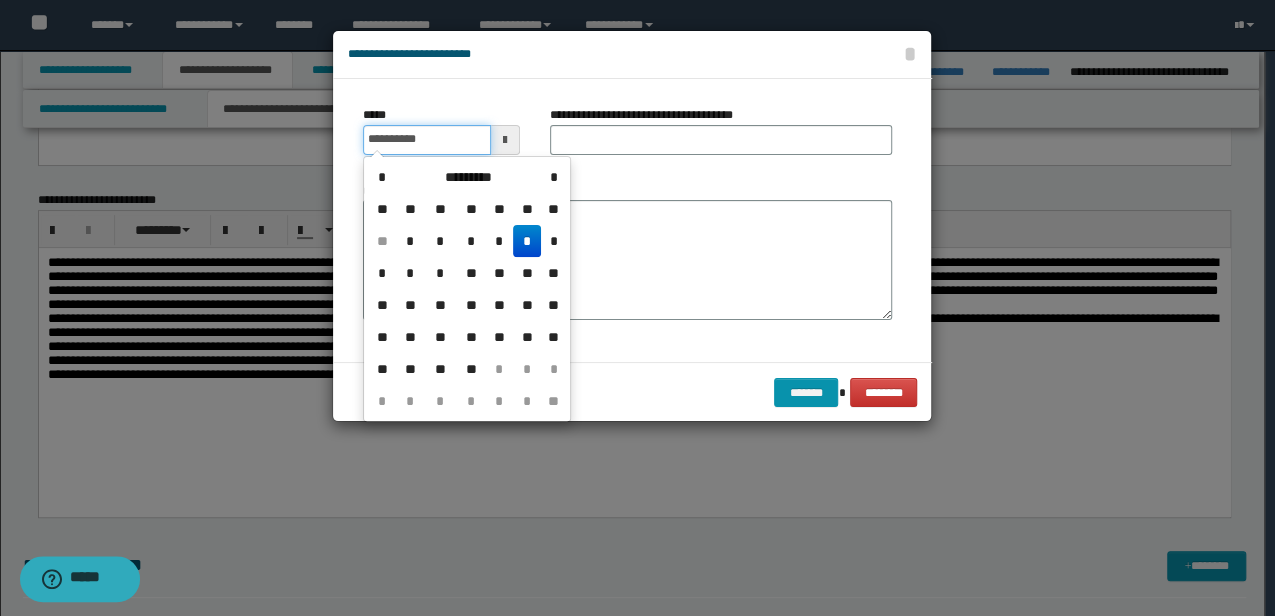 type on "**********" 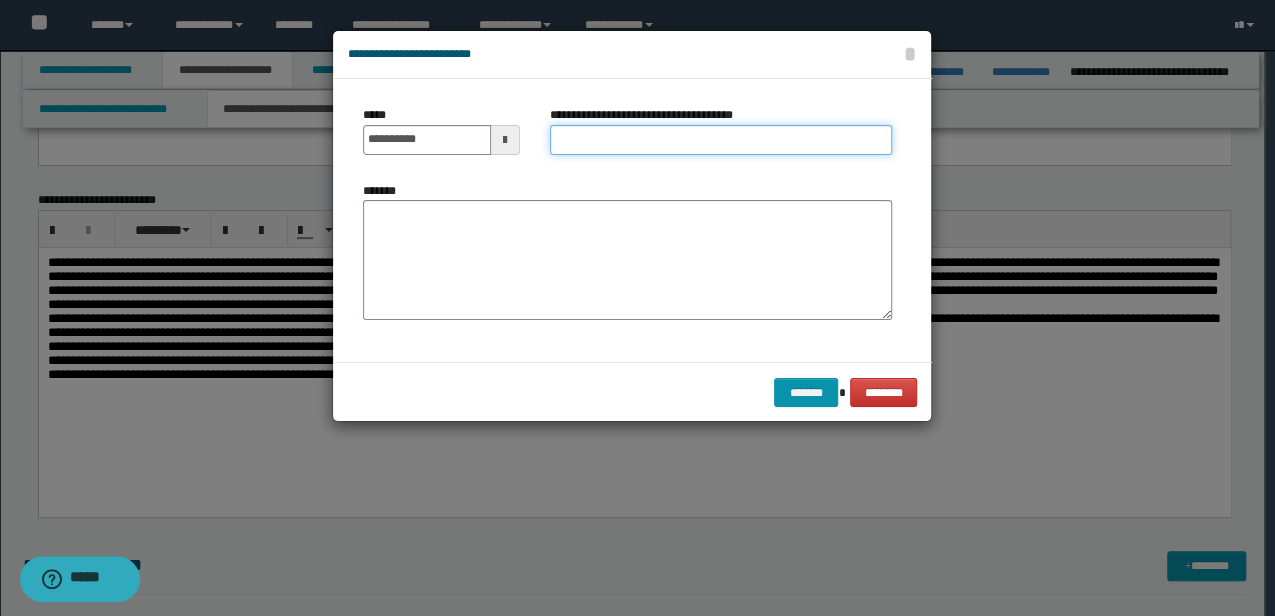 click on "**********" at bounding box center [721, 140] 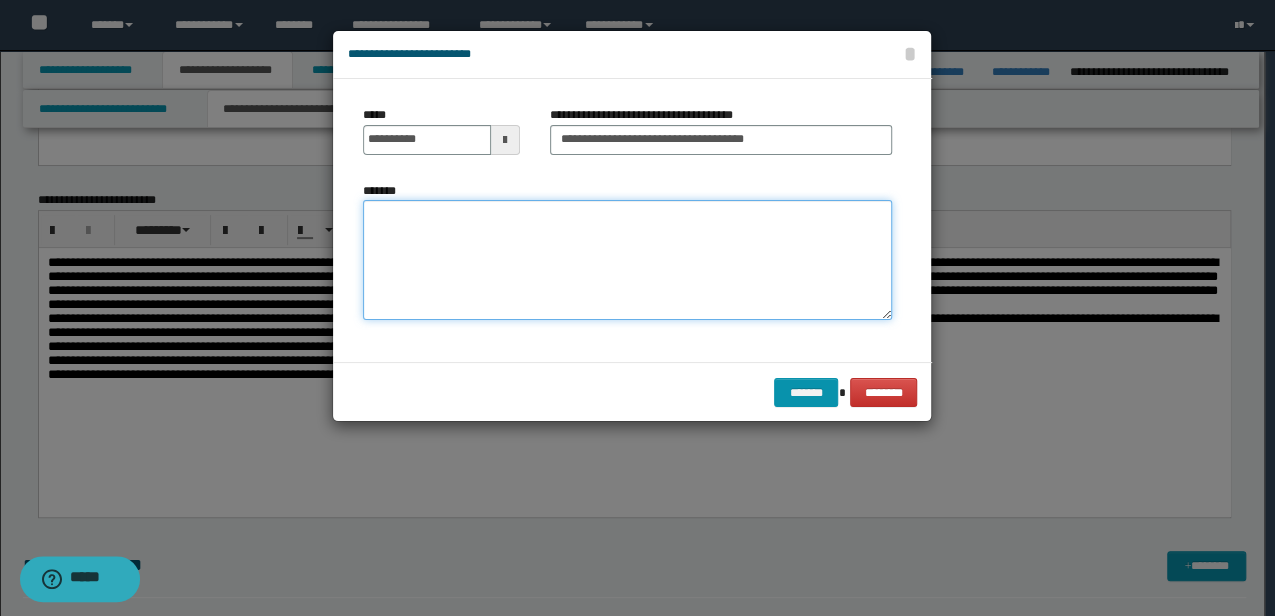 click on "*******" at bounding box center [627, 259] 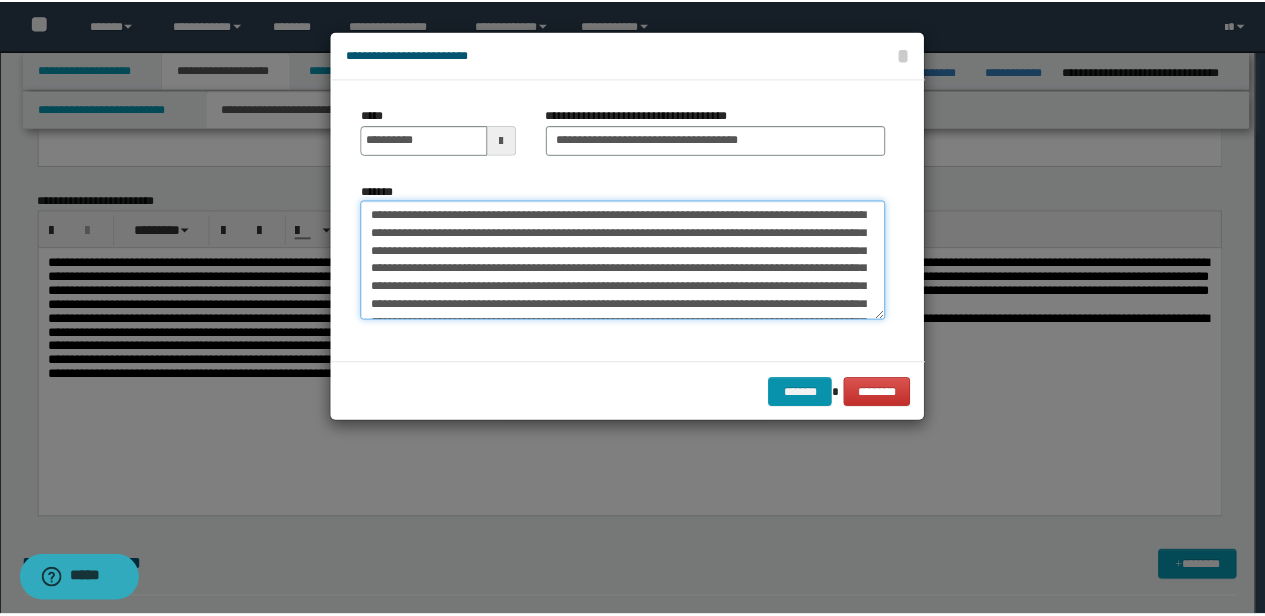 scroll, scrollTop: 120, scrollLeft: 0, axis: vertical 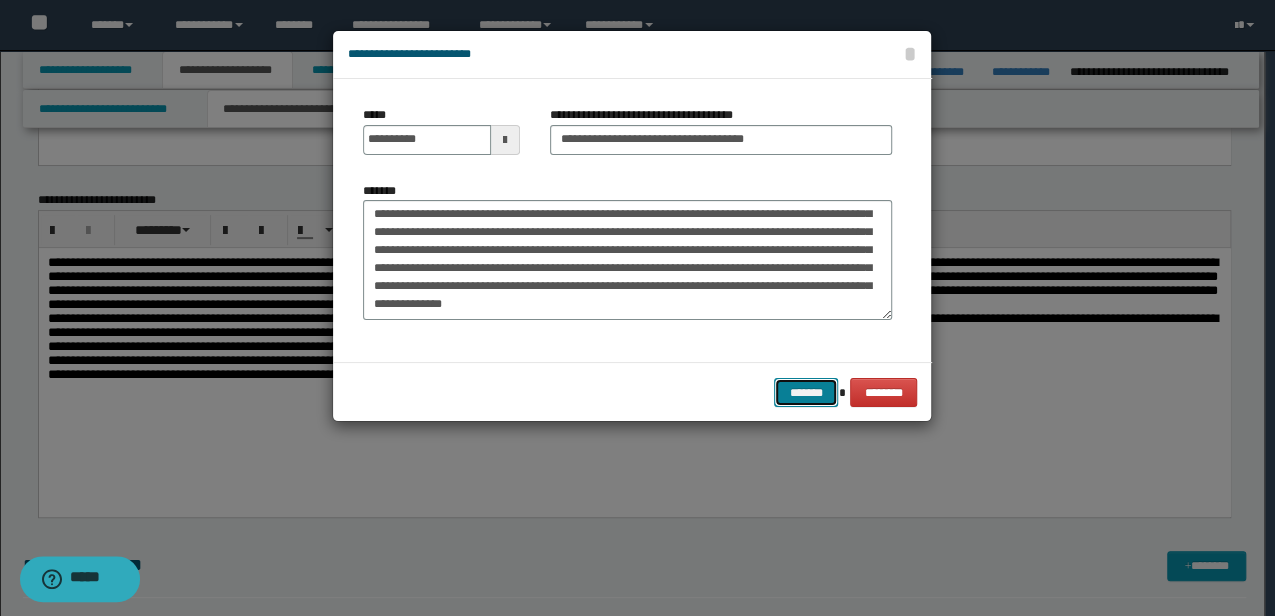 click on "*******" at bounding box center [806, 392] 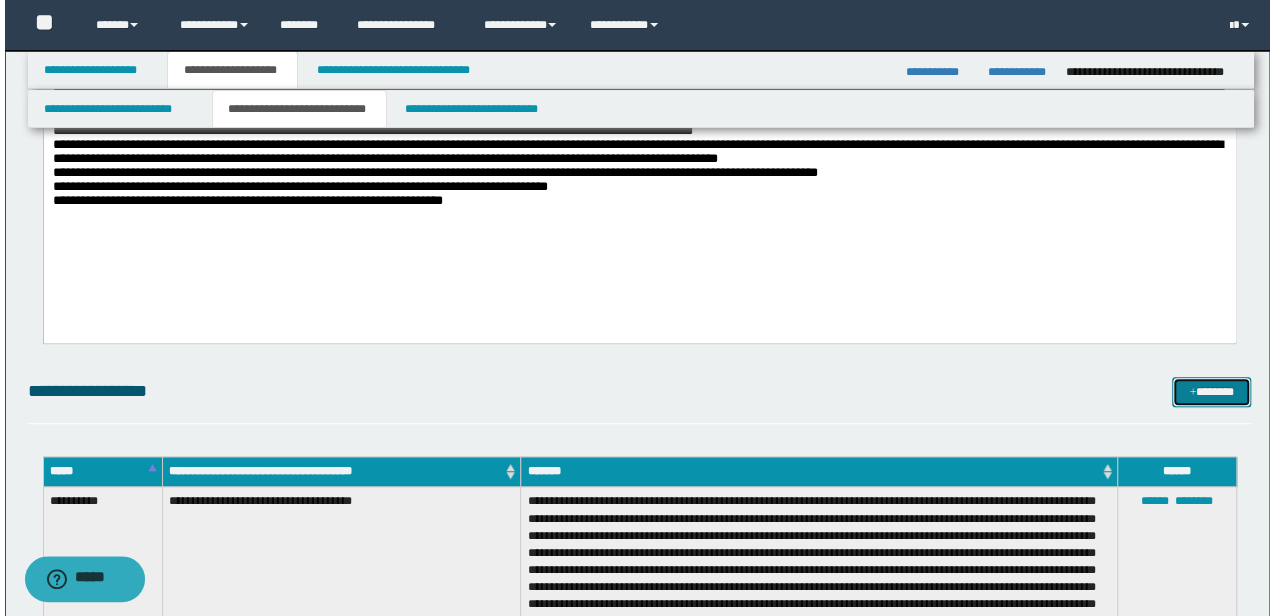 scroll, scrollTop: 510, scrollLeft: 0, axis: vertical 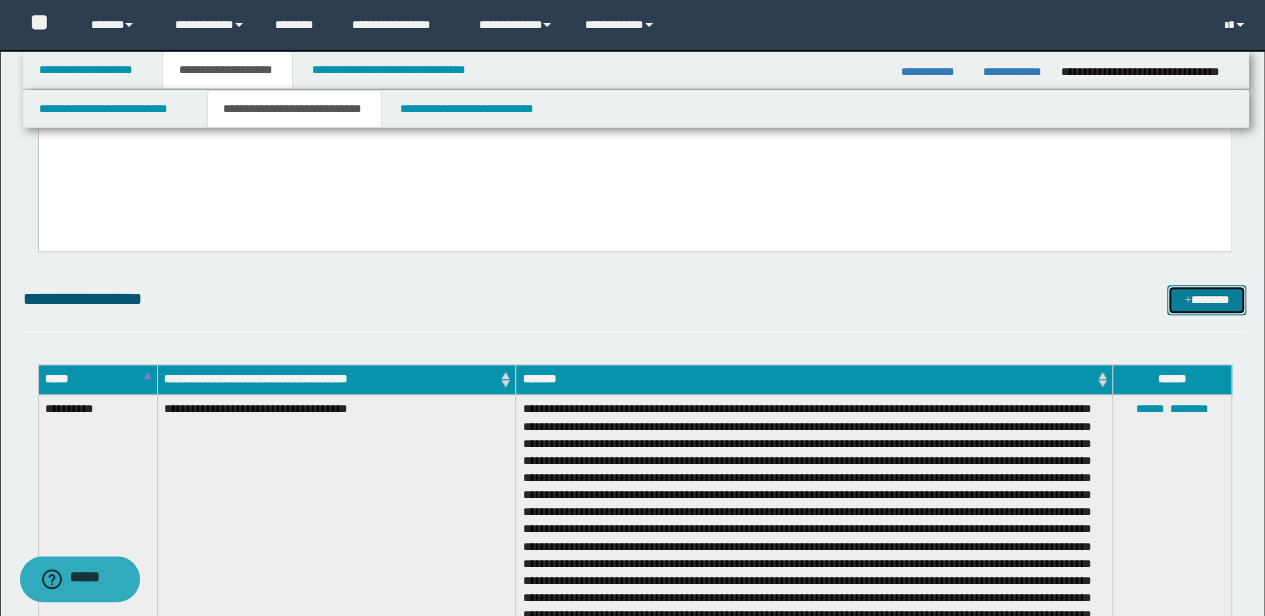 click on "*******" at bounding box center [1206, 299] 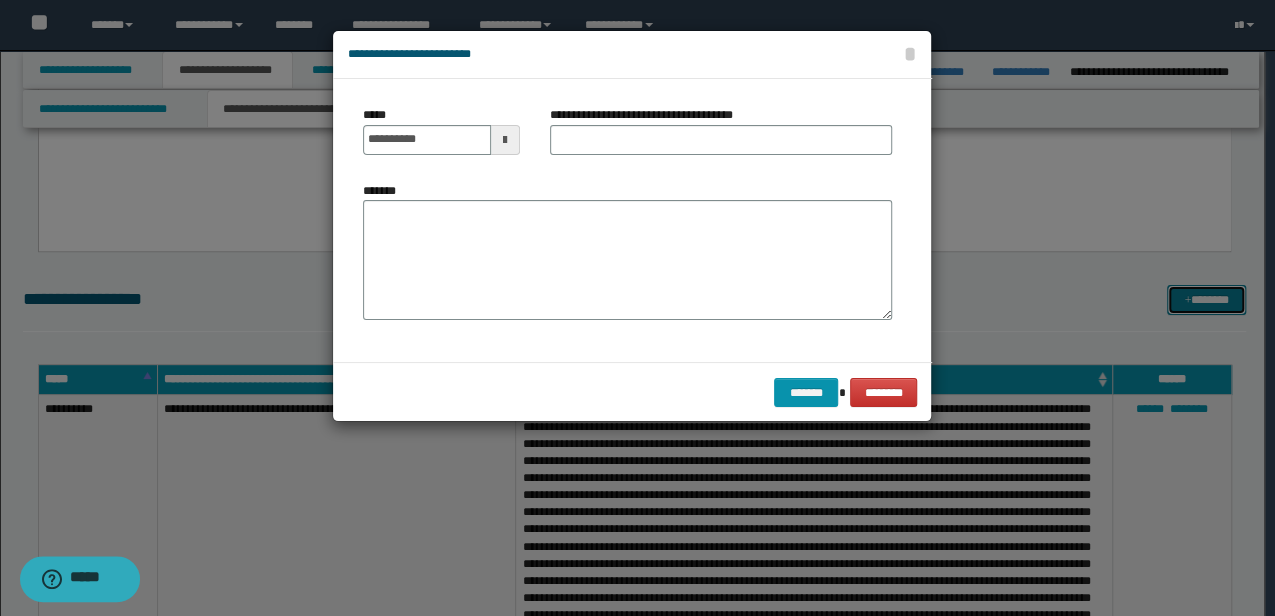 scroll, scrollTop: 0, scrollLeft: 0, axis: both 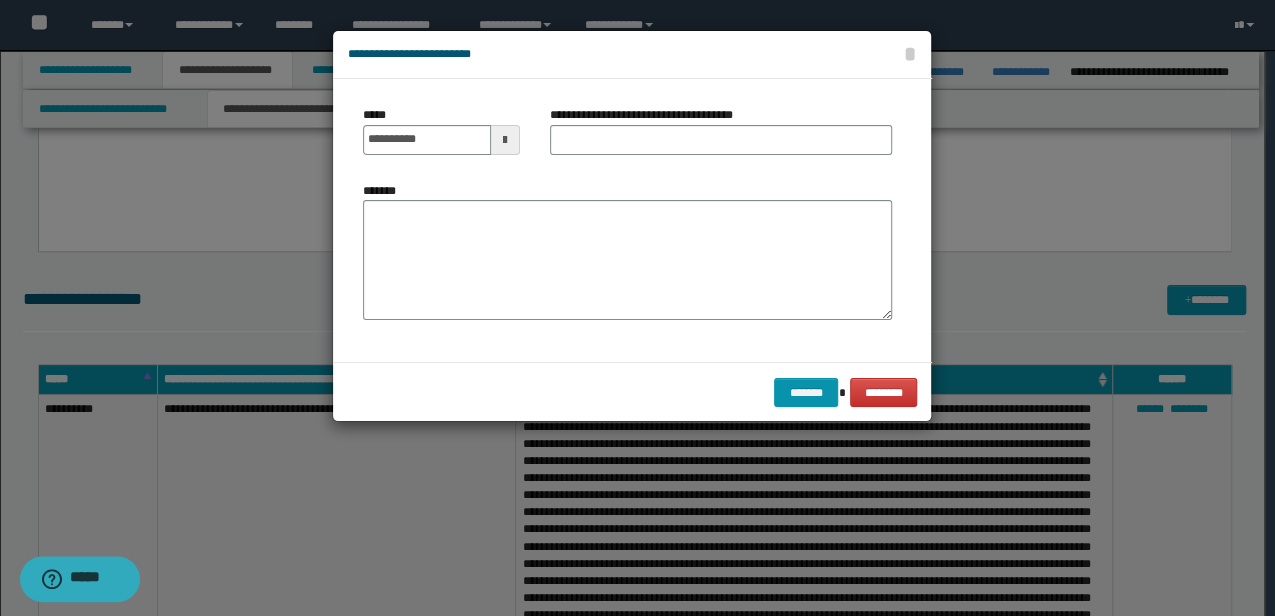 click on "*******" at bounding box center [627, 251] 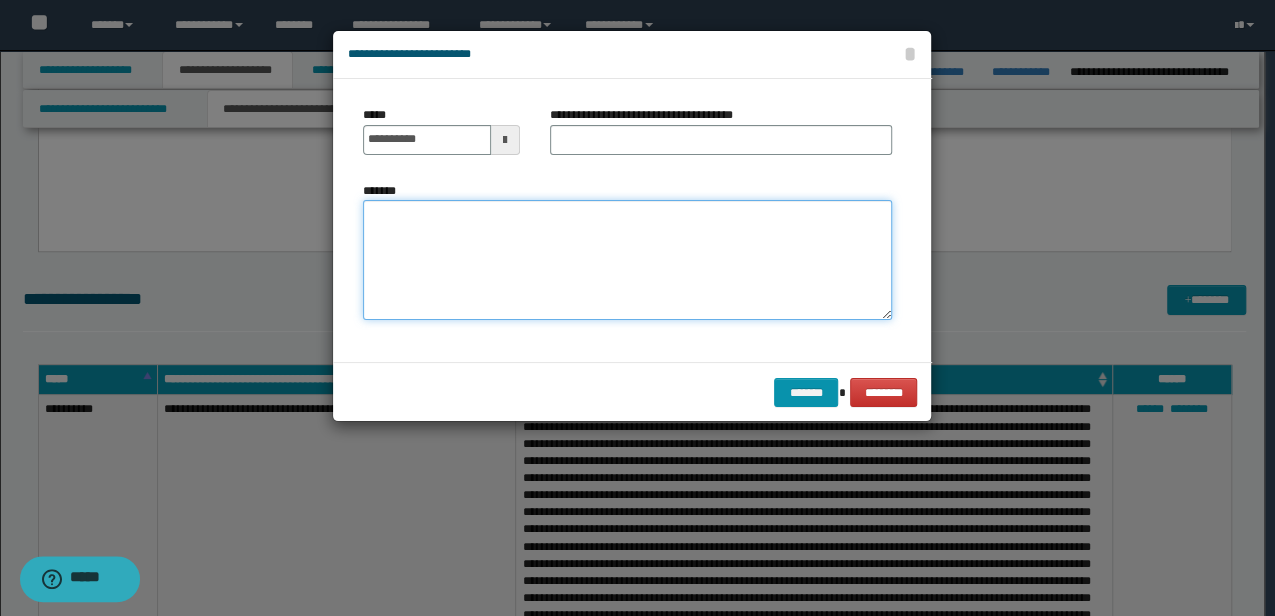 click on "*******" at bounding box center [627, 259] 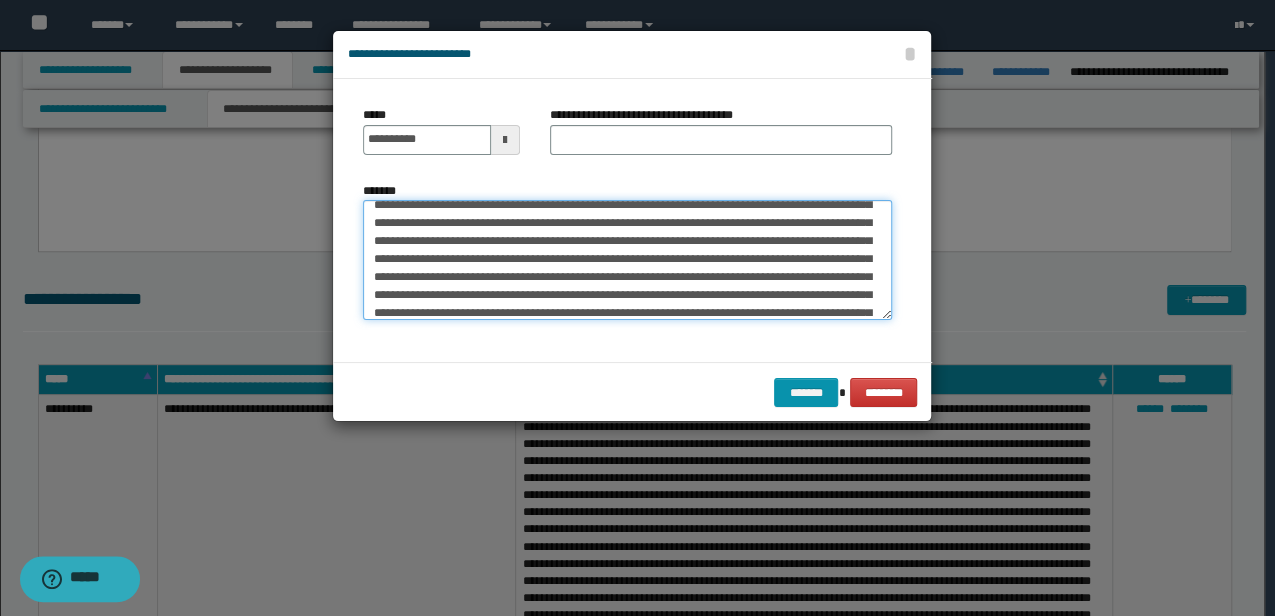 scroll, scrollTop: 0, scrollLeft: 0, axis: both 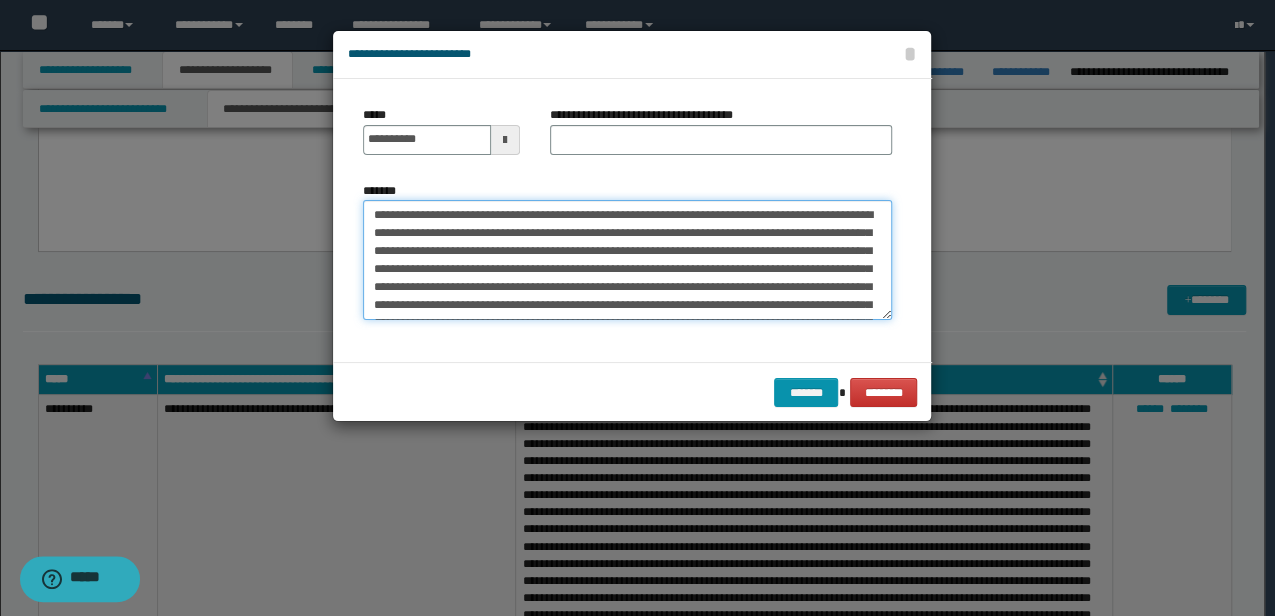 type on "**********" 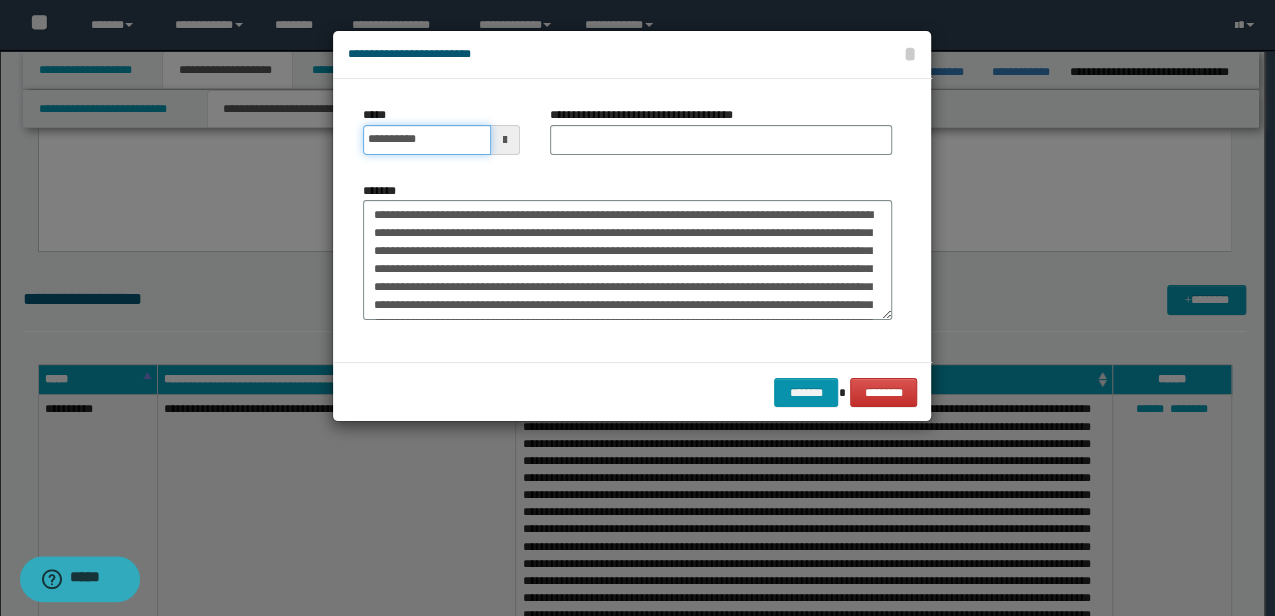 click on "**********" at bounding box center (426, 140) 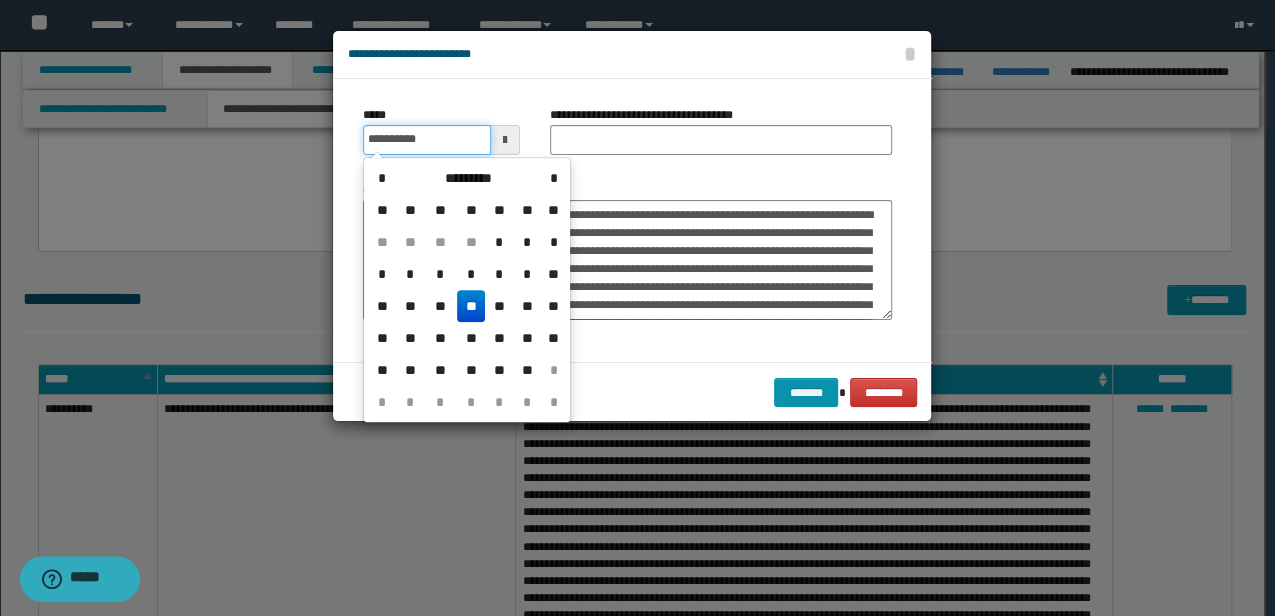 type on "**********" 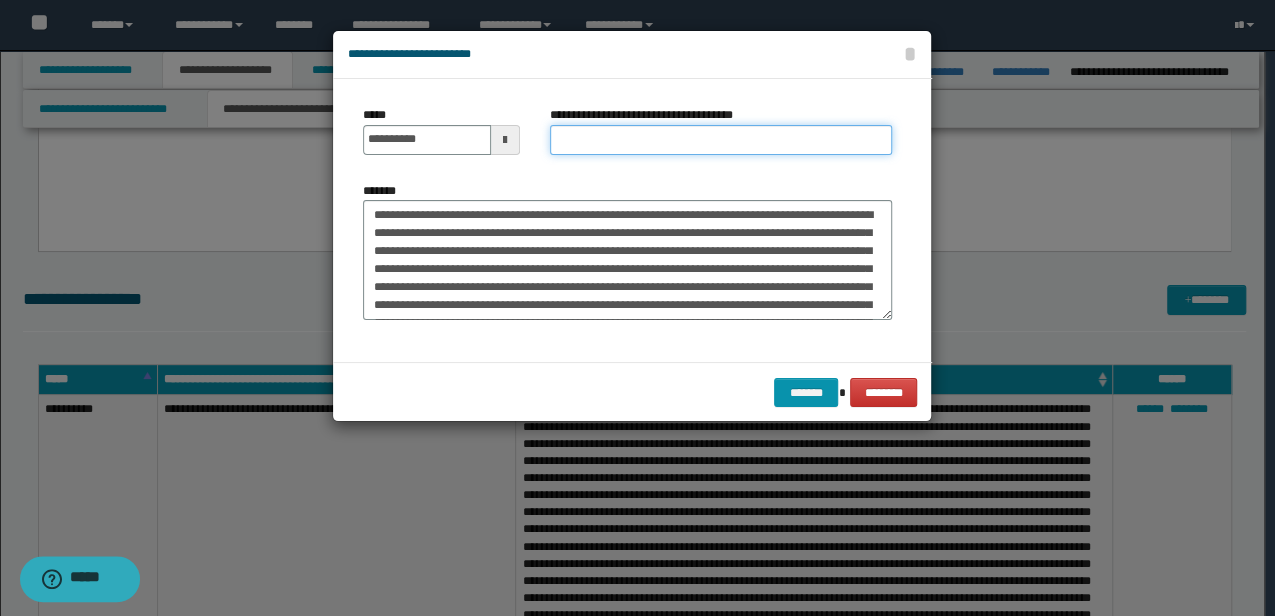 click on "**********" at bounding box center (721, 140) 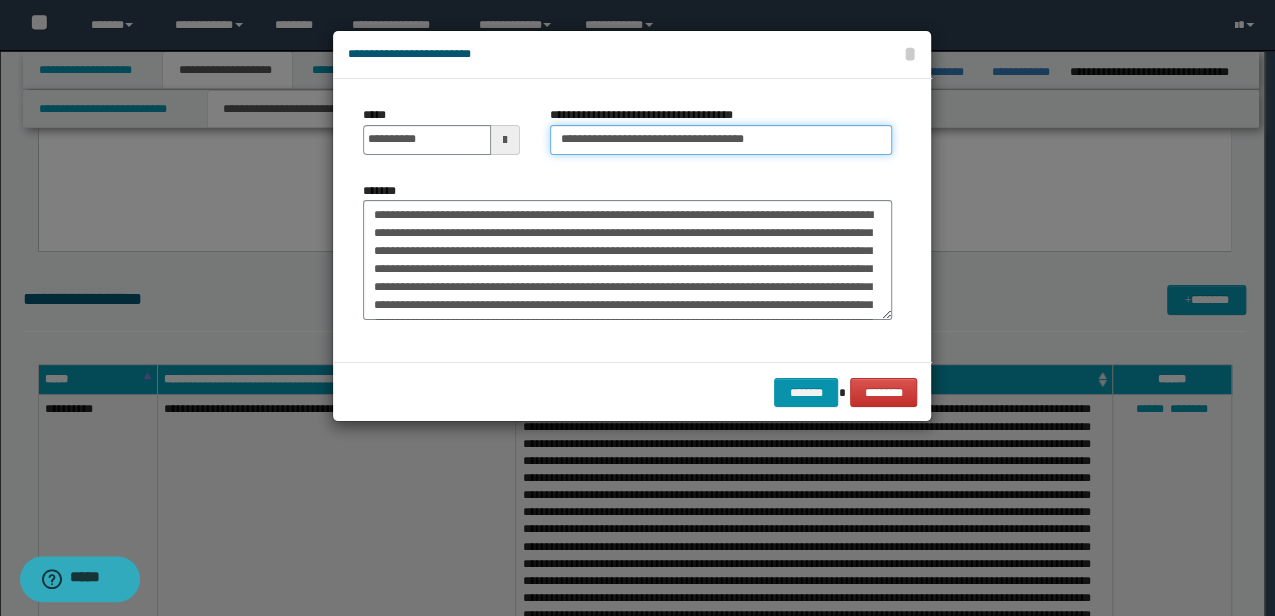 drag, startPoint x: 798, startPoint y: 142, endPoint x: 605, endPoint y: 138, distance: 193.04144 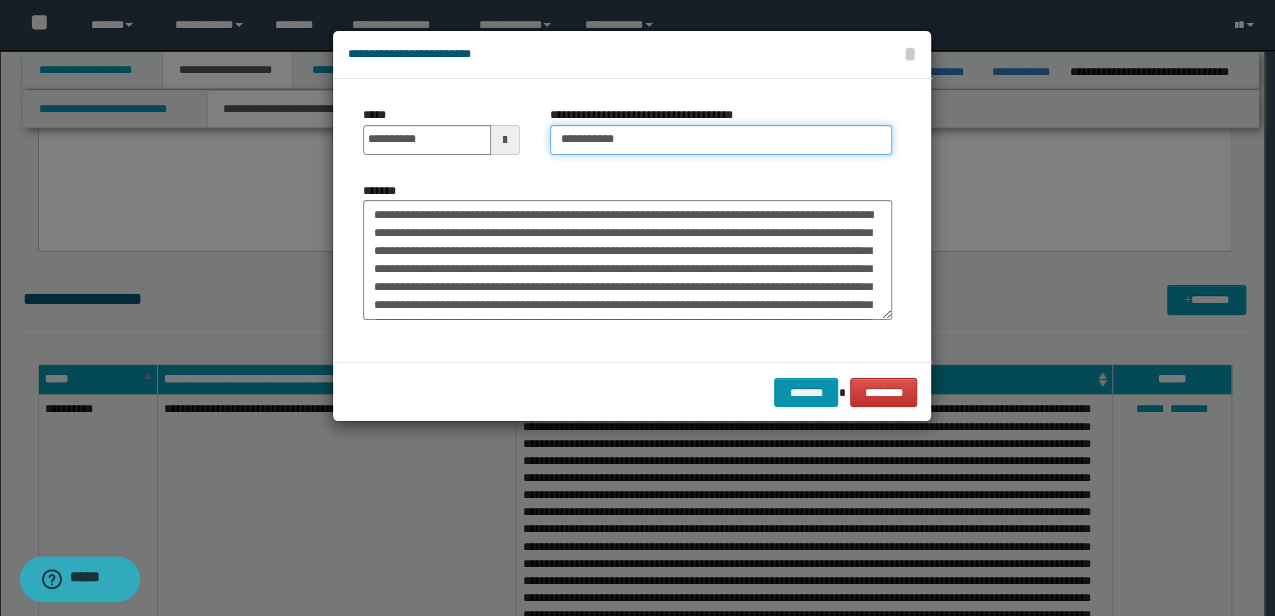 type on "**********" 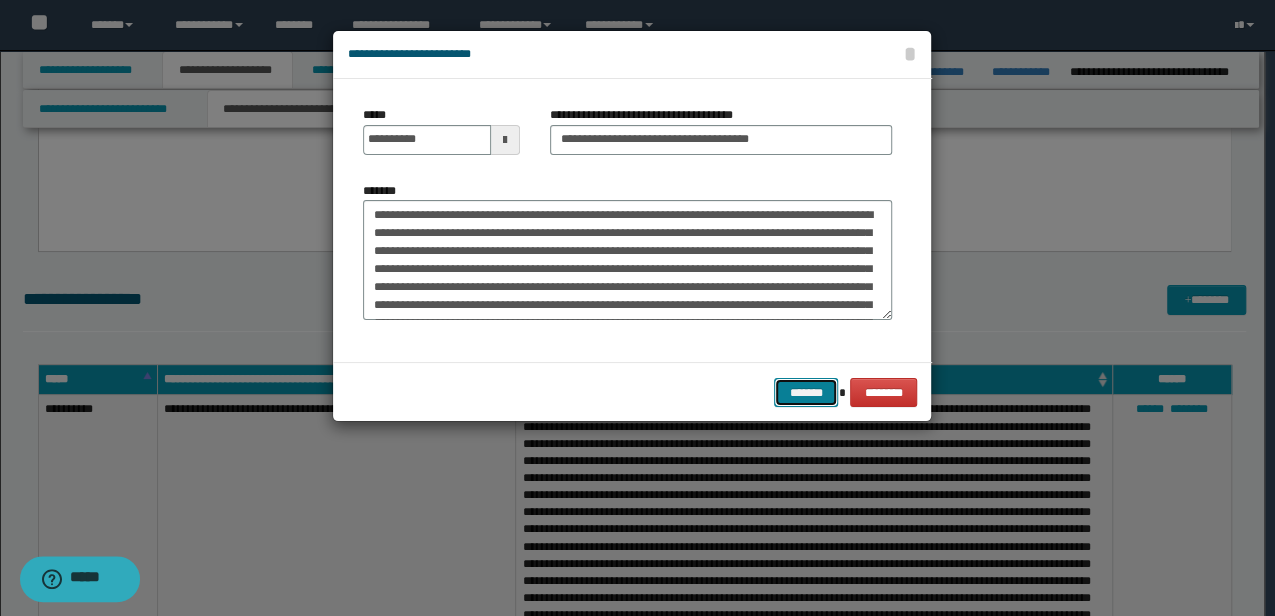 click on "*******" at bounding box center [806, 392] 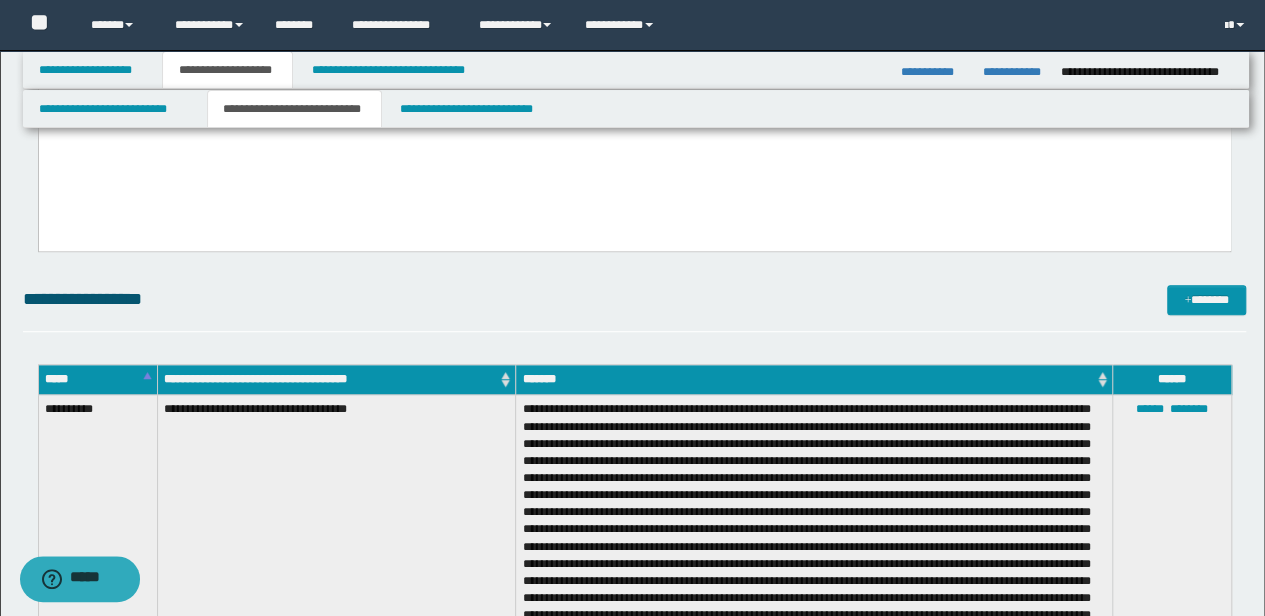 click at bounding box center (814, 714) 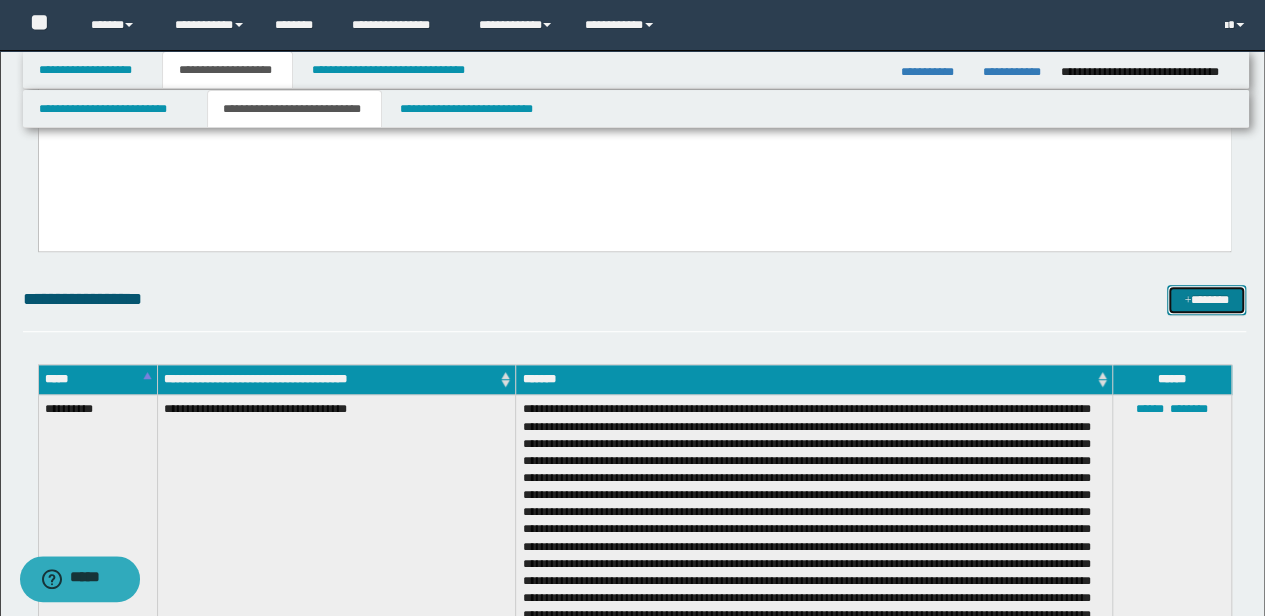 click on "*******" at bounding box center (1206, 299) 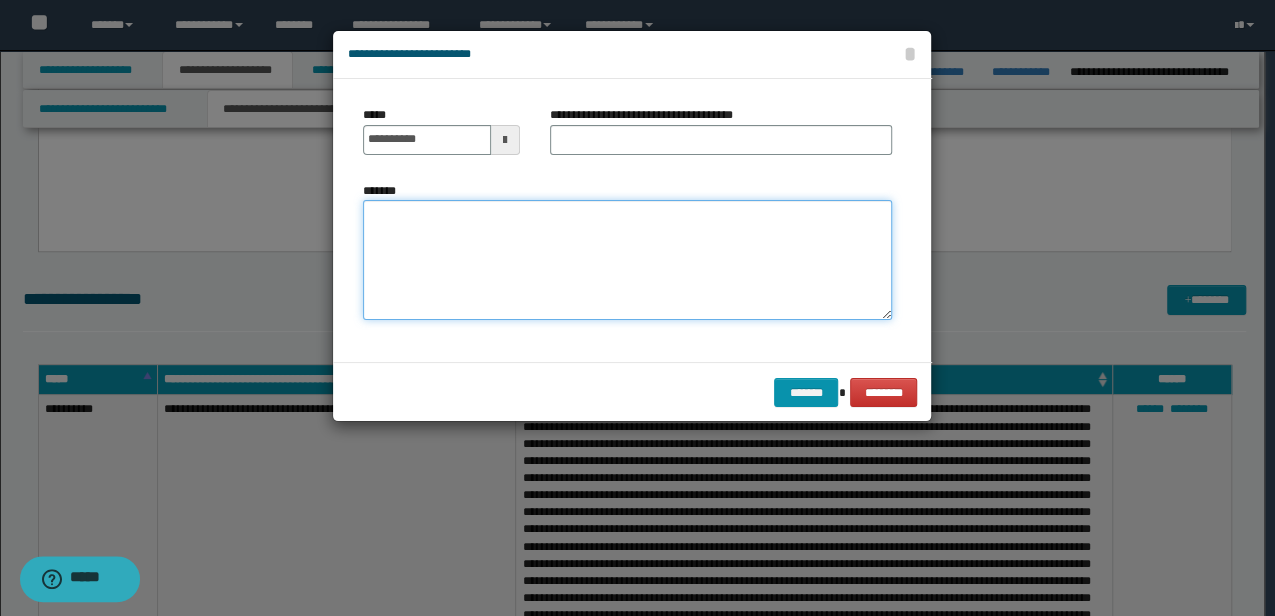 click on "*******" at bounding box center [627, 259] 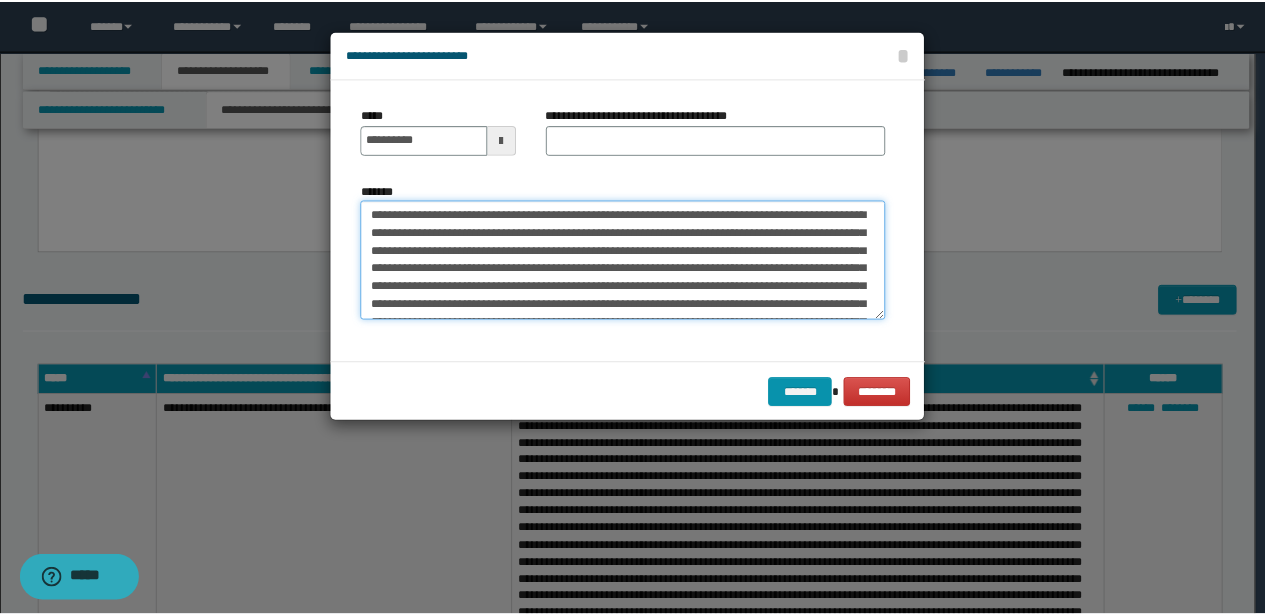 scroll, scrollTop: 156, scrollLeft: 0, axis: vertical 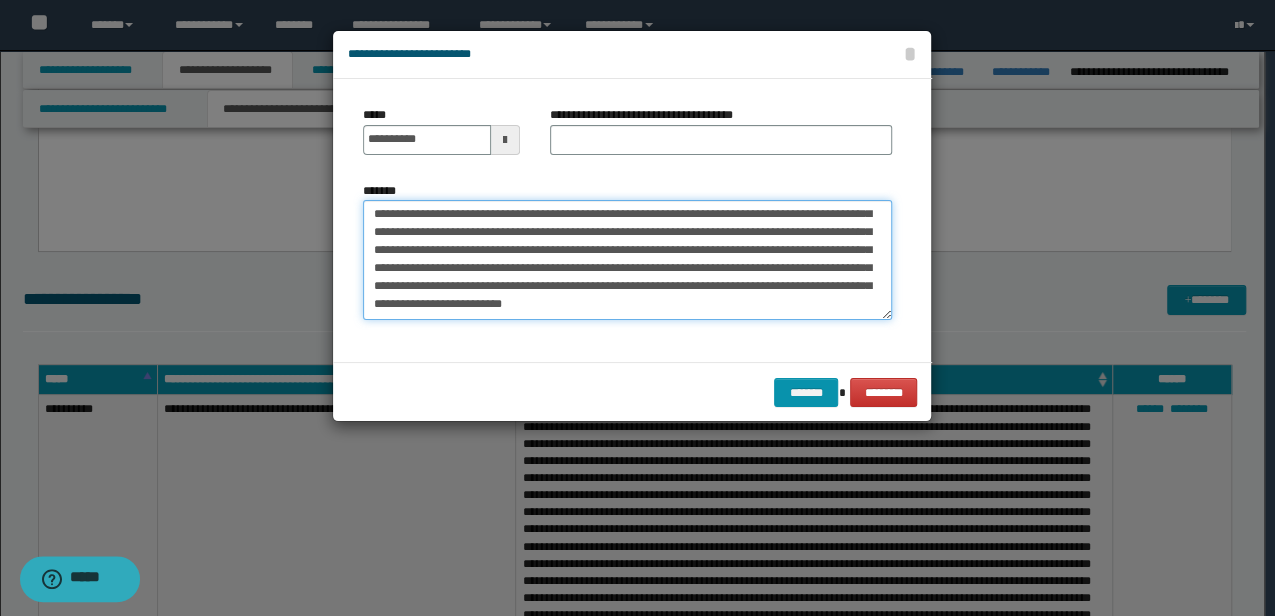 type on "**********" 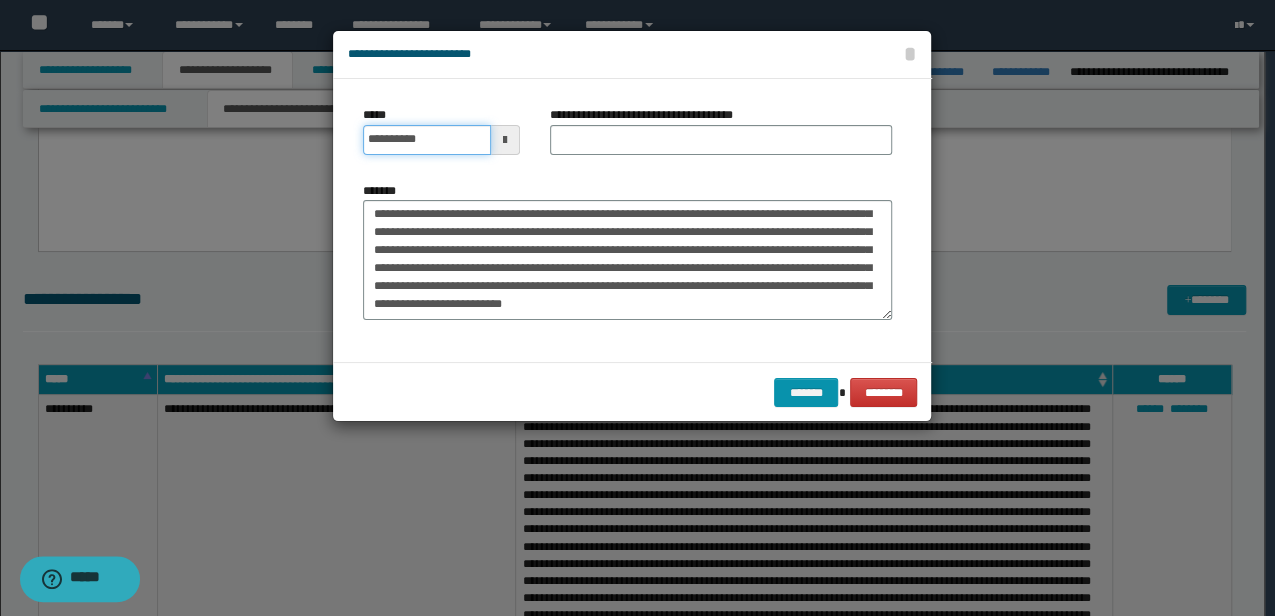 click on "**********" at bounding box center [426, 140] 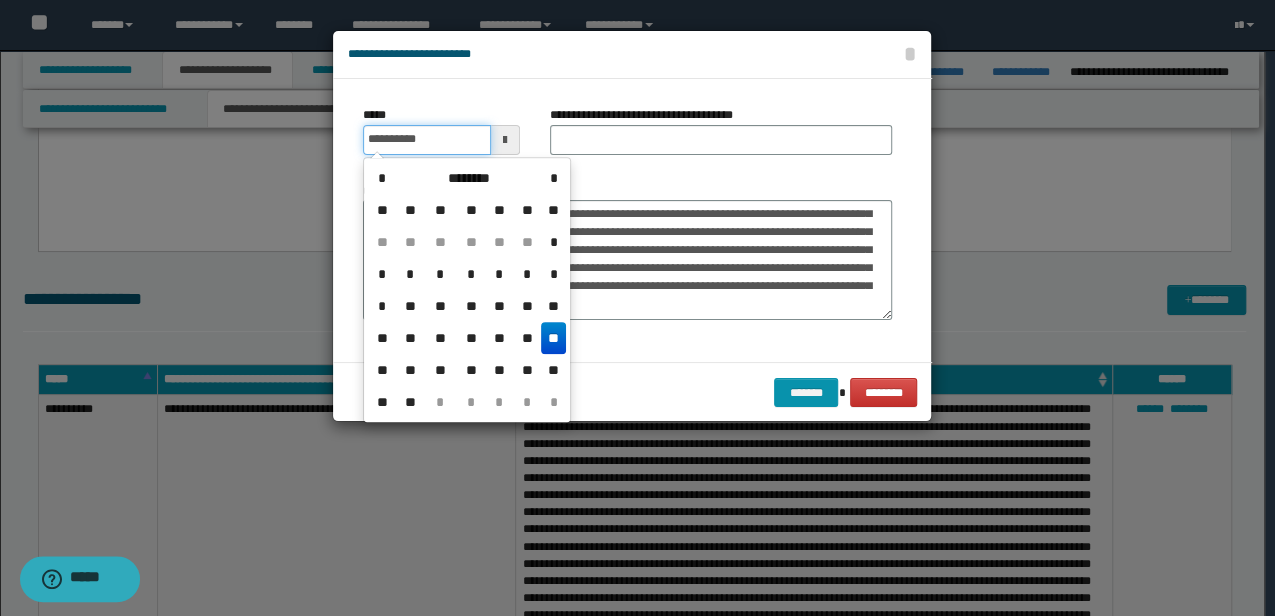 type on "**********" 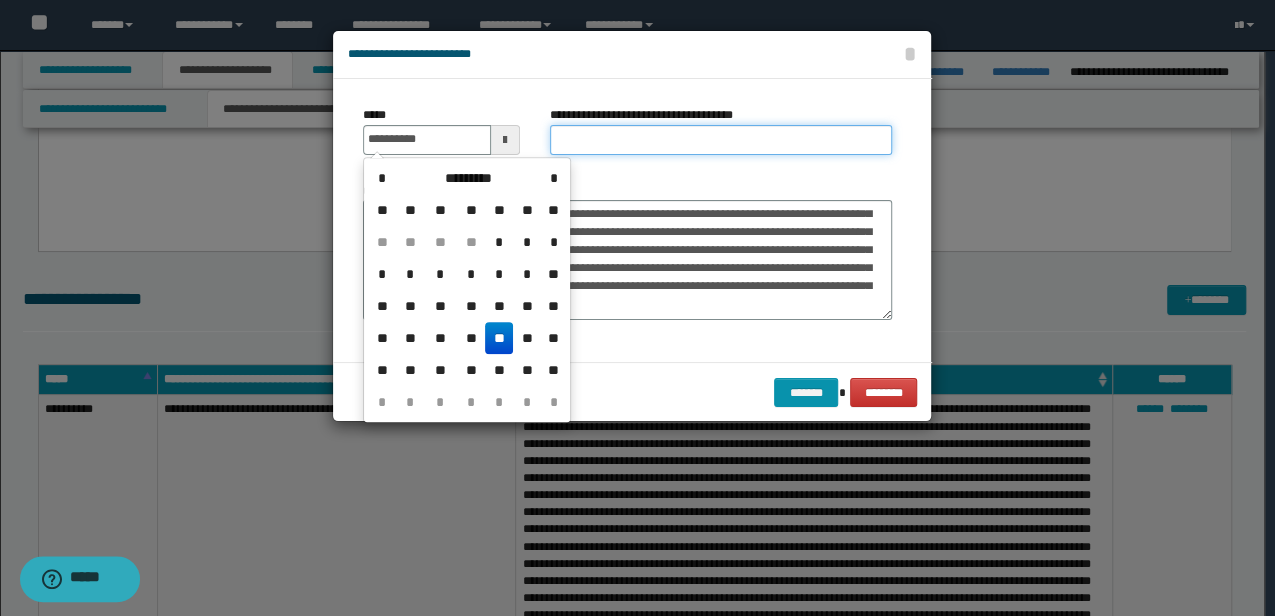click on "**********" at bounding box center (721, 140) 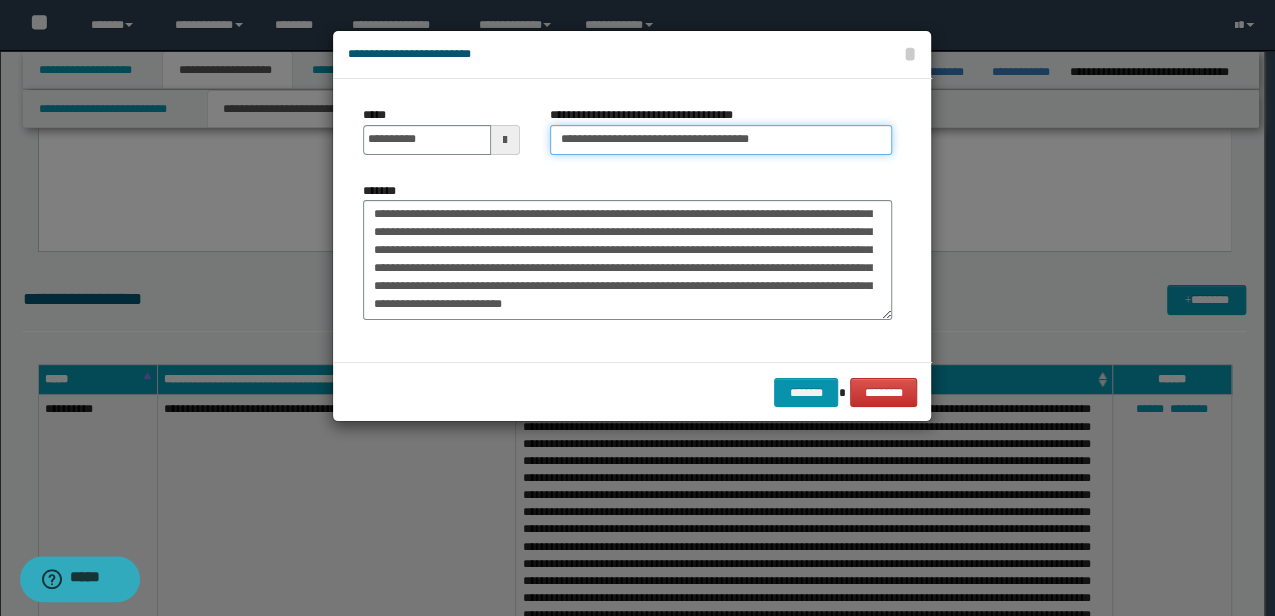 drag, startPoint x: 783, startPoint y: 141, endPoint x: 602, endPoint y: 148, distance: 181.13531 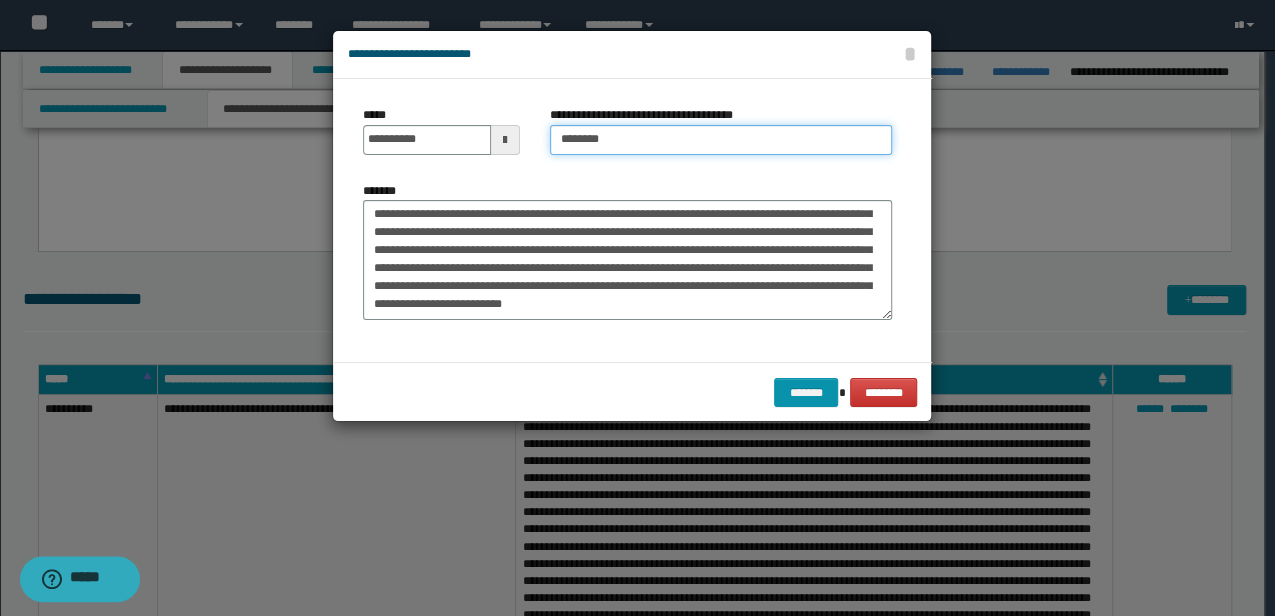 type on "**********" 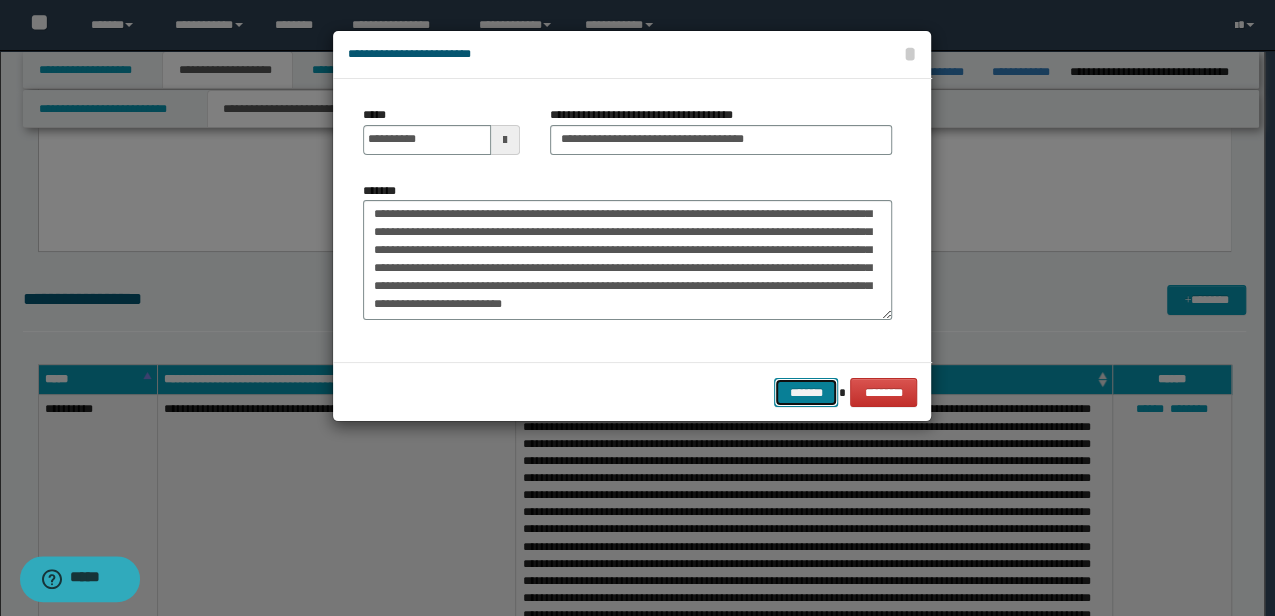 click on "*******" at bounding box center [806, 392] 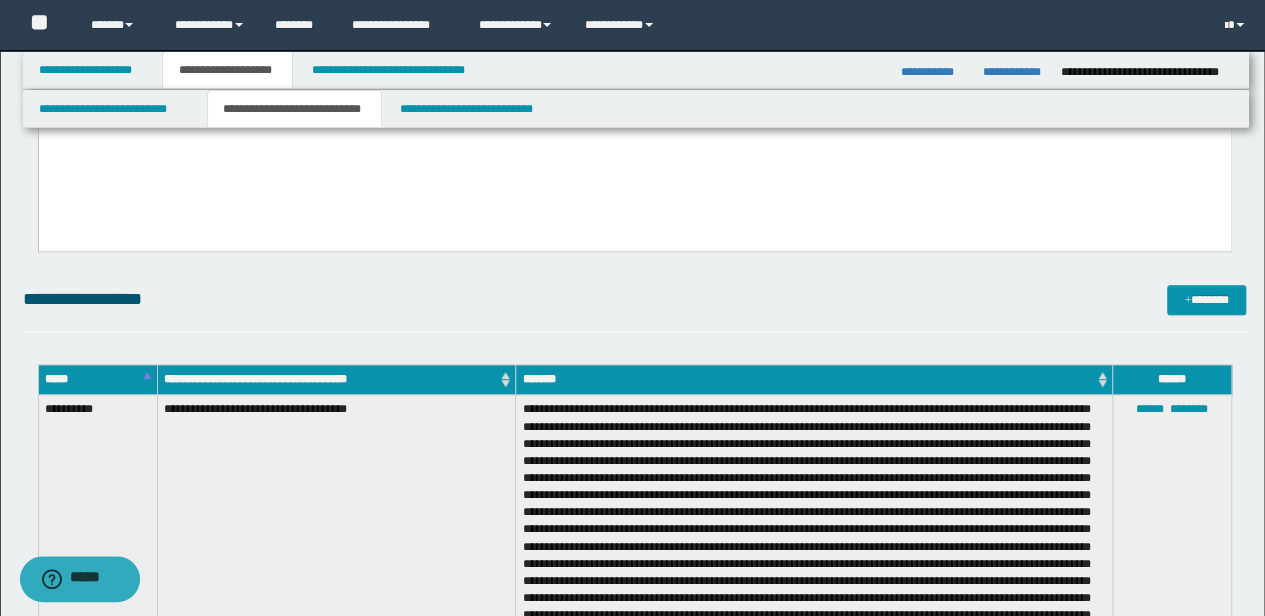 scroll, scrollTop: 7379, scrollLeft: 0, axis: vertical 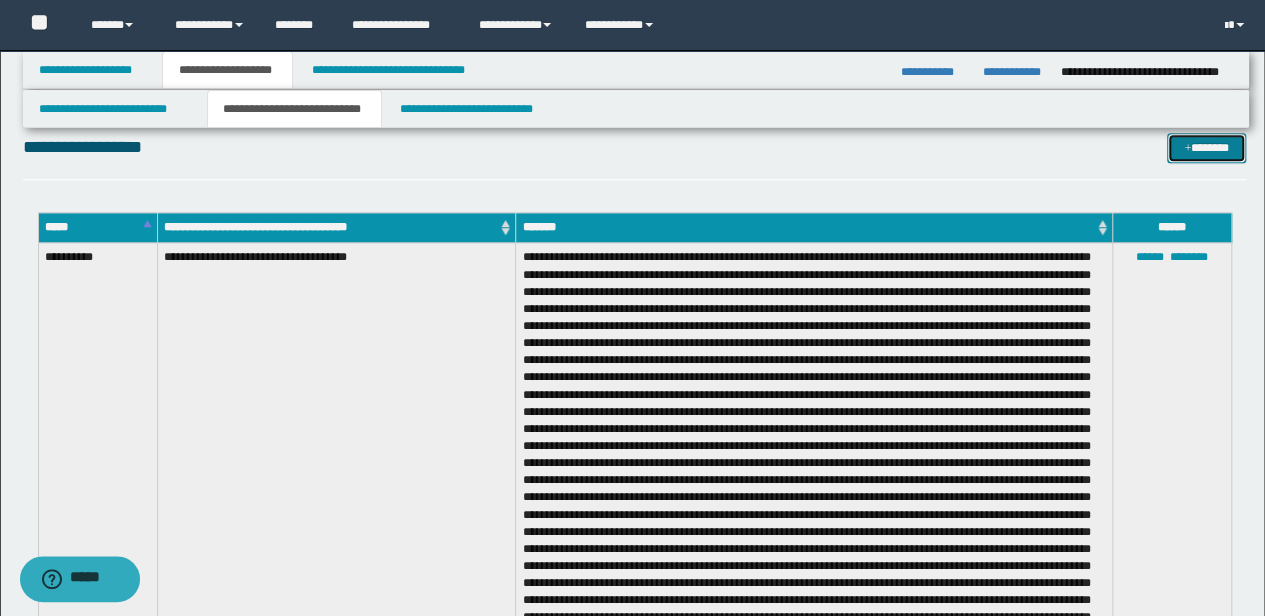 click on "*******" at bounding box center (1206, 147) 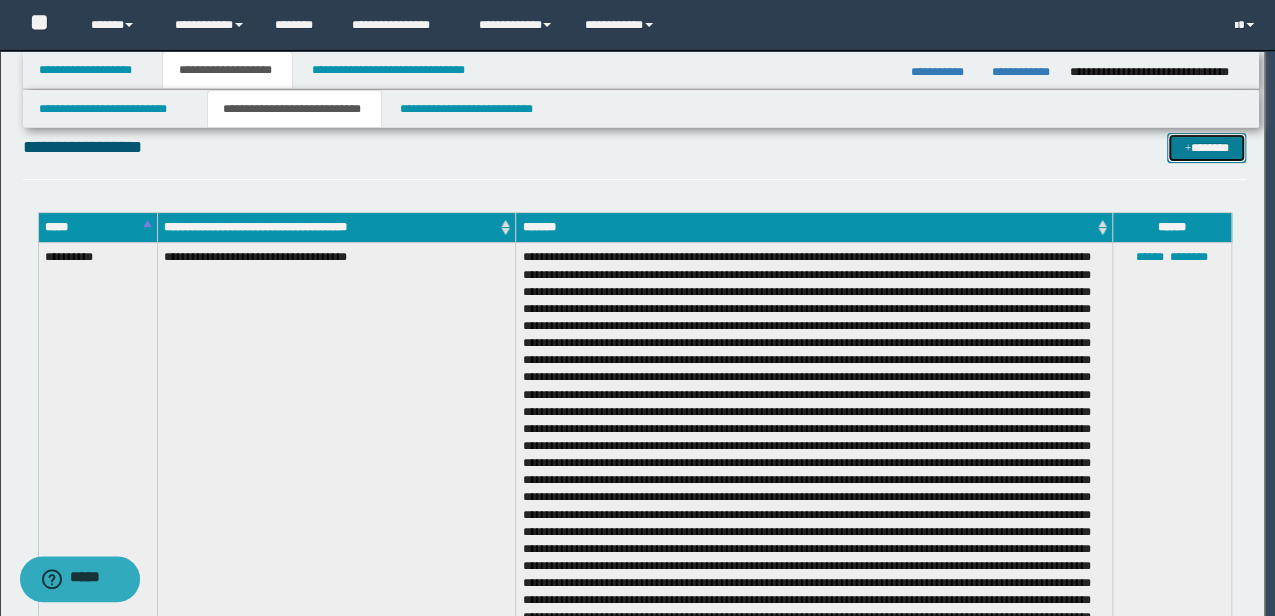 scroll, scrollTop: 0, scrollLeft: 0, axis: both 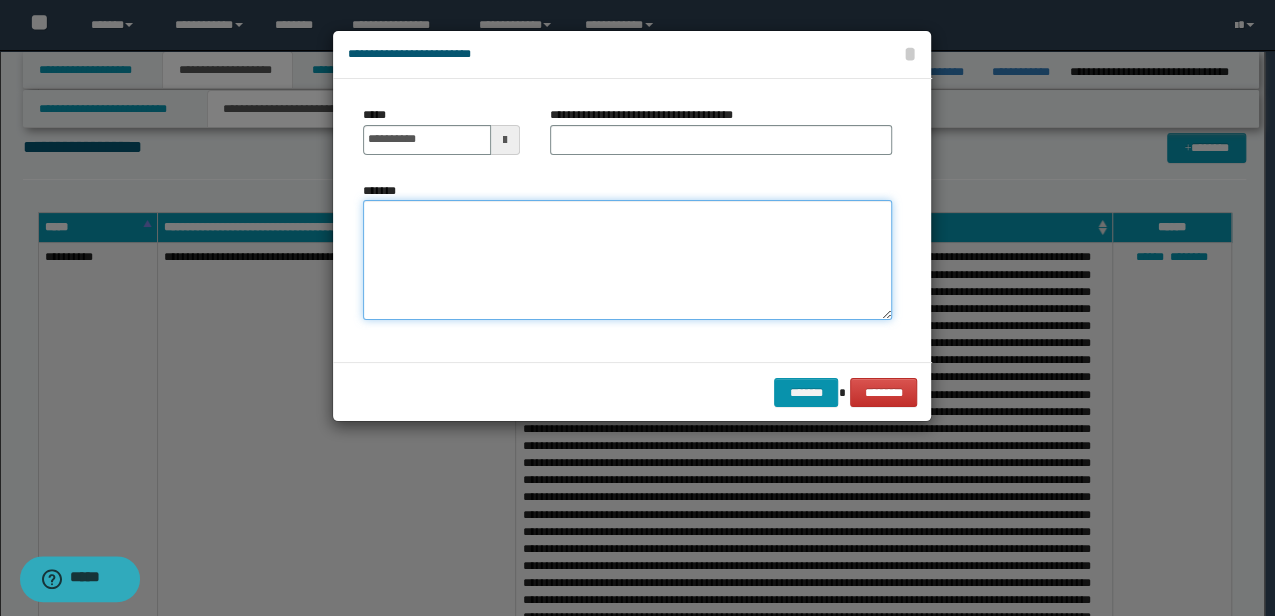 click on "*******" at bounding box center [627, 259] 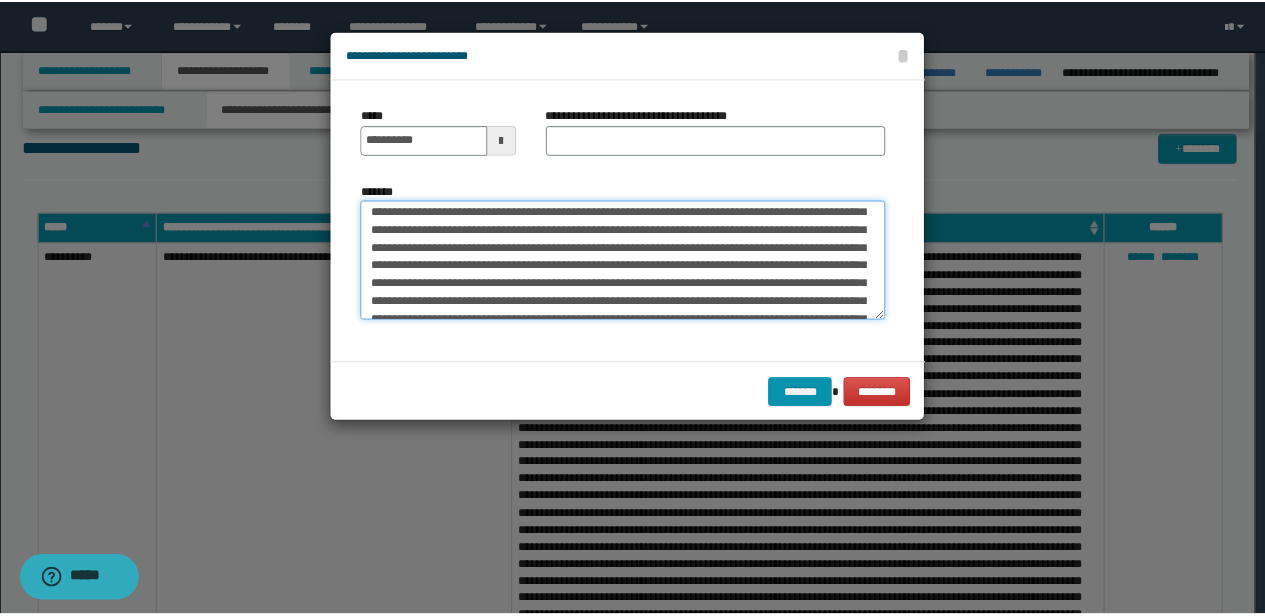 scroll, scrollTop: 398, scrollLeft: 0, axis: vertical 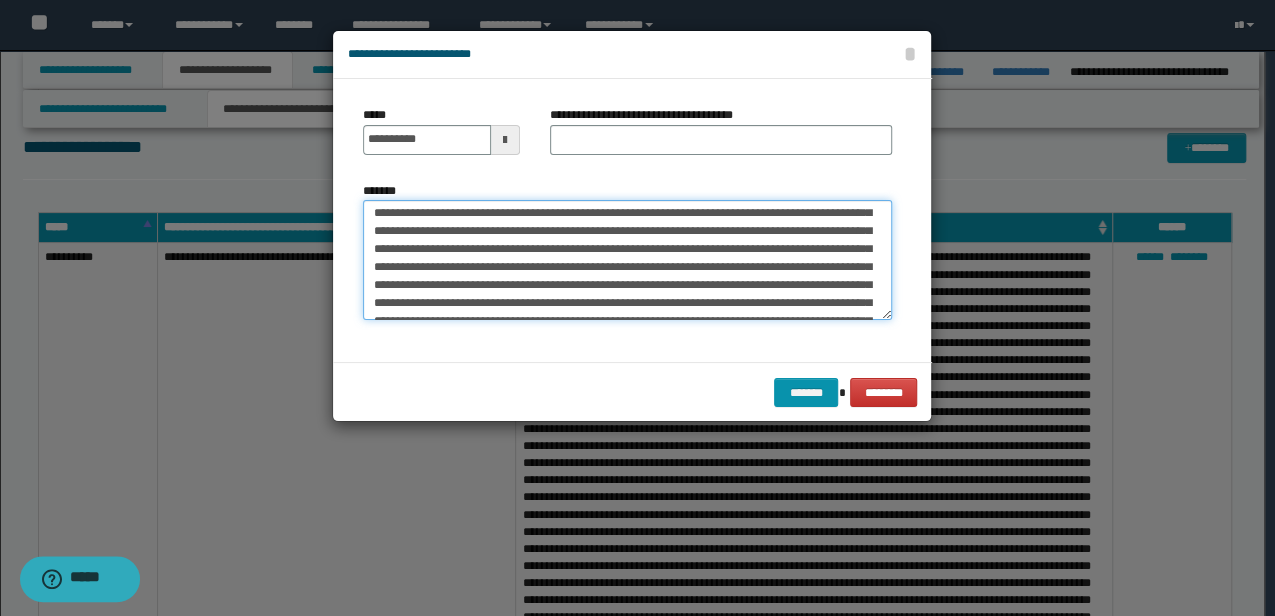 type on "**********" 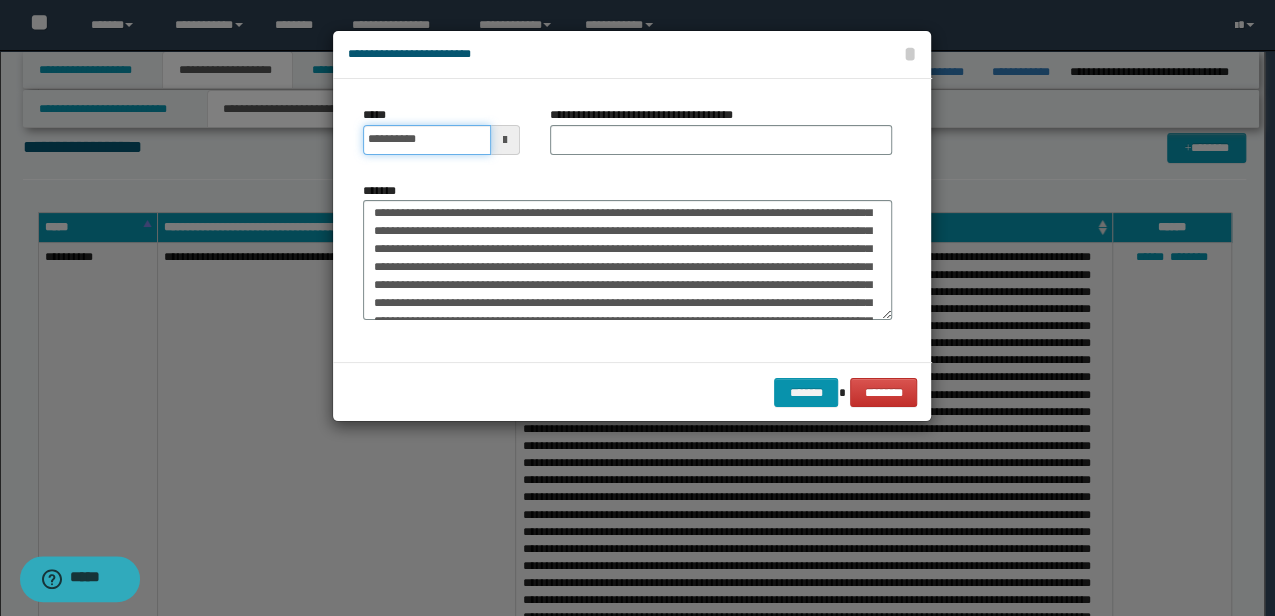 click on "**********" at bounding box center (426, 140) 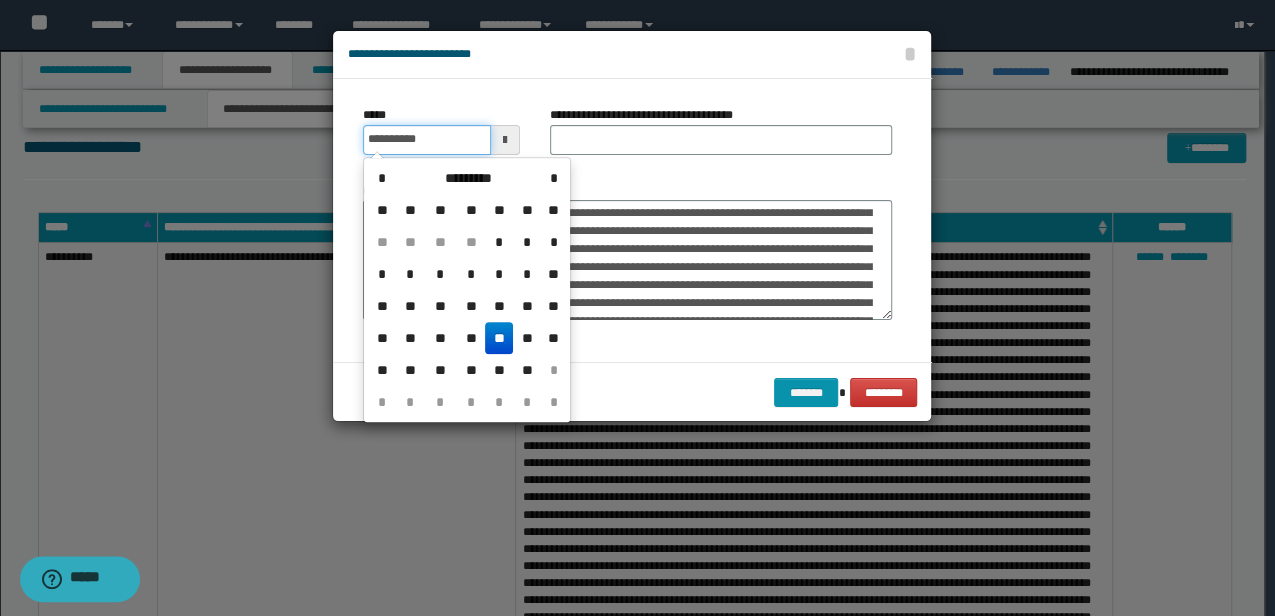 type on "**********" 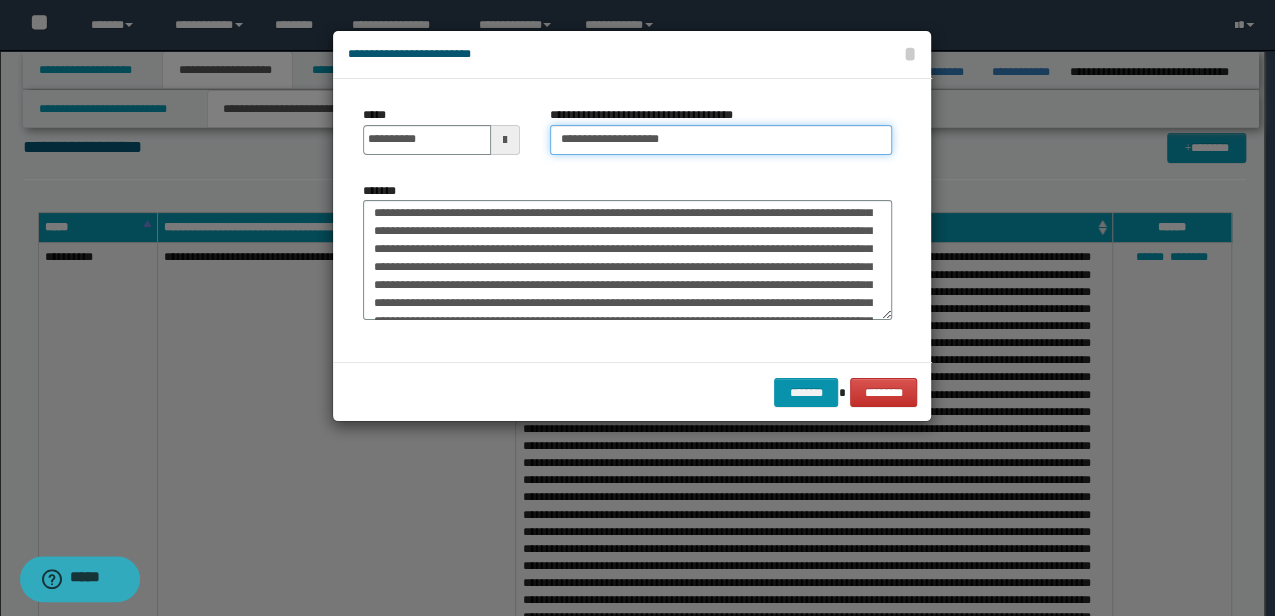 type on "**********" 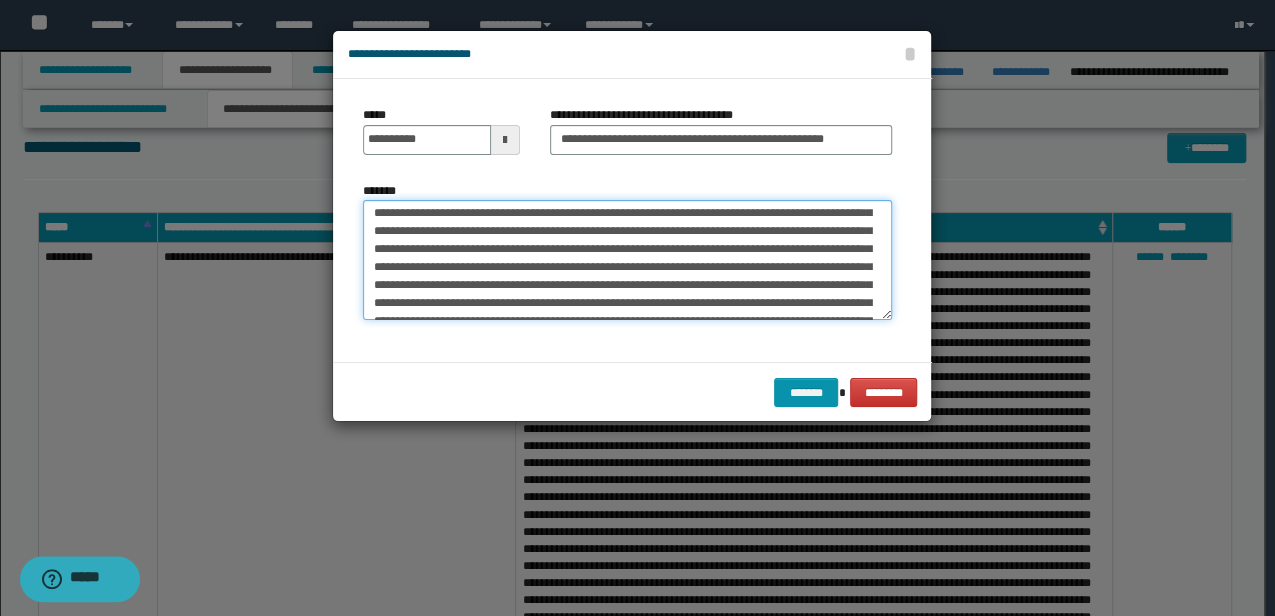 click on "*******" at bounding box center (627, 259) 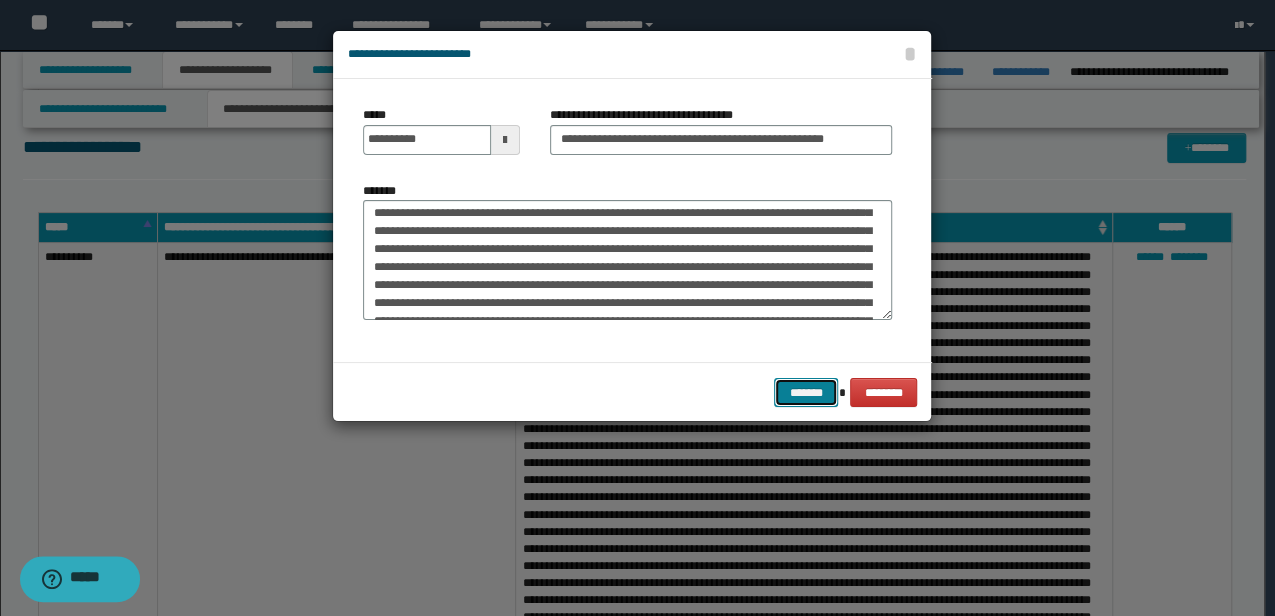 click on "*******" at bounding box center (806, 392) 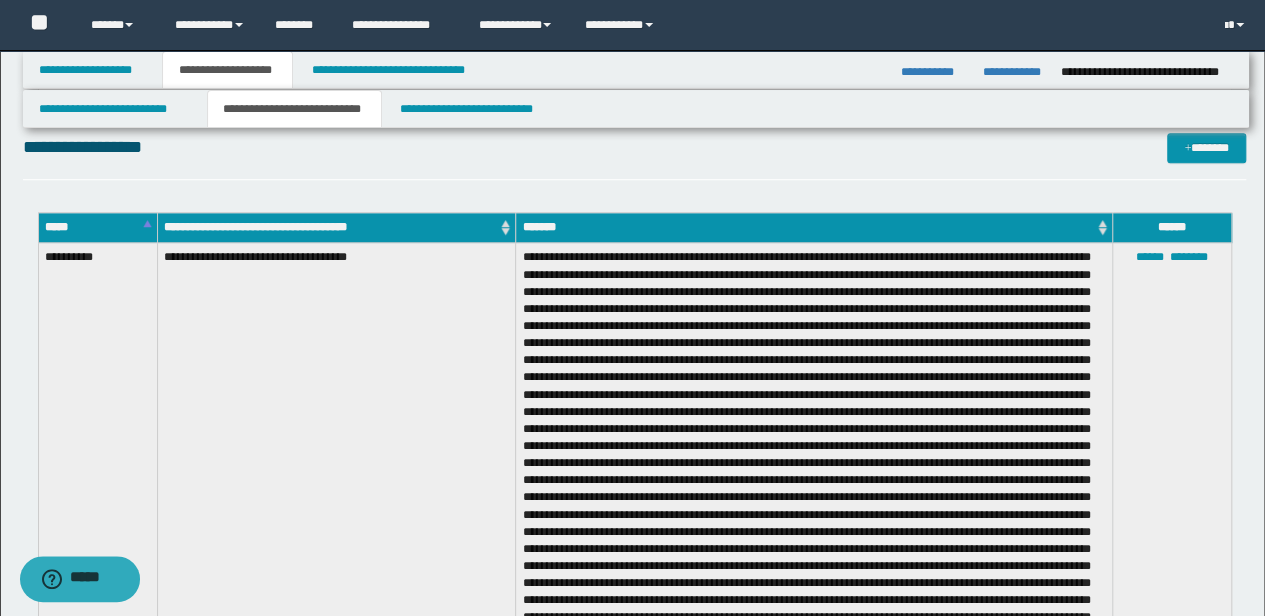 scroll, scrollTop: 6082, scrollLeft: 0, axis: vertical 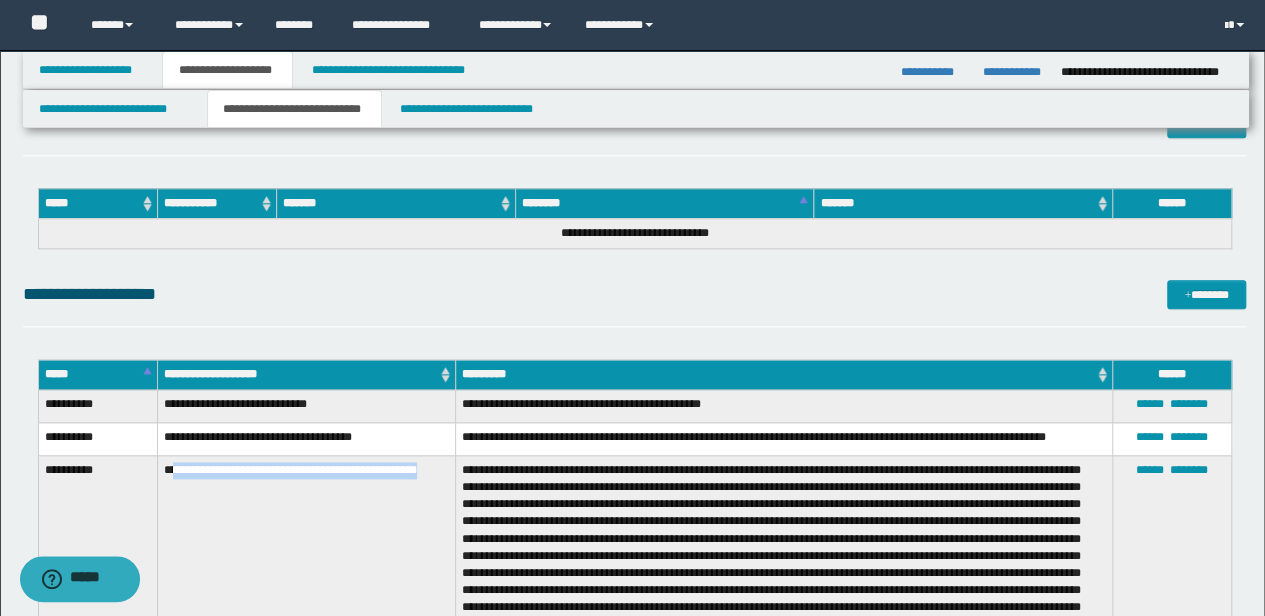 drag, startPoint x: 174, startPoint y: 454, endPoint x: 326, endPoint y: 484, distance: 154.93224 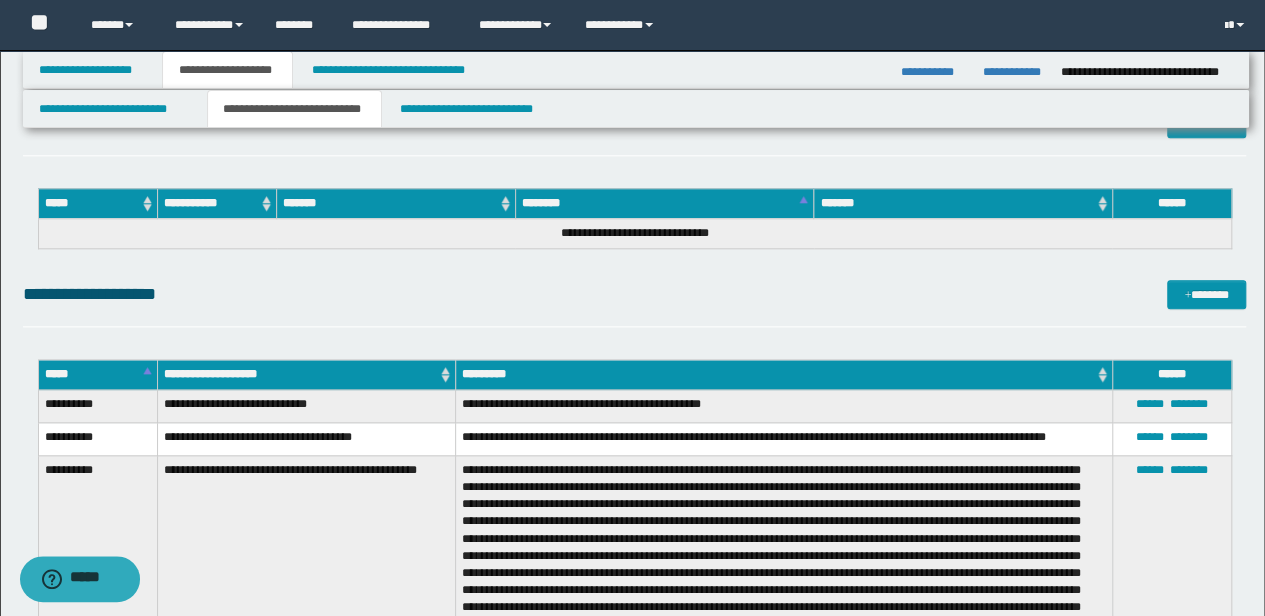 click on "**********" at bounding box center [306, 612] 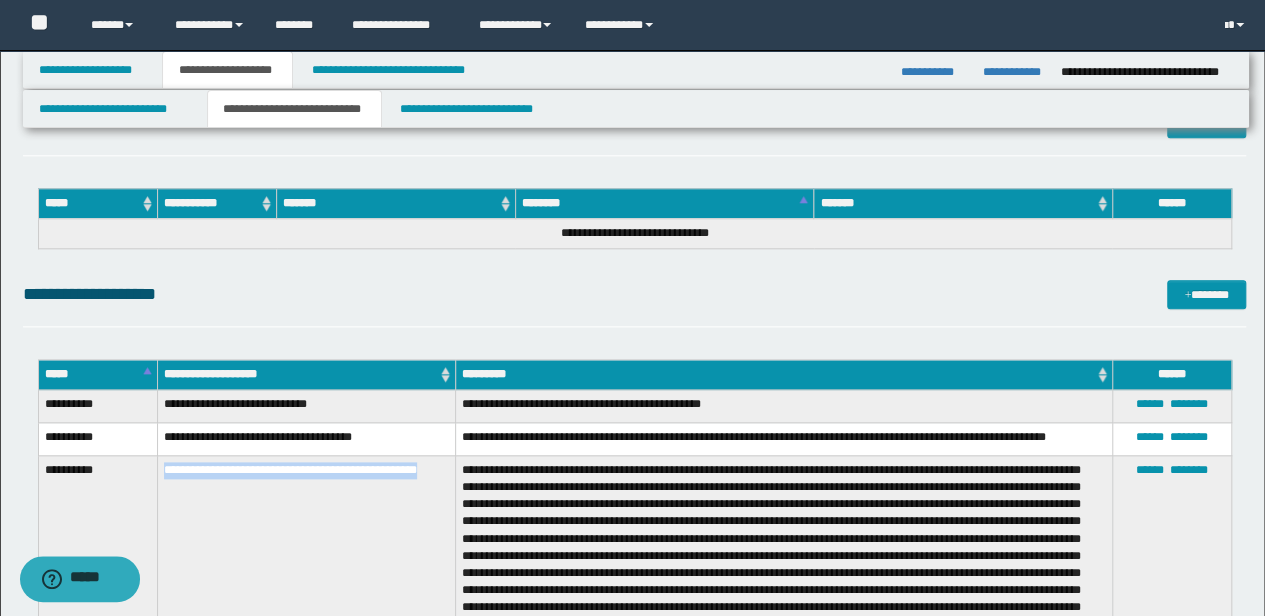 drag, startPoint x: 160, startPoint y: 460, endPoint x: 202, endPoint y: 480, distance: 46.518814 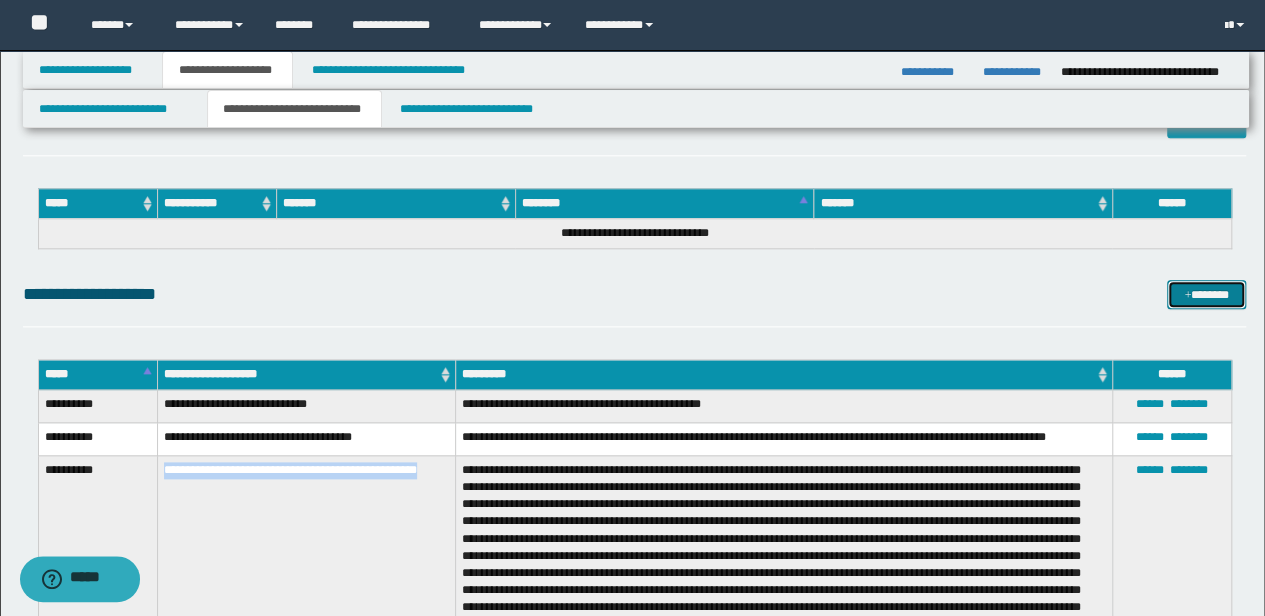 click on "*******" at bounding box center [1206, 294] 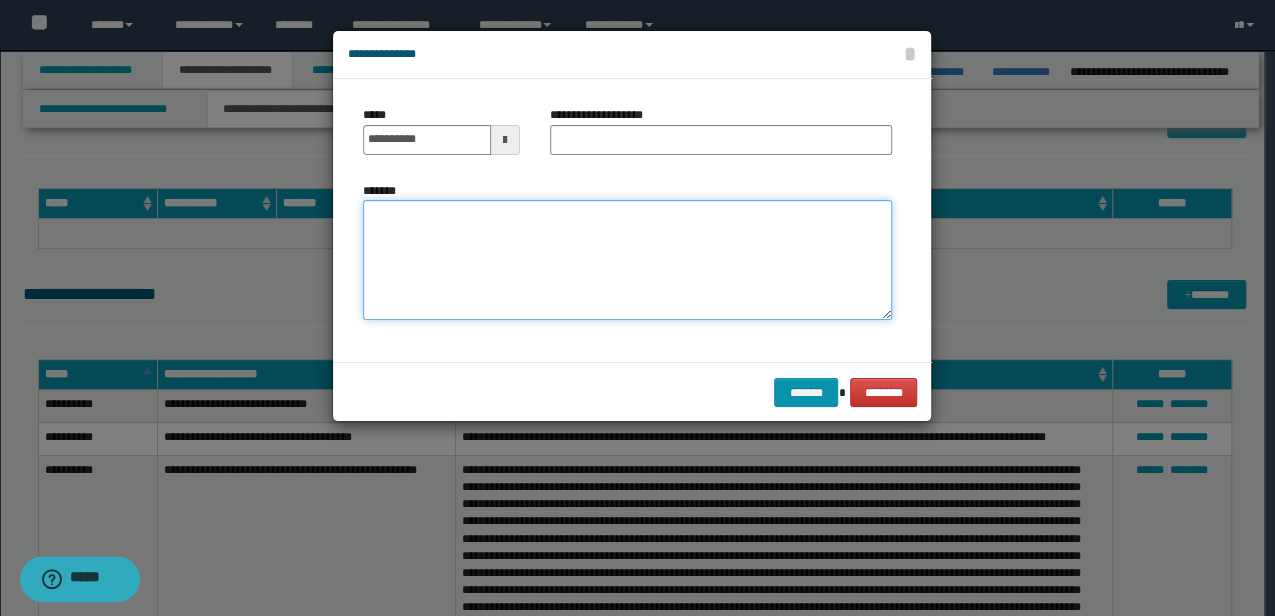 click on "*******" at bounding box center [627, 259] 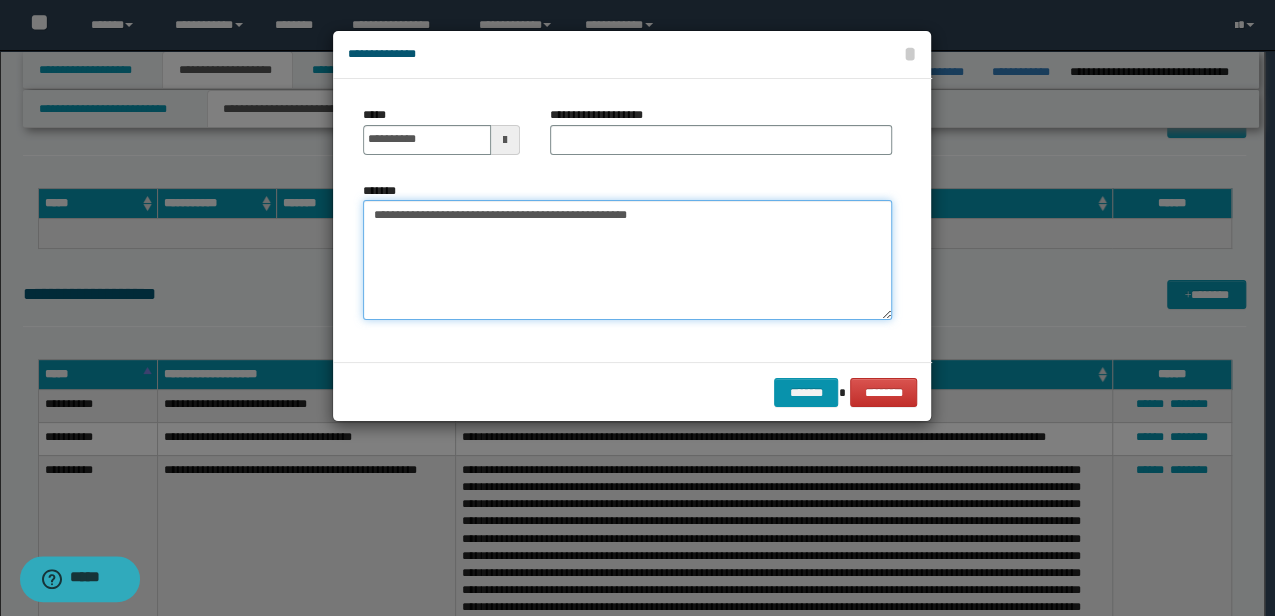 drag, startPoint x: 432, startPoint y: 216, endPoint x: 238, endPoint y: 218, distance: 194.01031 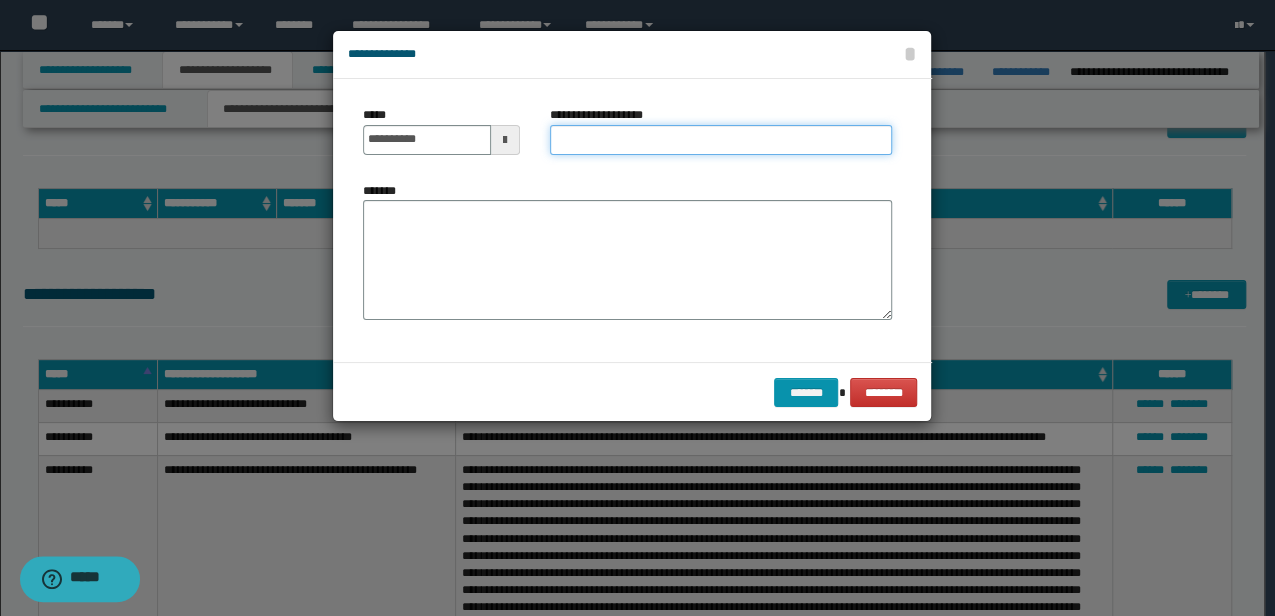 click on "**********" at bounding box center (721, 140) 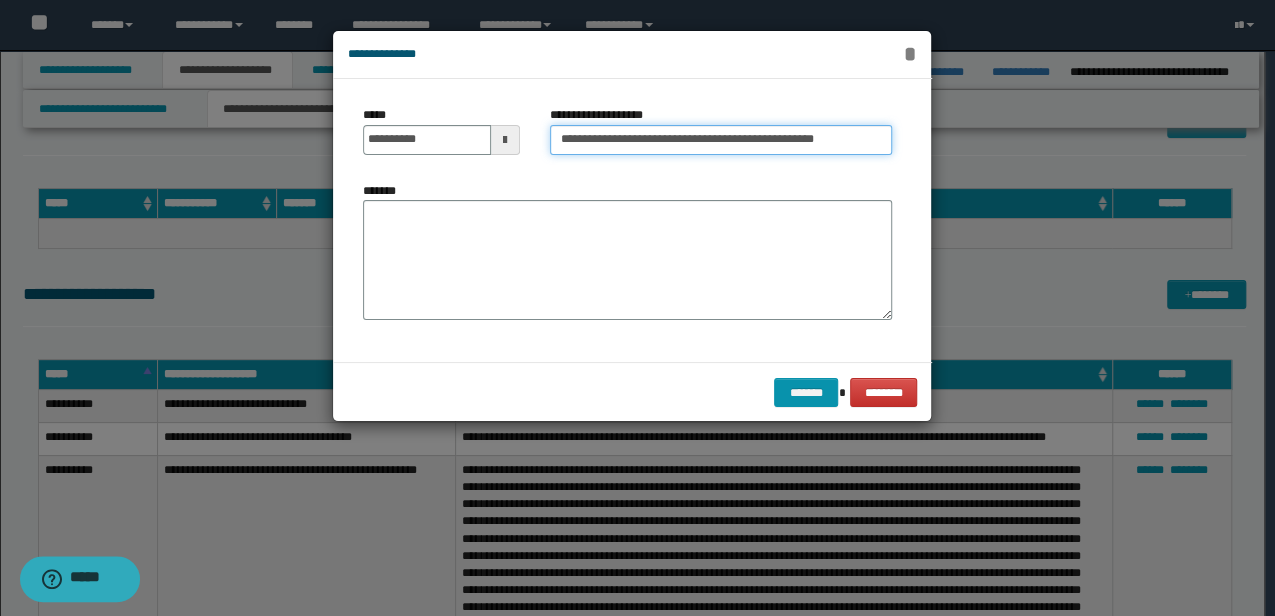 type on "**********" 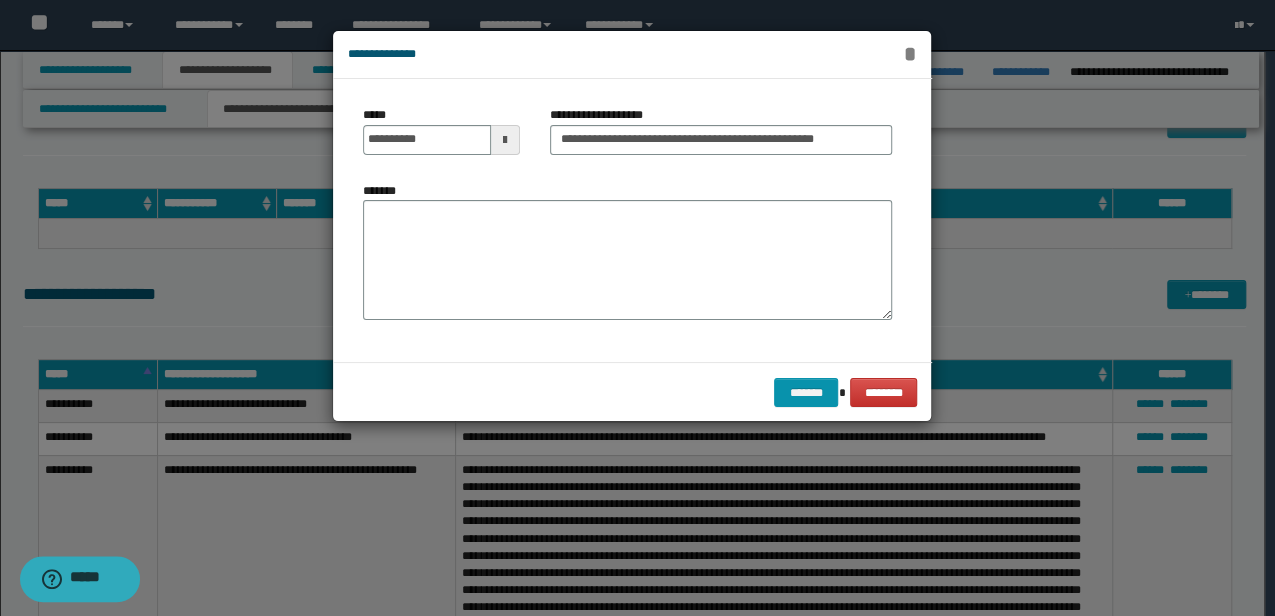 click on "*" at bounding box center (909, 54) 